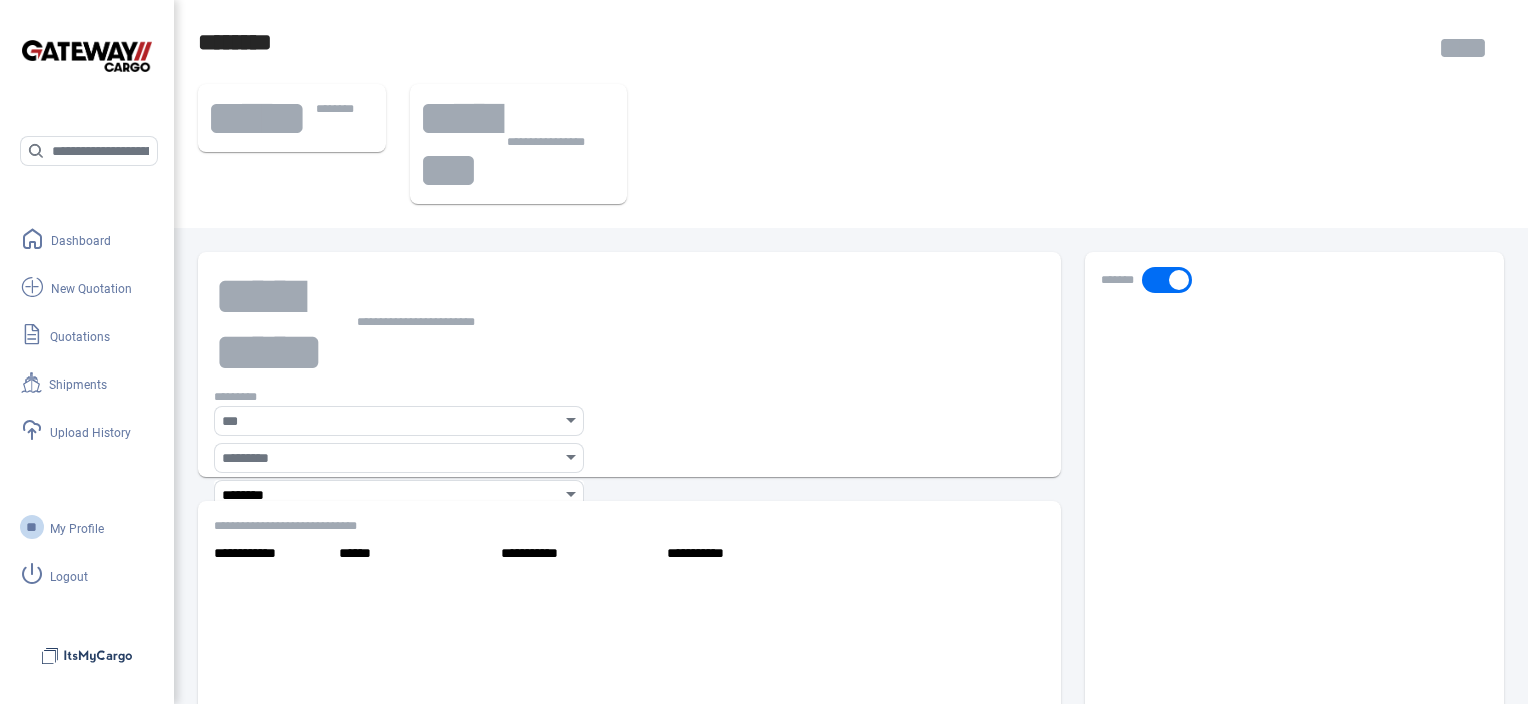 scroll, scrollTop: 0, scrollLeft: 0, axis: both 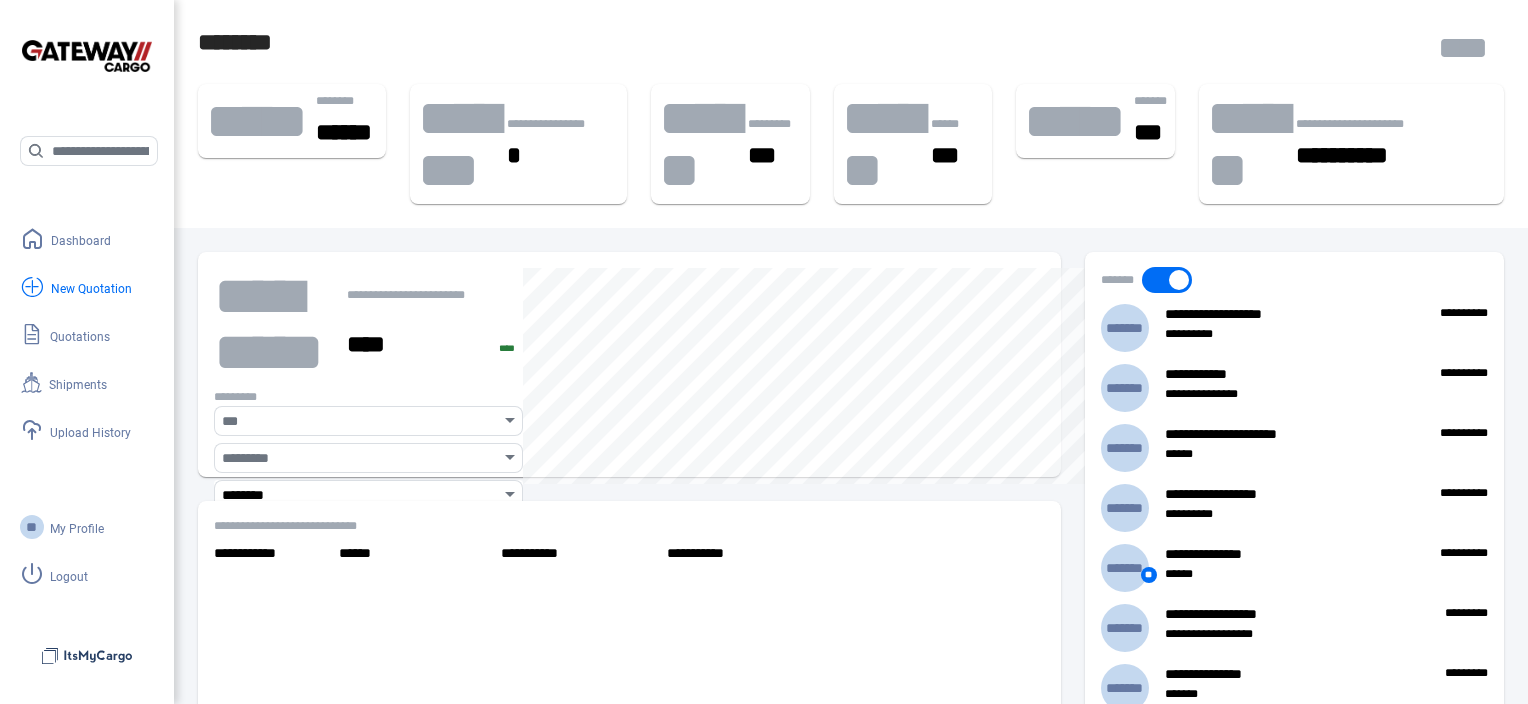 click on "New Quotation" at bounding box center [91, 289] 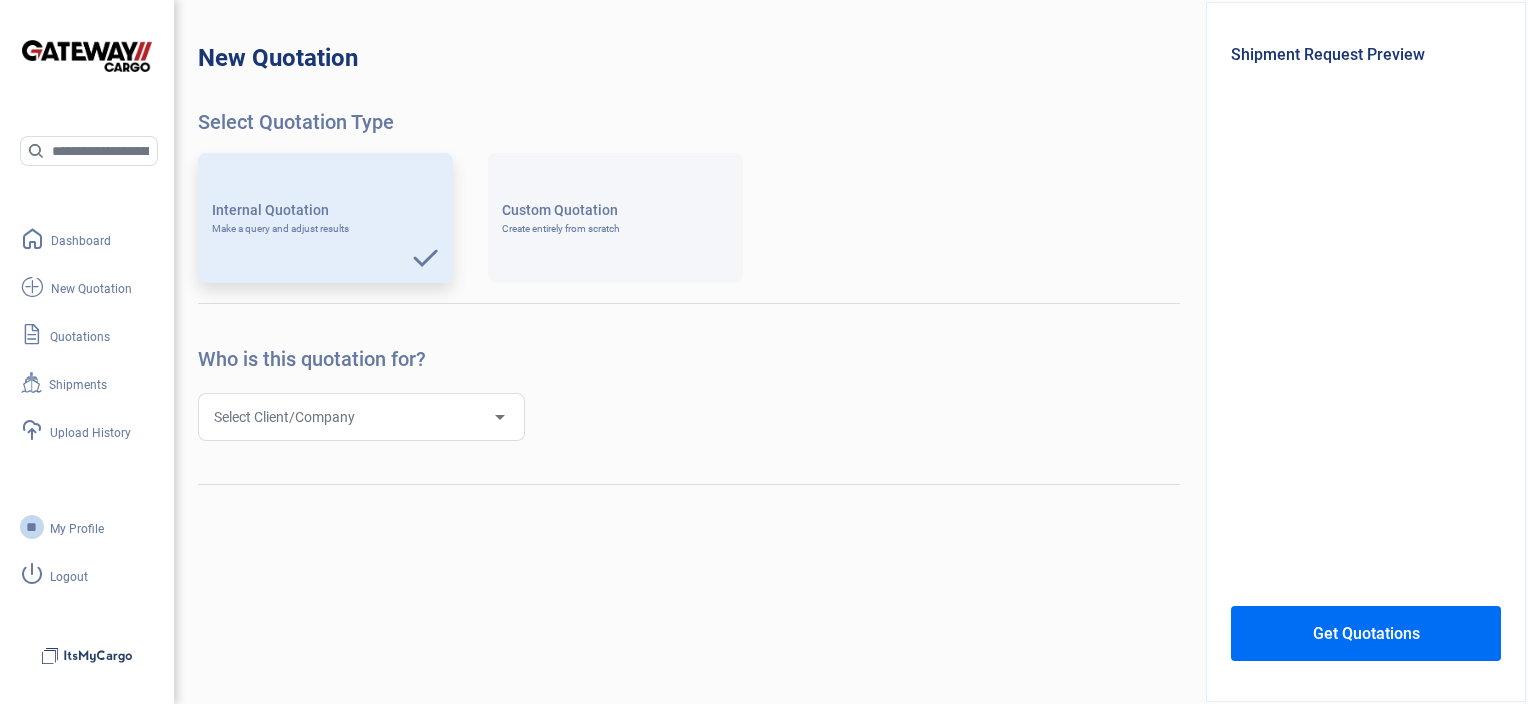 click on "Select Client/Company" 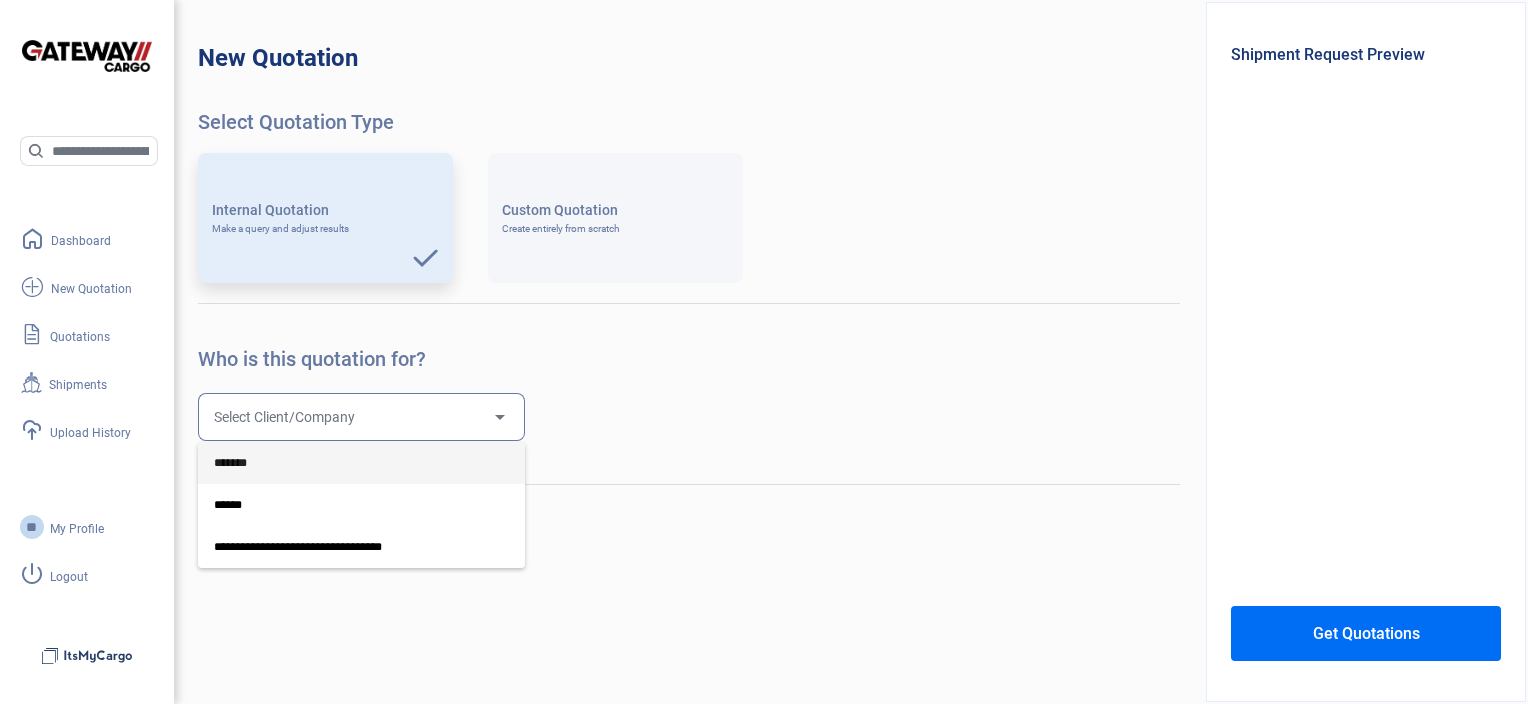 click on "*******" at bounding box center [361, 463] 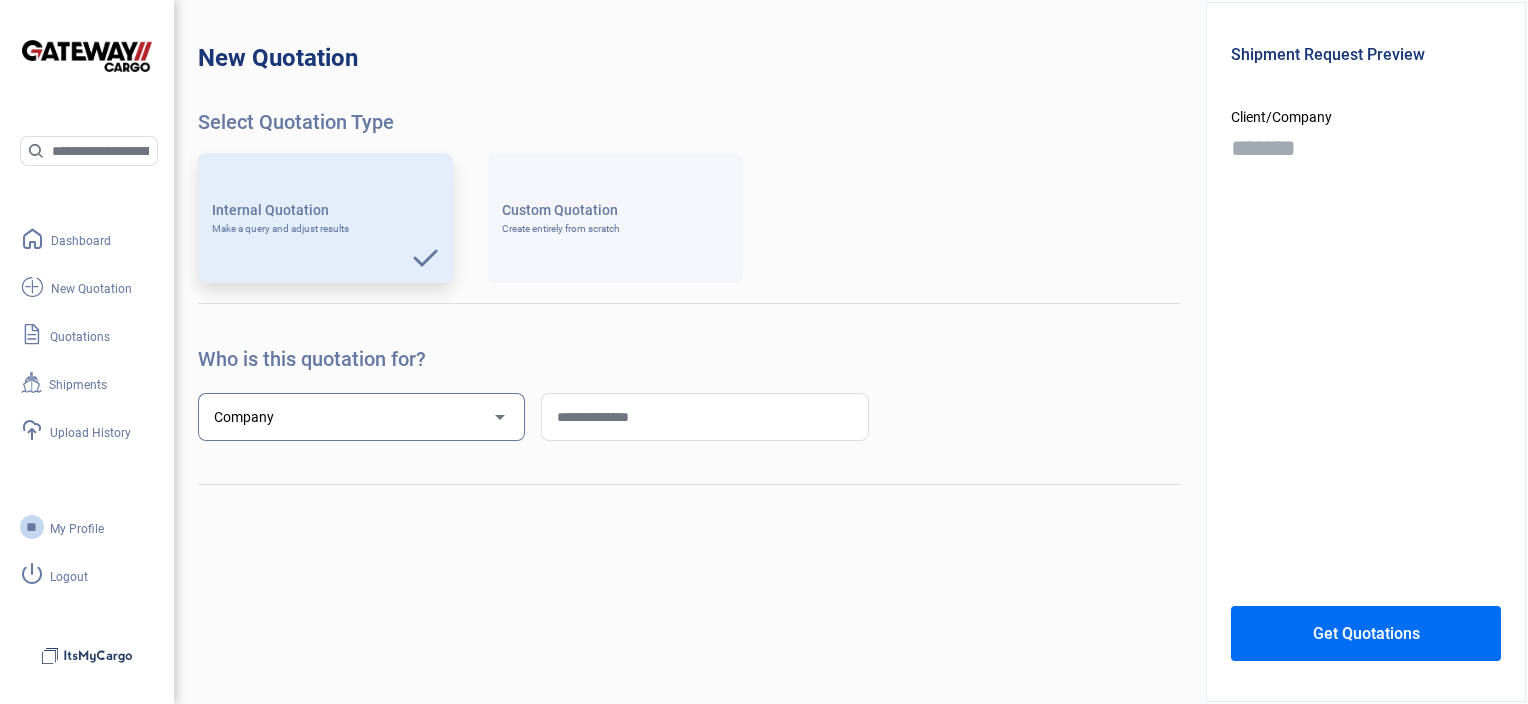 click at bounding box center [704, 417] 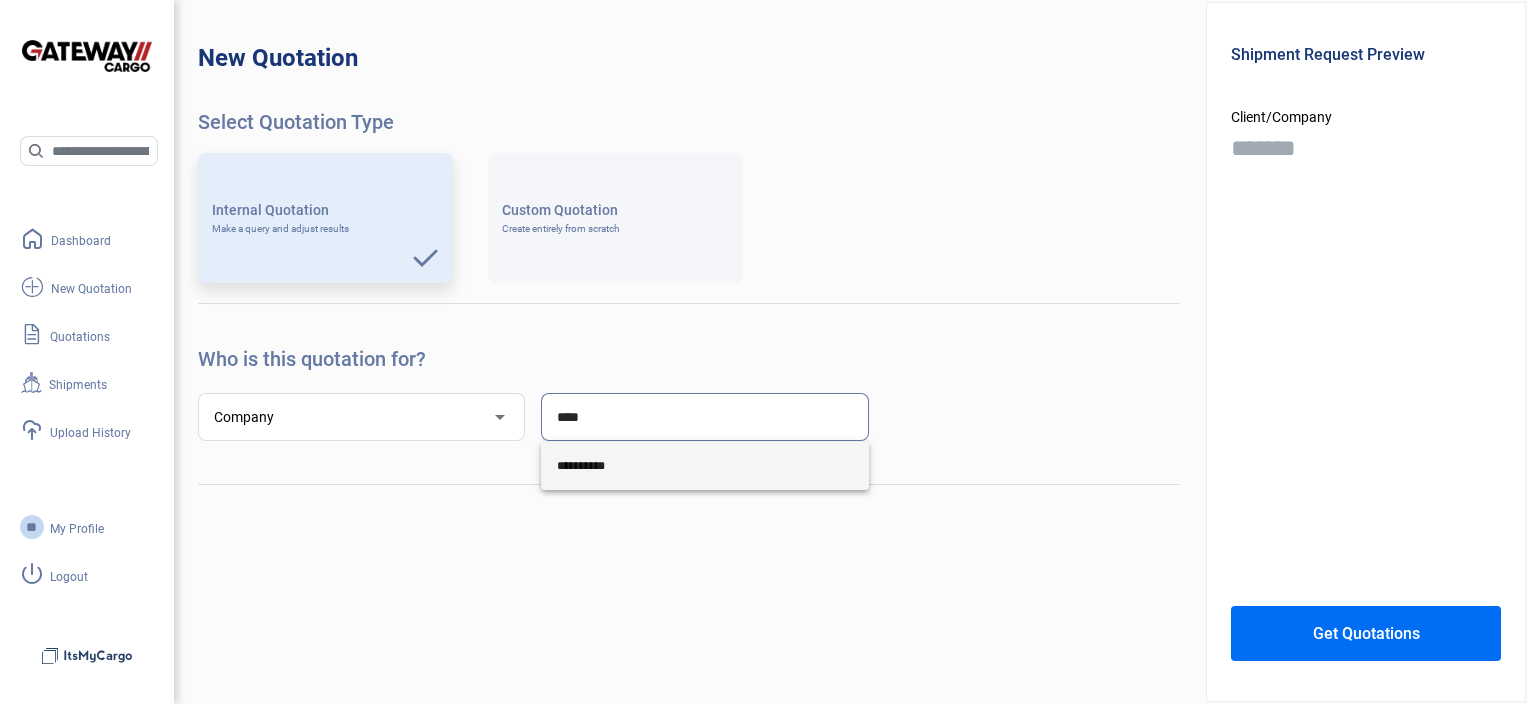 click on "**********" at bounding box center [704, 466] 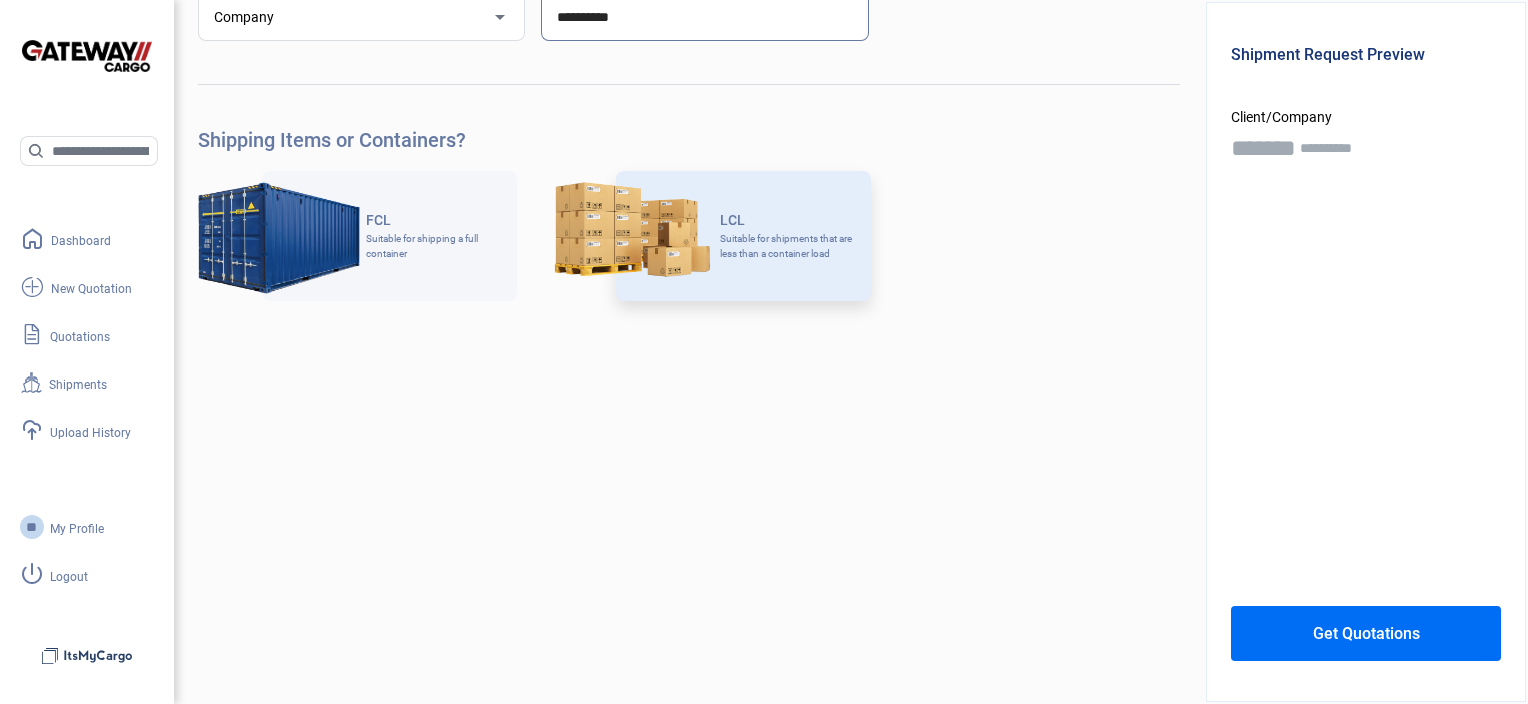 click on "LCL Suitable for shipments that are less than a container load check_mark" 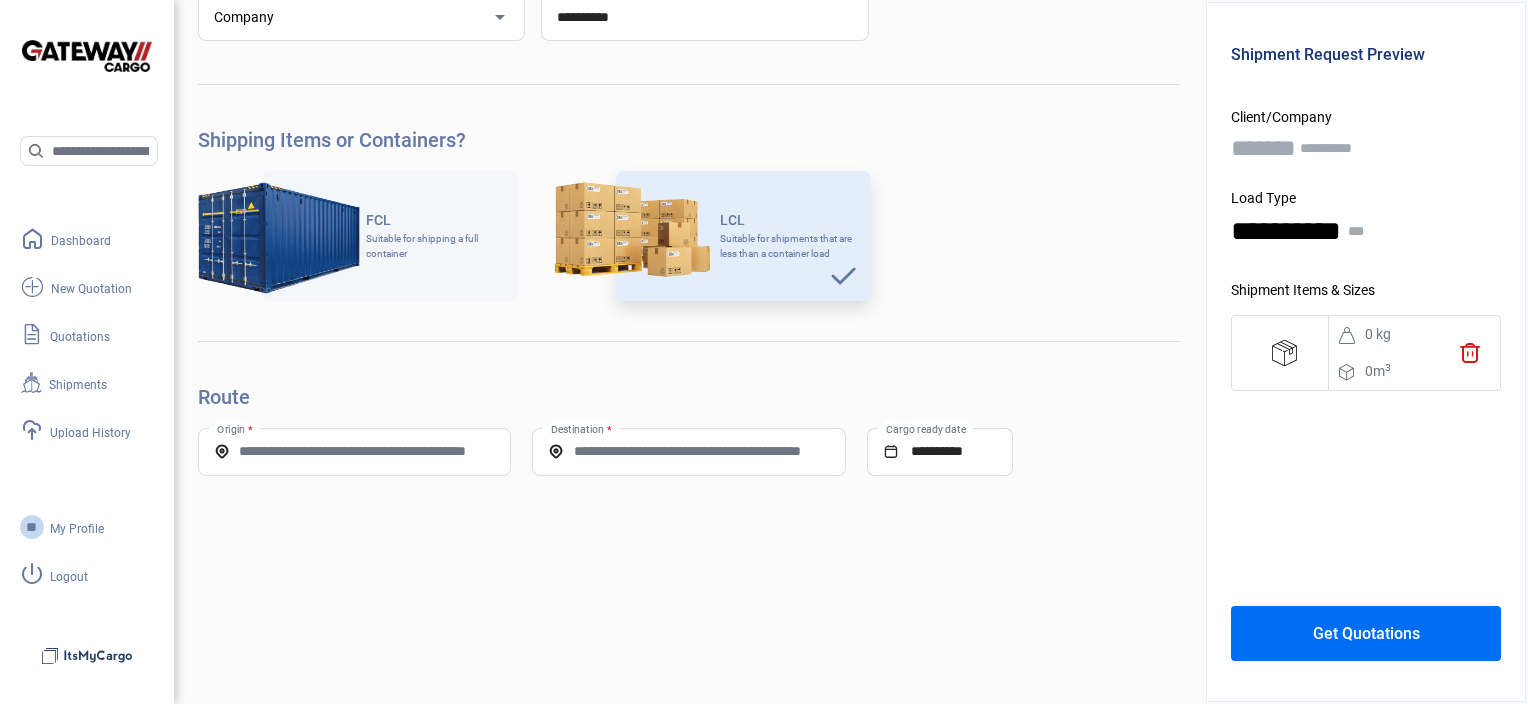 scroll, scrollTop: 509, scrollLeft: 0, axis: vertical 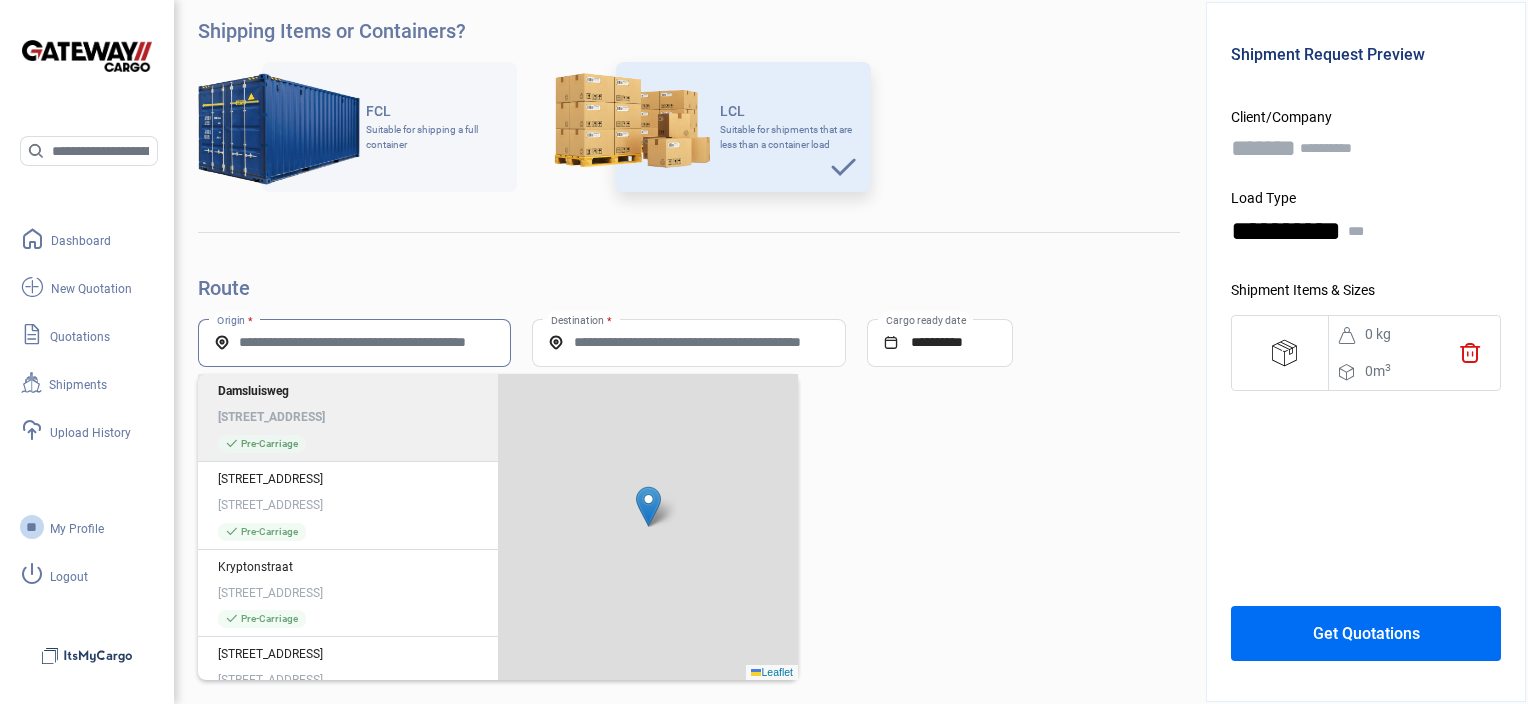 click on "Origin *" at bounding box center (354, 342) 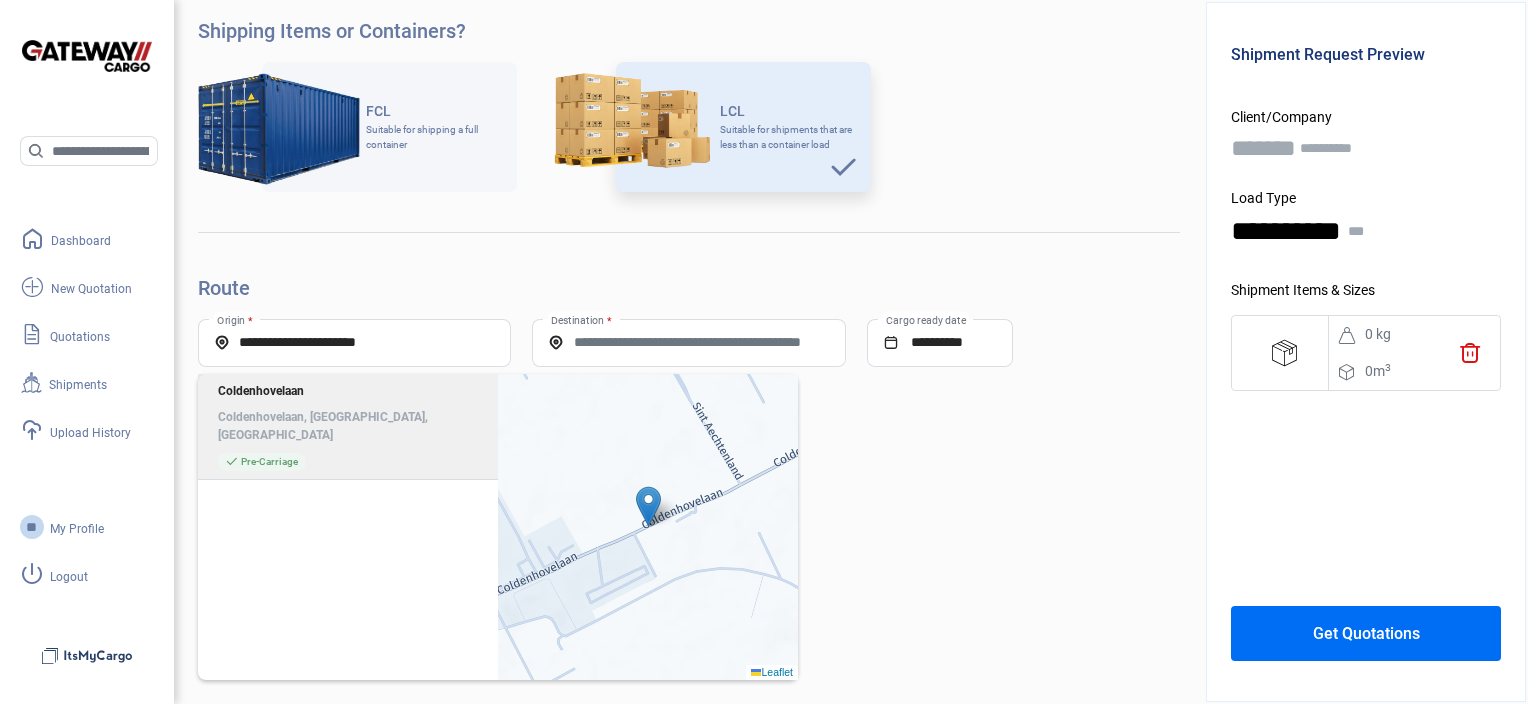 click on "Coldenhovelaan, [GEOGRAPHIC_DATA], [GEOGRAPHIC_DATA]" 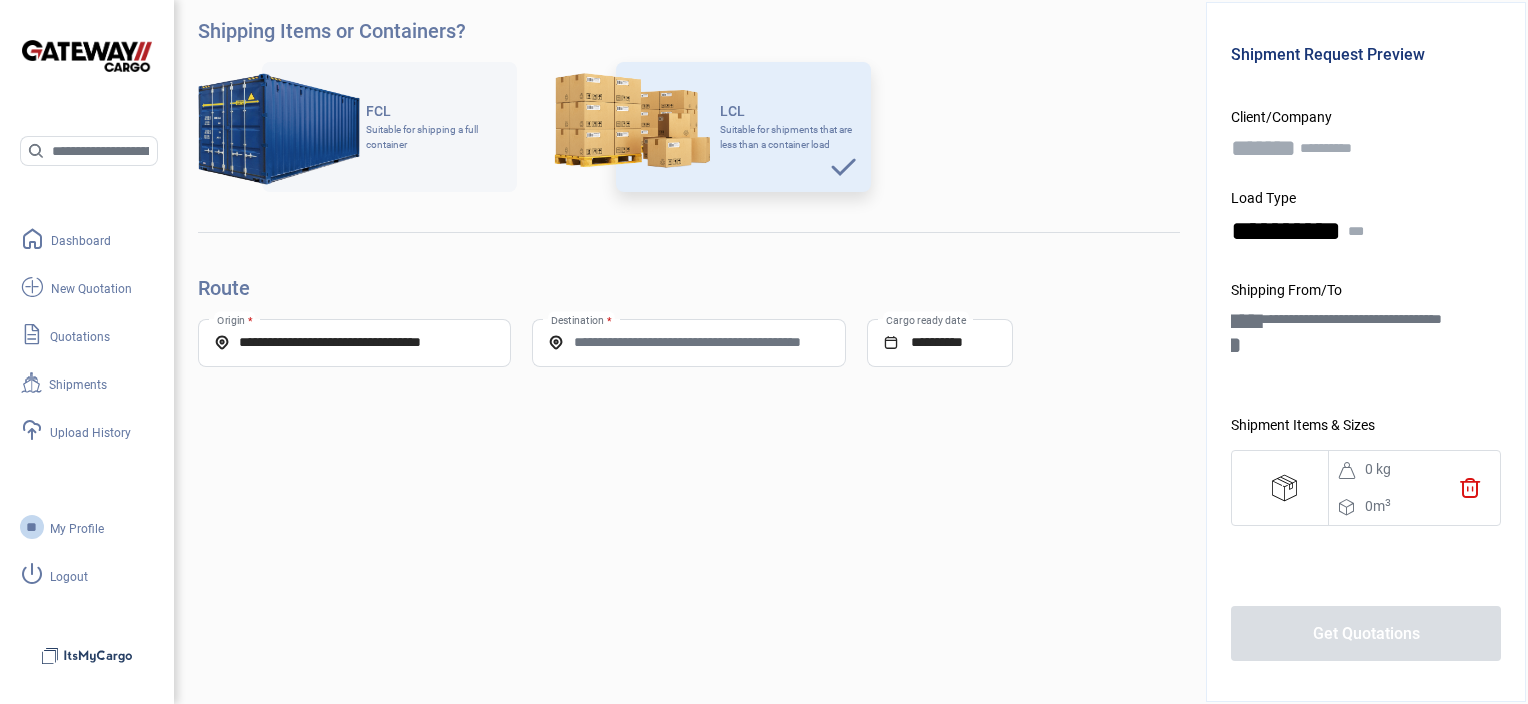click on "Destination *" 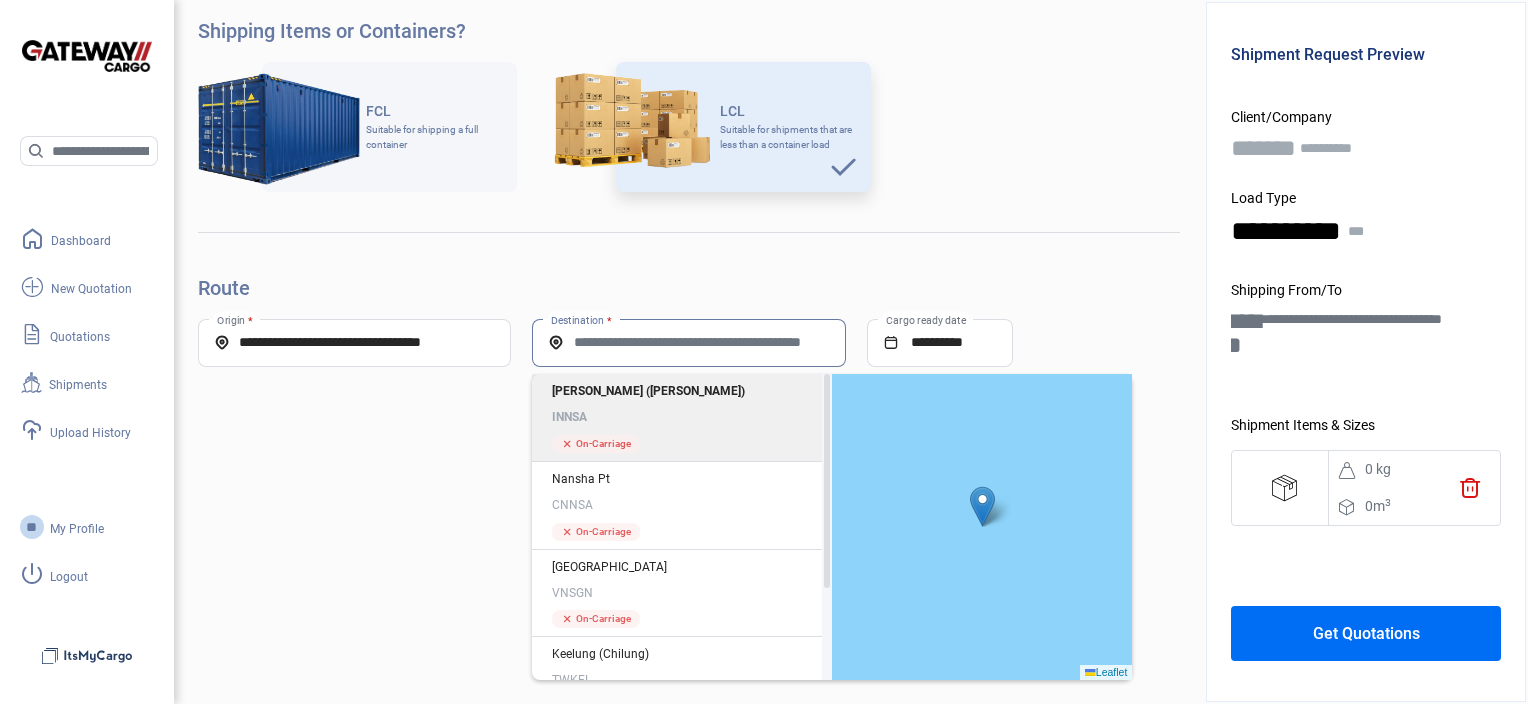 click on "Destination *" at bounding box center (688, 342) 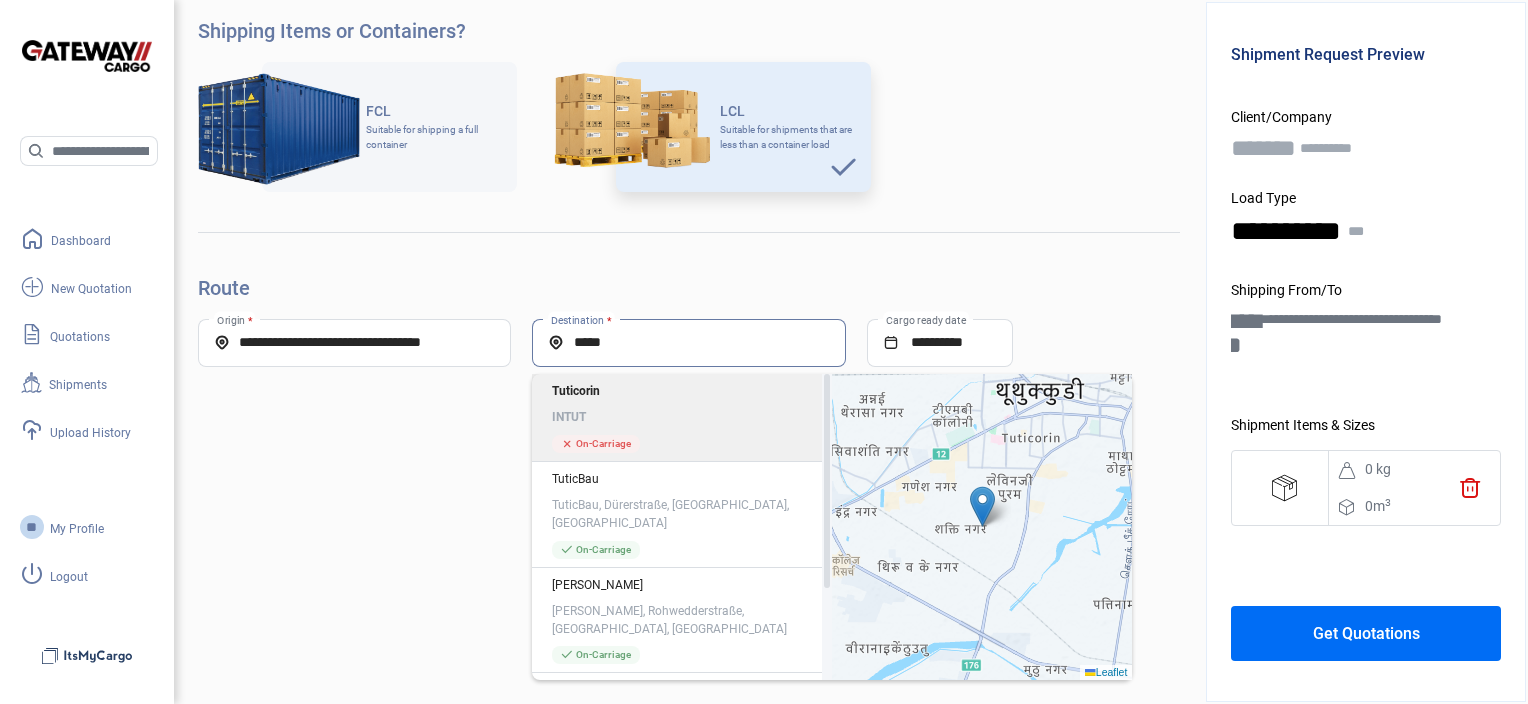 click on "INTUT" 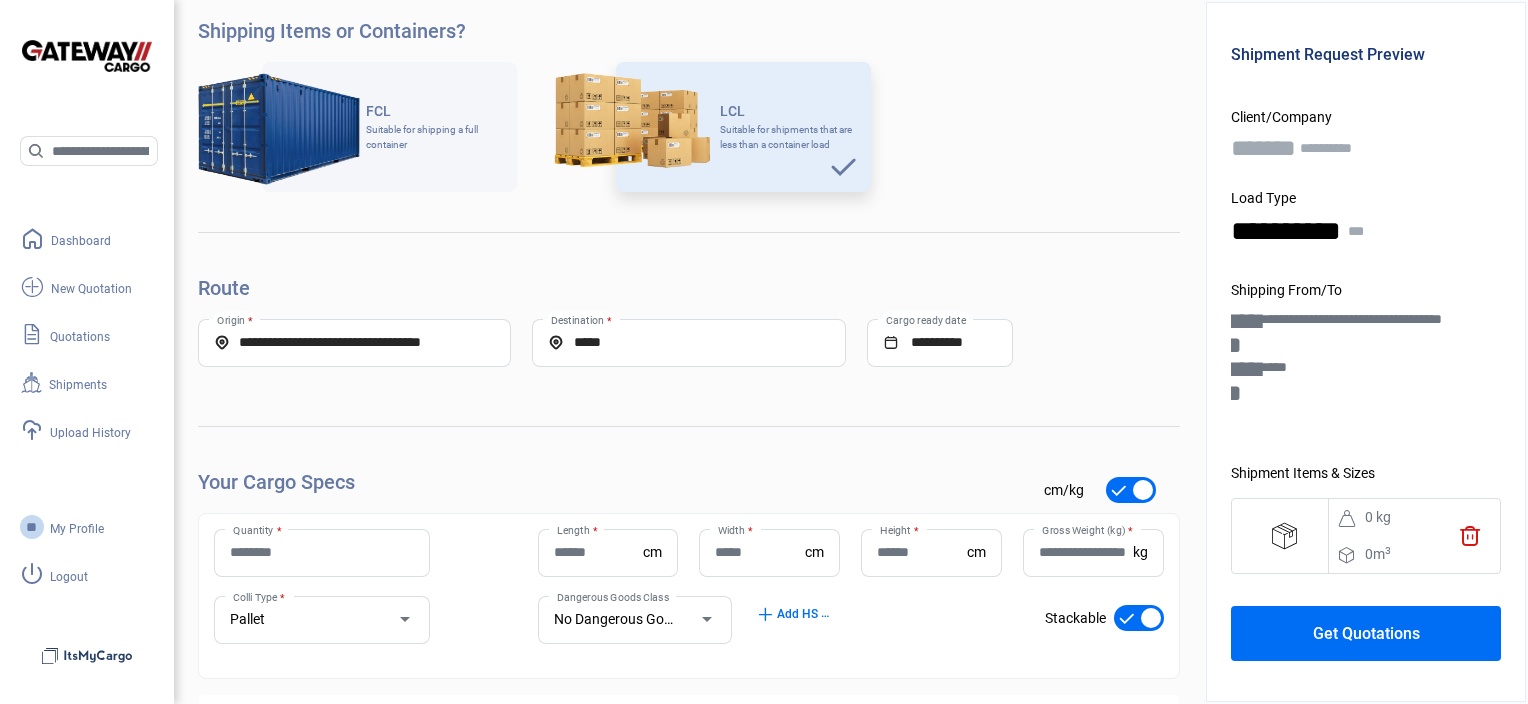 scroll, scrollTop: 600, scrollLeft: 0, axis: vertical 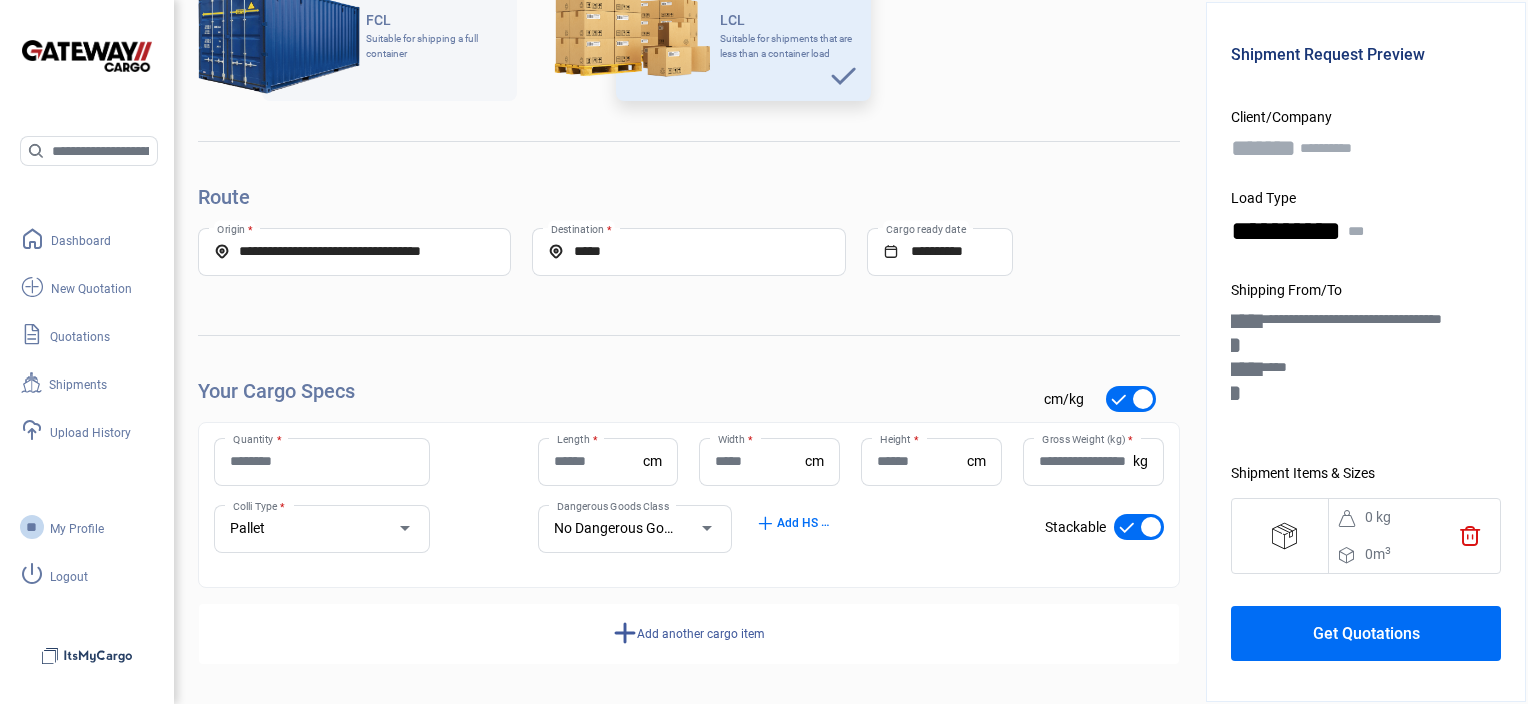 click on "Quantity *" at bounding box center (322, 461) 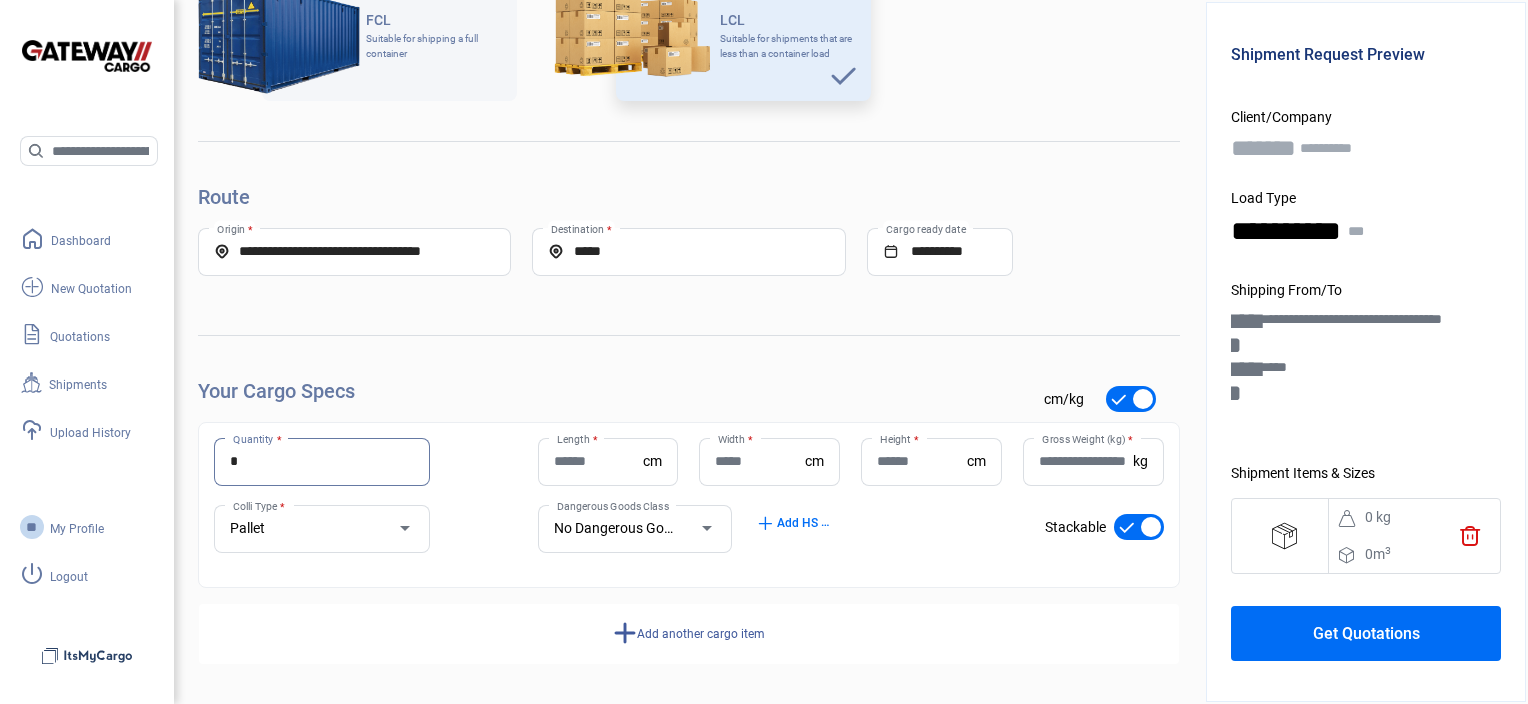 type on "*" 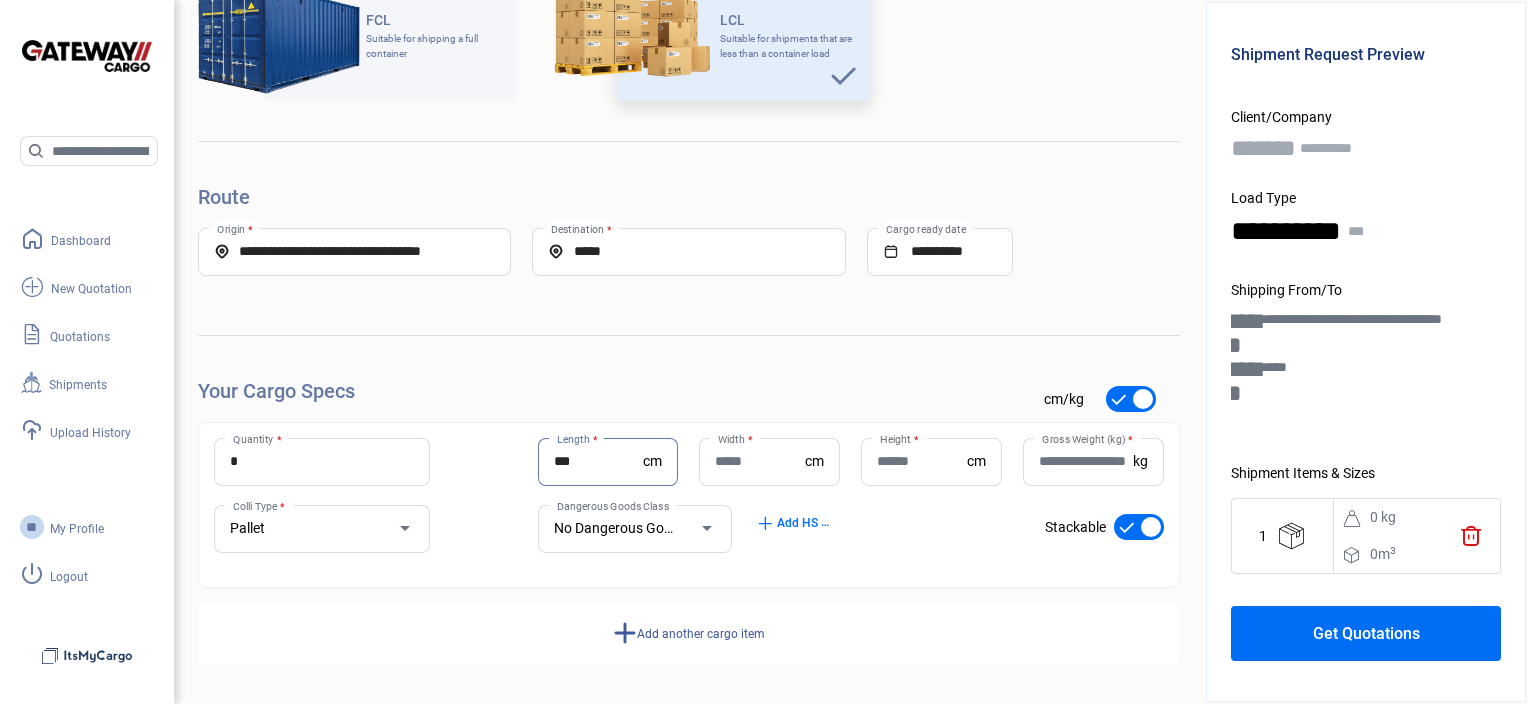type on "***" 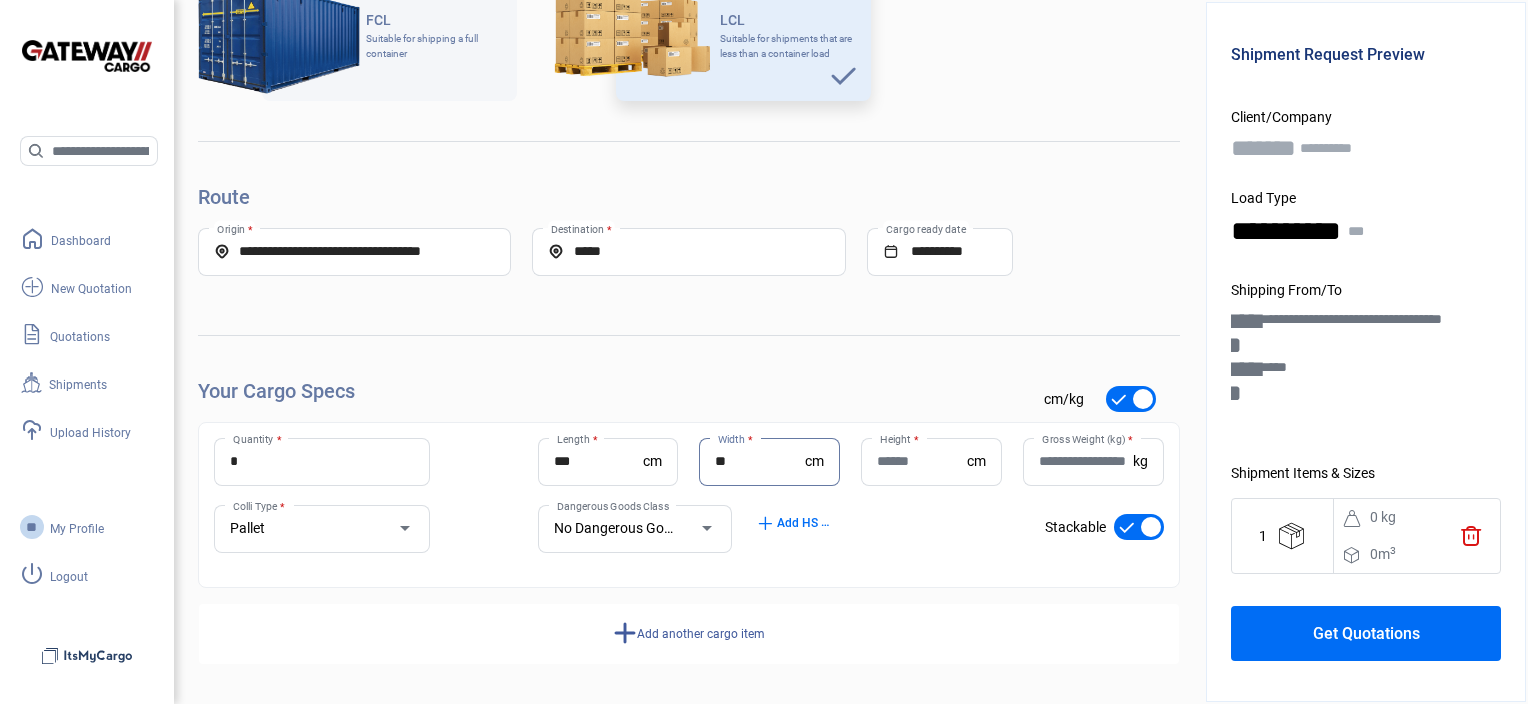 type on "**" 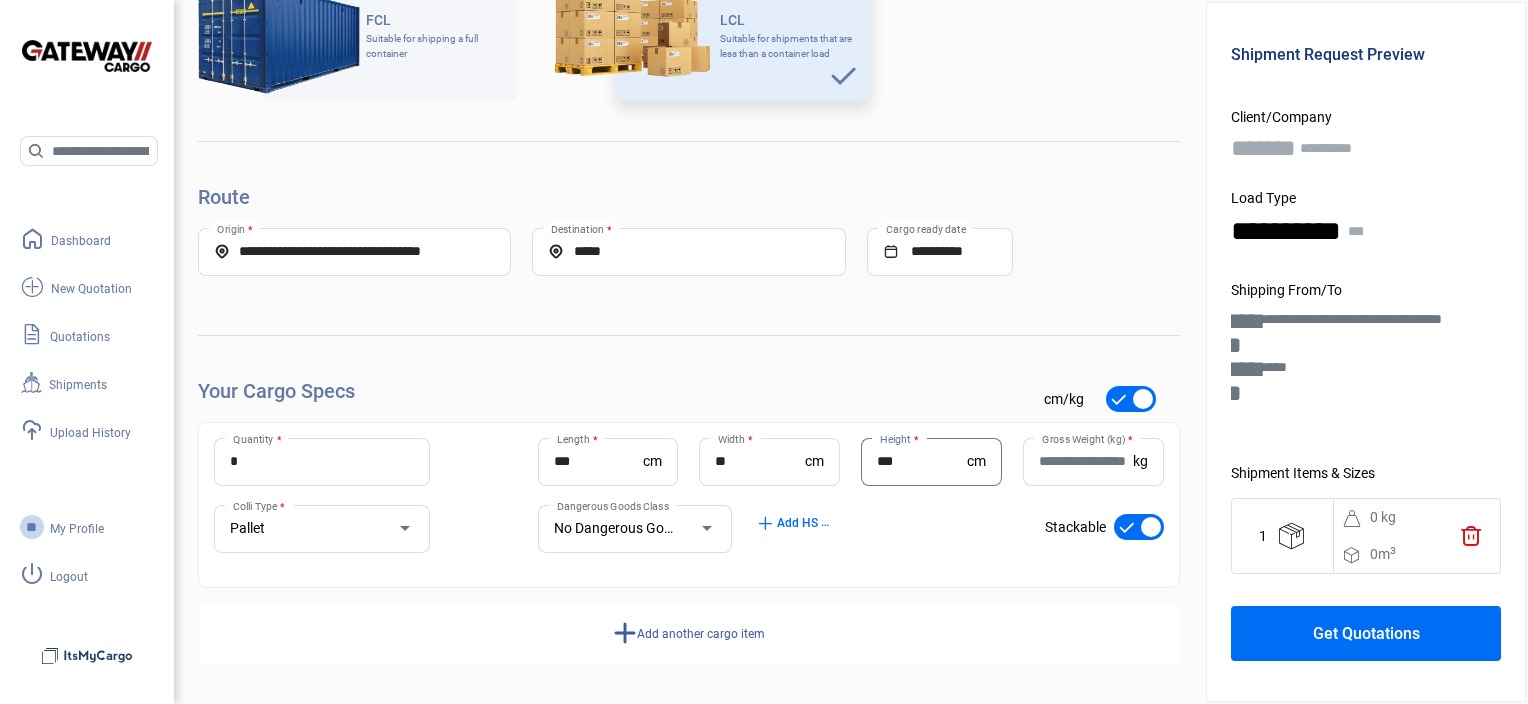type on "***" 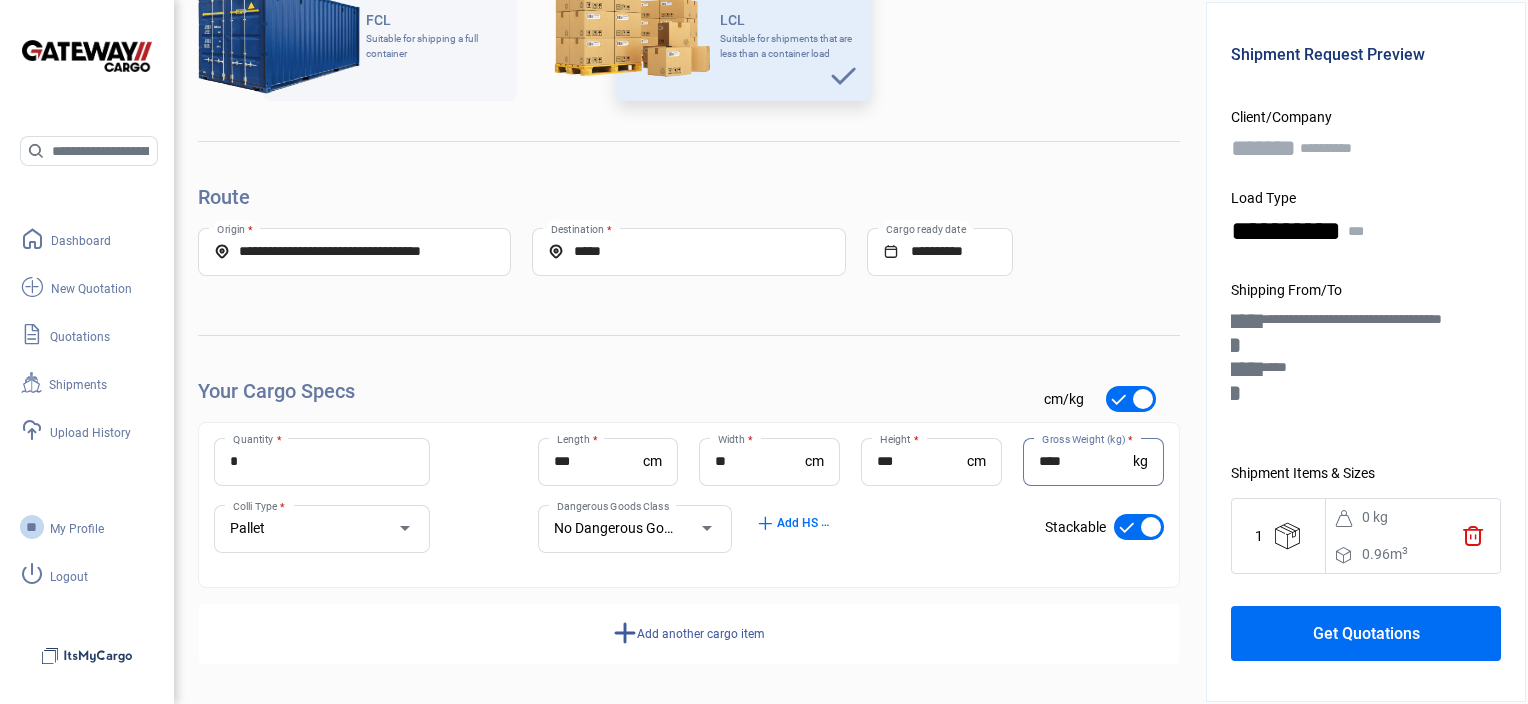type on "****" 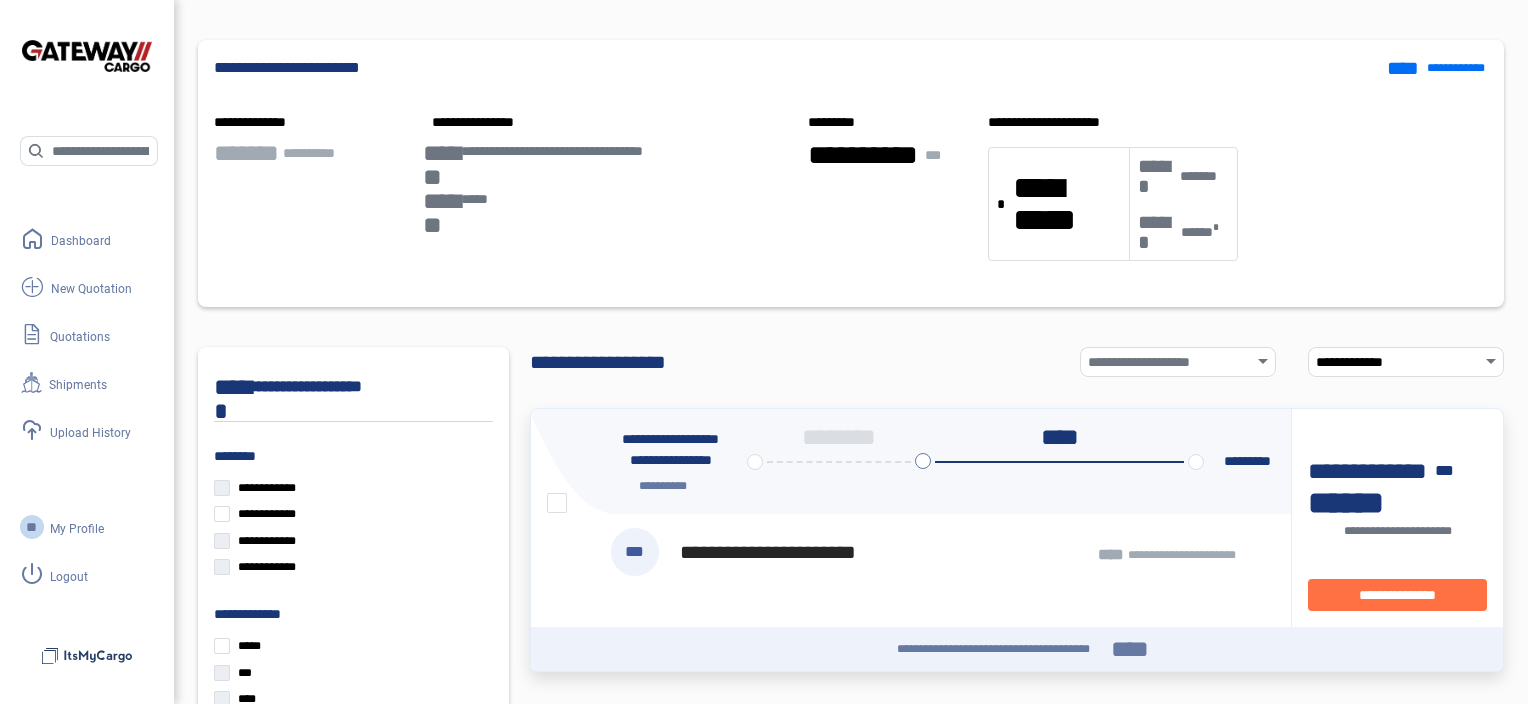 drag, startPoint x: 926, startPoint y: 576, endPoint x: 914, endPoint y: 547, distance: 31.38471 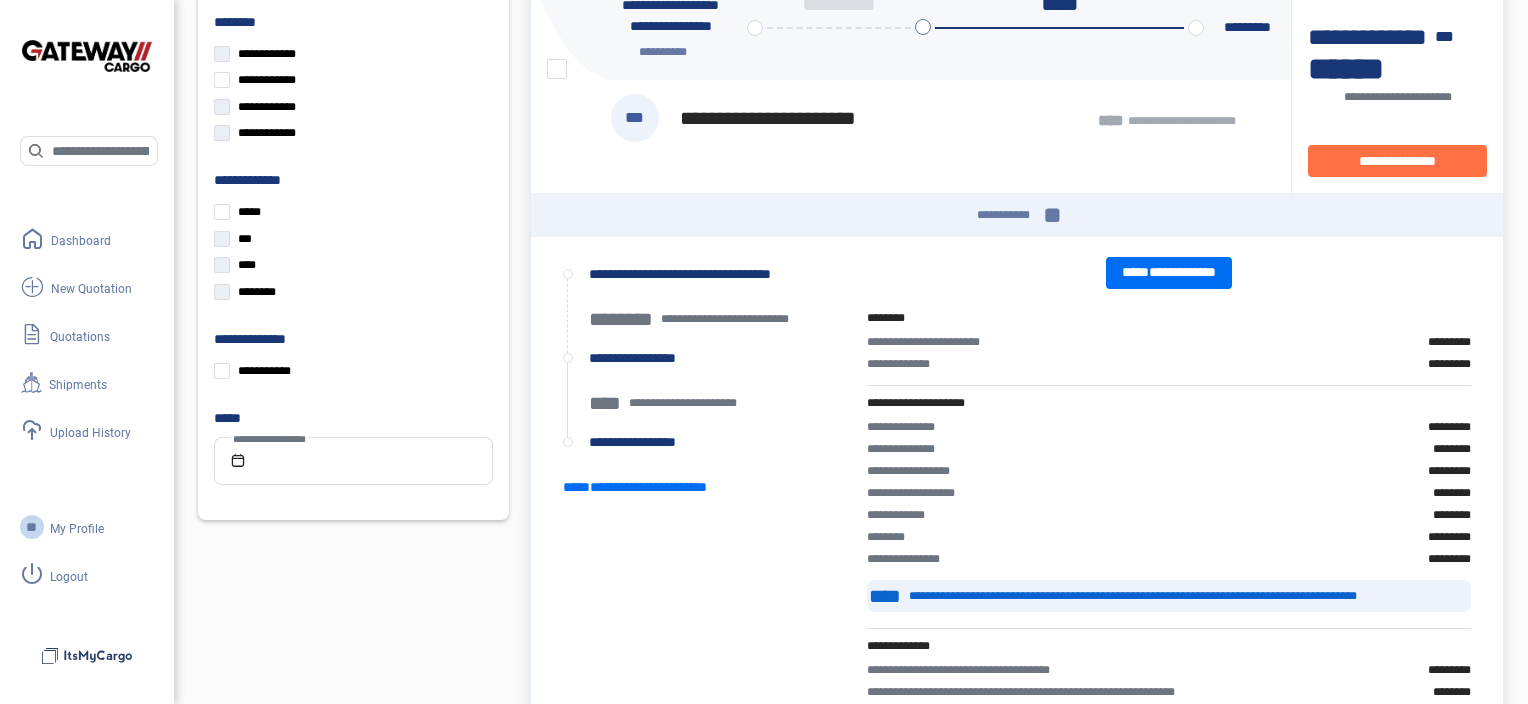 scroll, scrollTop: 300, scrollLeft: 0, axis: vertical 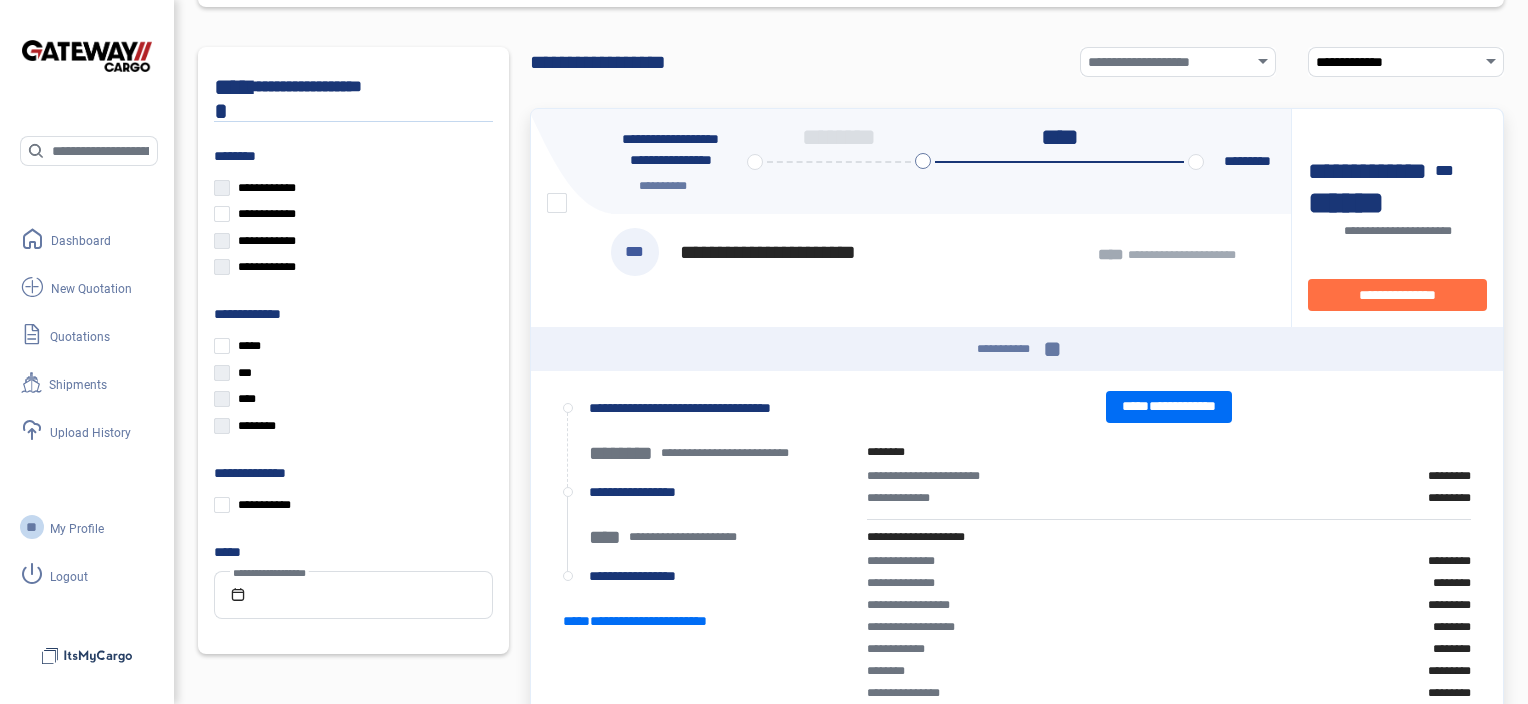 click at bounding box center (557, 203) 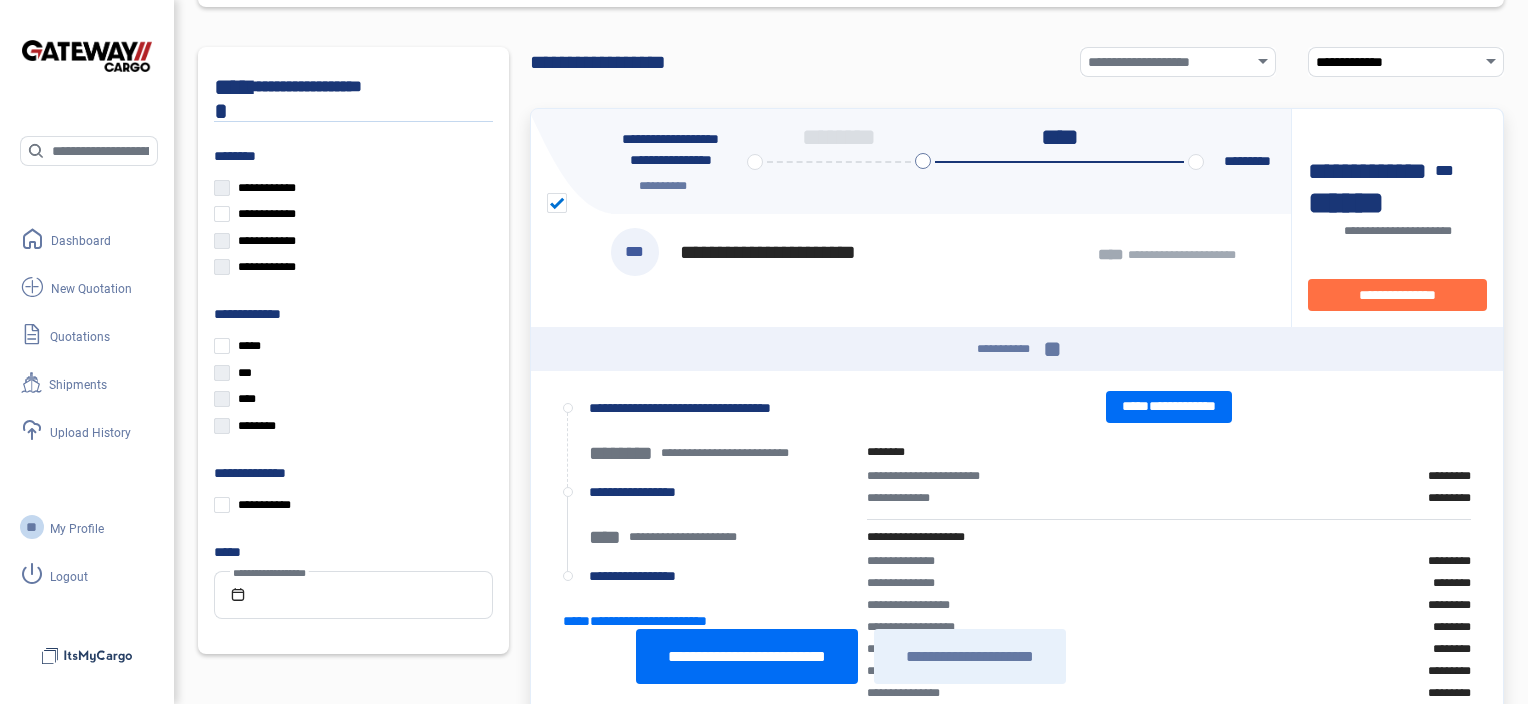 click on "**********" 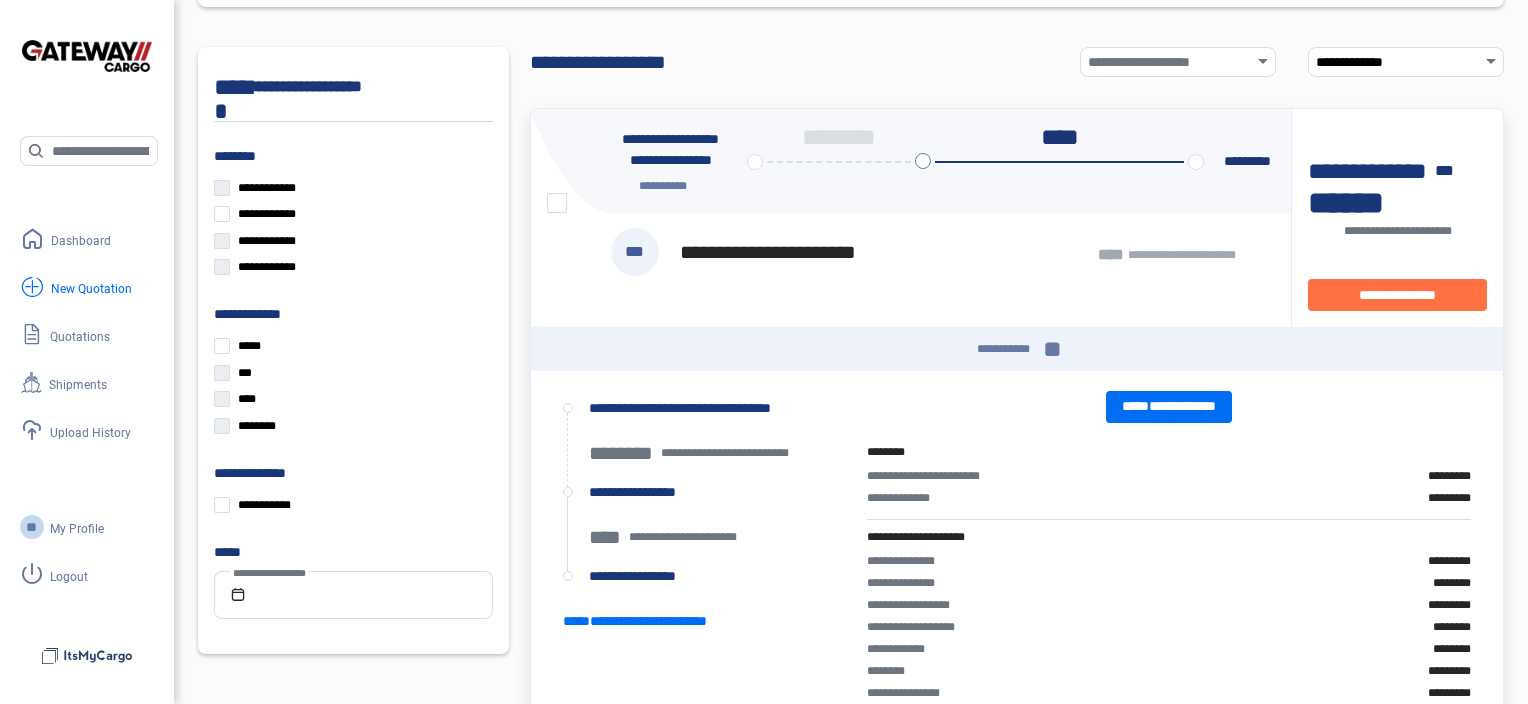 click on "add_new  New Quotation" at bounding box center (66, 287) 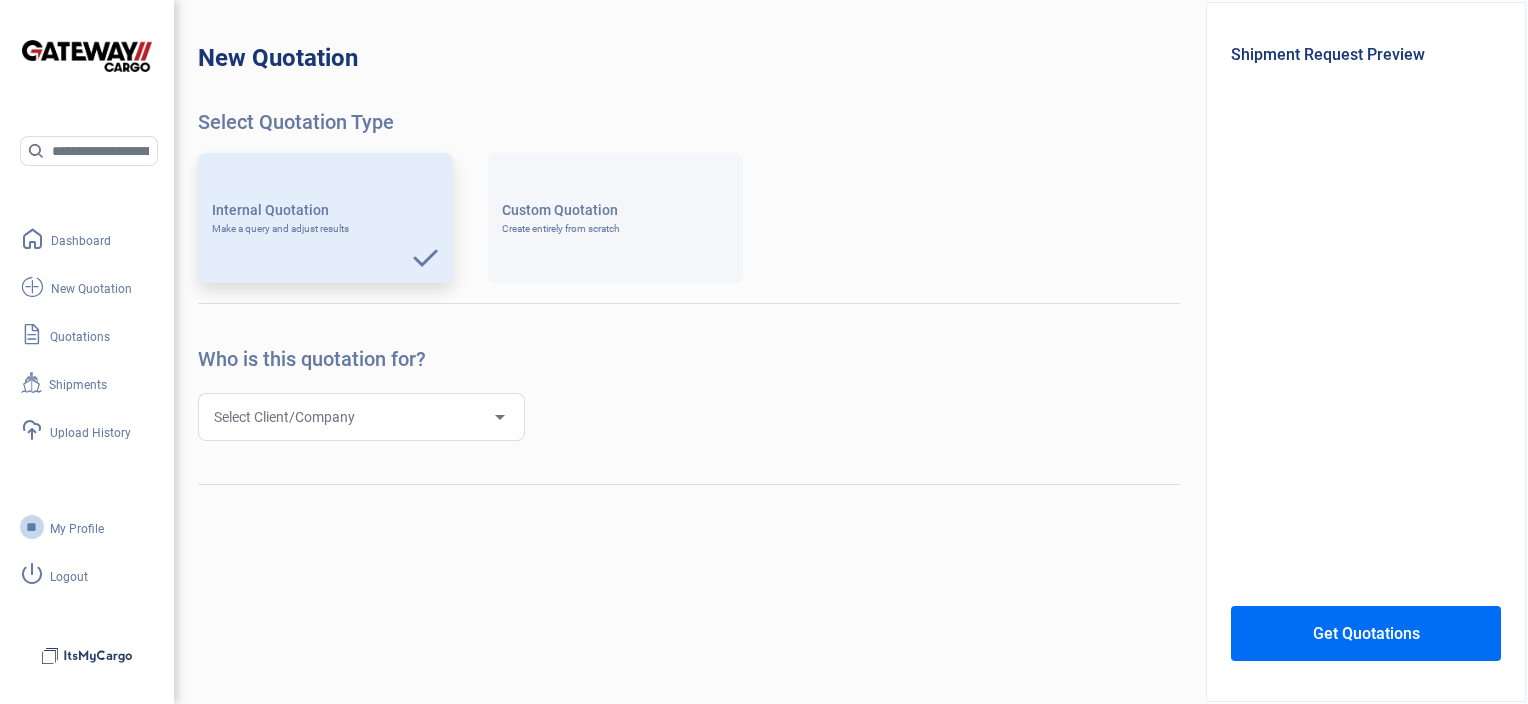 click on "Select Client/Company" at bounding box center (284, 417) 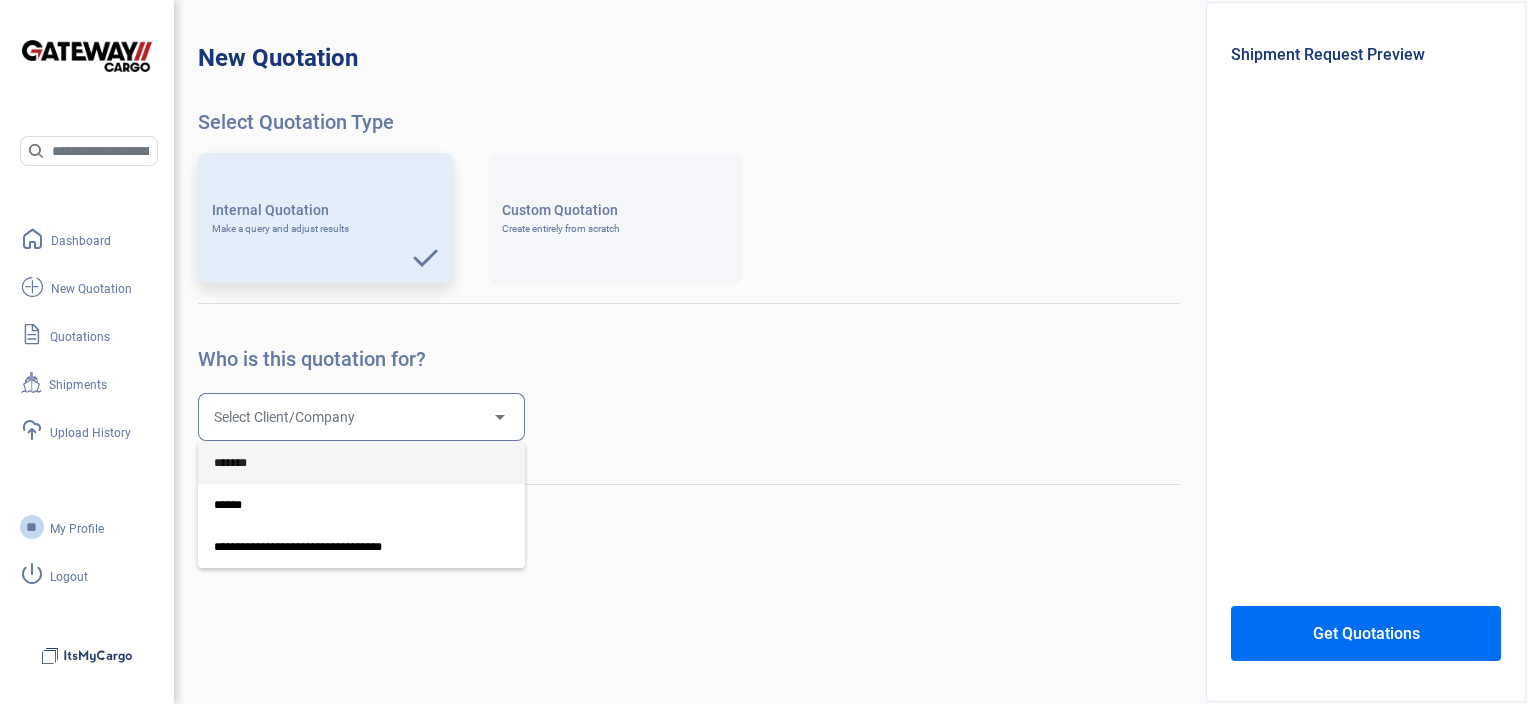 click on "*******" at bounding box center (361, 463) 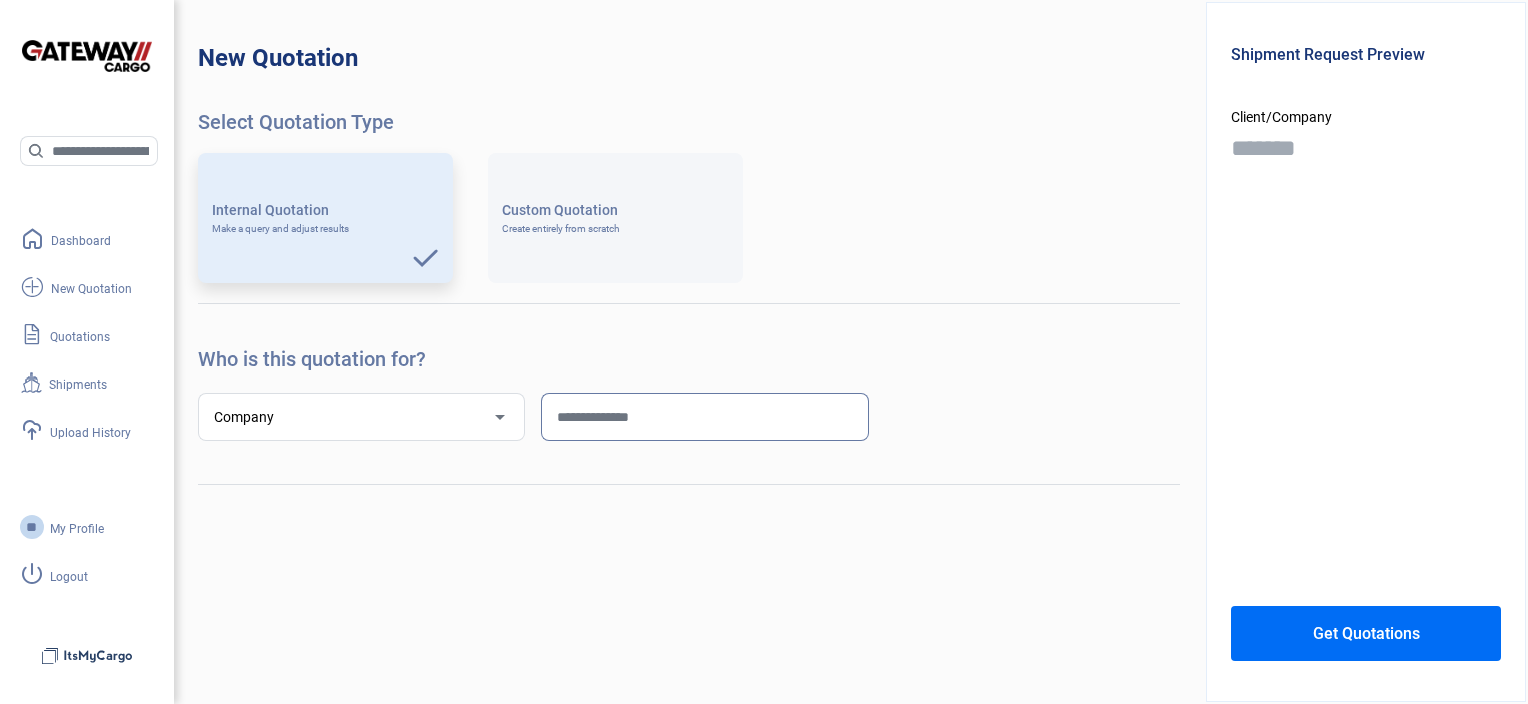 click at bounding box center [704, 417] 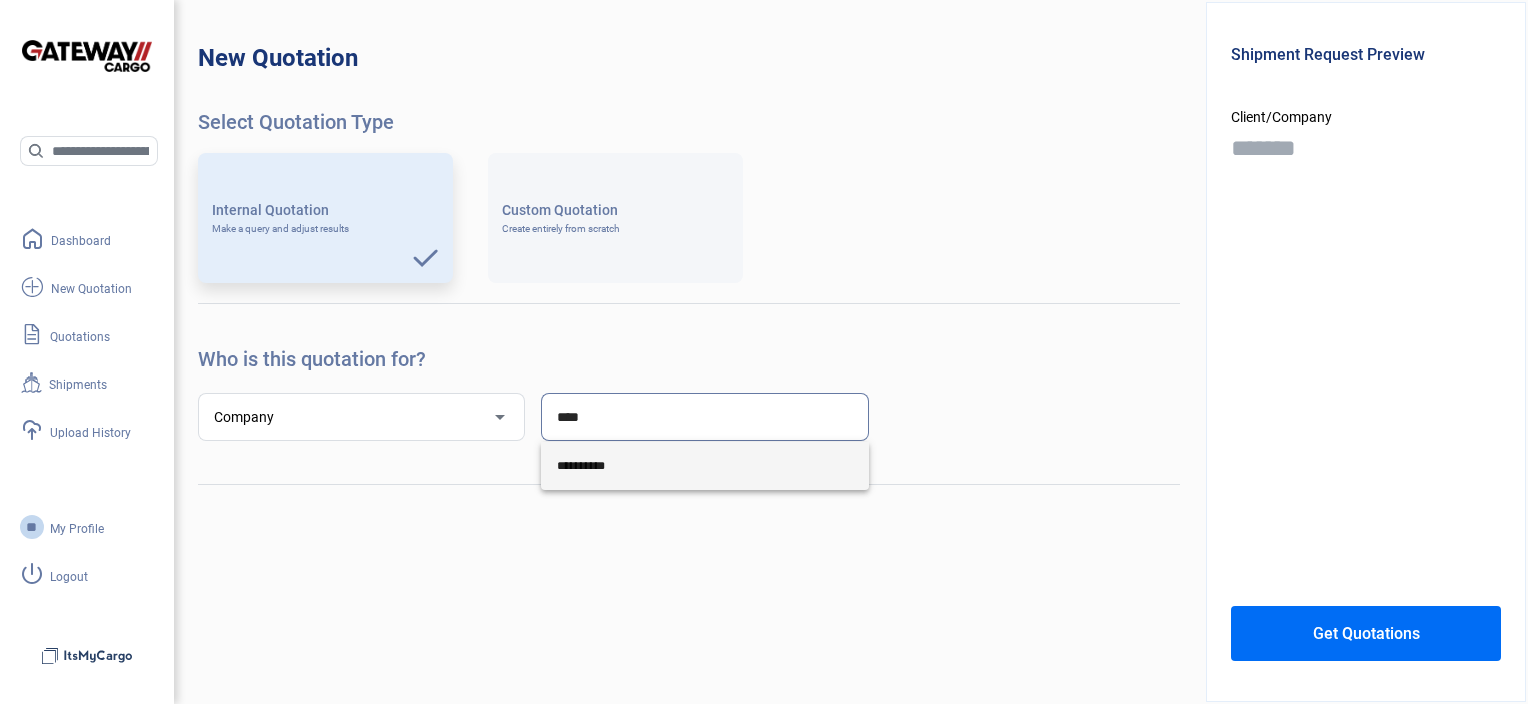 click on "**********" at bounding box center (704, 466) 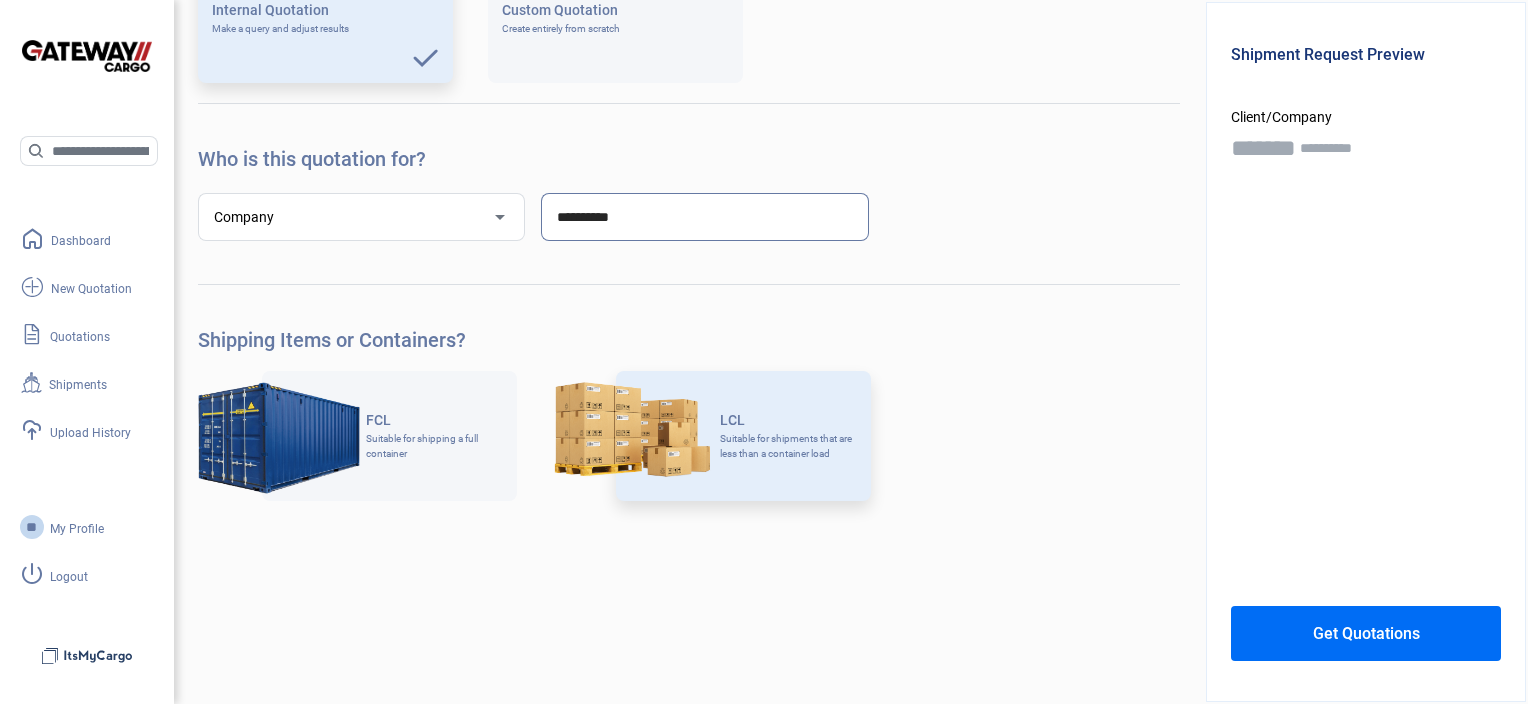 click on "LCL" 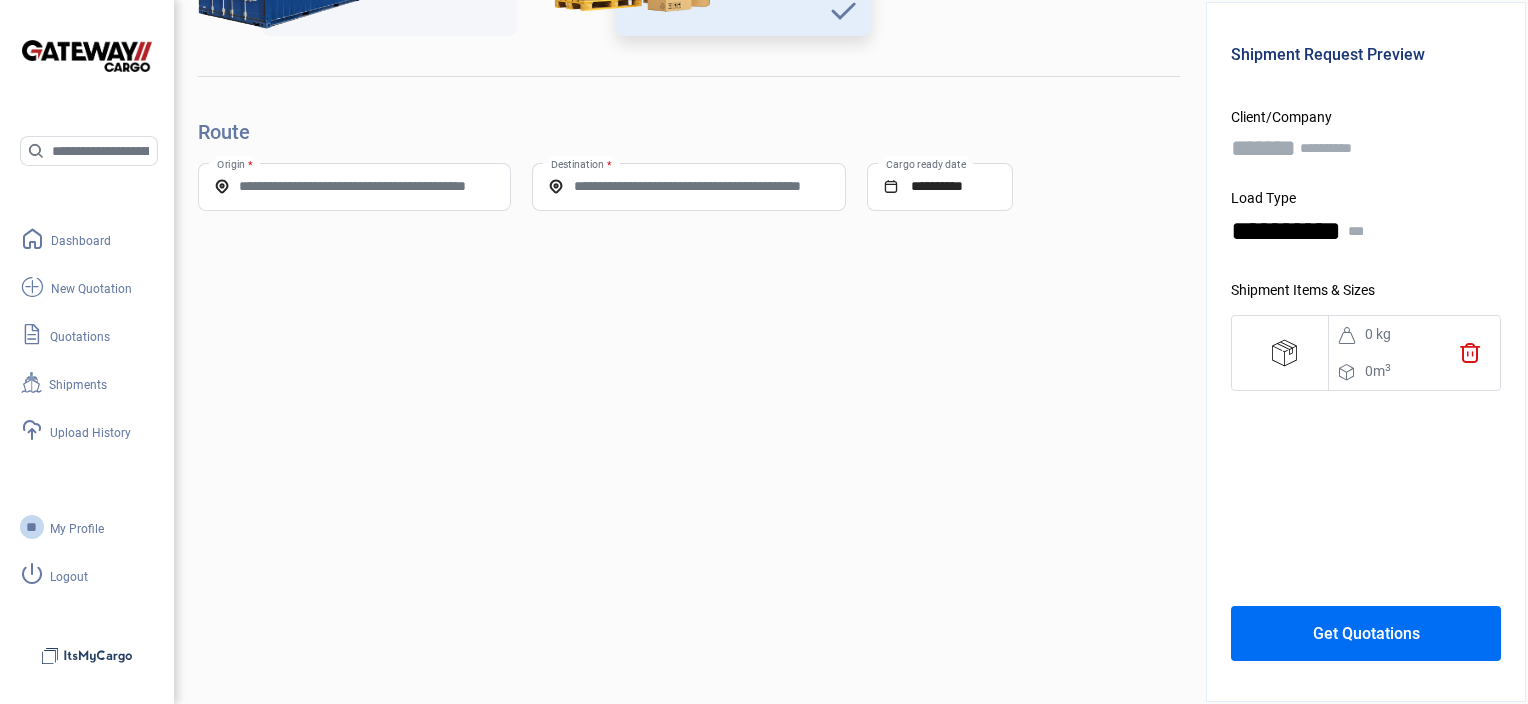 scroll, scrollTop: 631, scrollLeft: 0, axis: vertical 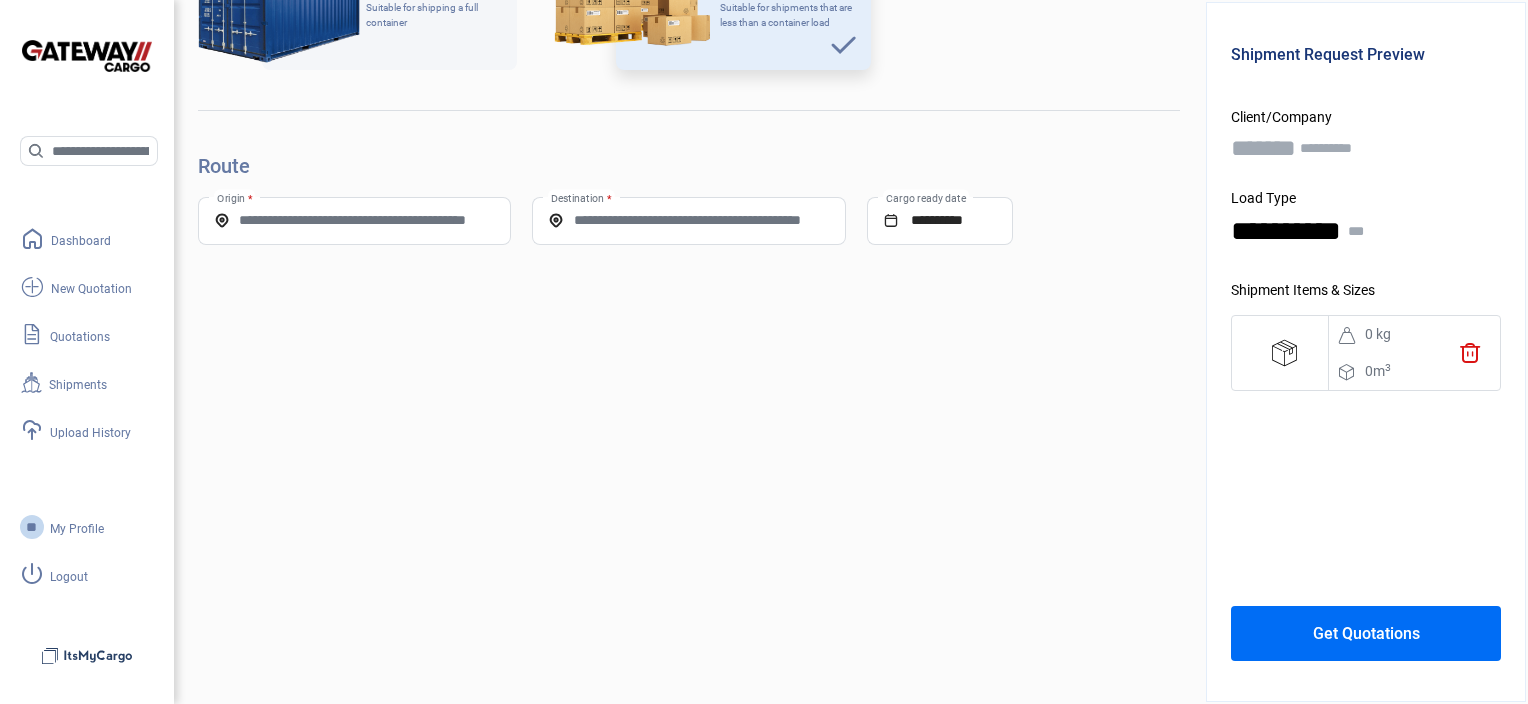 click on "Origin *" at bounding box center [354, 220] 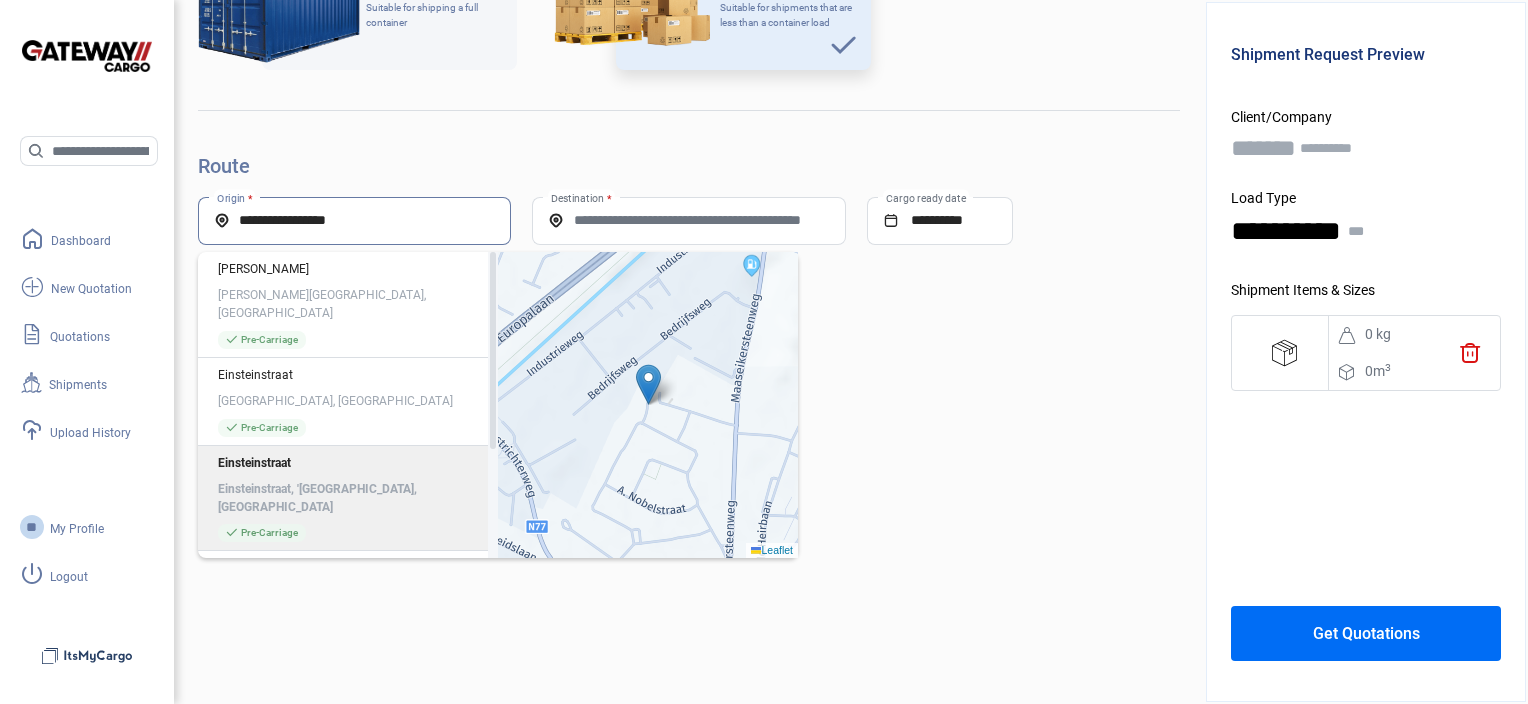 click on "[GEOGRAPHIC_DATA], [GEOGRAPHIC_DATA] check_mark  Pre-Carriage" 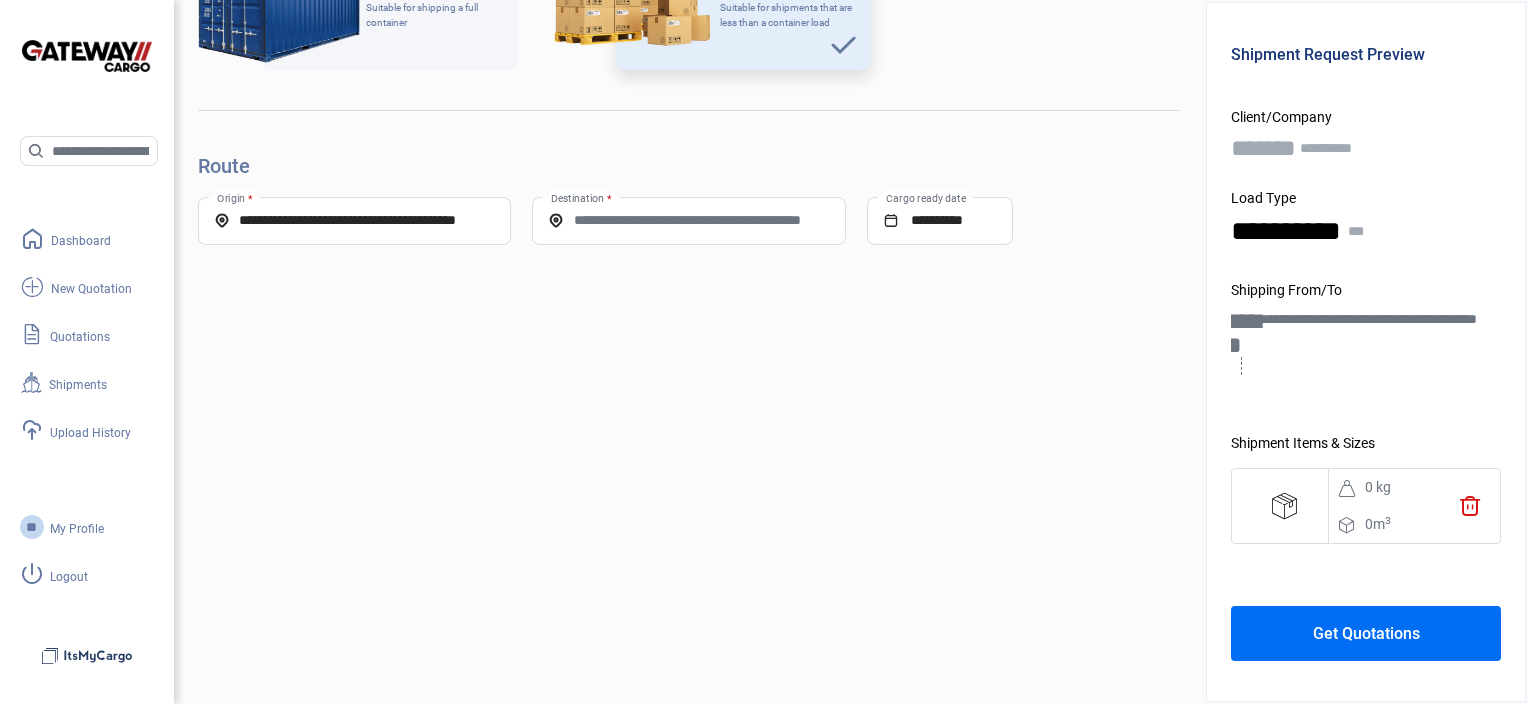 click on "Destination *" at bounding box center (688, 220) 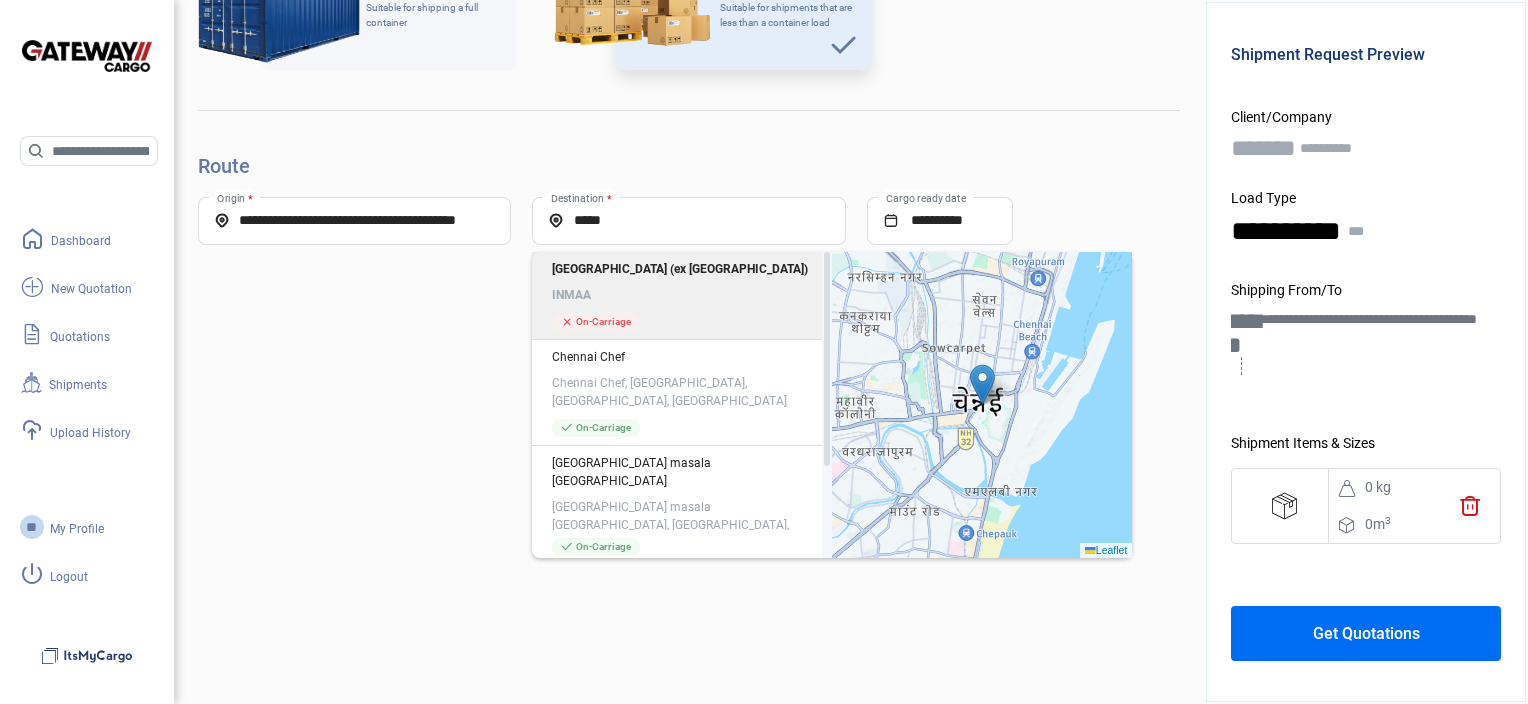 click on "[GEOGRAPHIC_DATA] (ex [GEOGRAPHIC_DATA]) INMAA cross  On-Carriage" 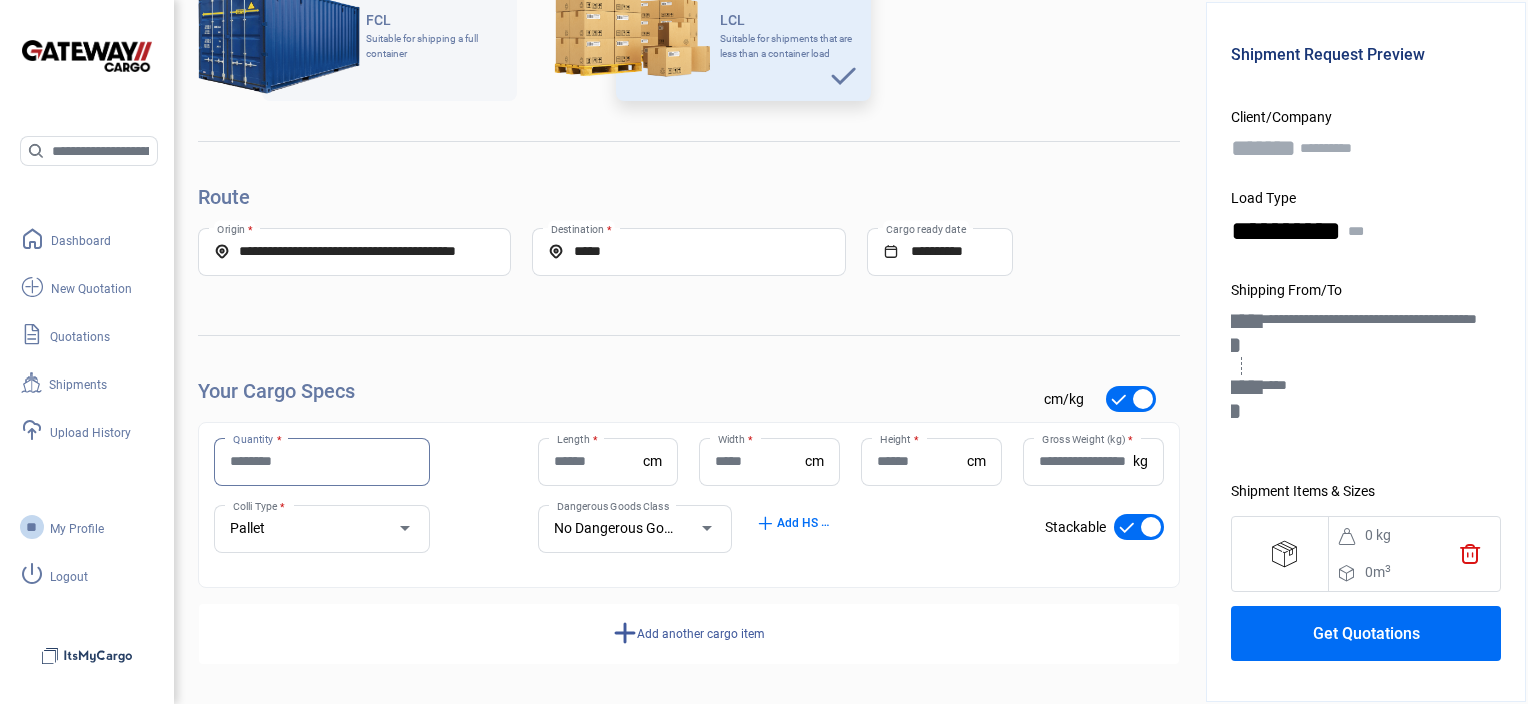 click on "Quantity *" at bounding box center [322, 461] 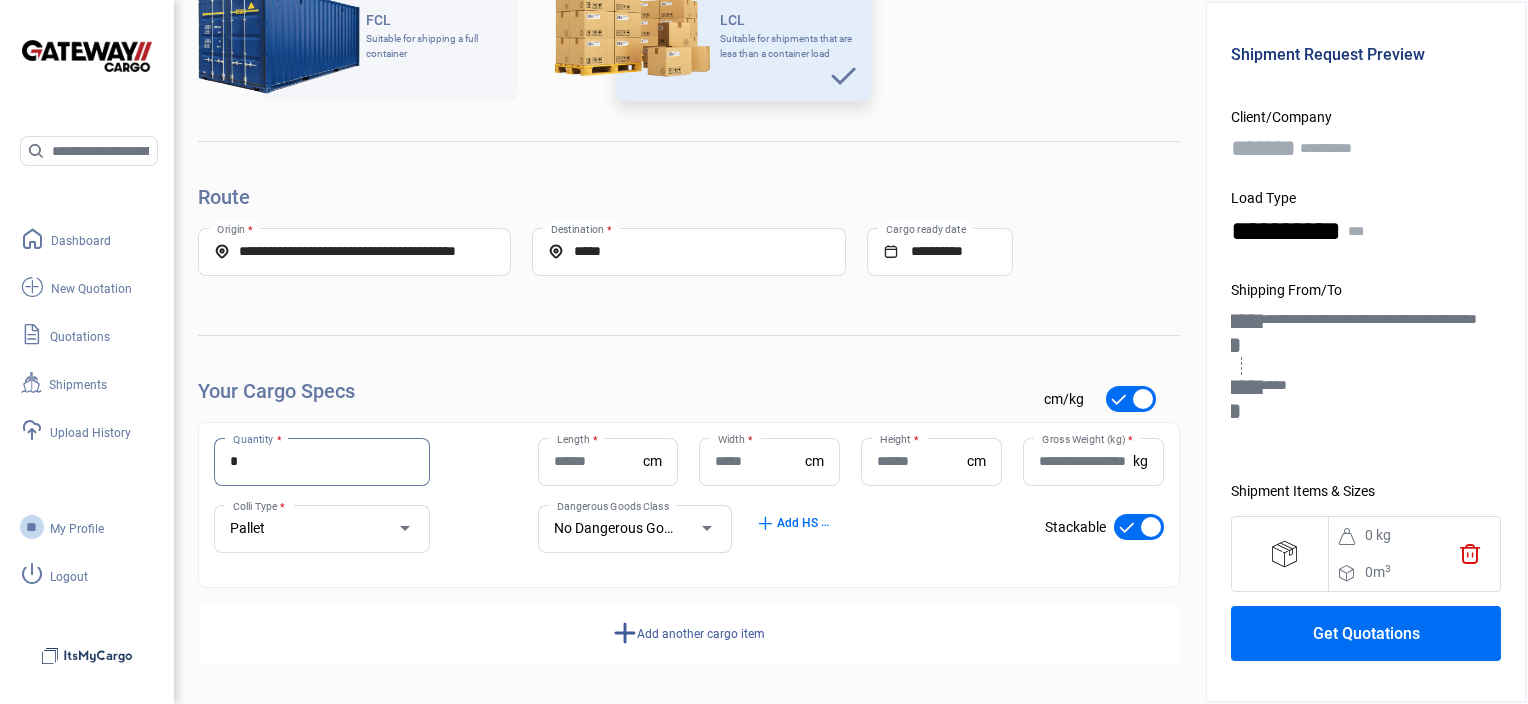 type on "*" 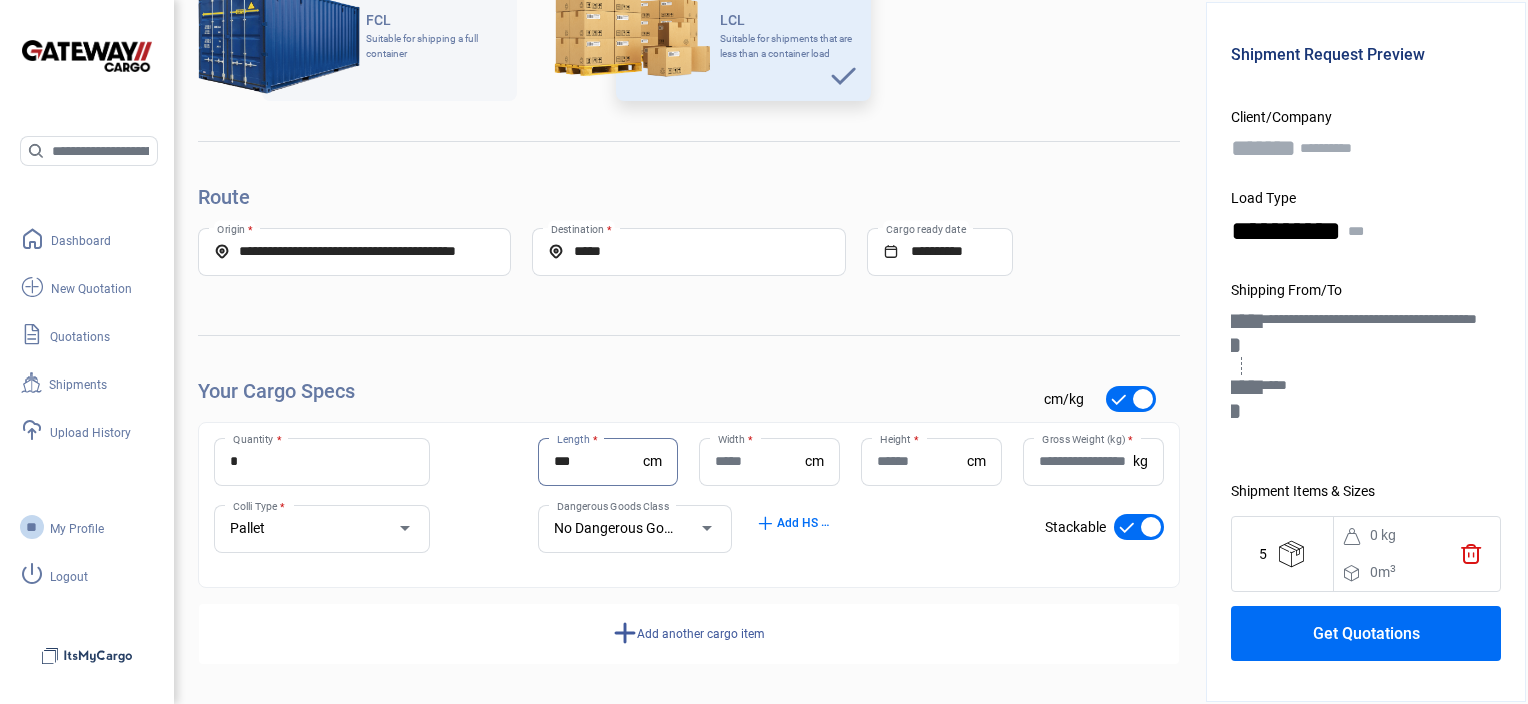 type on "***" 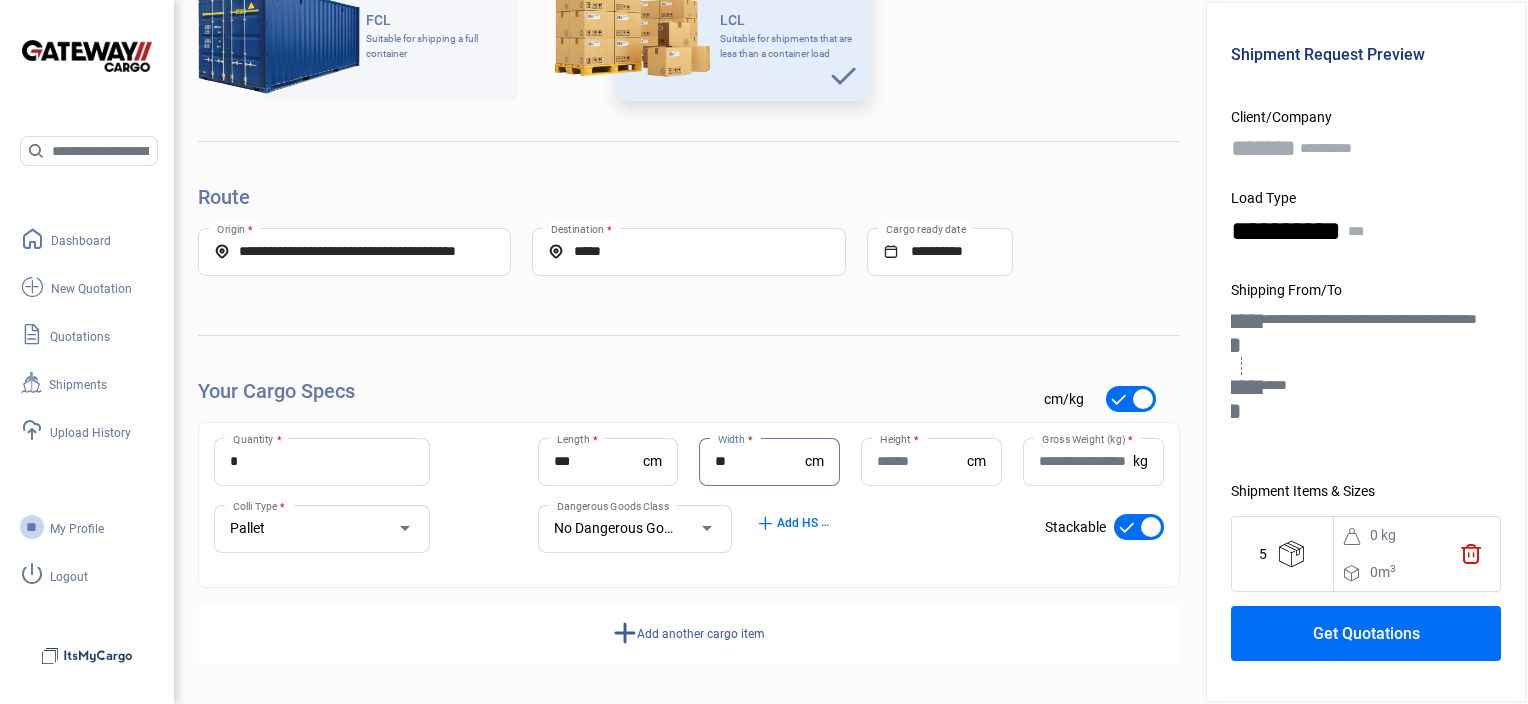 type on "**" 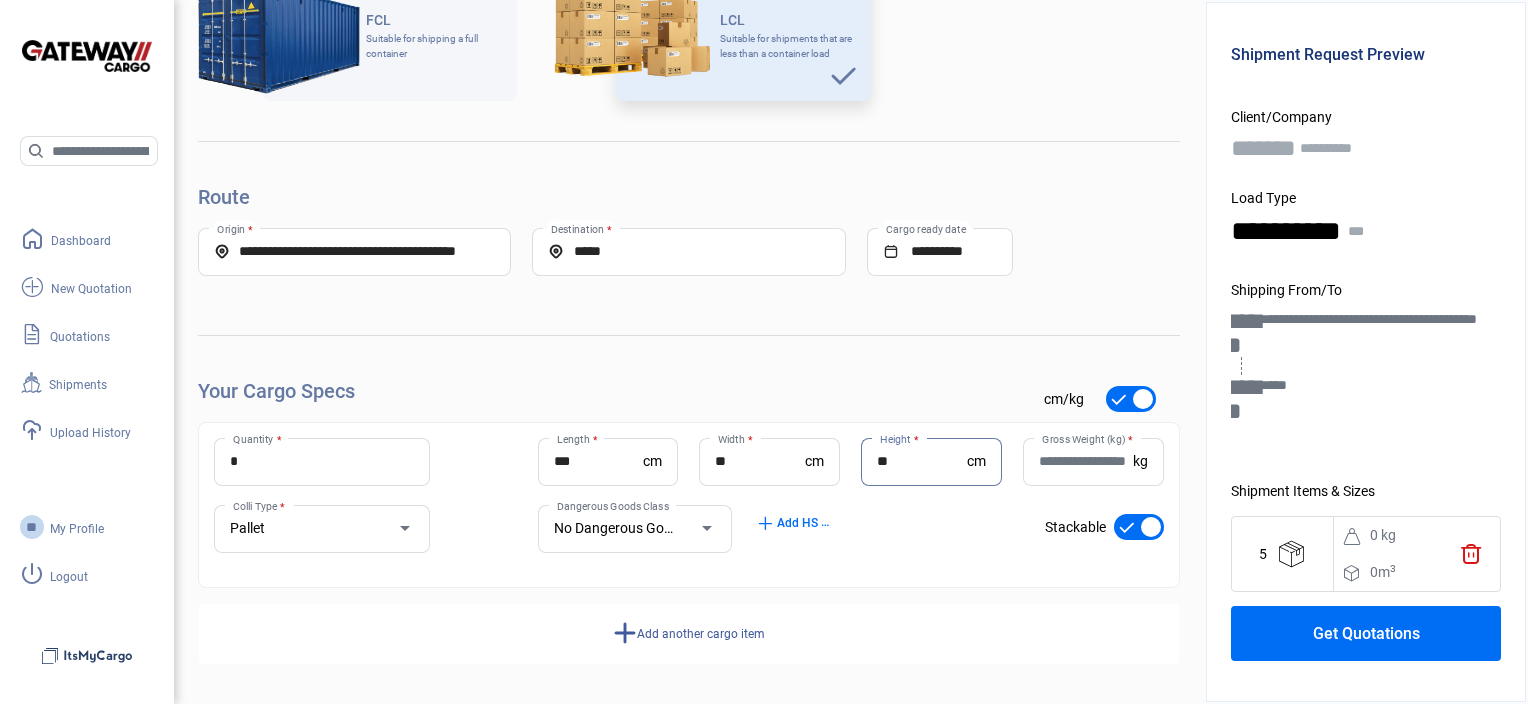 type on "**" 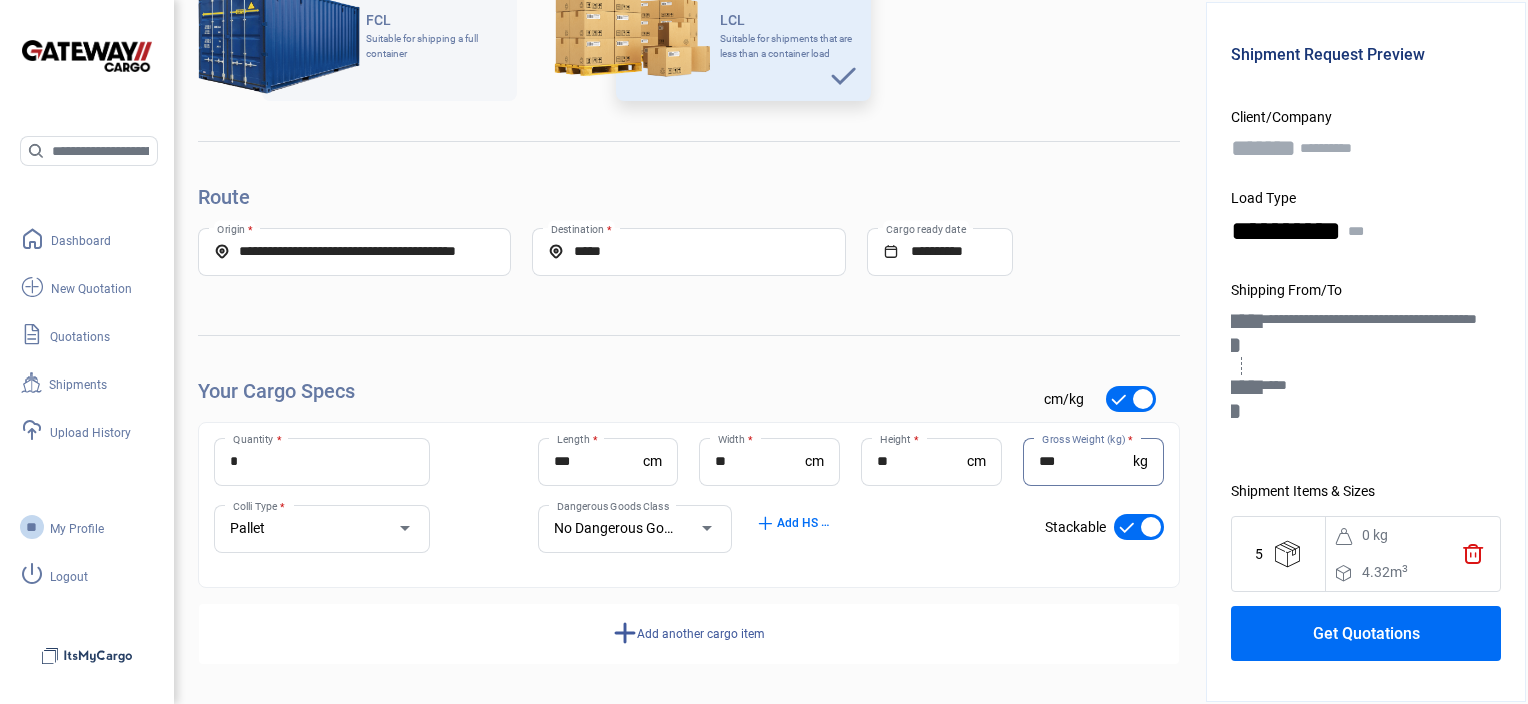 type on "***" 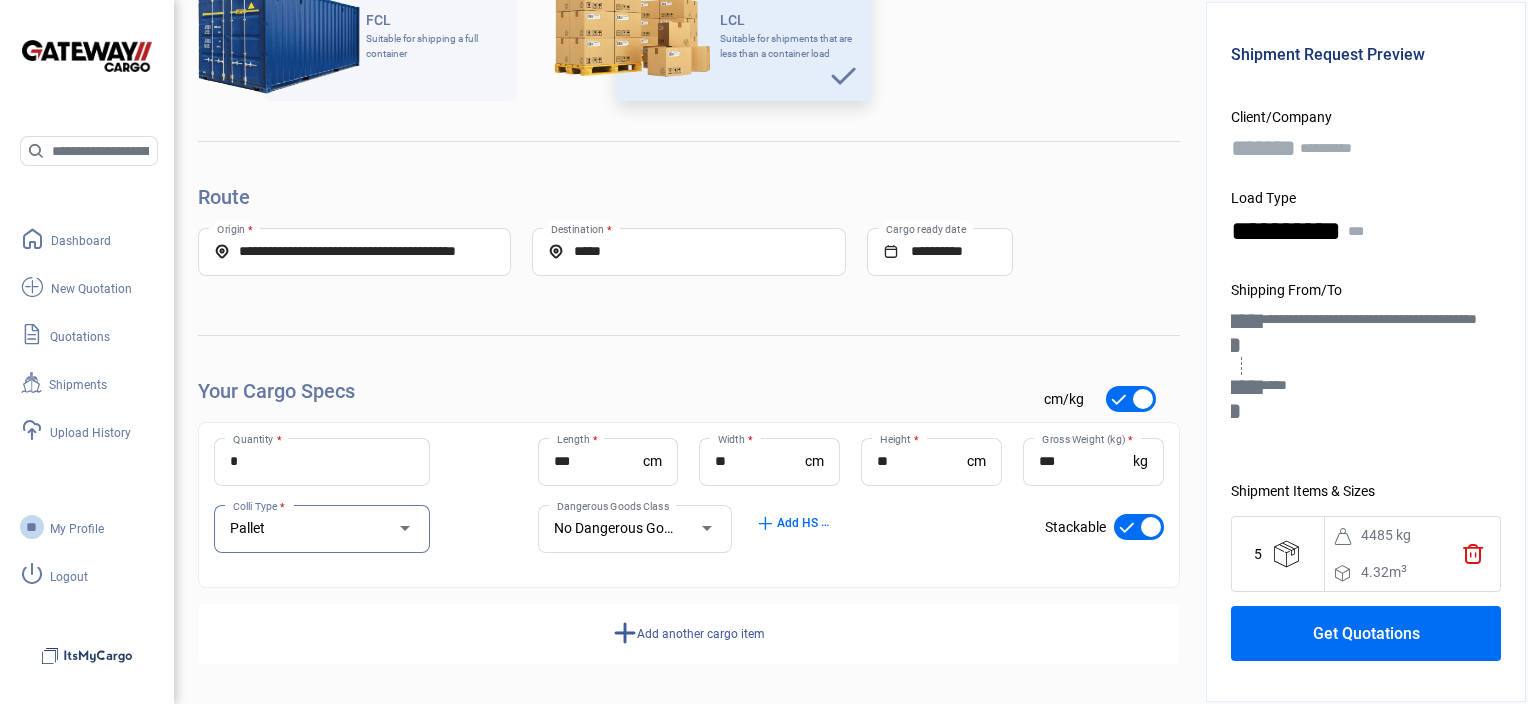 click on "add  Add another cargo item" 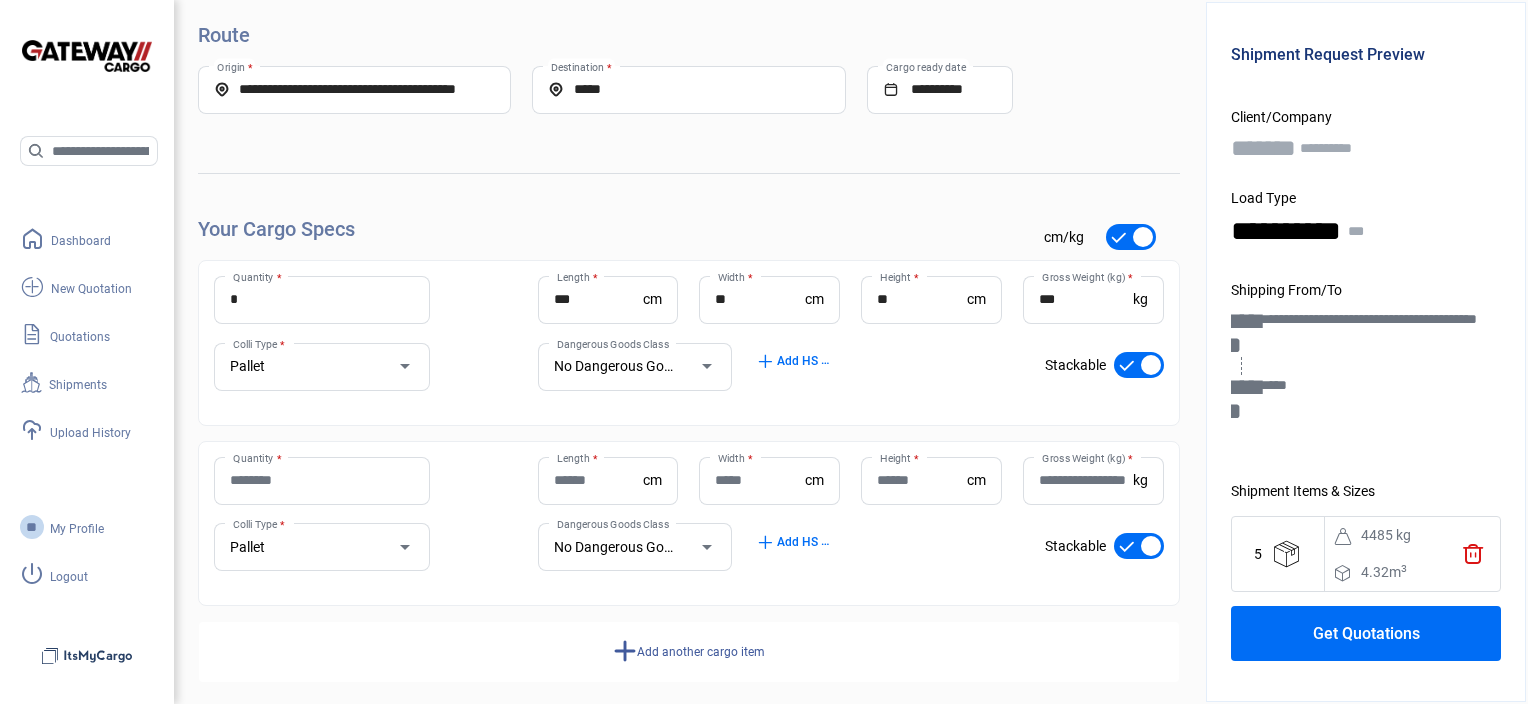 scroll, scrollTop: 780, scrollLeft: 0, axis: vertical 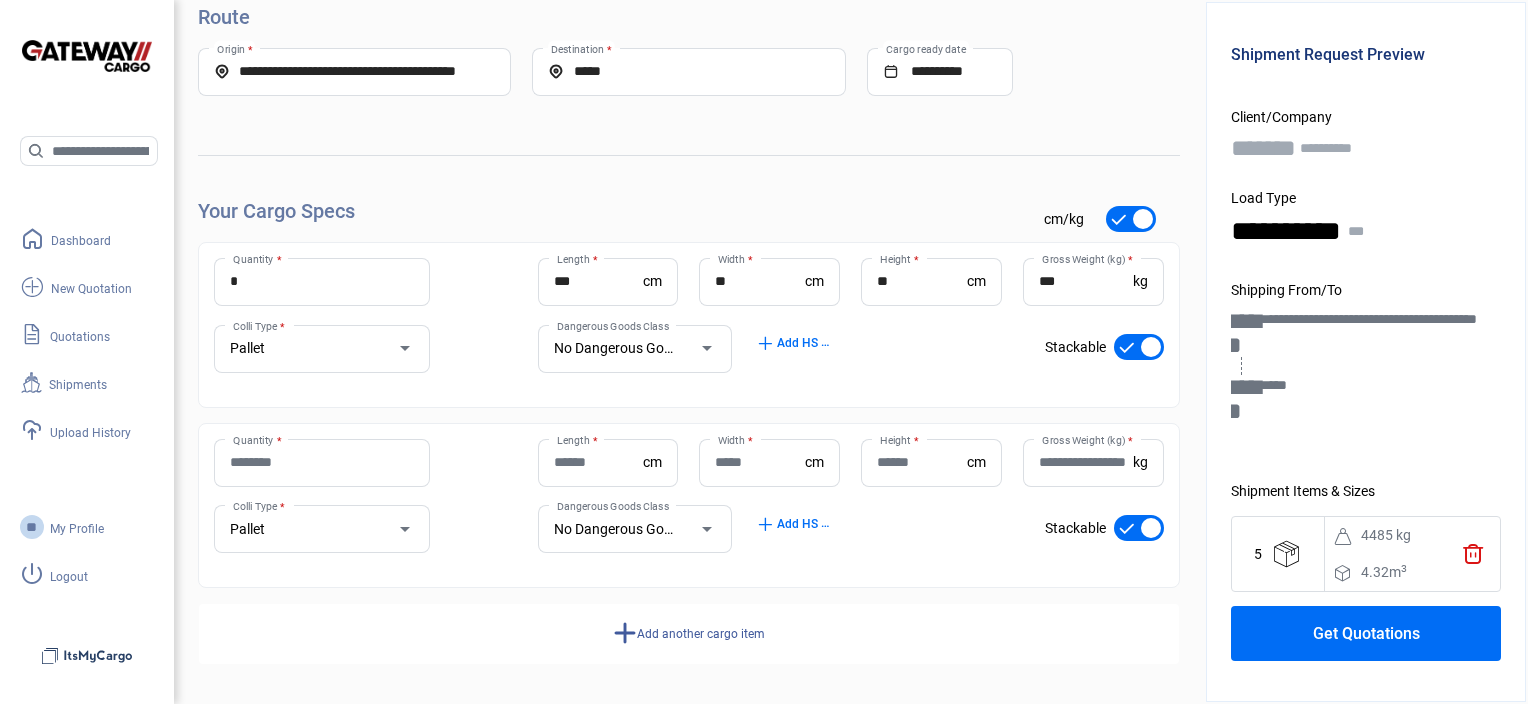 click on "Quantity *" at bounding box center (322, 462) 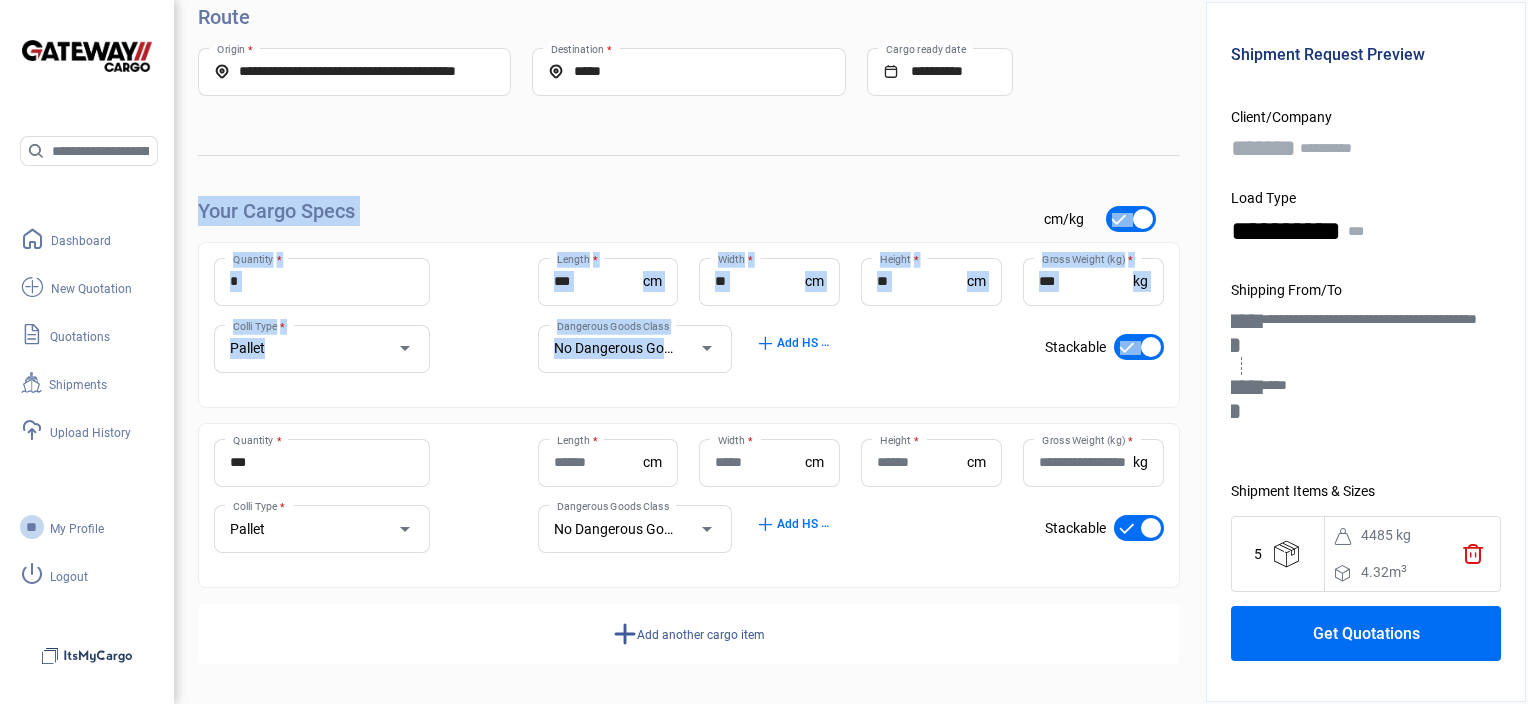 drag, startPoint x: 308, startPoint y: 482, endPoint x: 189, endPoint y: 464, distance: 120.353645 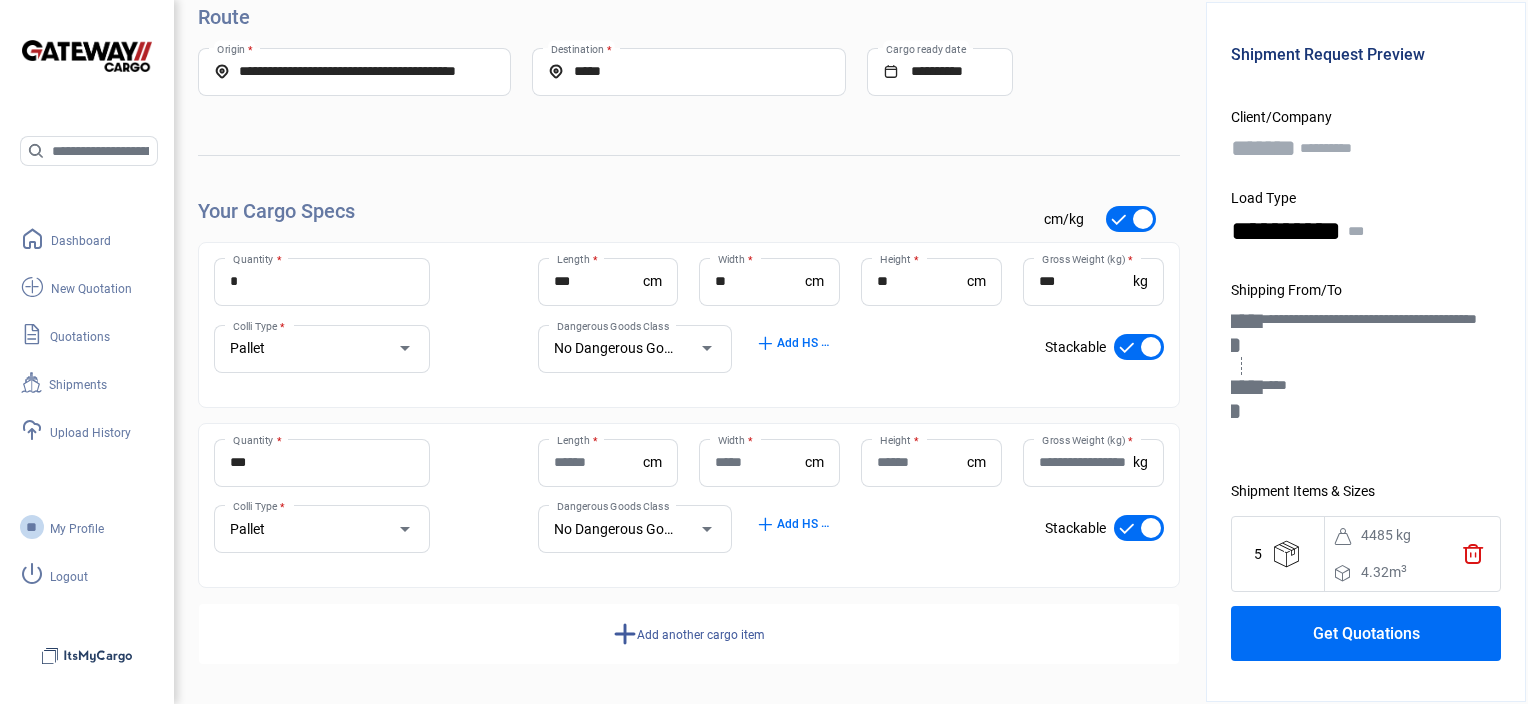 drag, startPoint x: 189, startPoint y: 464, endPoint x: 246, endPoint y: 463, distance: 57.00877 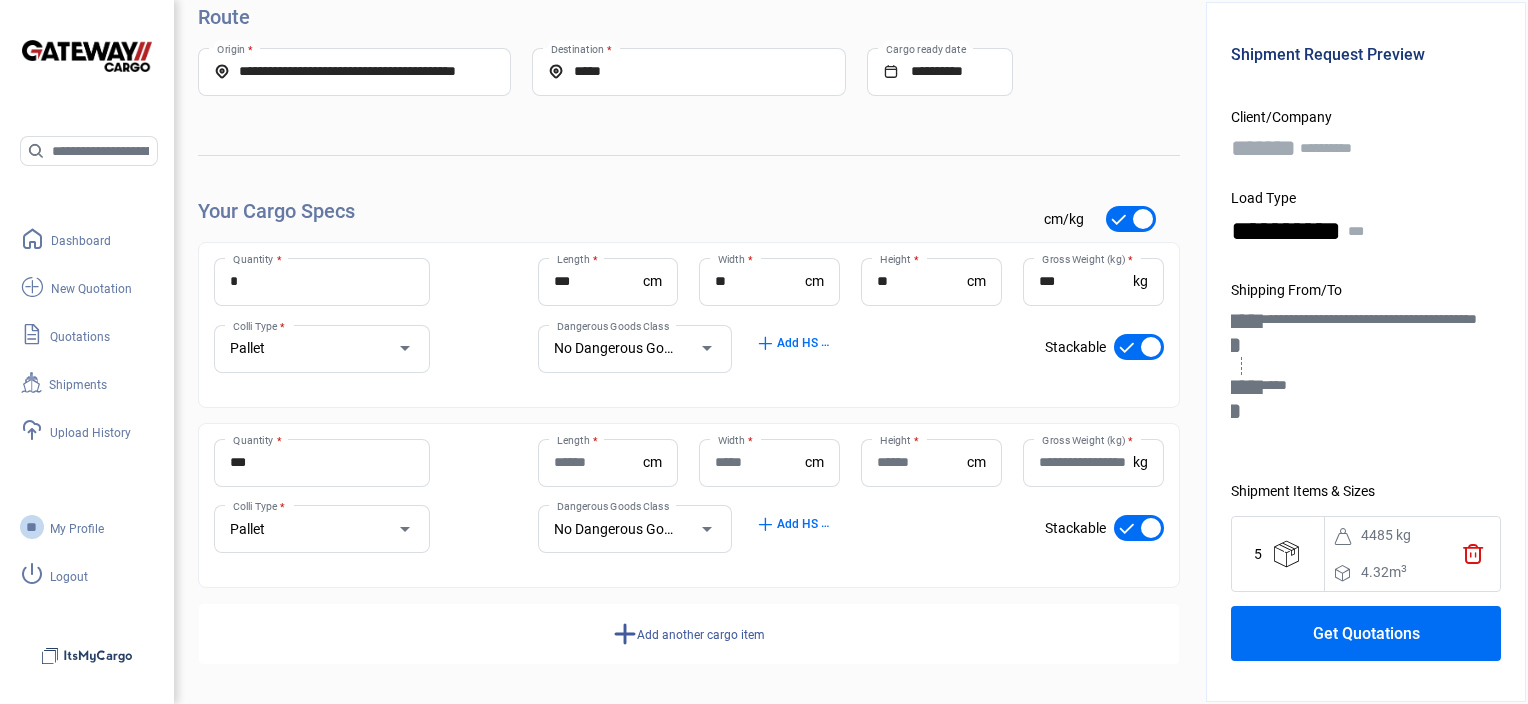 click on "***  Quantity *" 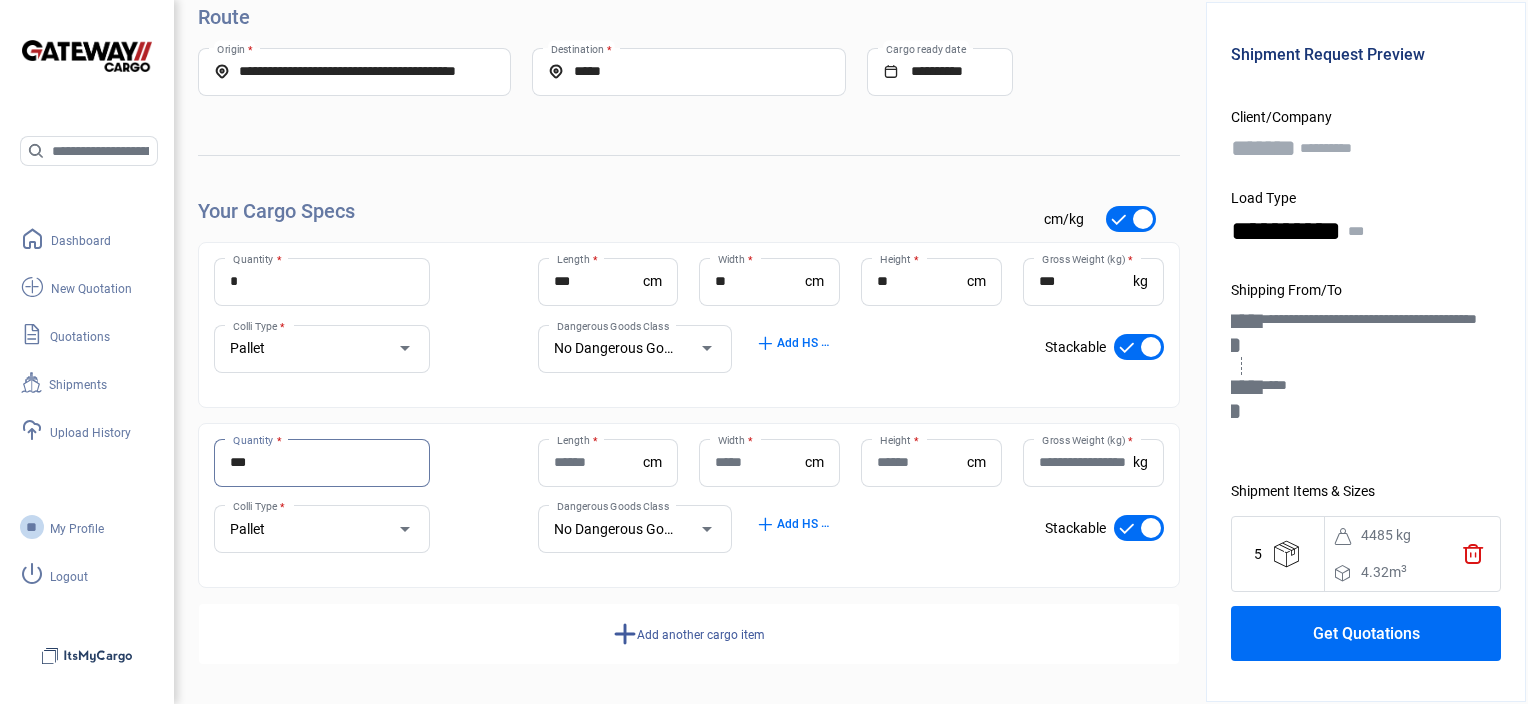 click on "***" at bounding box center (322, 462) 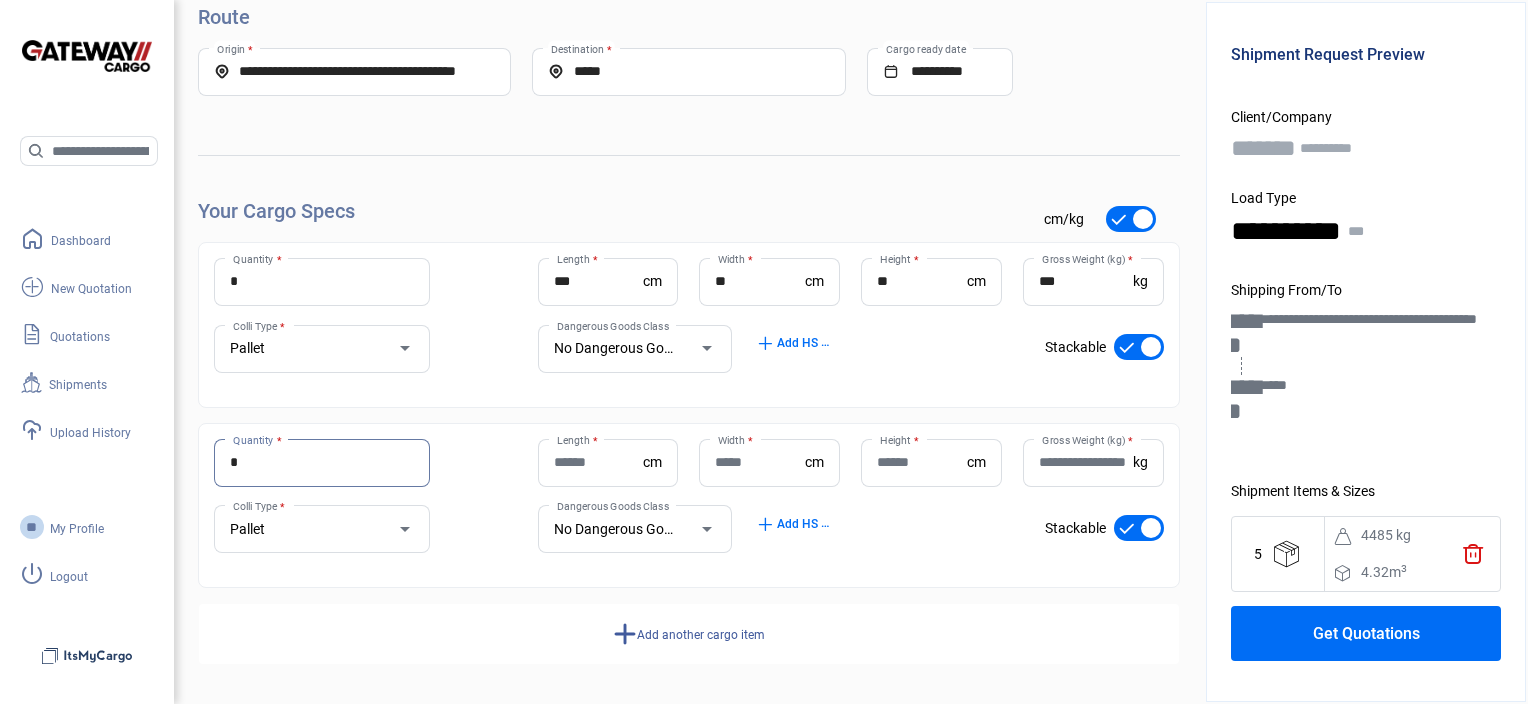 type on "*" 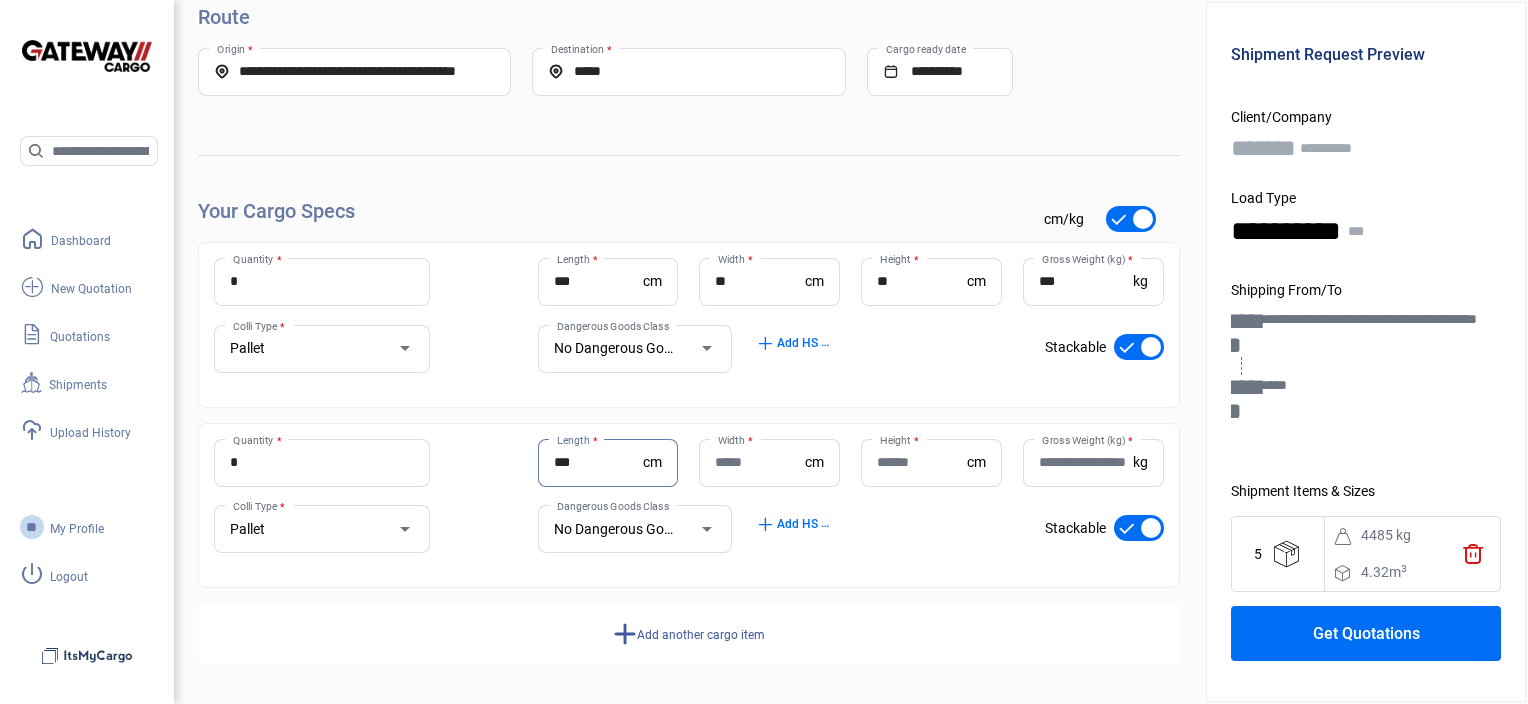 type on "***" 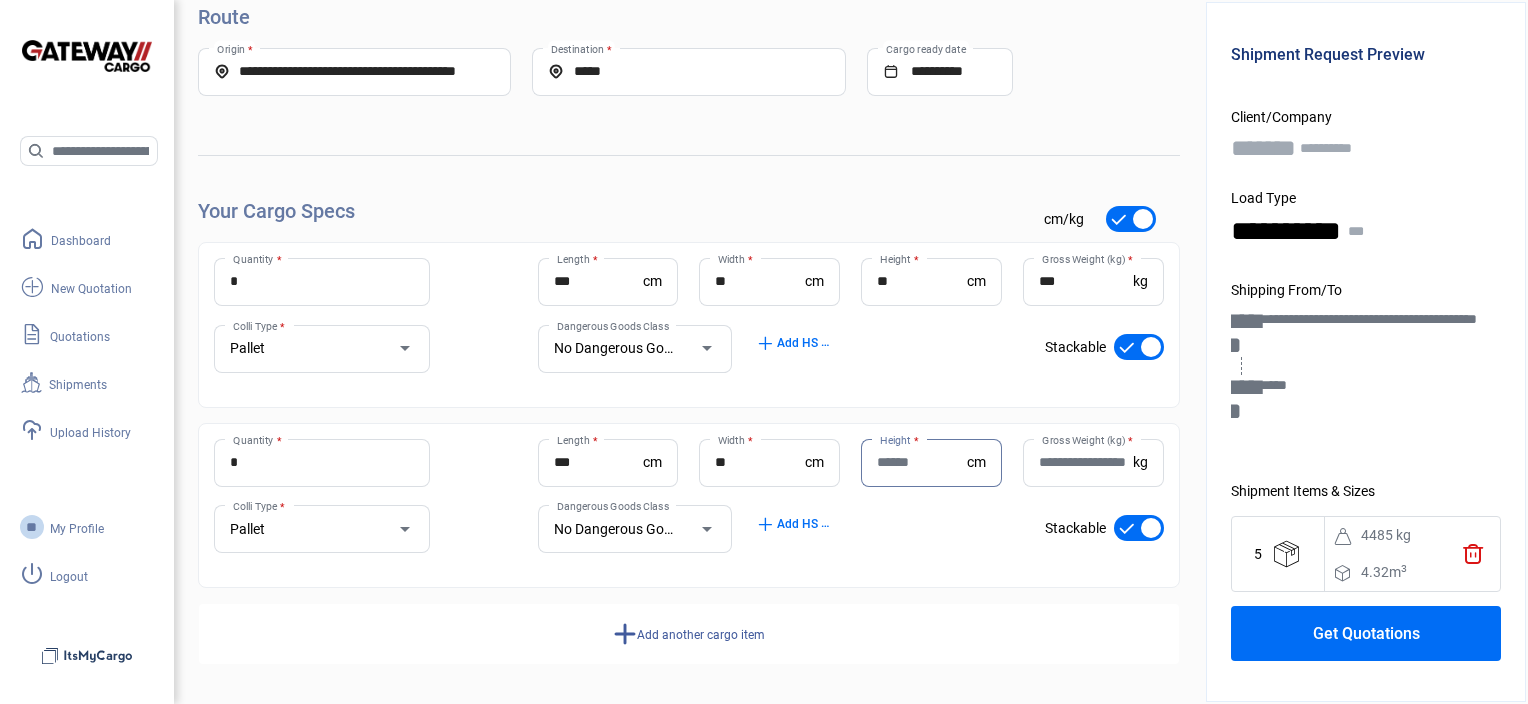 click on "*  Quantity * *** Length  * cm ** Width  * cm Height  * [PERSON_NAME] Weight (kg)  * kg Pallet Colli Type * No Dangerous Goods Dangerous Goods Class add  Add HS Codes check_mark    Stackable" 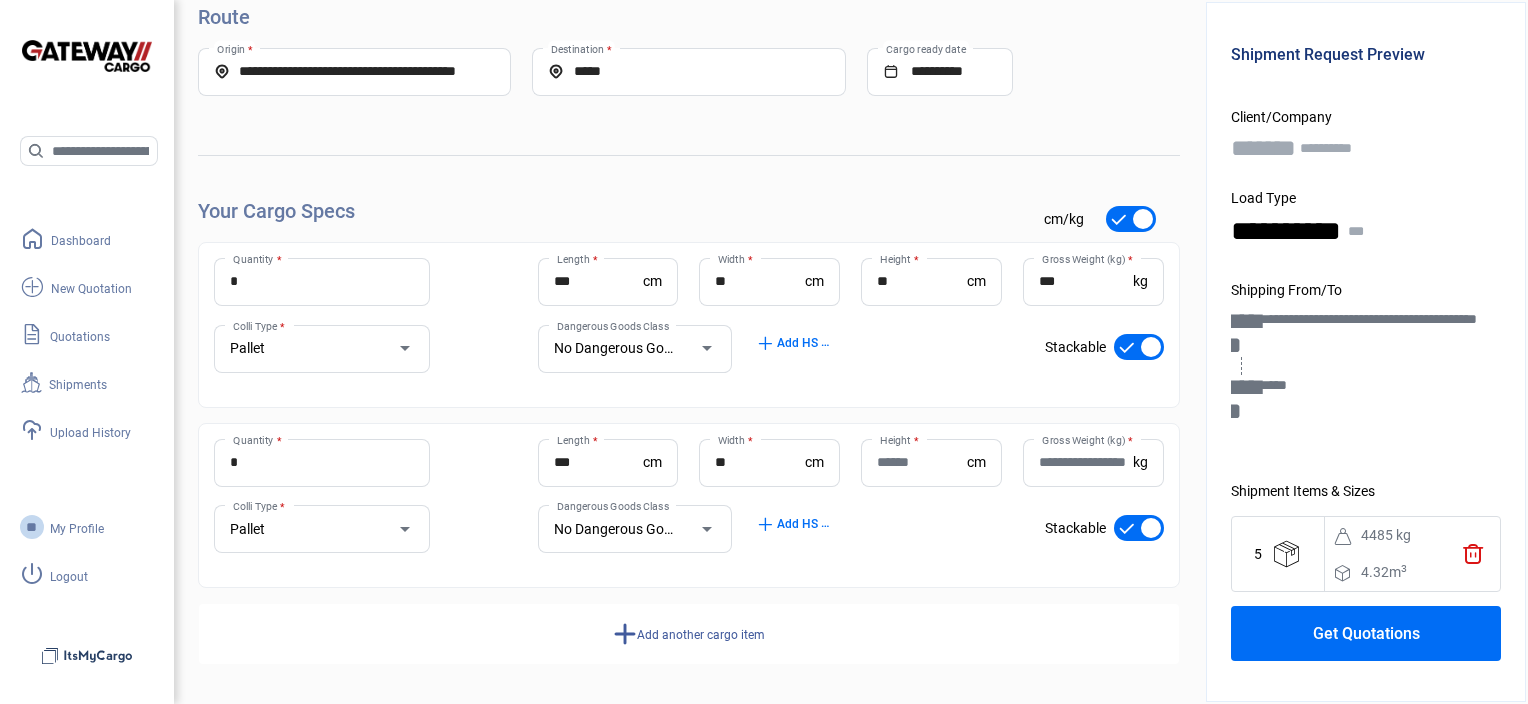 click on "** Width  *" 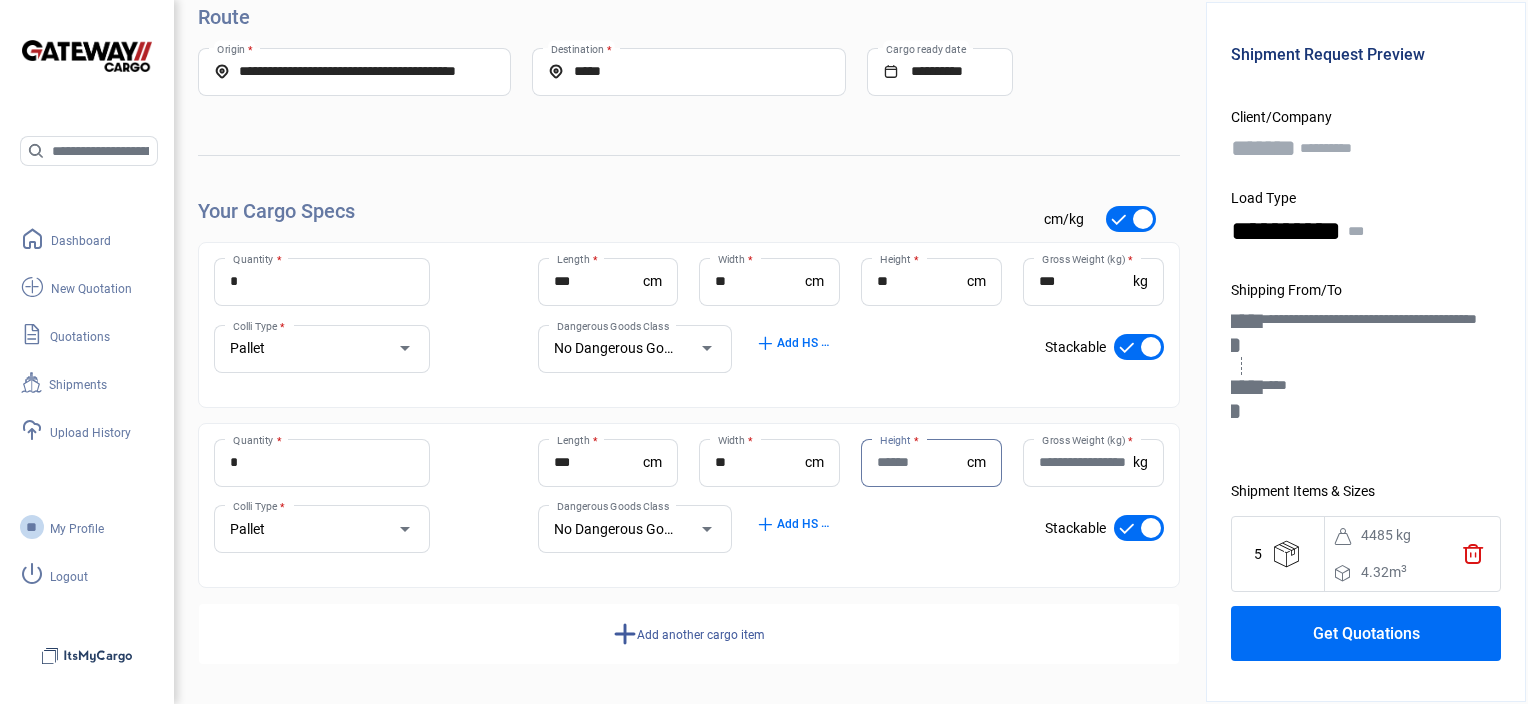 click on "**" at bounding box center (760, 462) 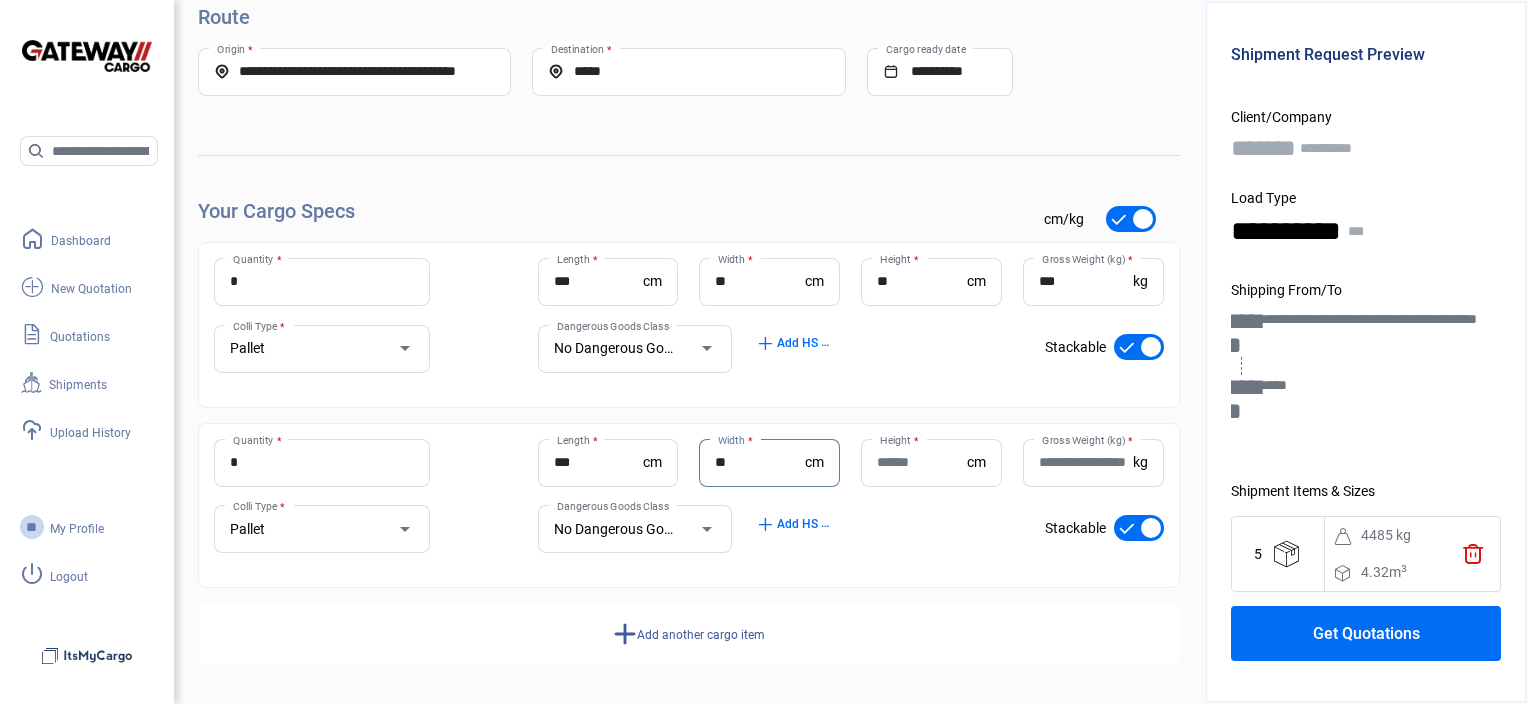type on "*" 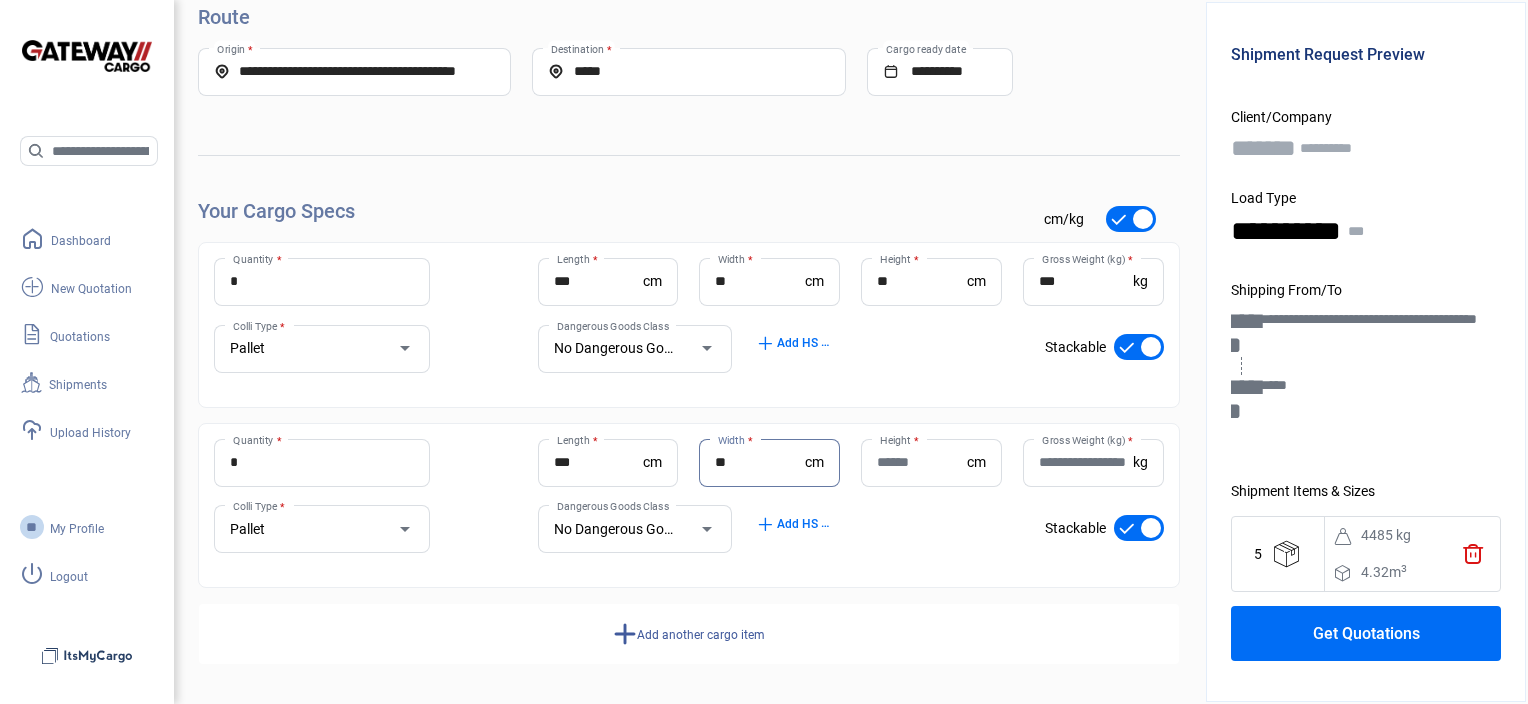 type on "**" 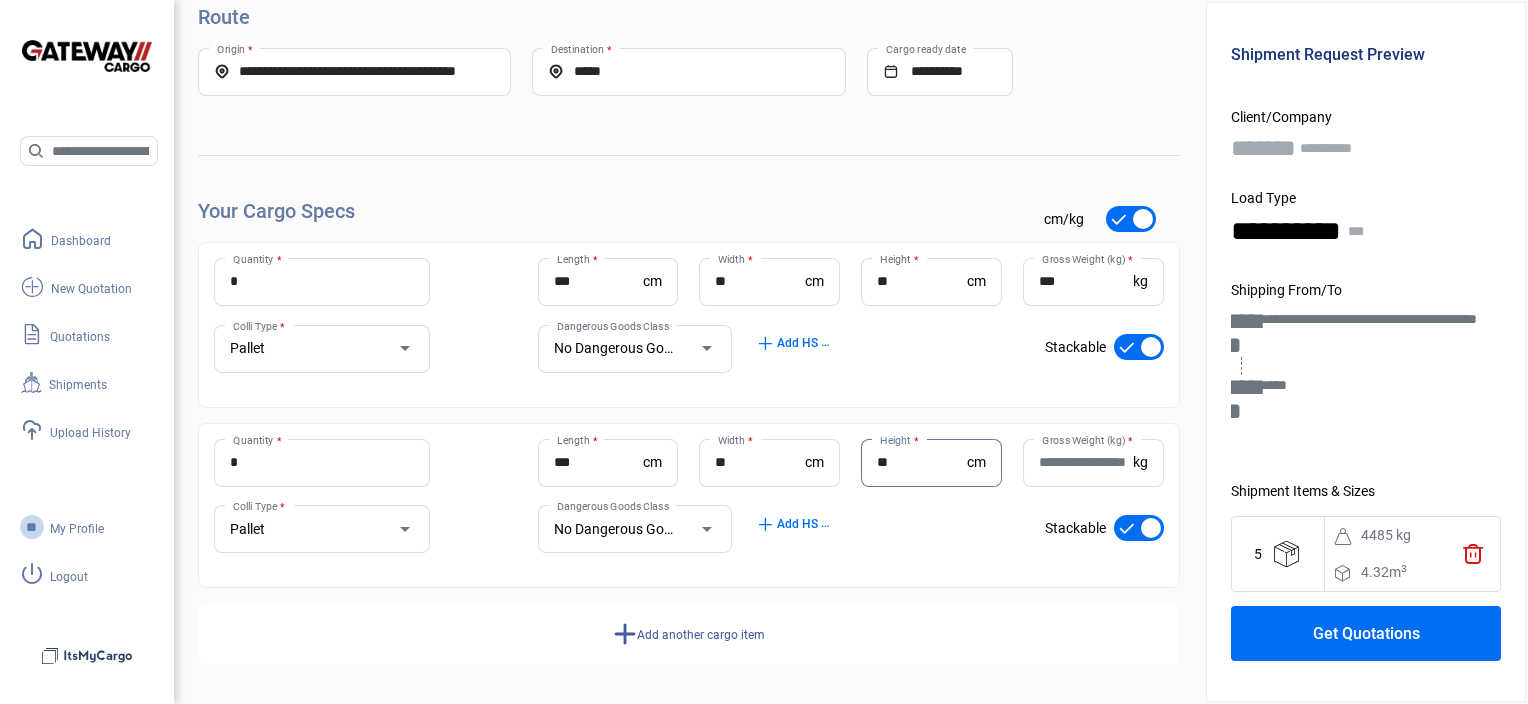 type on "**" 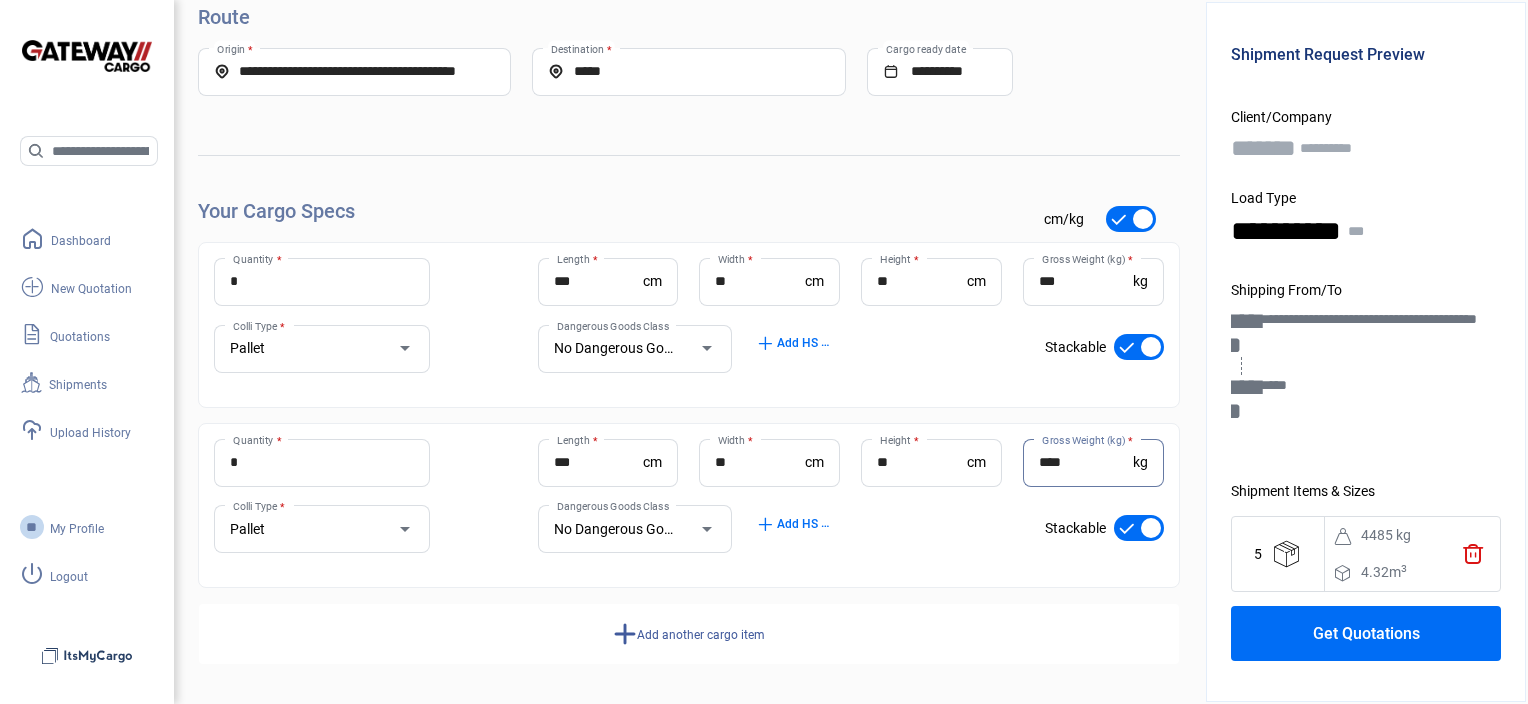 type on "****" 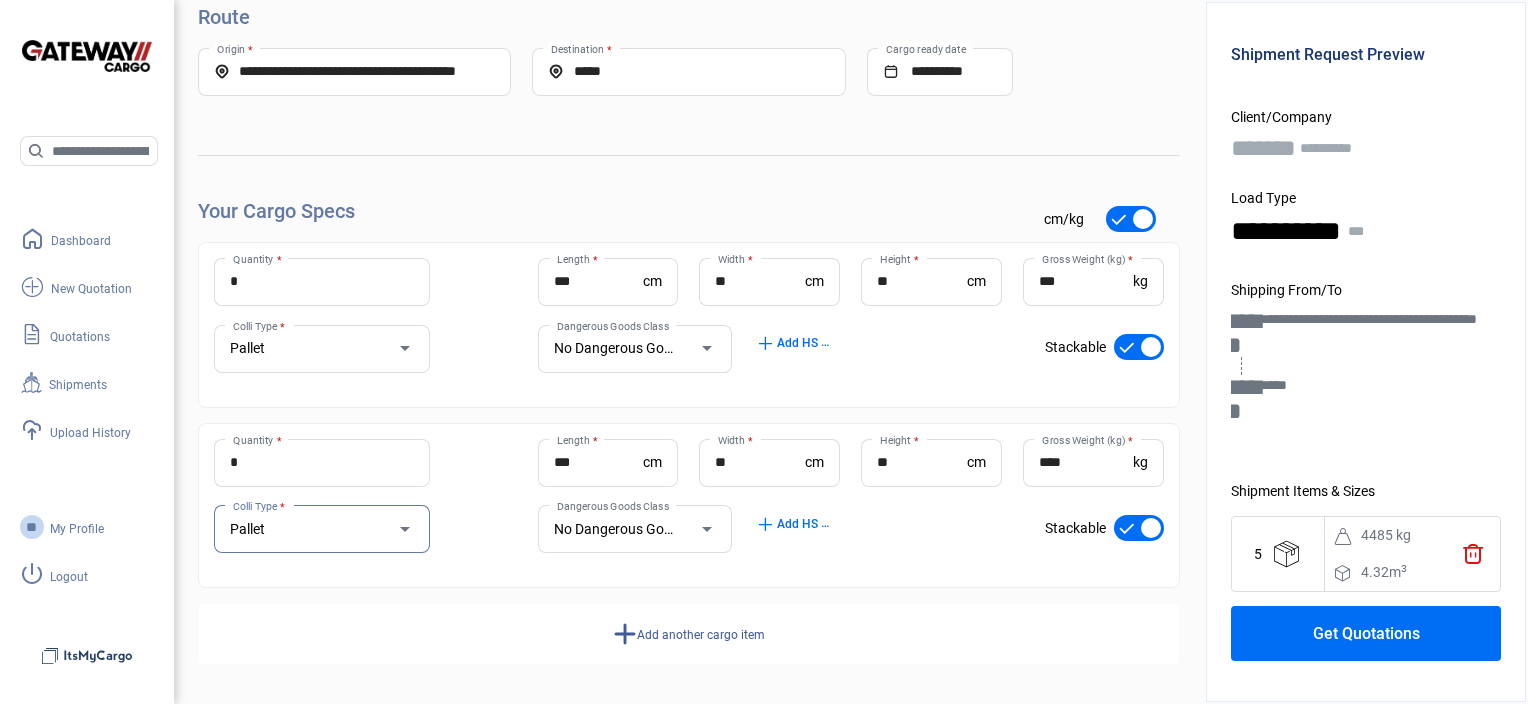 click on "add  Add another cargo item" 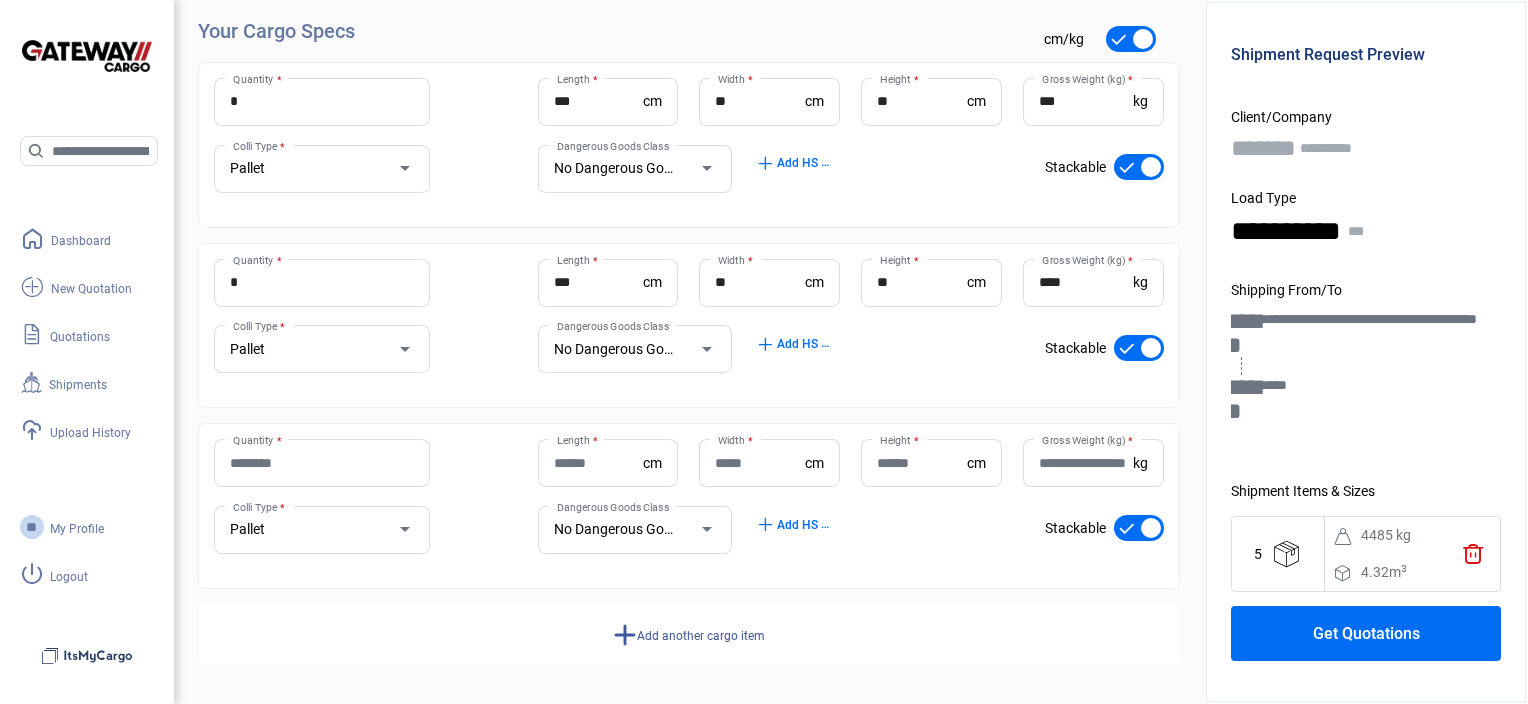 scroll, scrollTop: 960, scrollLeft: 0, axis: vertical 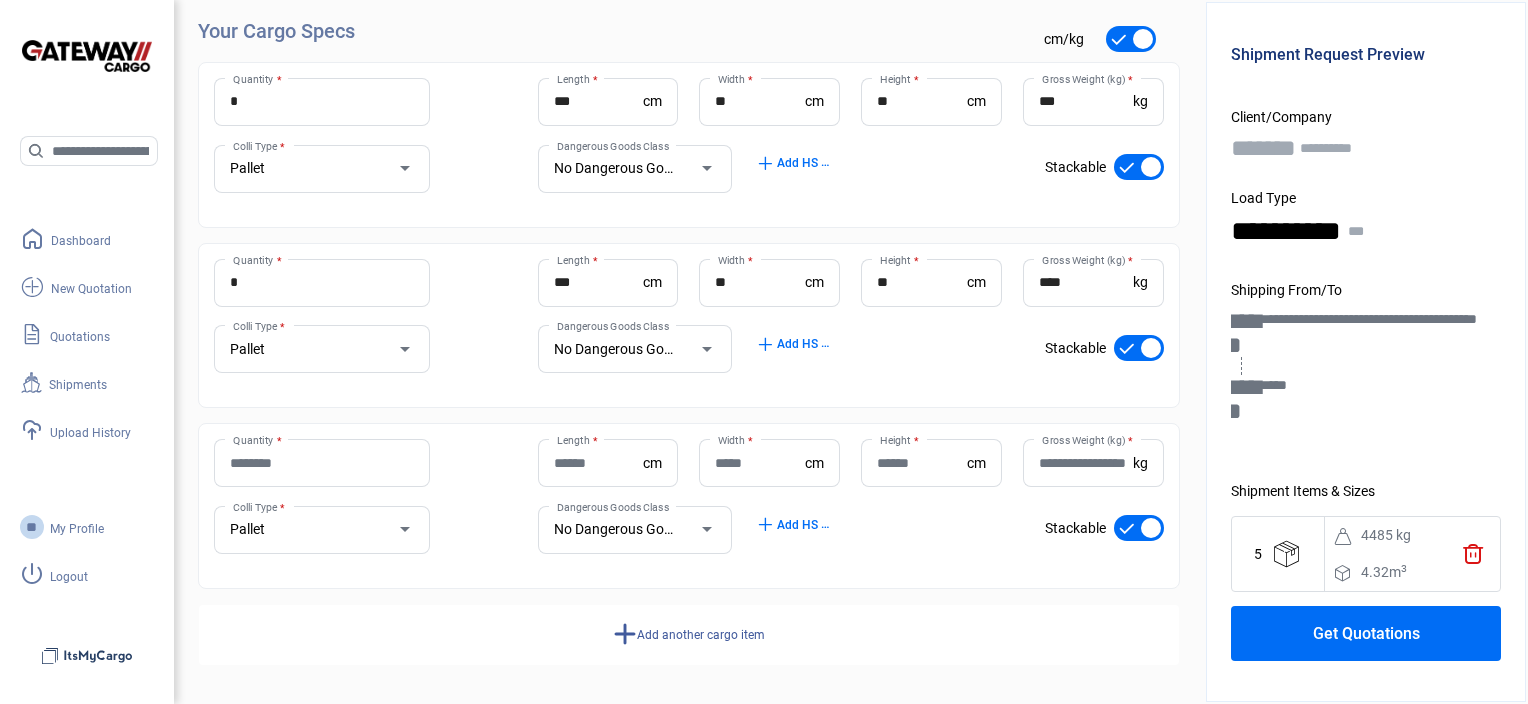click on "Quantity *" 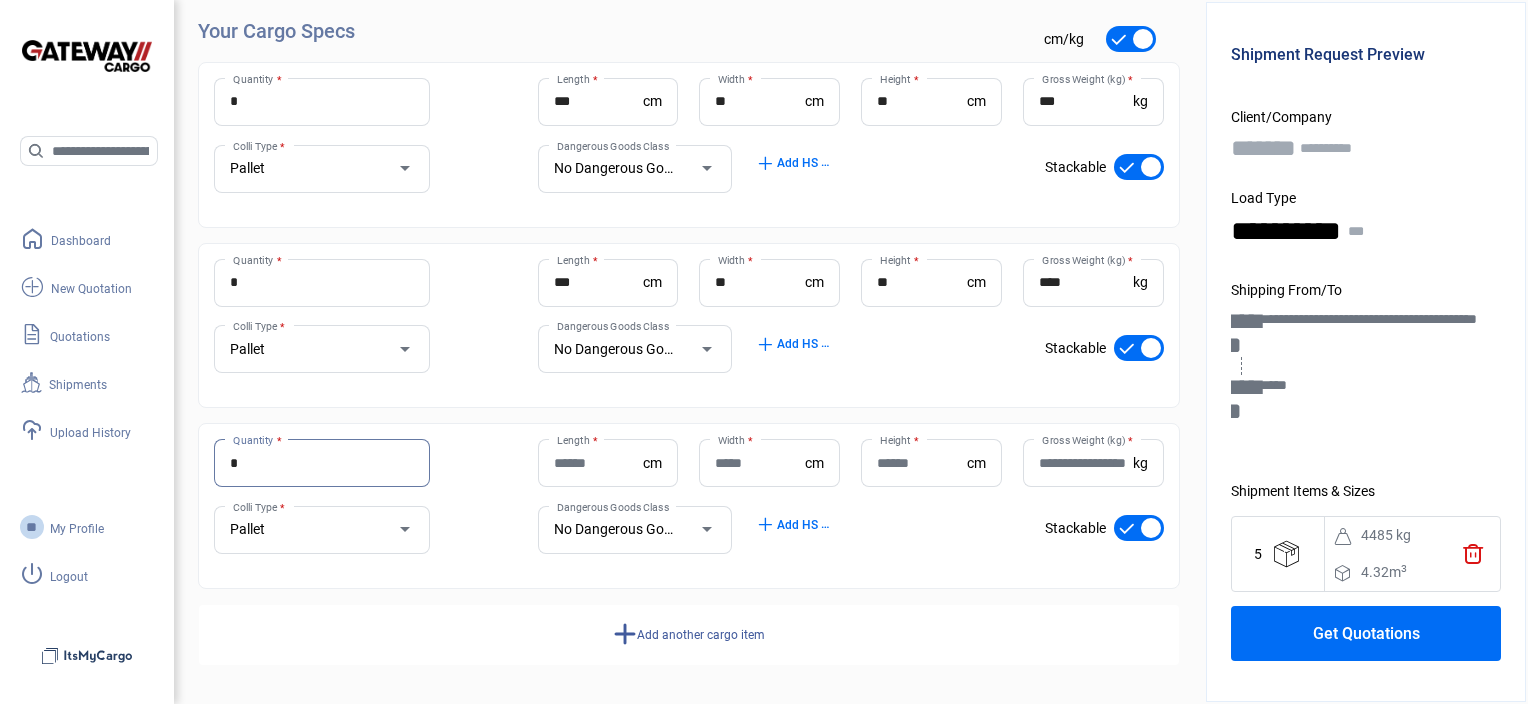 type on "*" 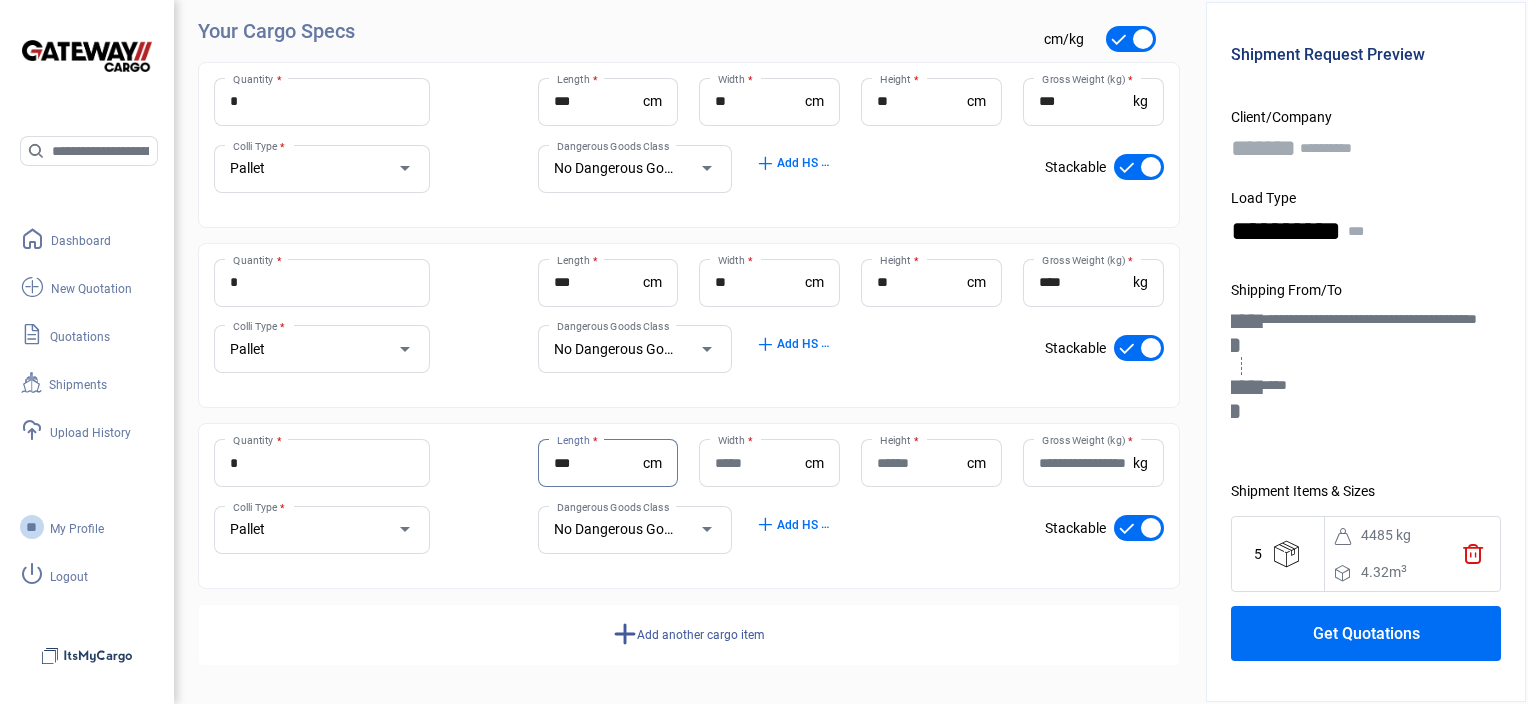 type on "***" 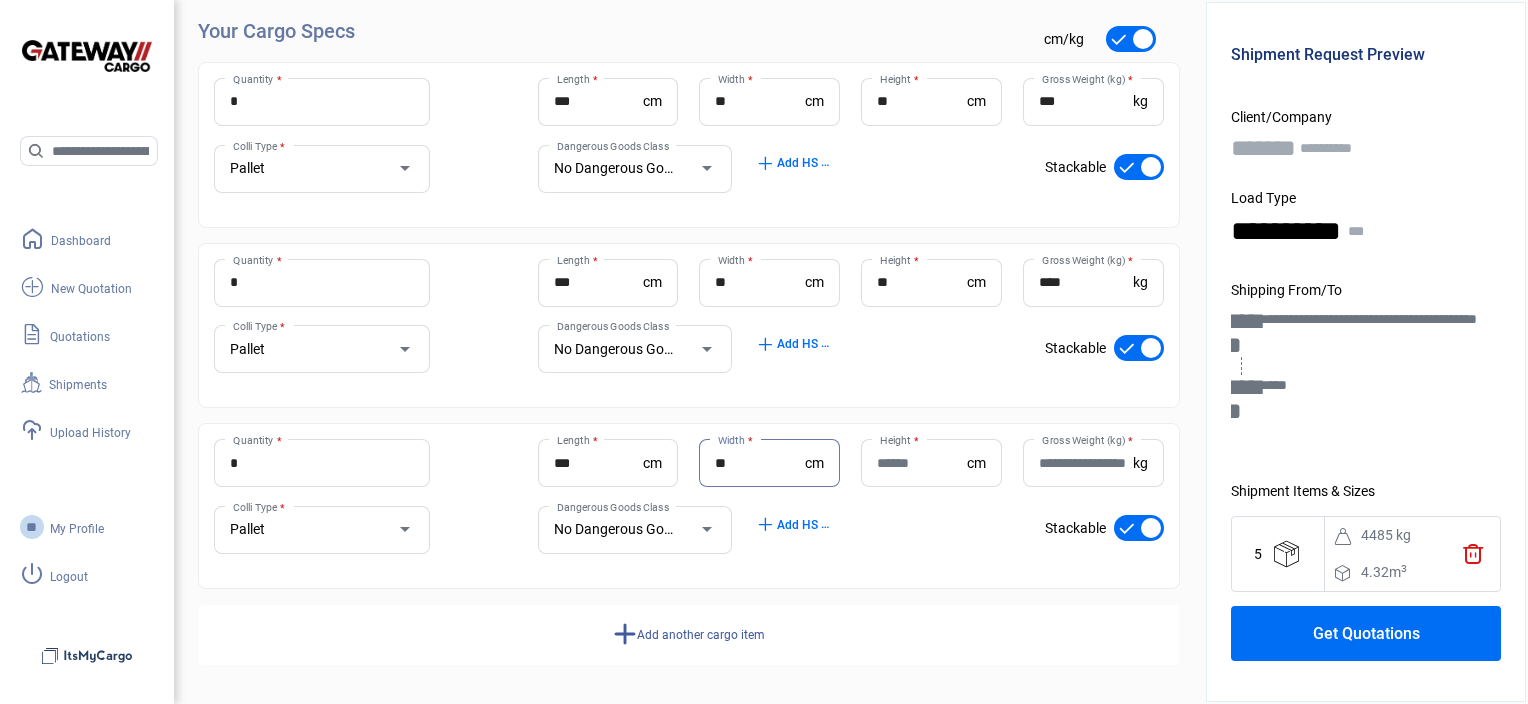 type on "**" 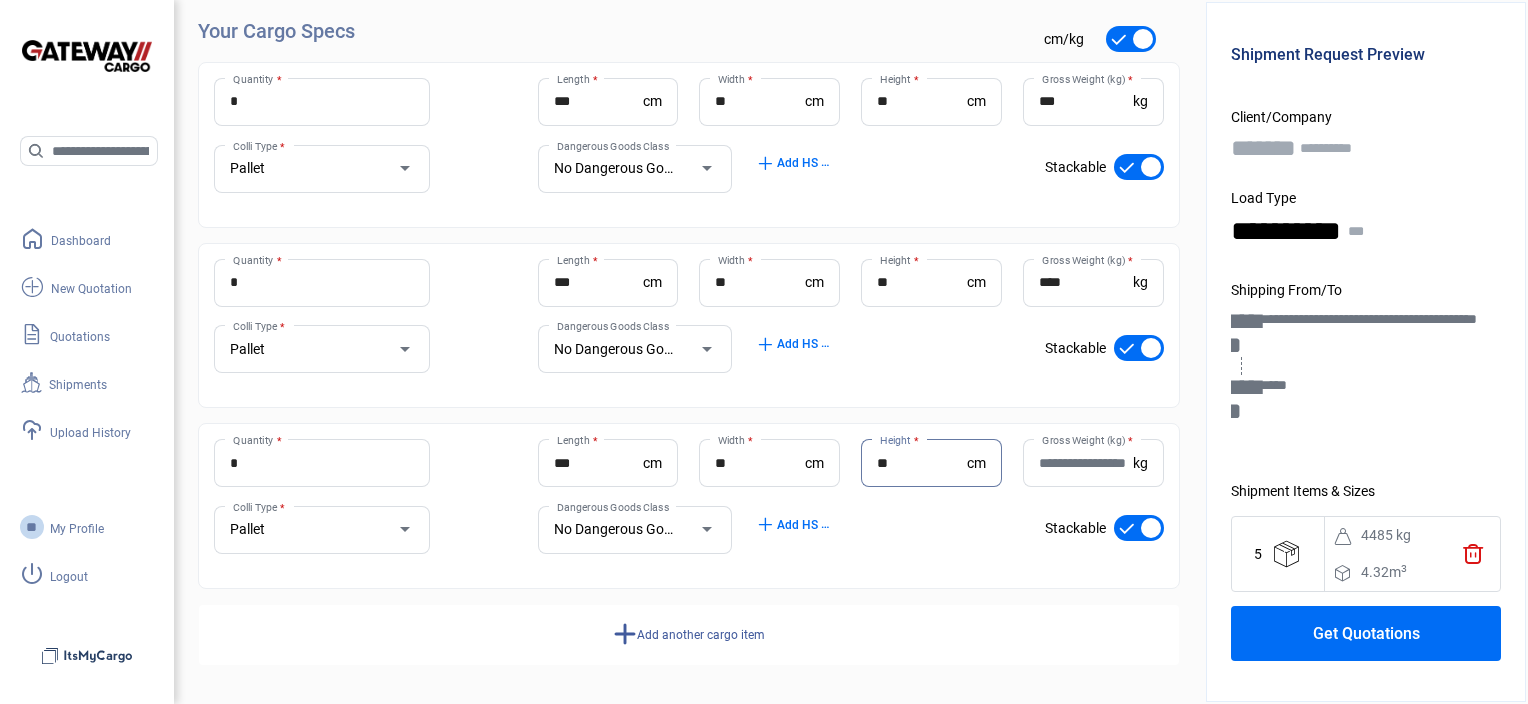 type on "**" 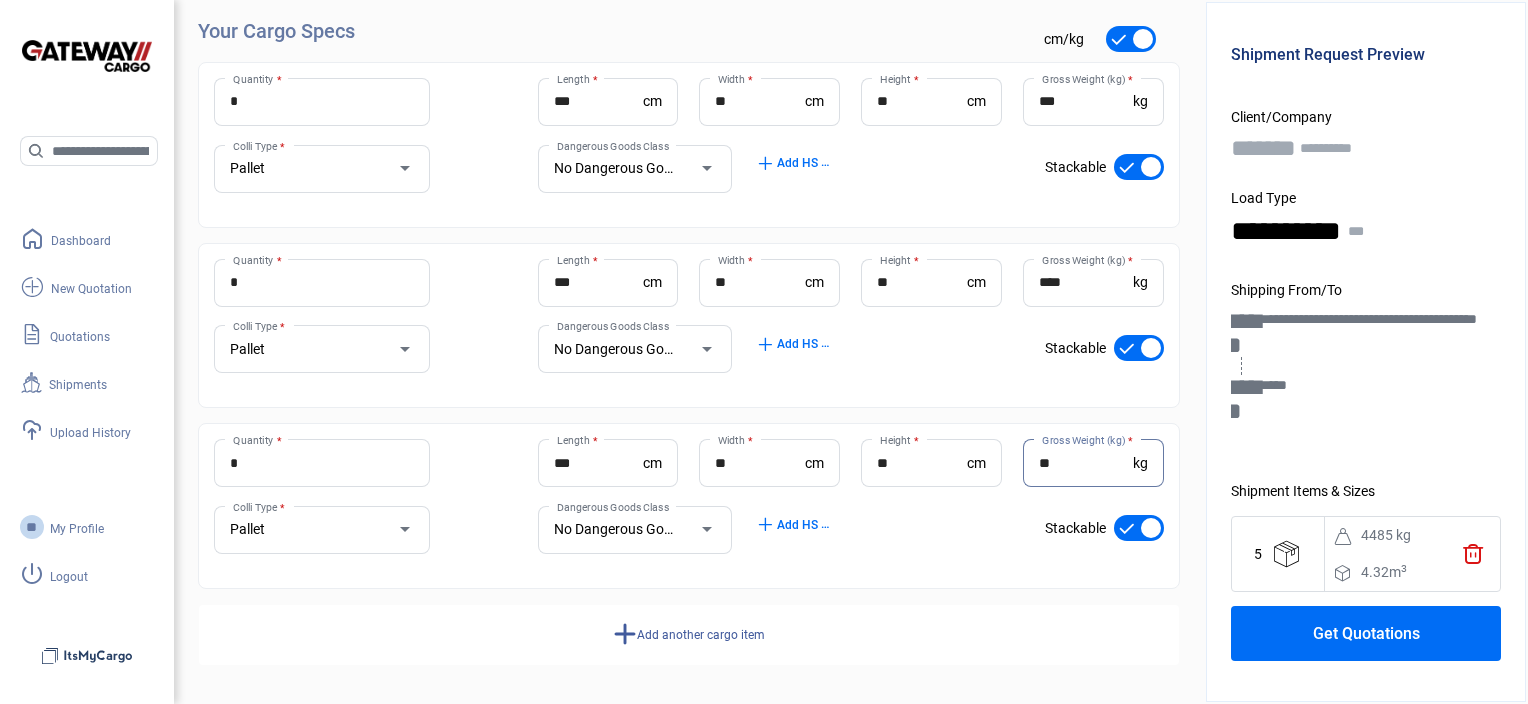 type on "*" 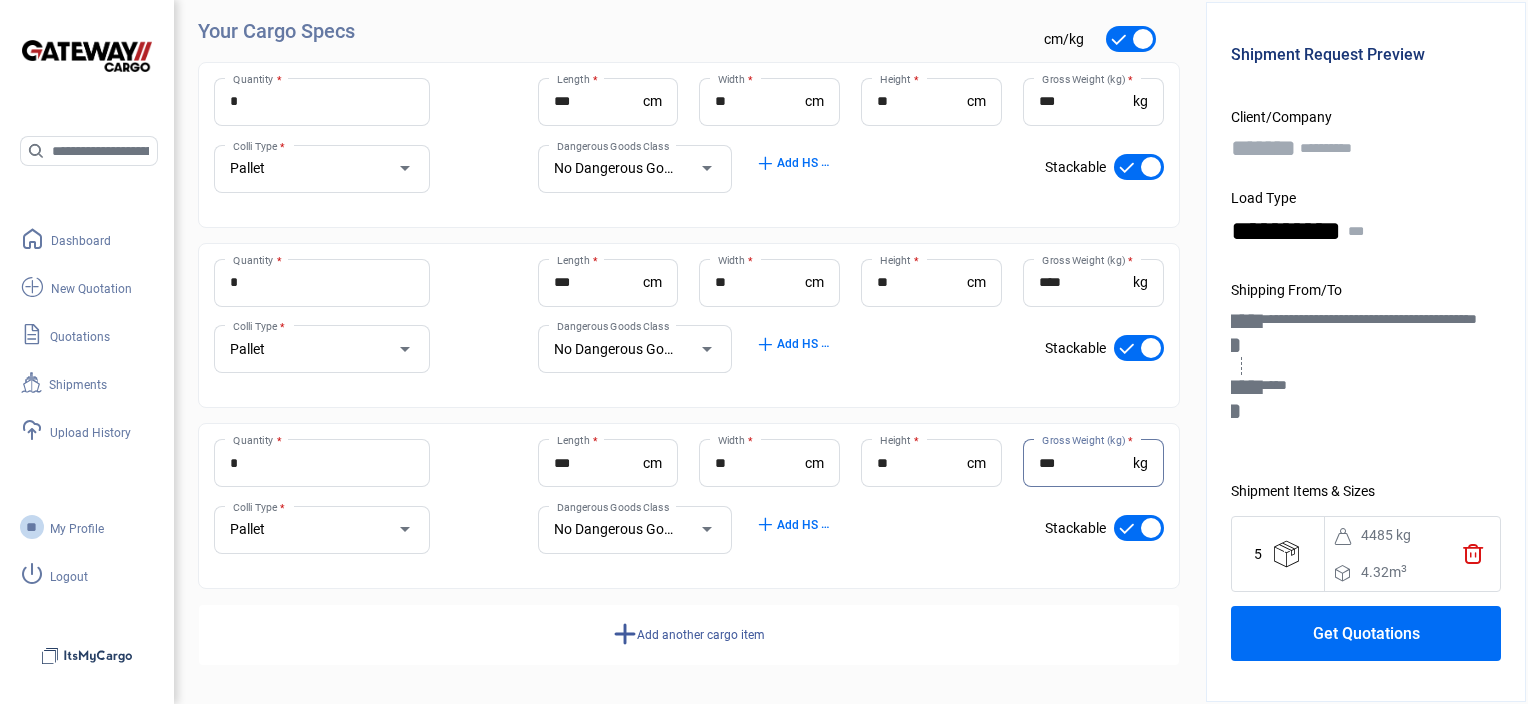 type on "***" 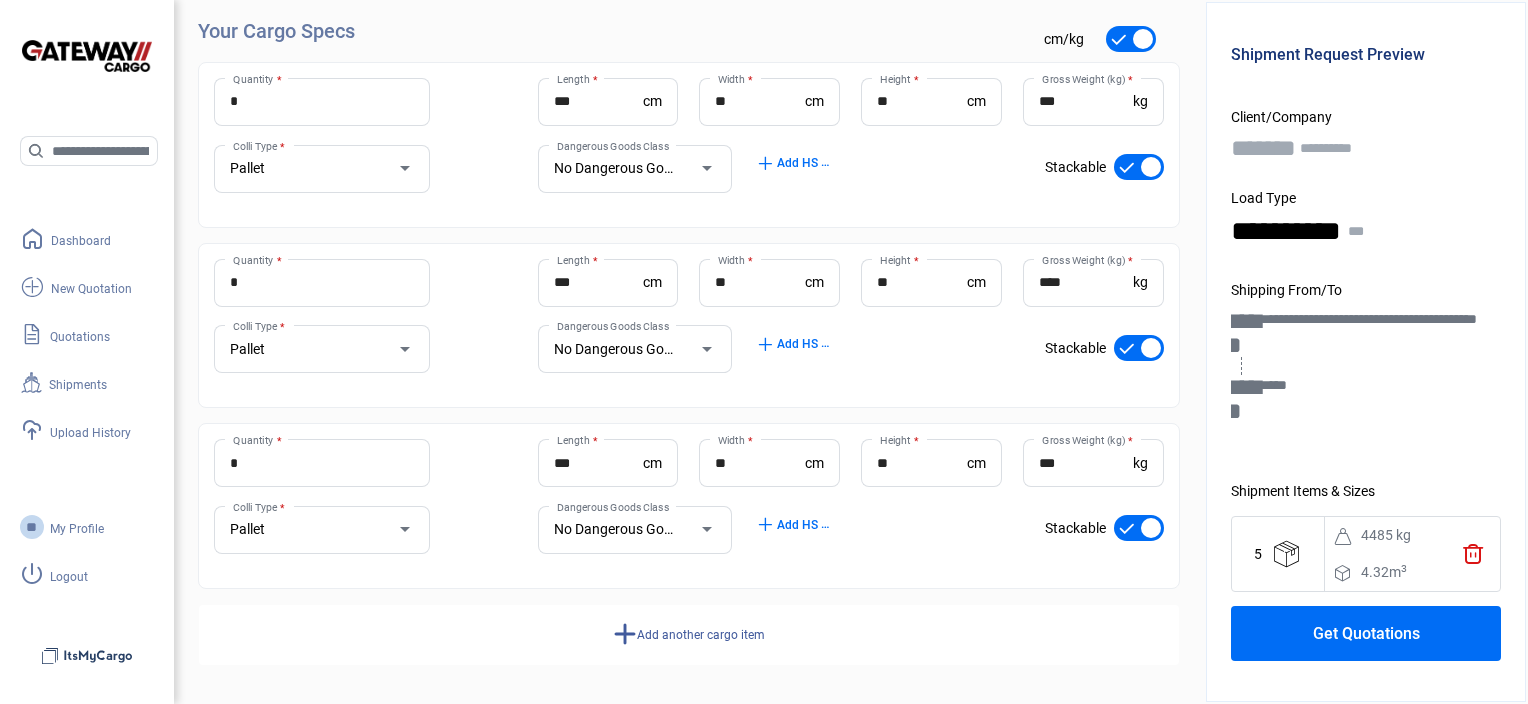 click on "add  Add another cargo item" 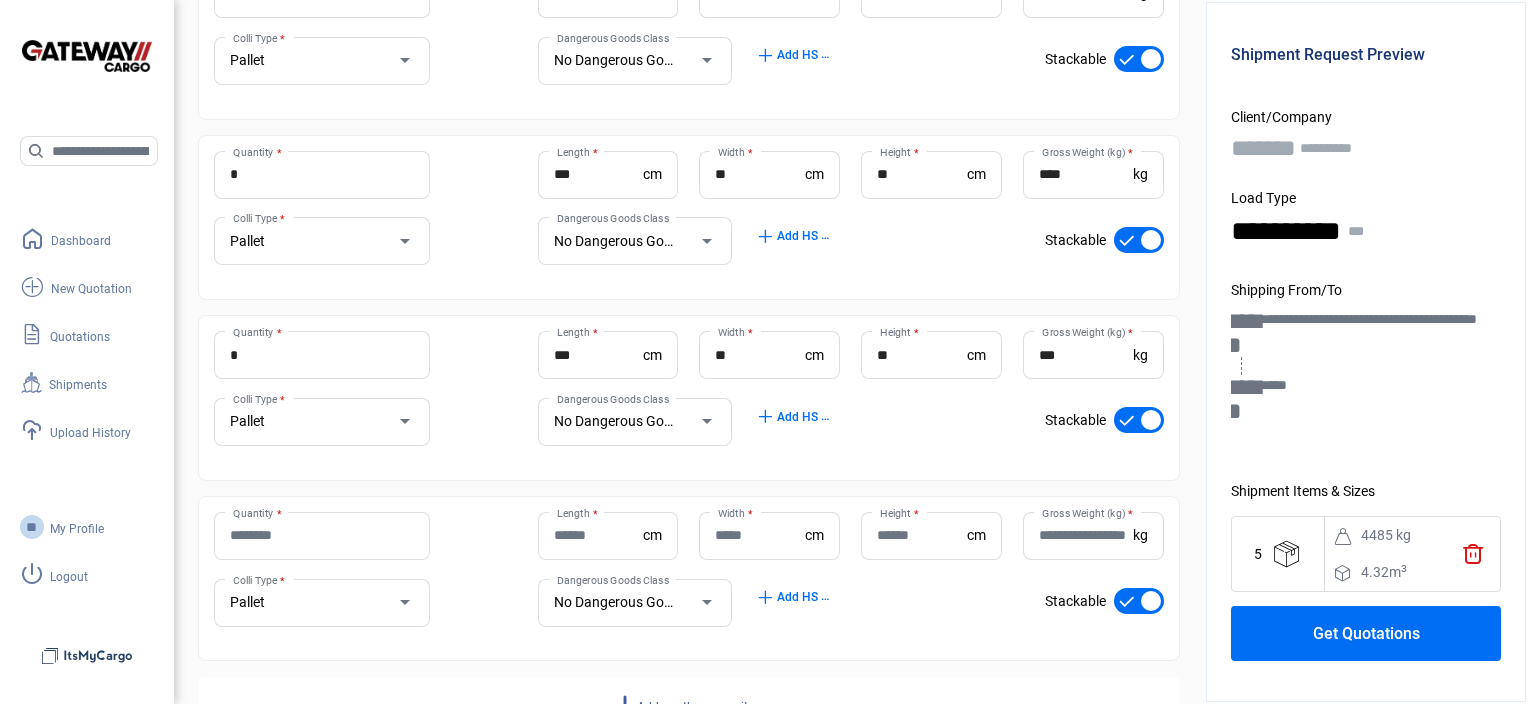 scroll, scrollTop: 1140, scrollLeft: 0, axis: vertical 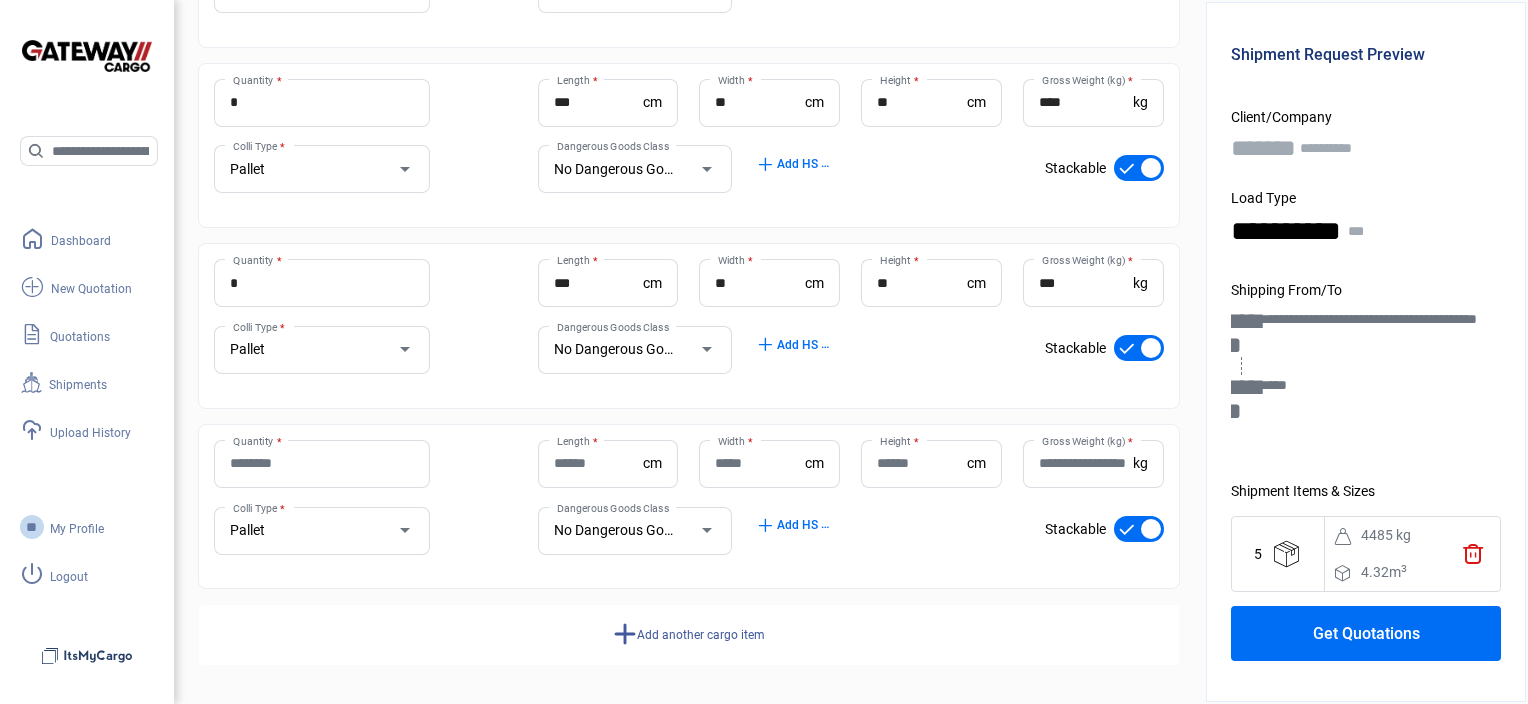 click on "Quantity *" 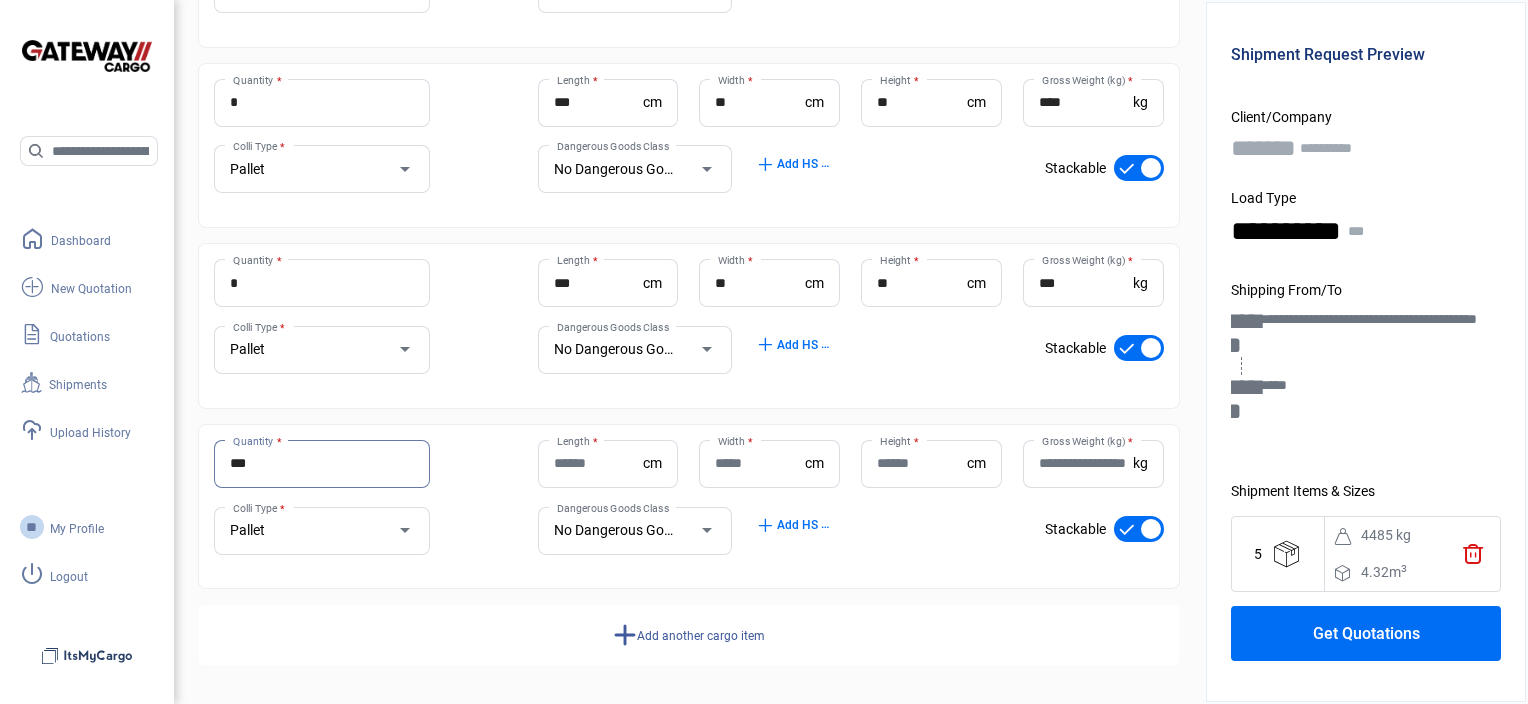 type on "***" 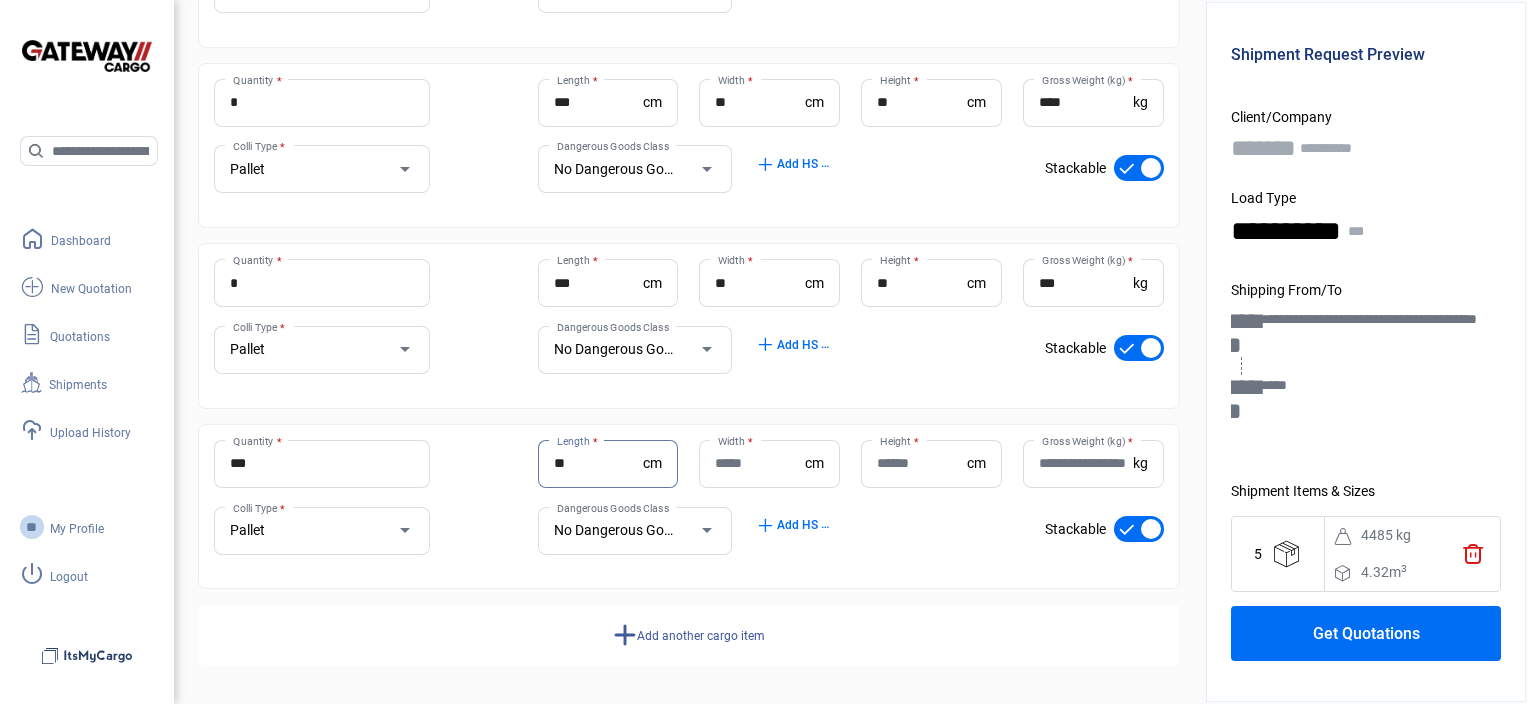 type on "**" 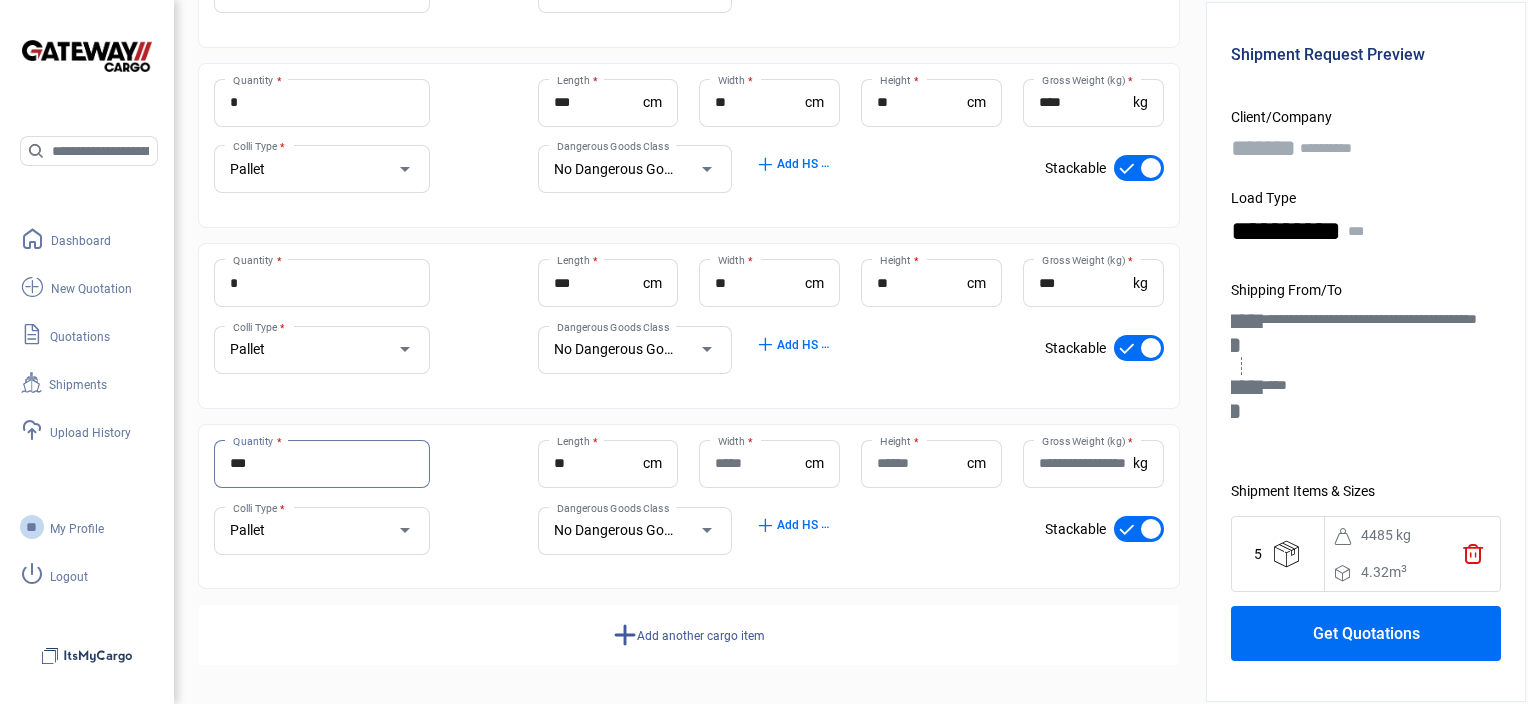 click on "***" at bounding box center [322, 463] 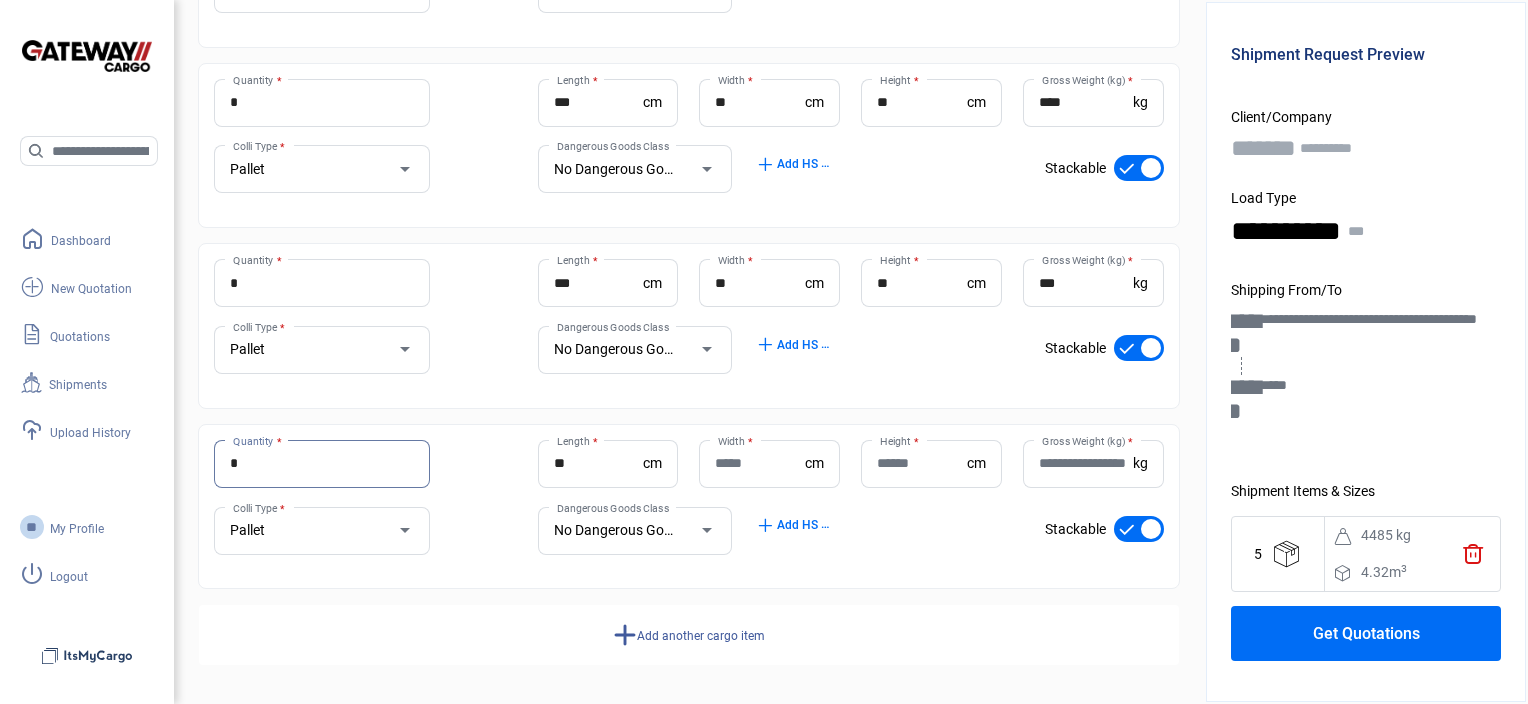 type on "*" 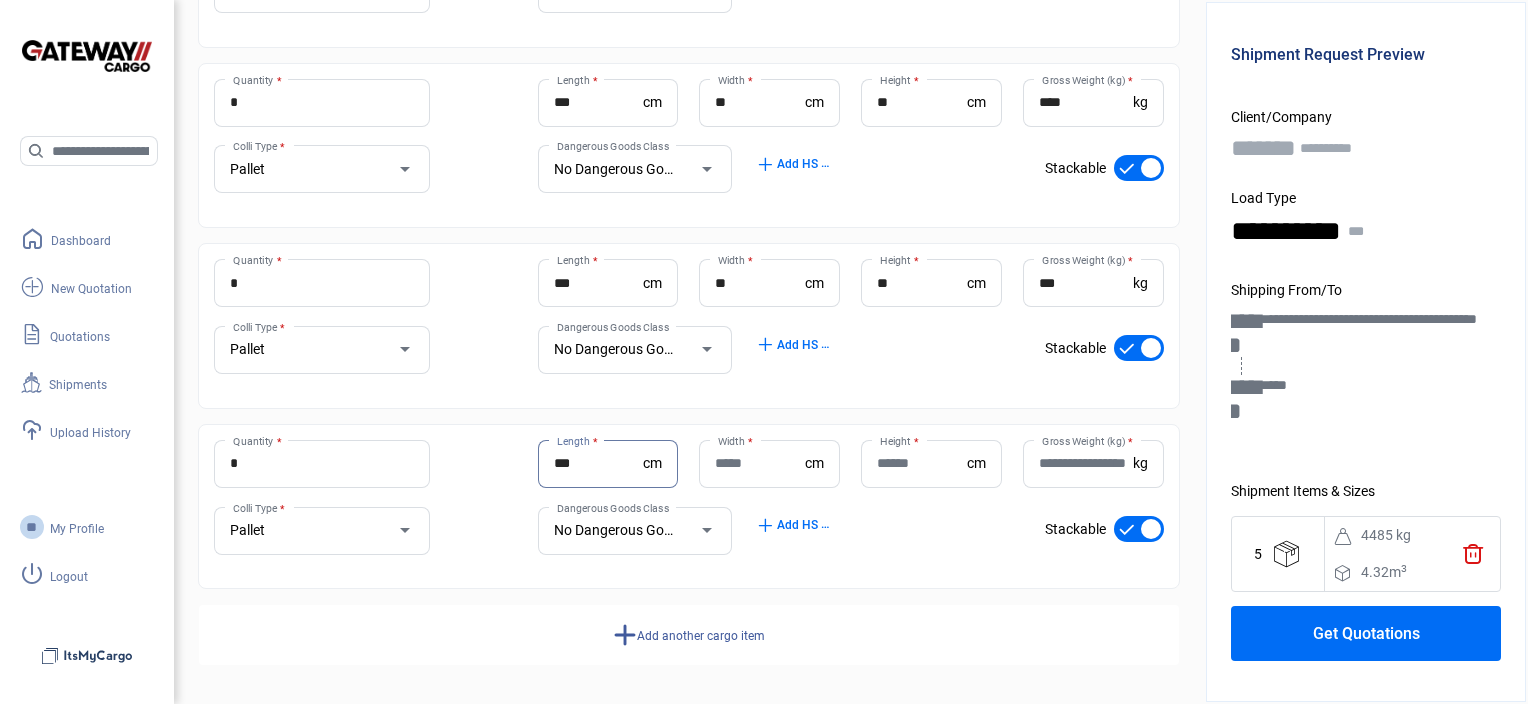 type on "***" 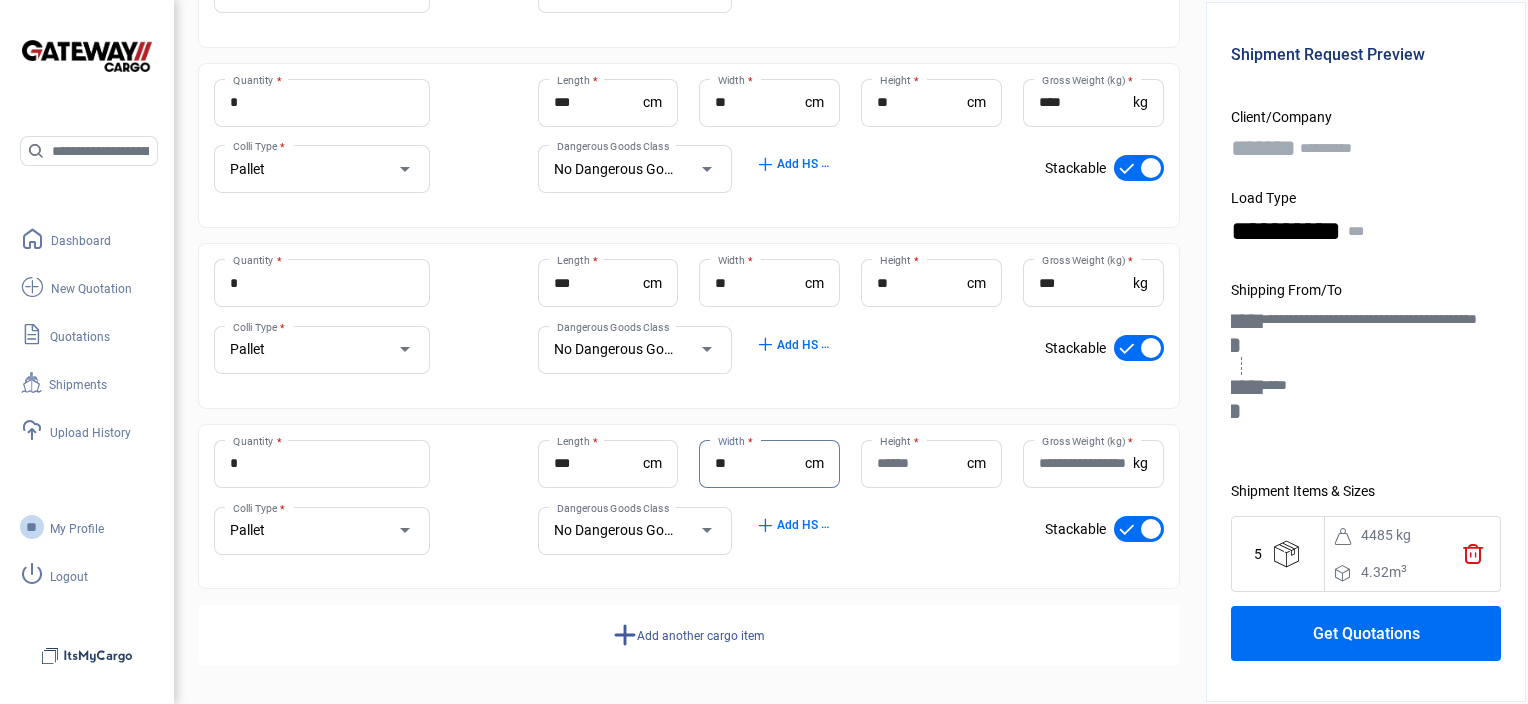 type on "**" 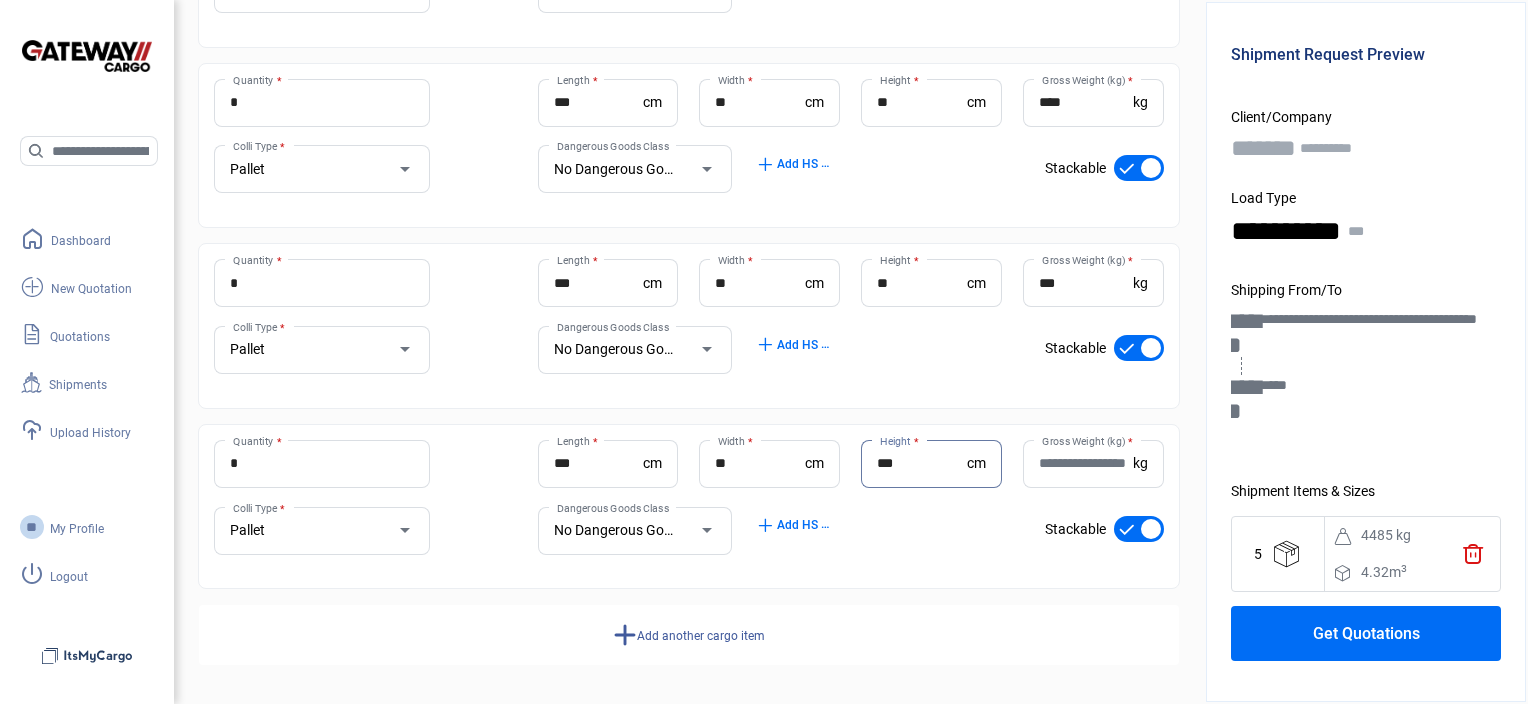 type on "***" 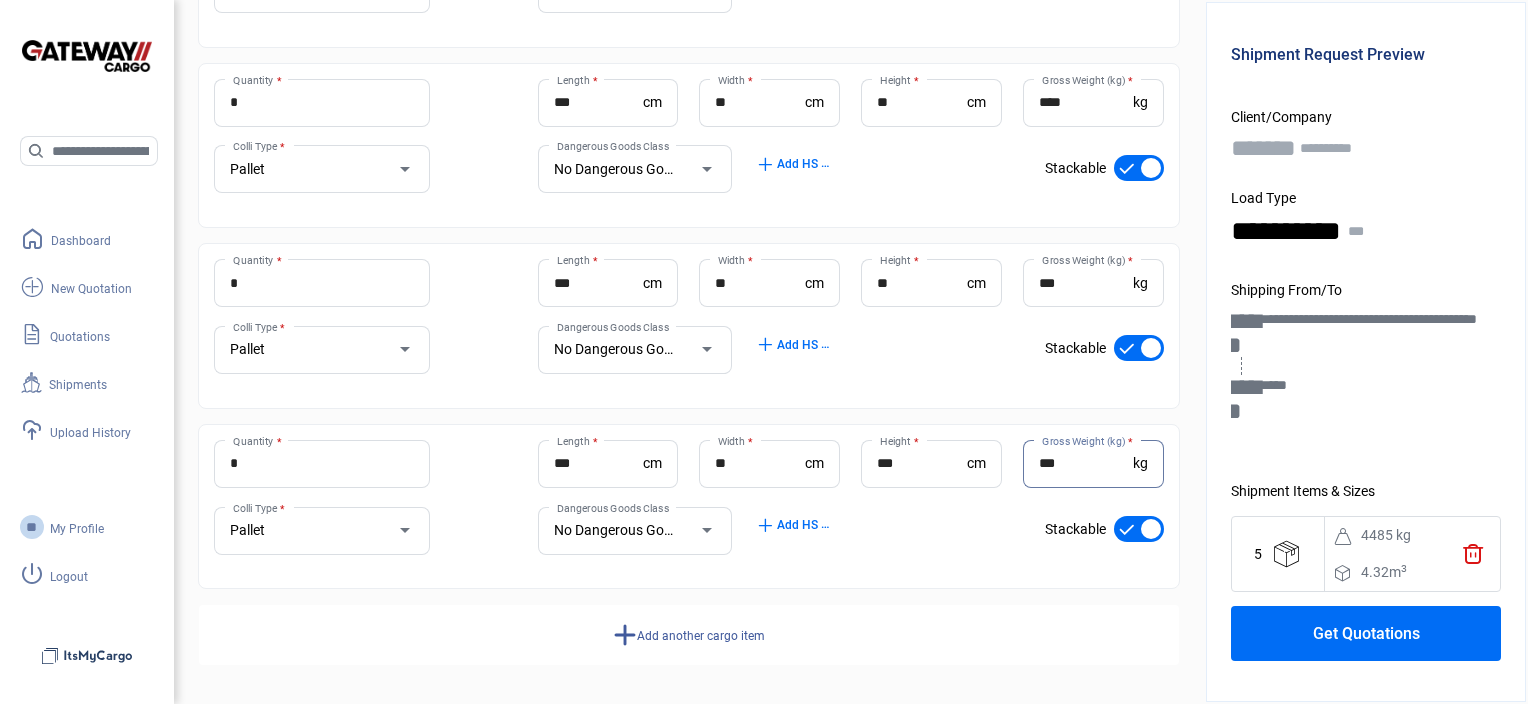 type on "***" 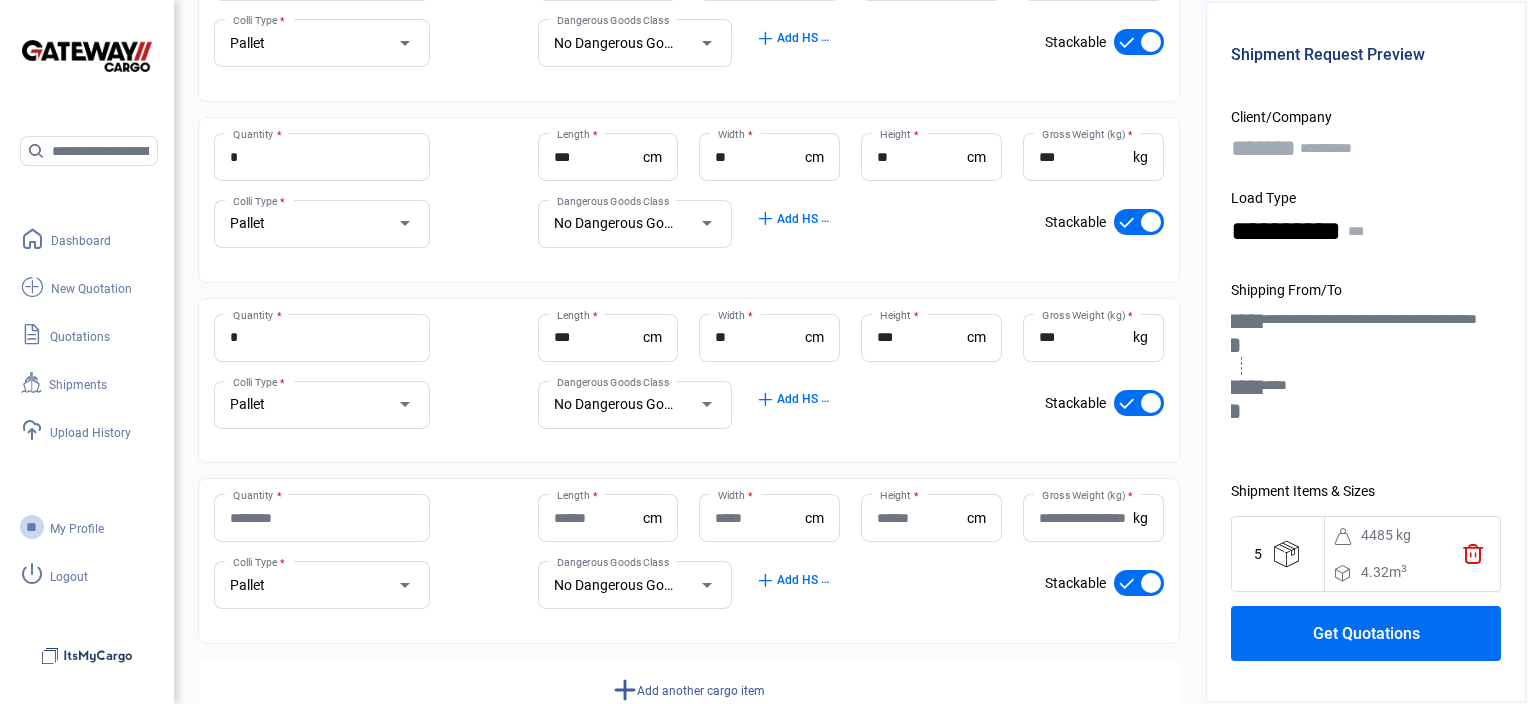 scroll, scrollTop: 1320, scrollLeft: 0, axis: vertical 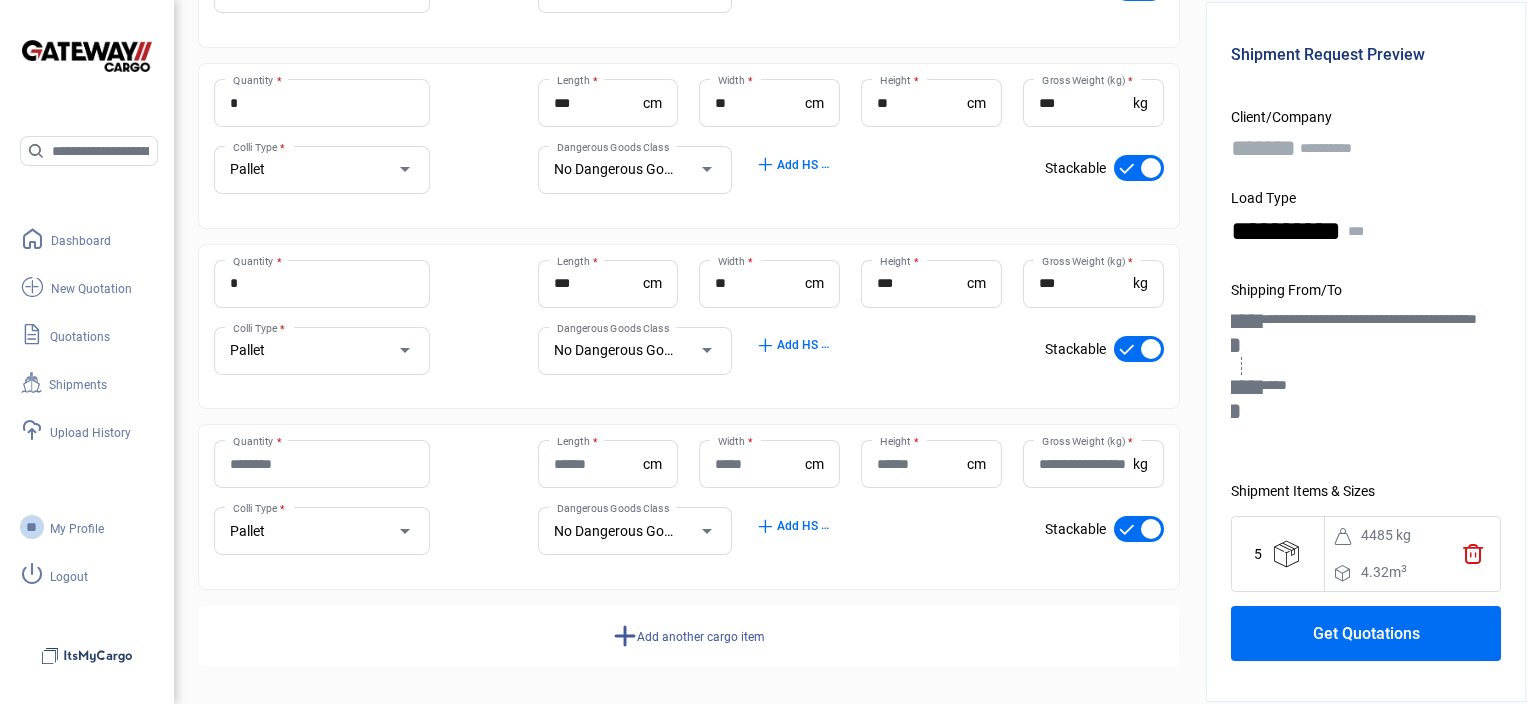 drag, startPoint x: 356, startPoint y: 449, endPoint x: 351, endPoint y: 460, distance: 12.083046 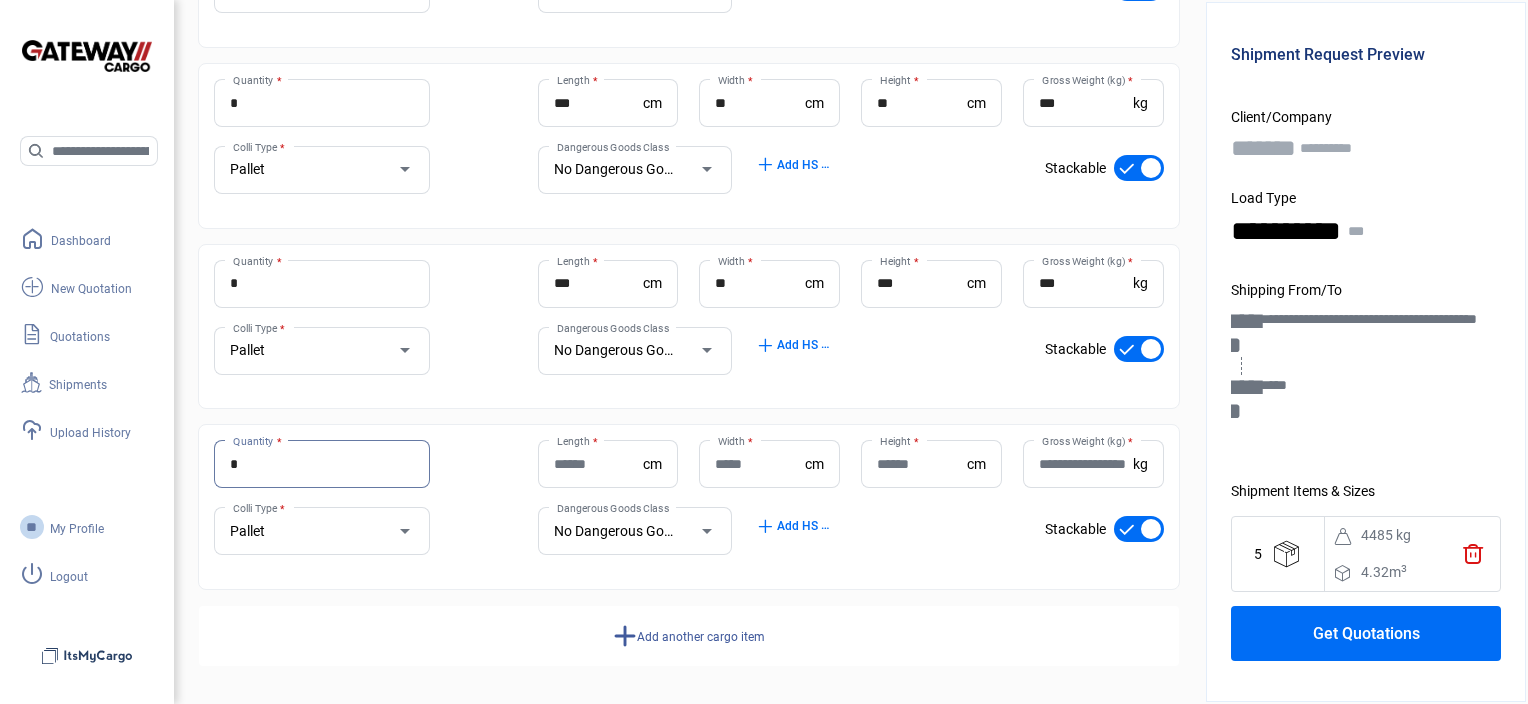 type on "*" 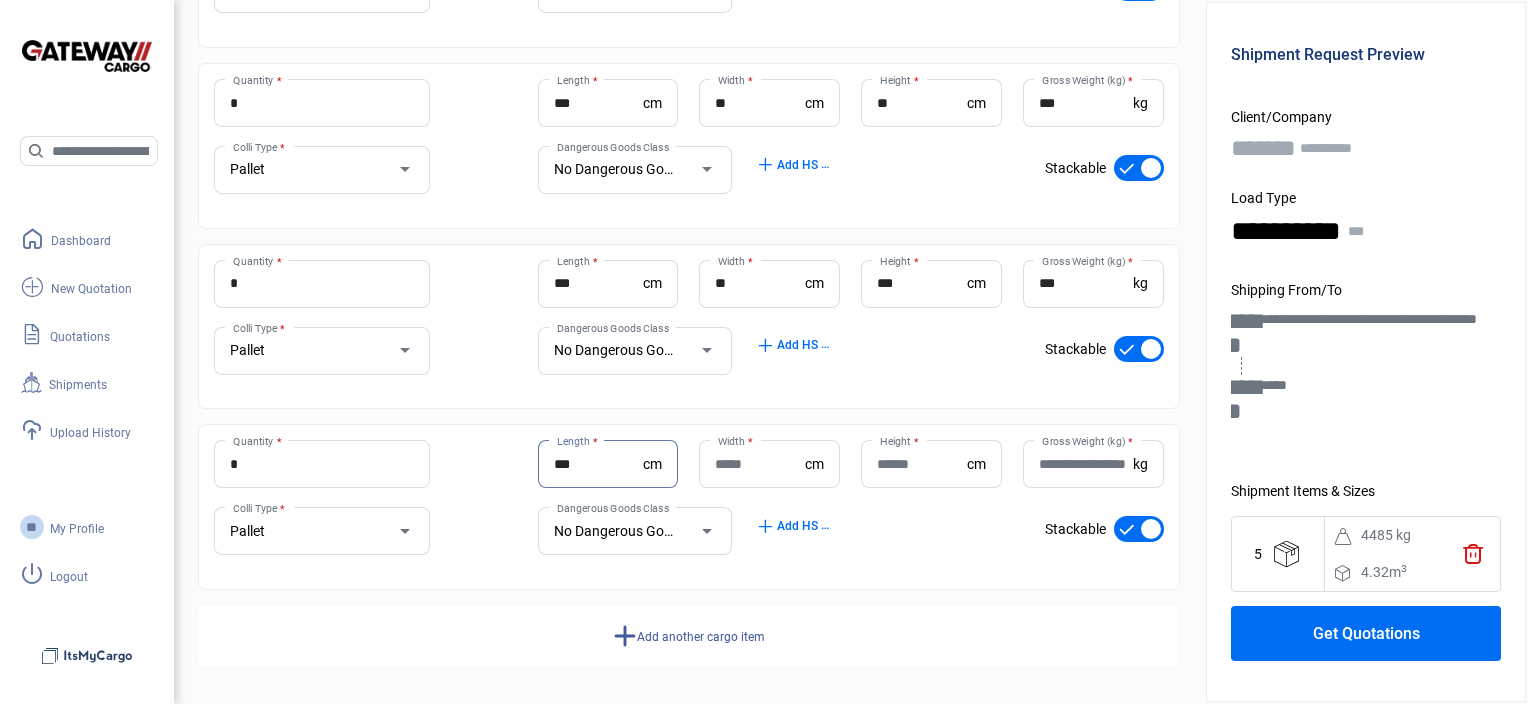 type on "***" 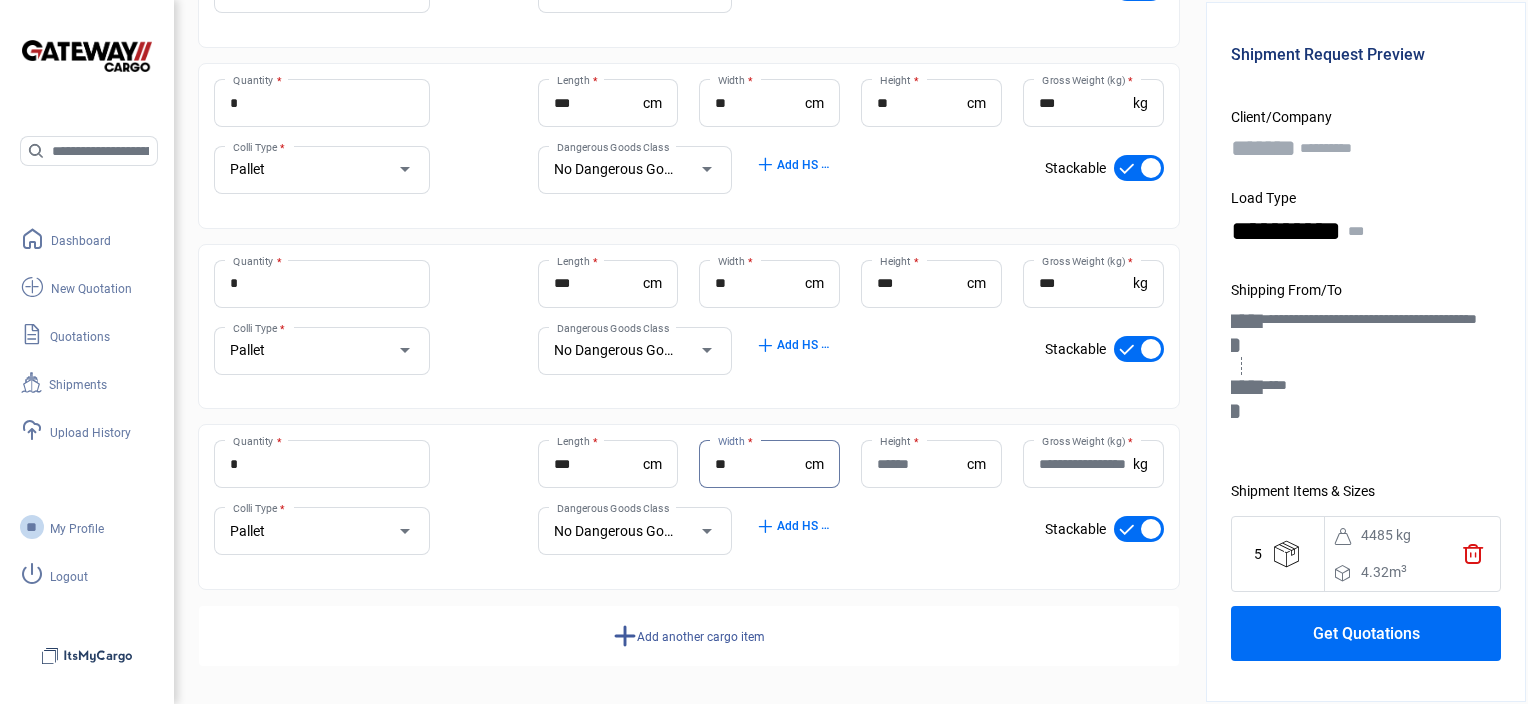 type on "**" 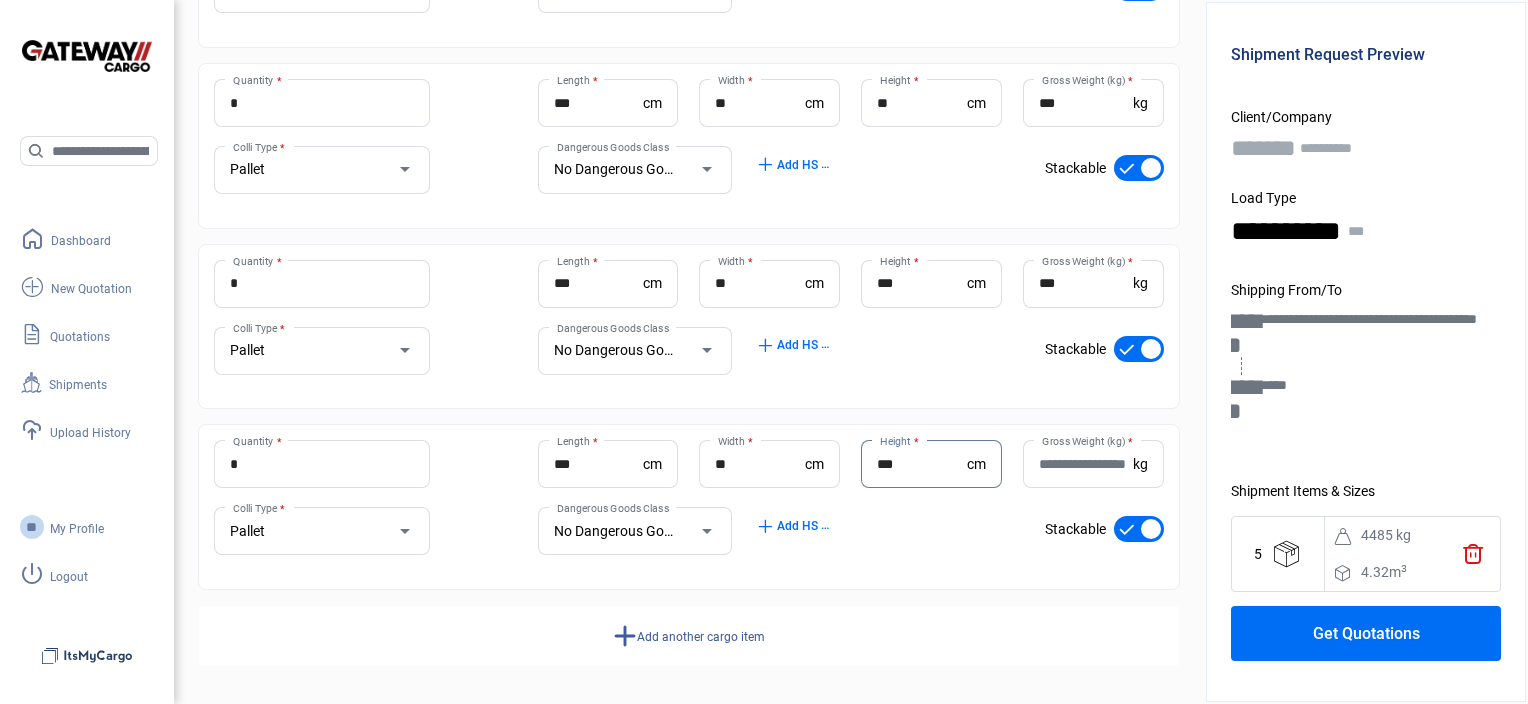 type on "***" 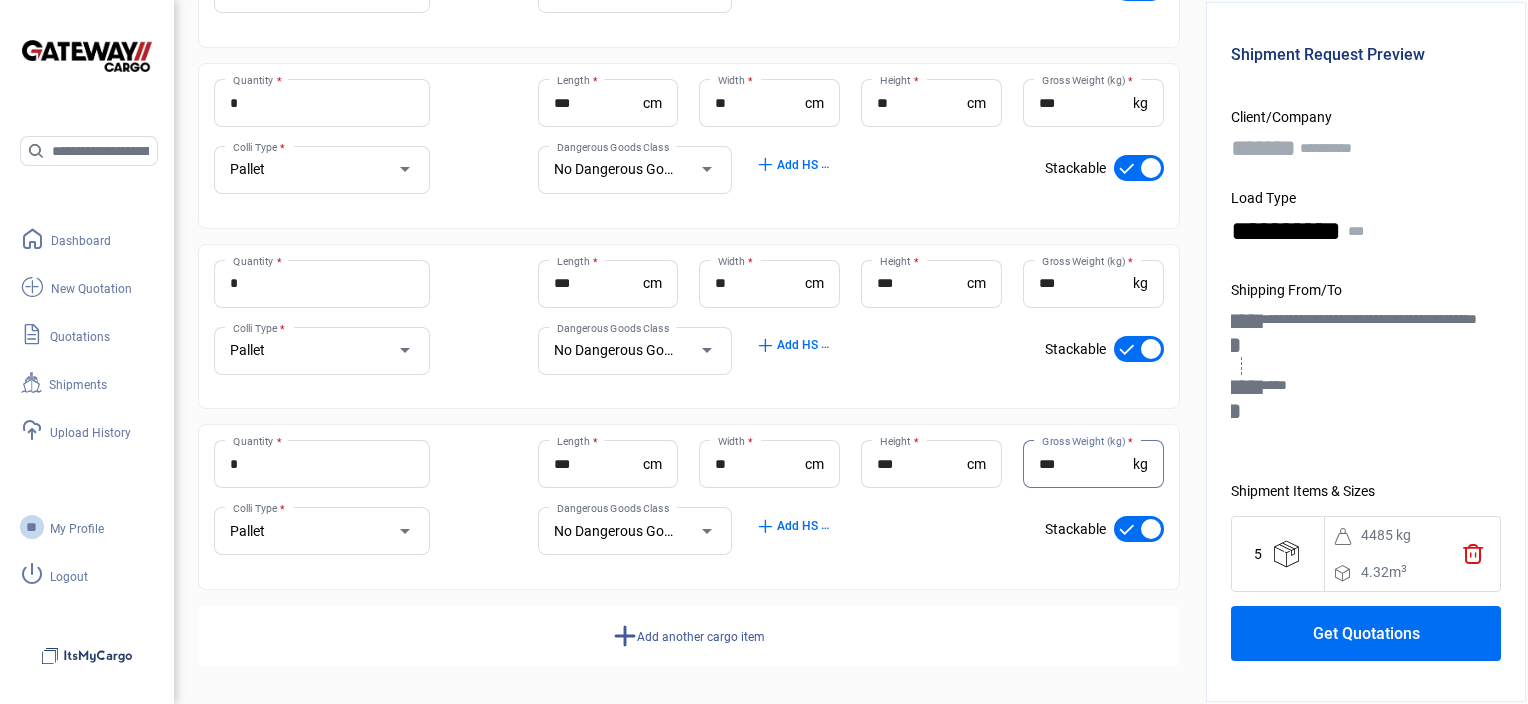 type on "***" 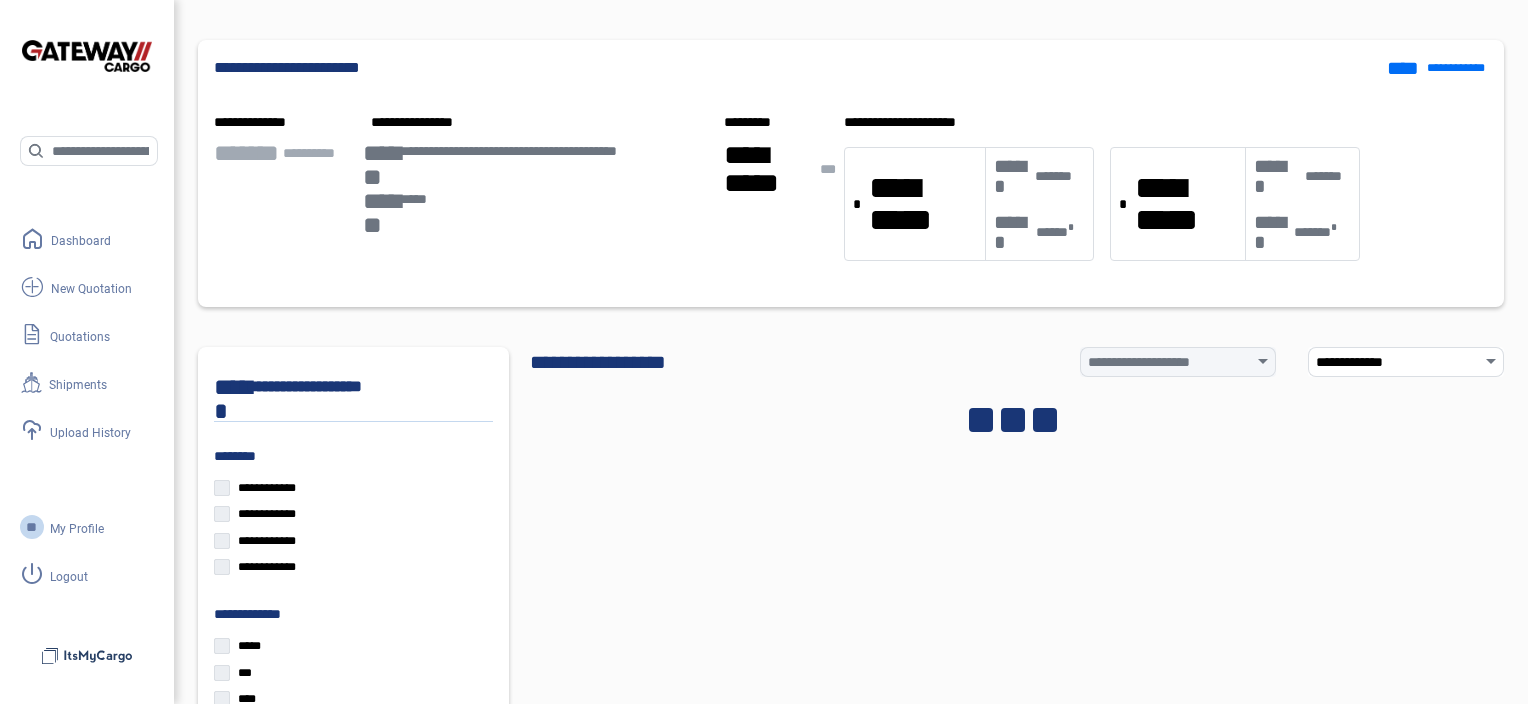 click on "**********" 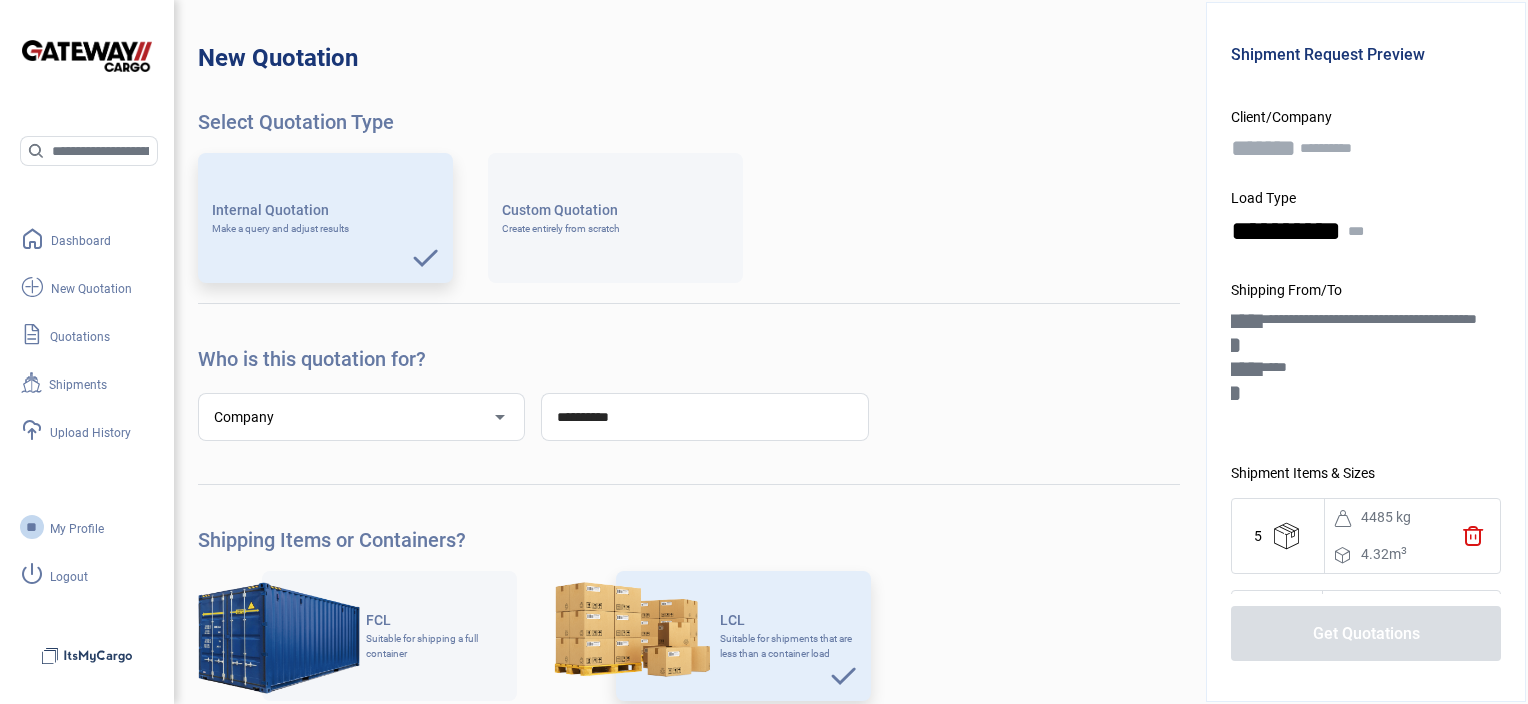 drag, startPoint x: 744, startPoint y: 666, endPoint x: 760, endPoint y: 536, distance: 130.98091 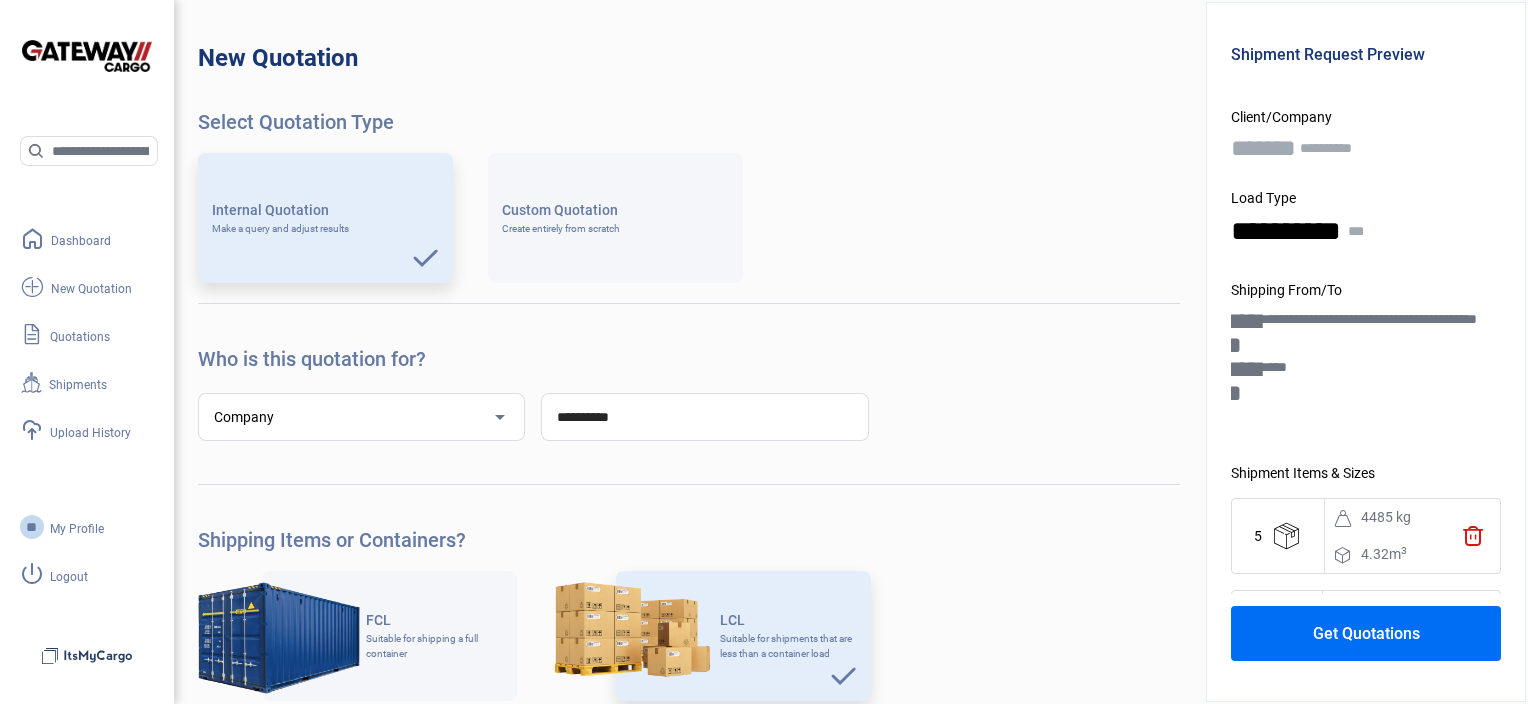 scroll, scrollTop: 1501, scrollLeft: 0, axis: vertical 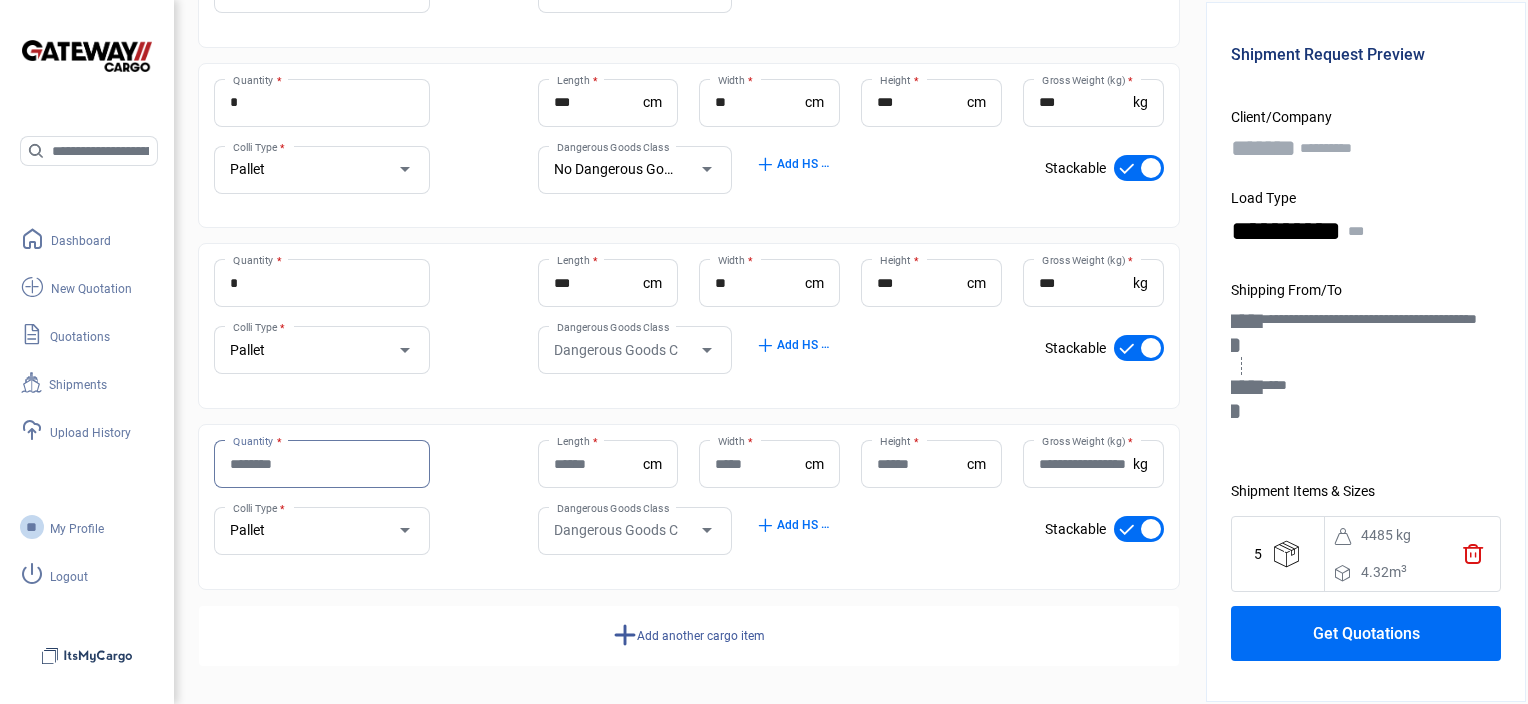 click on "Quantity *" at bounding box center (322, 464) 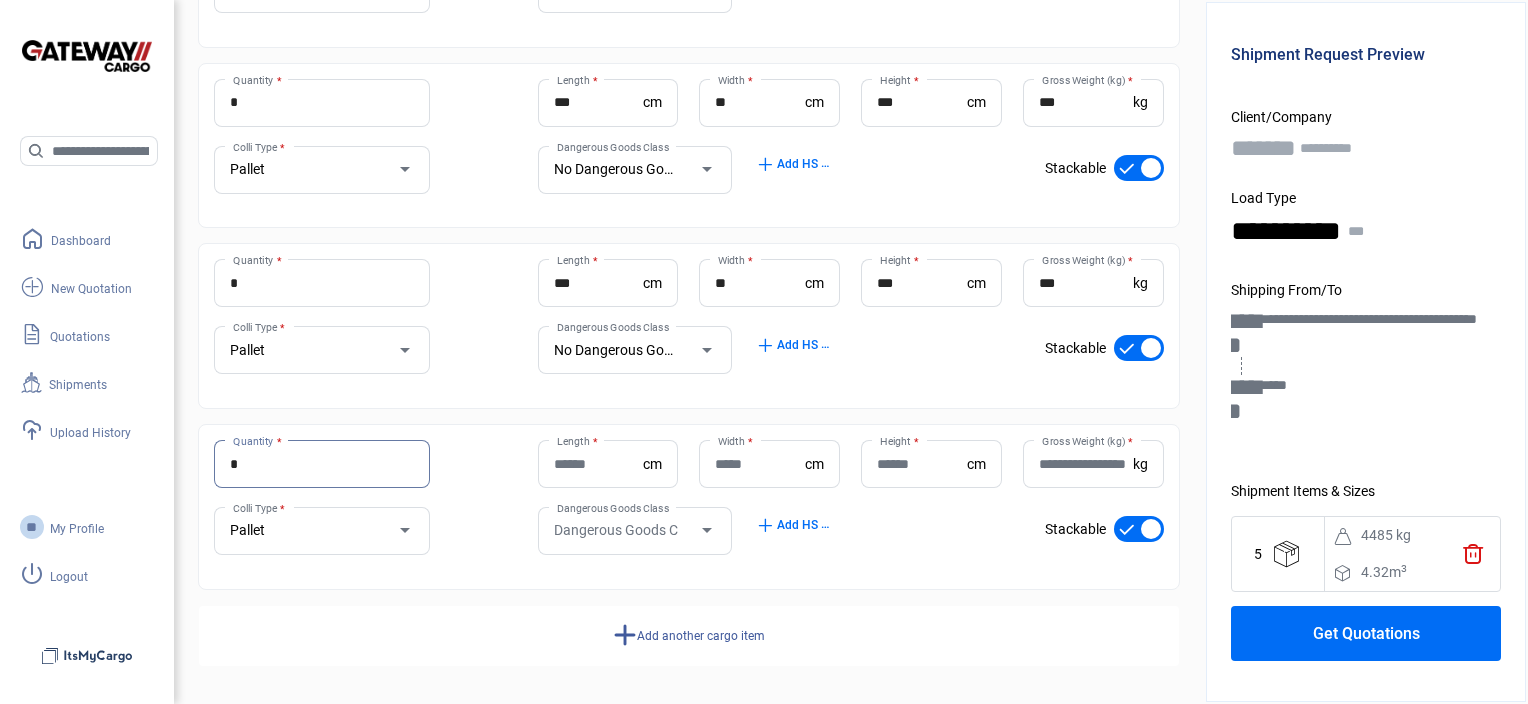 type on "*" 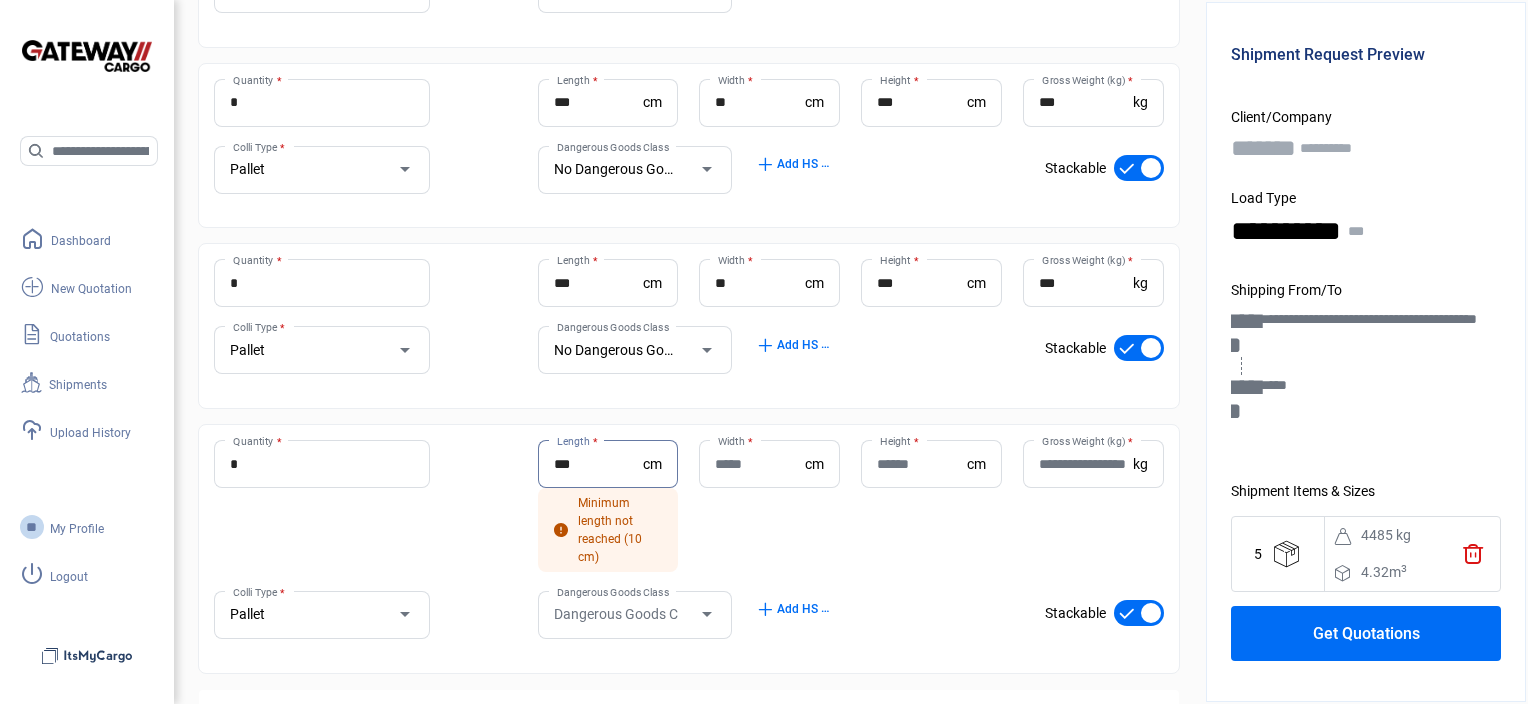 type on "***" 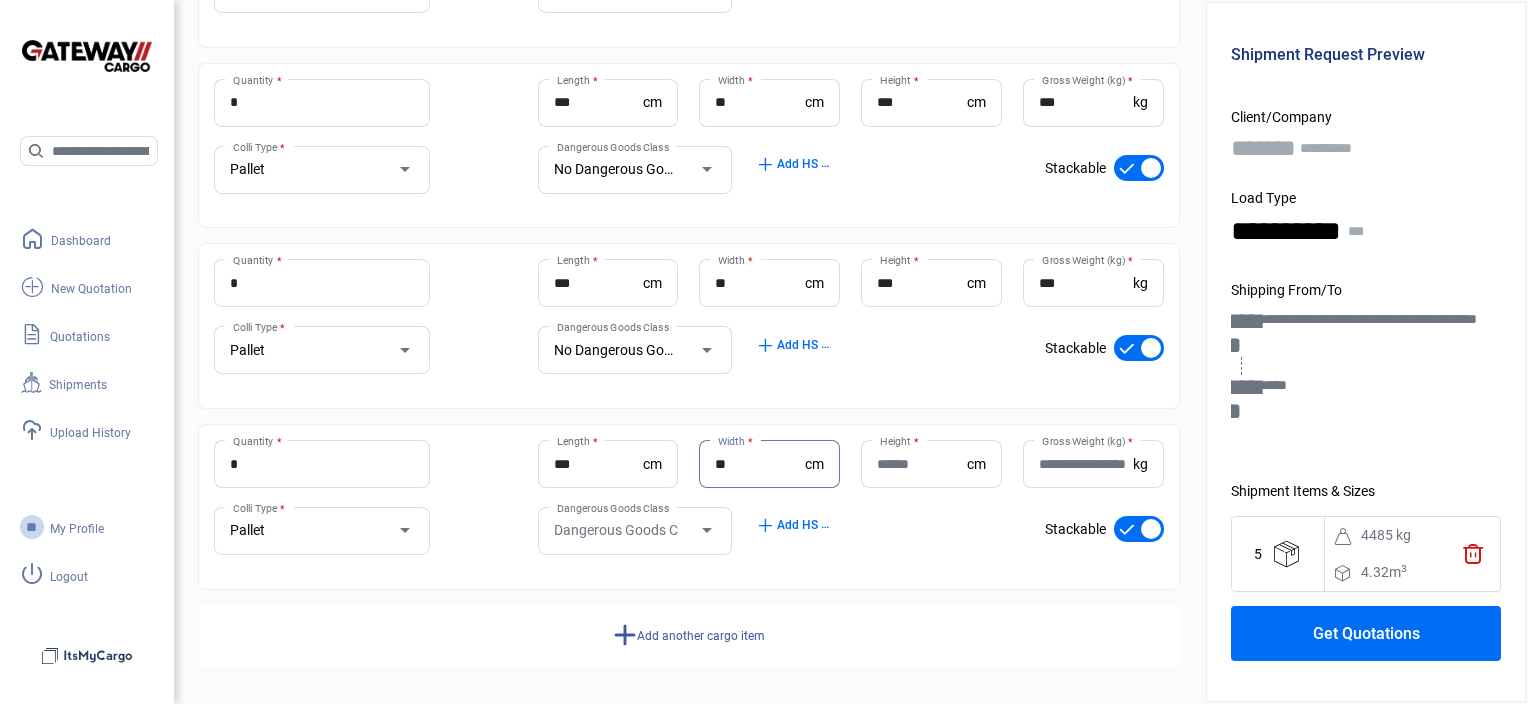 type on "**" 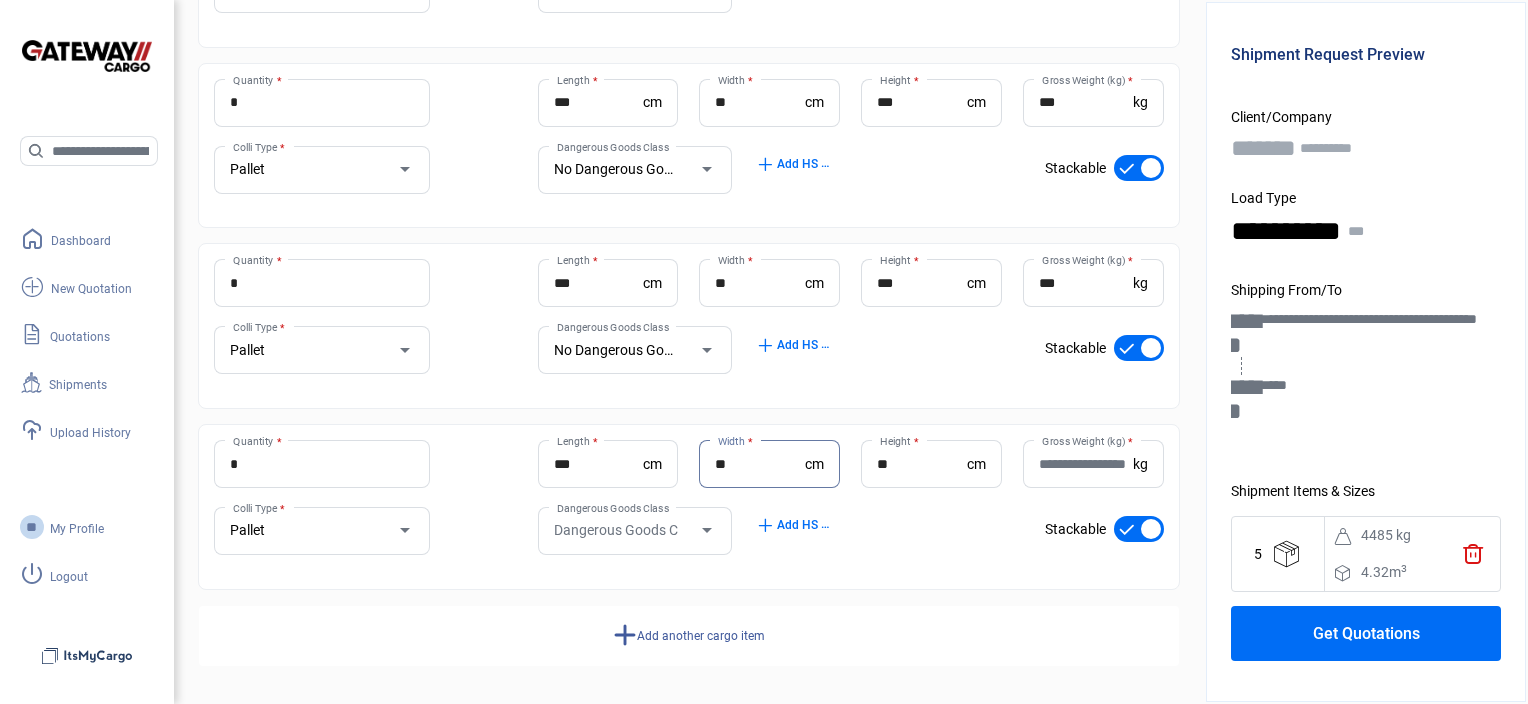 type on "**" 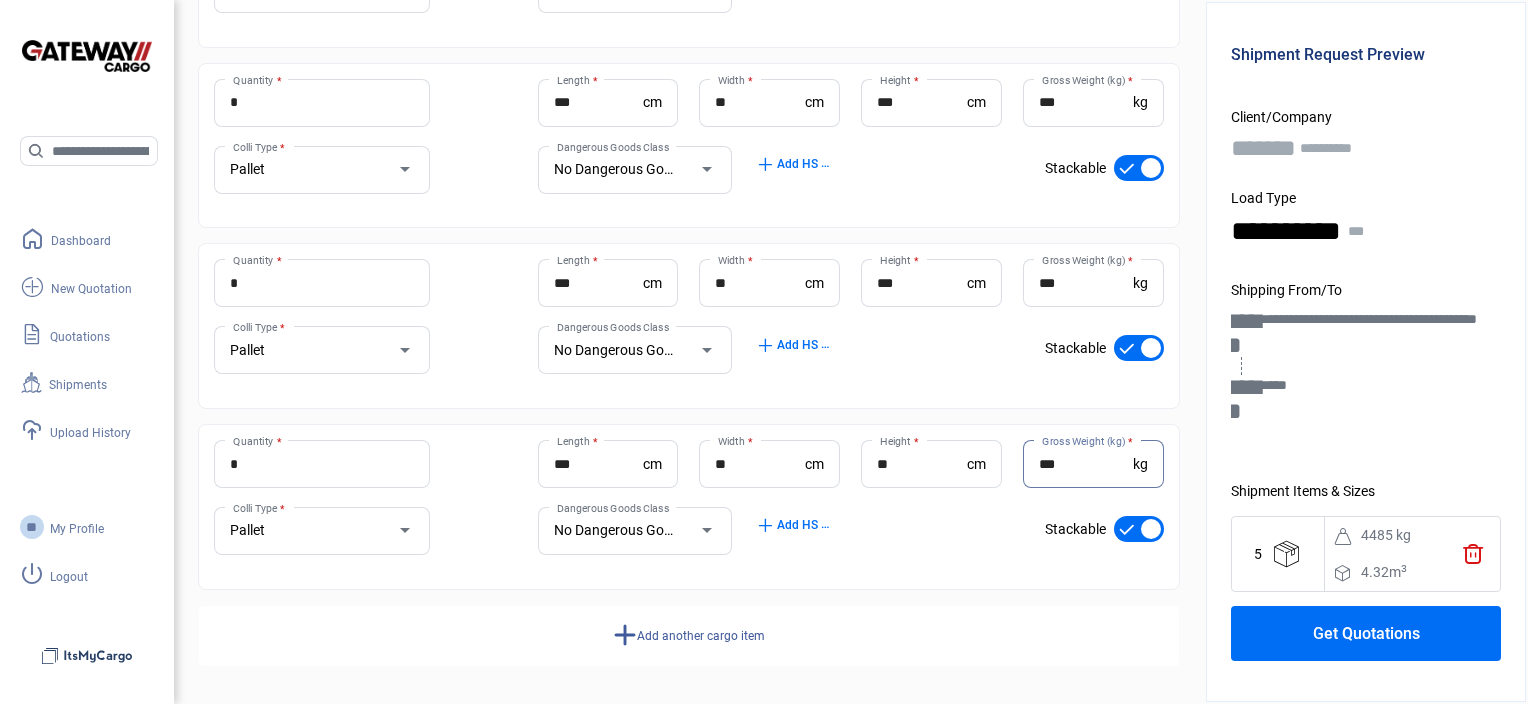 type on "***" 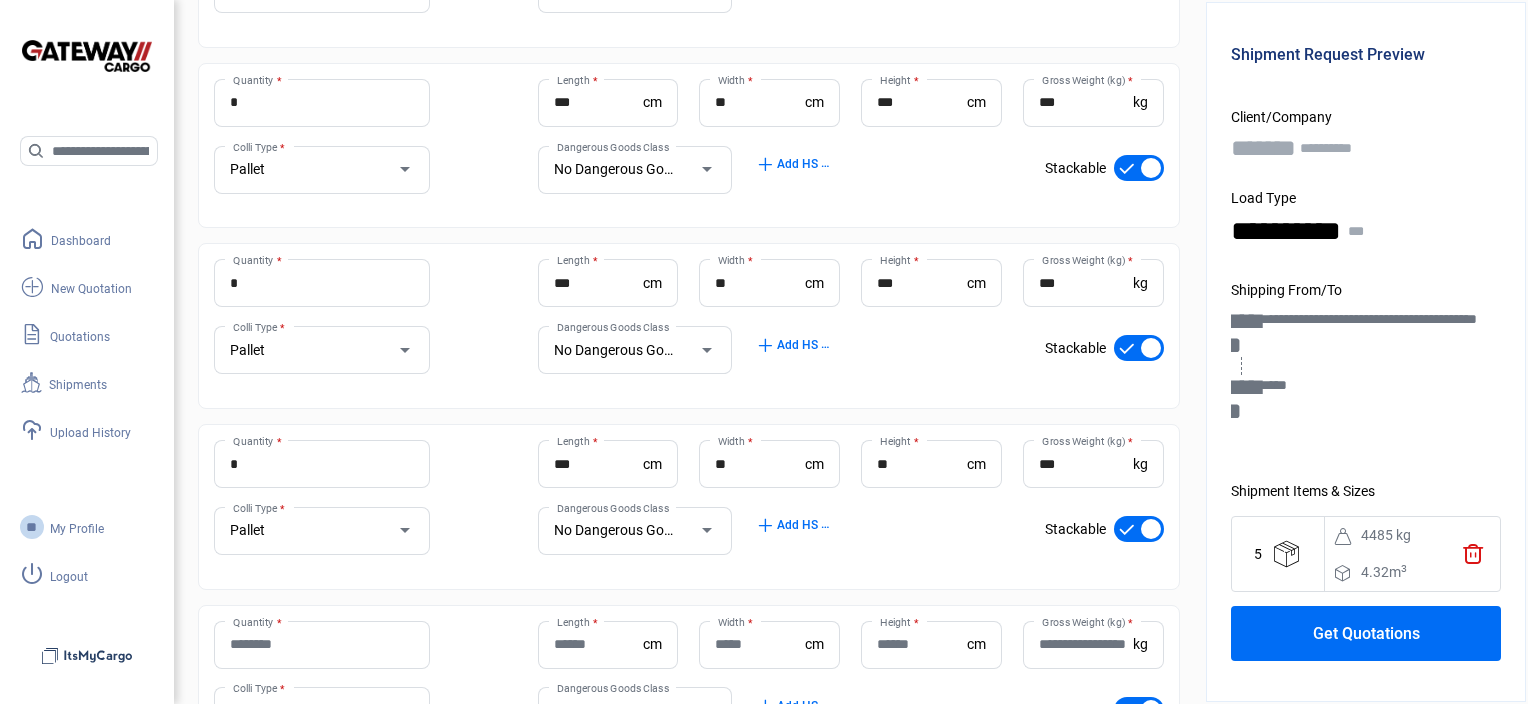 click on "Quantity *" at bounding box center [322, 644] 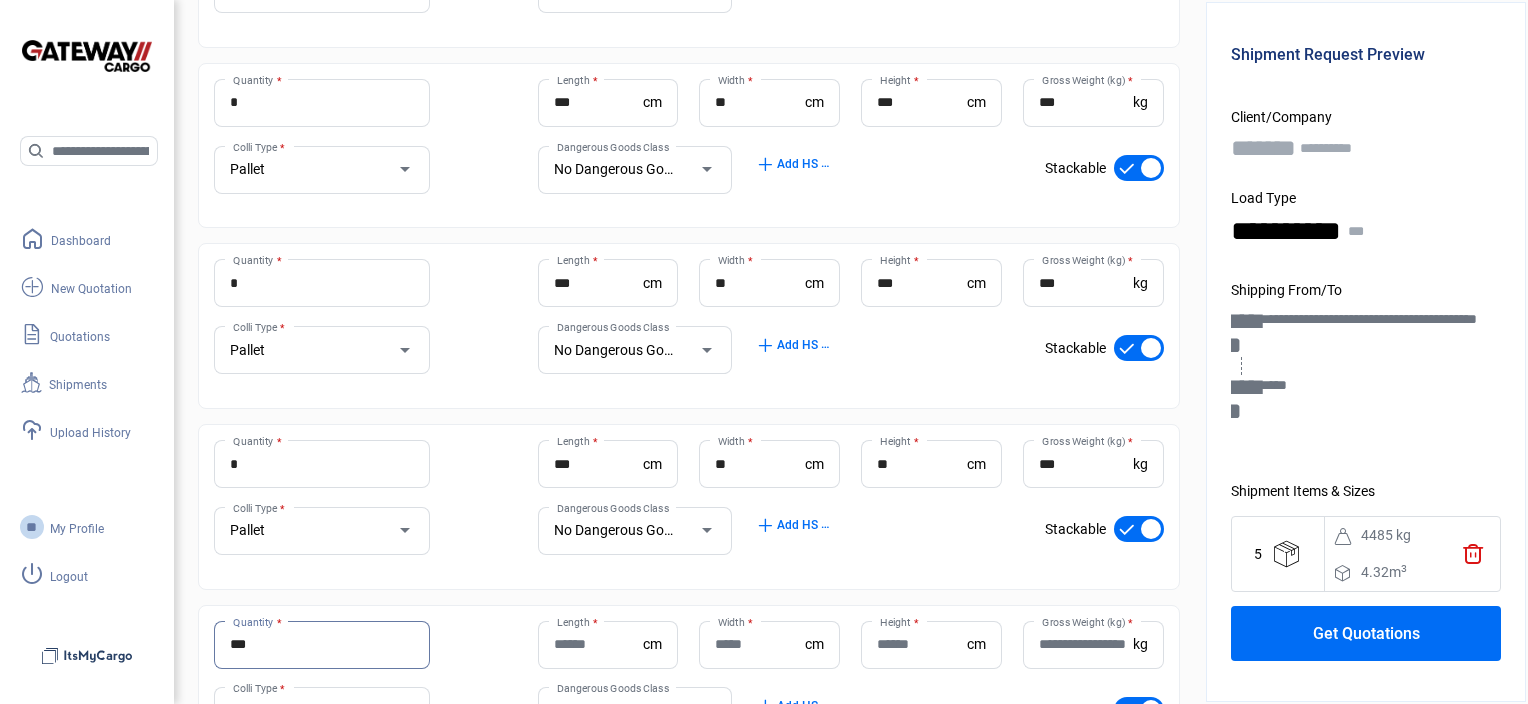 click on "***" at bounding box center [322, 644] 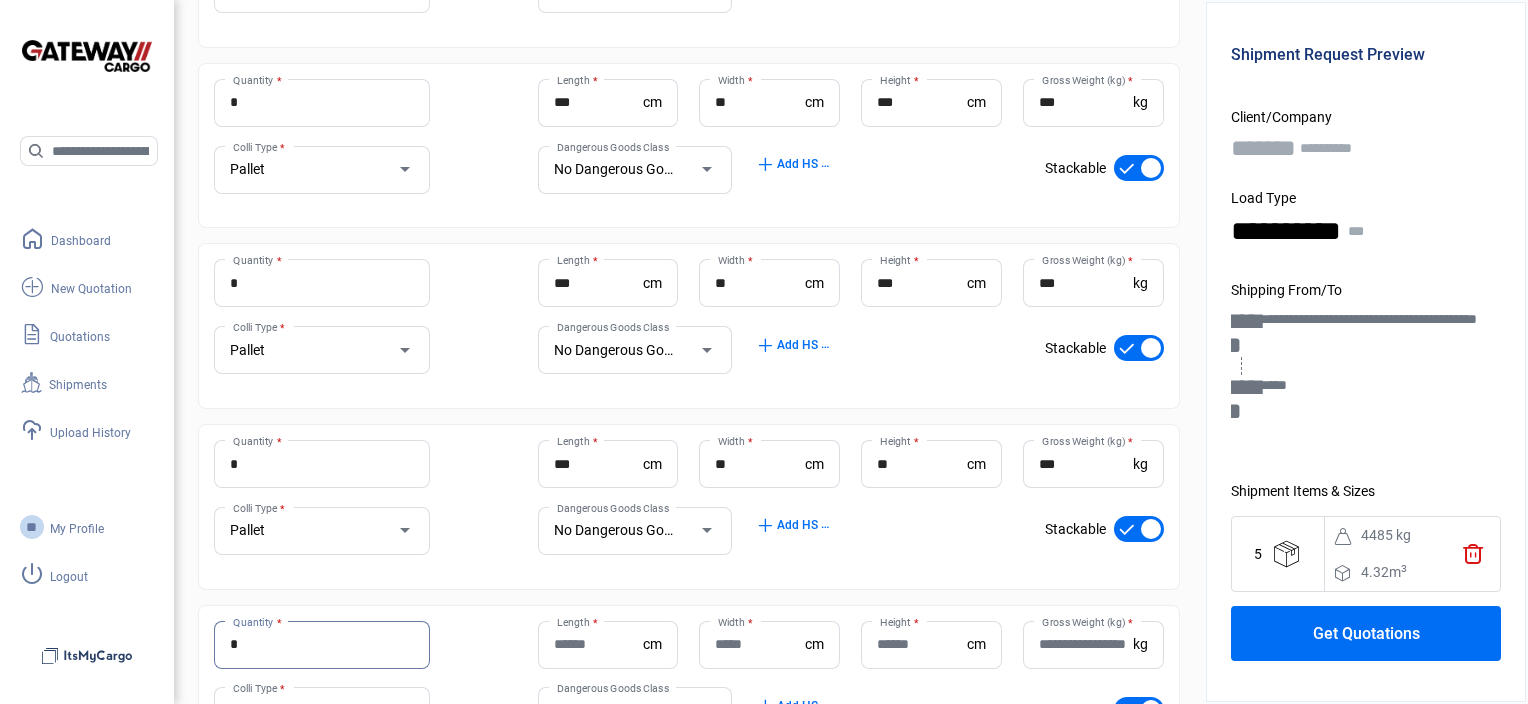 type on "*" 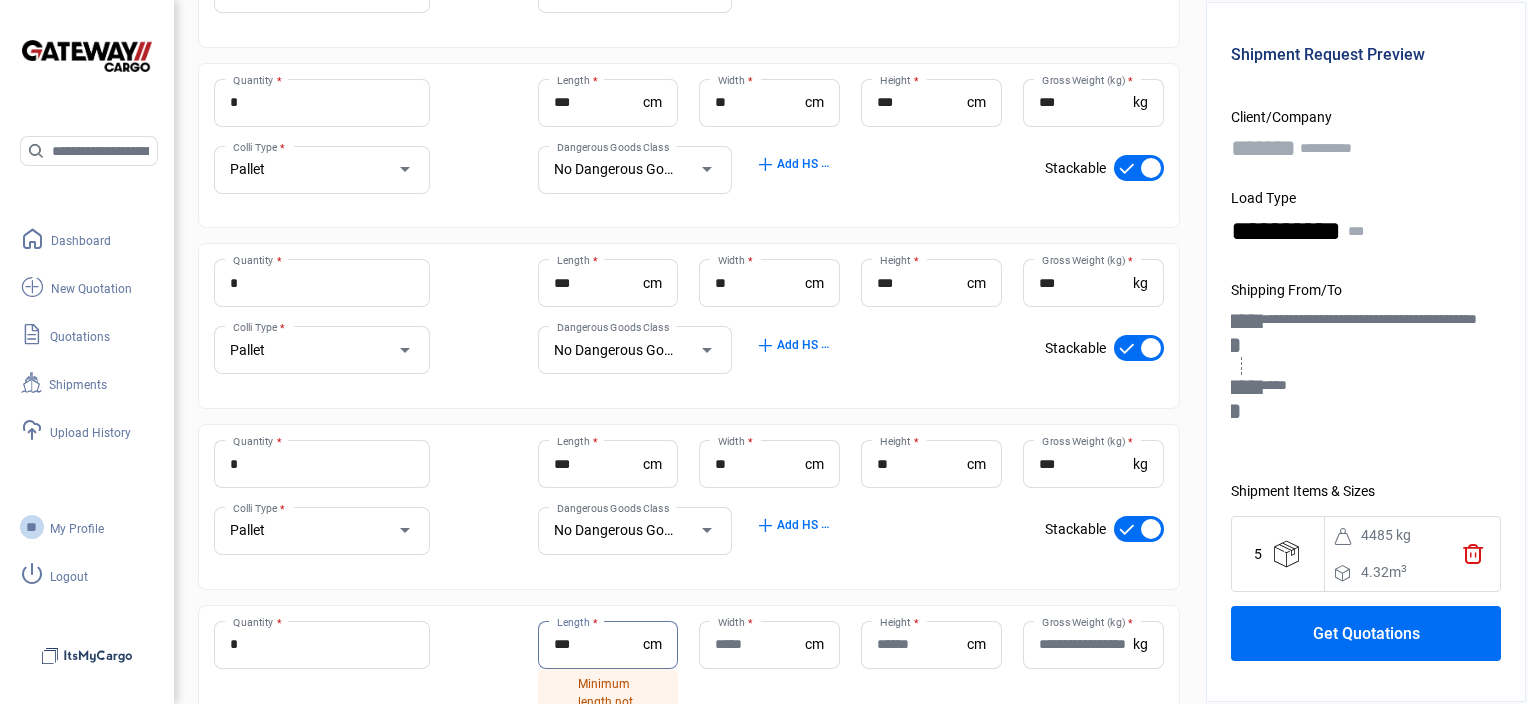 type on "***" 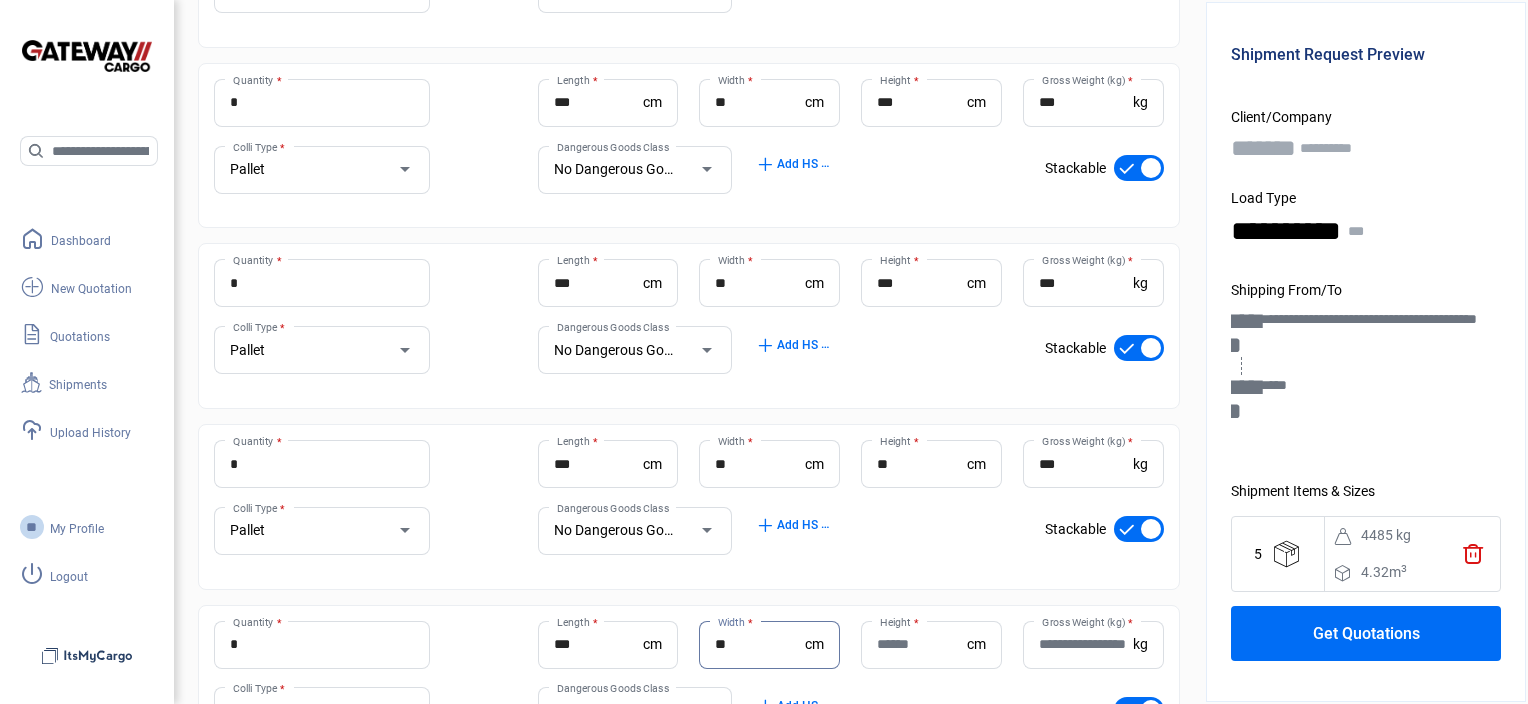 type on "**" 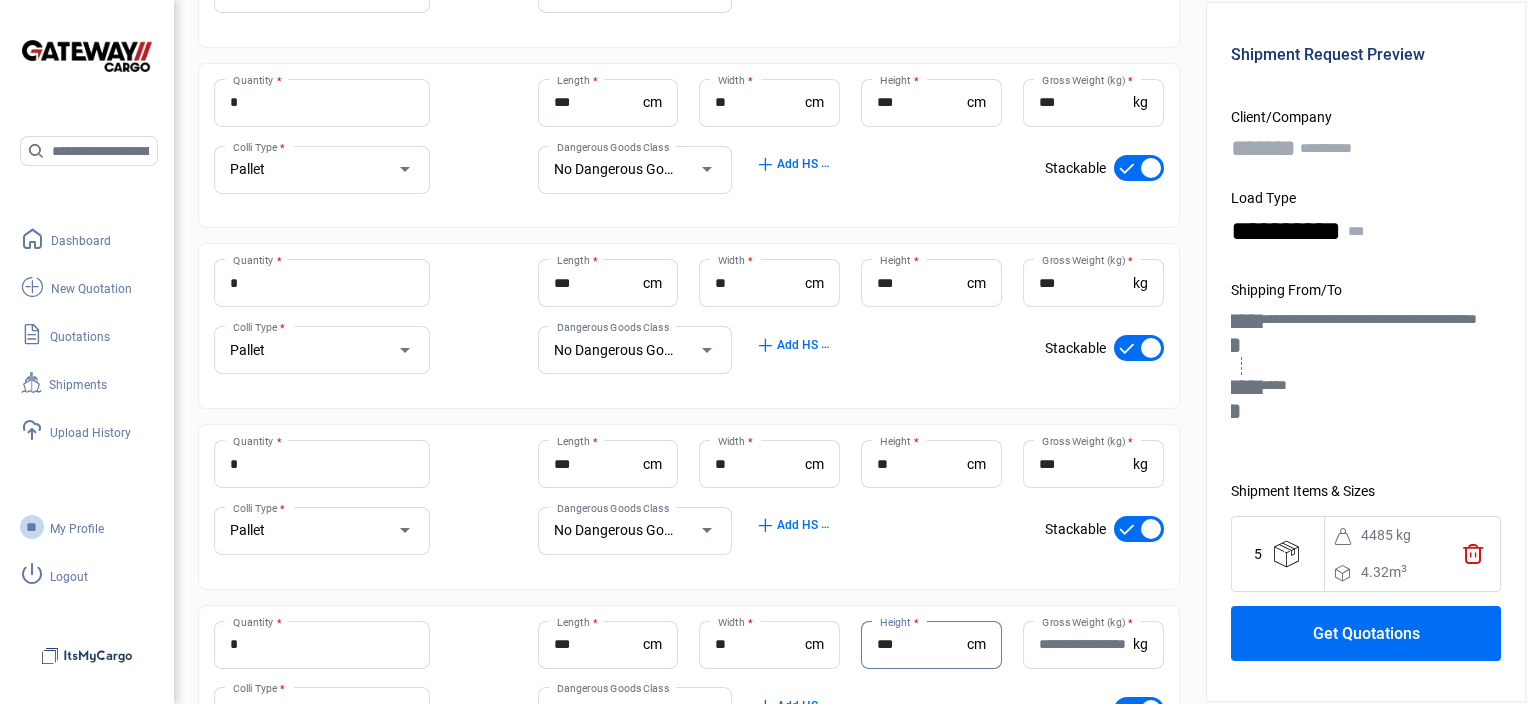 type on "***" 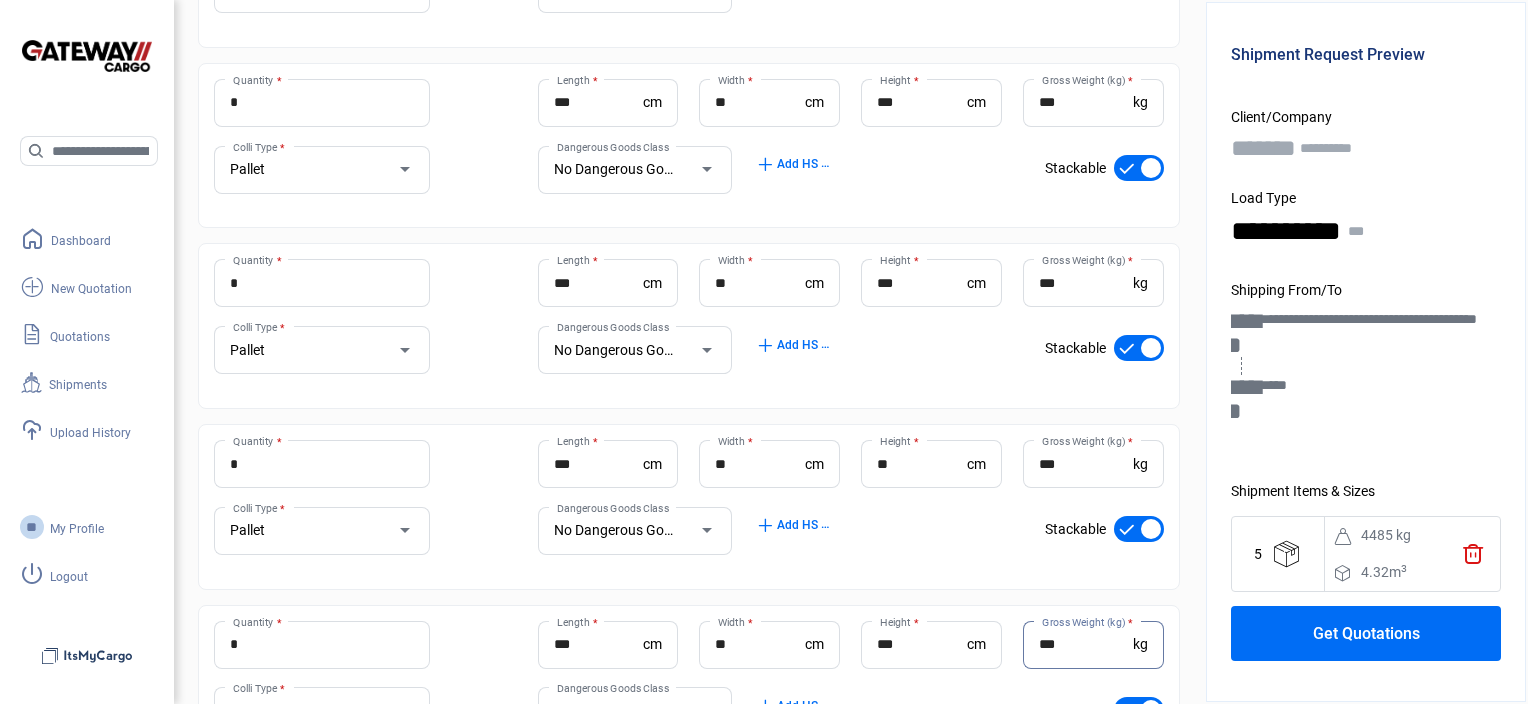 type on "***" 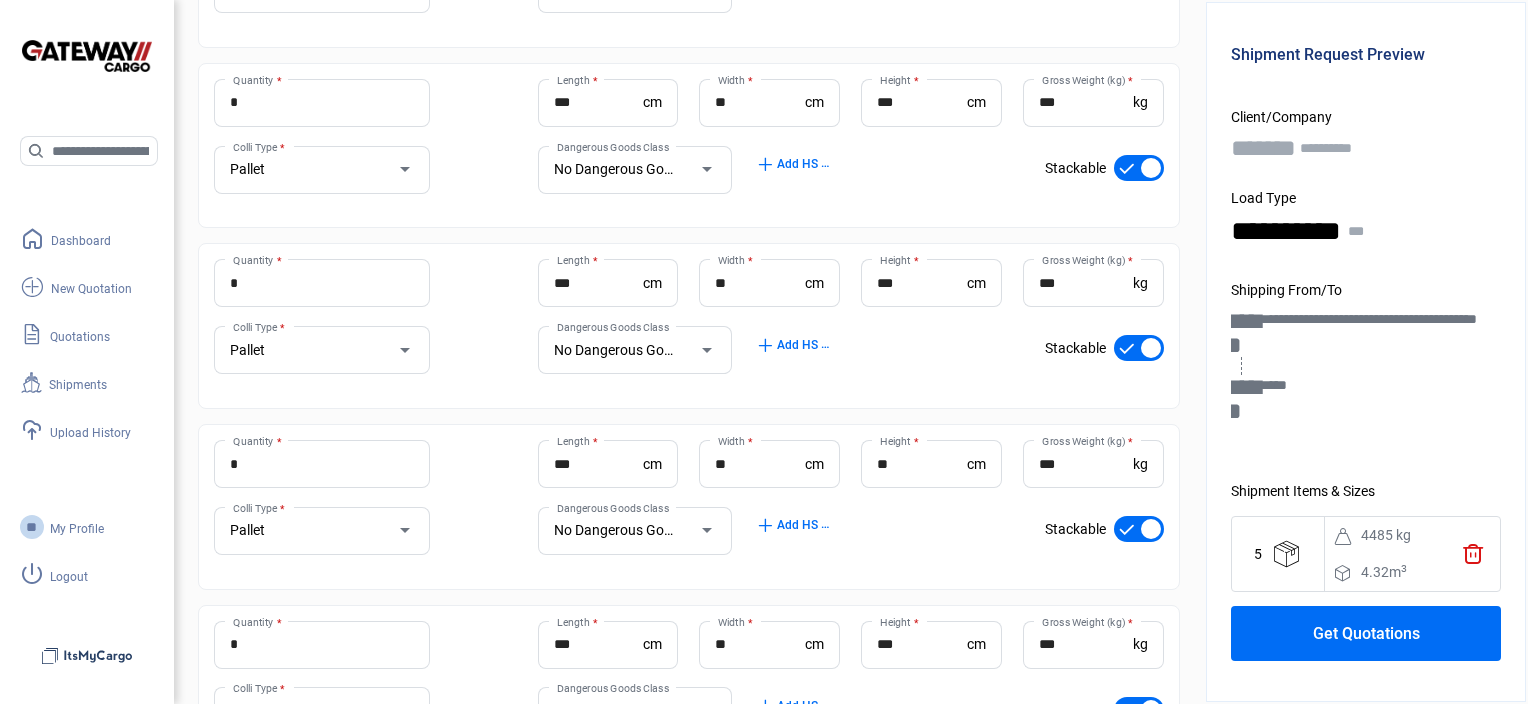 click on "add" 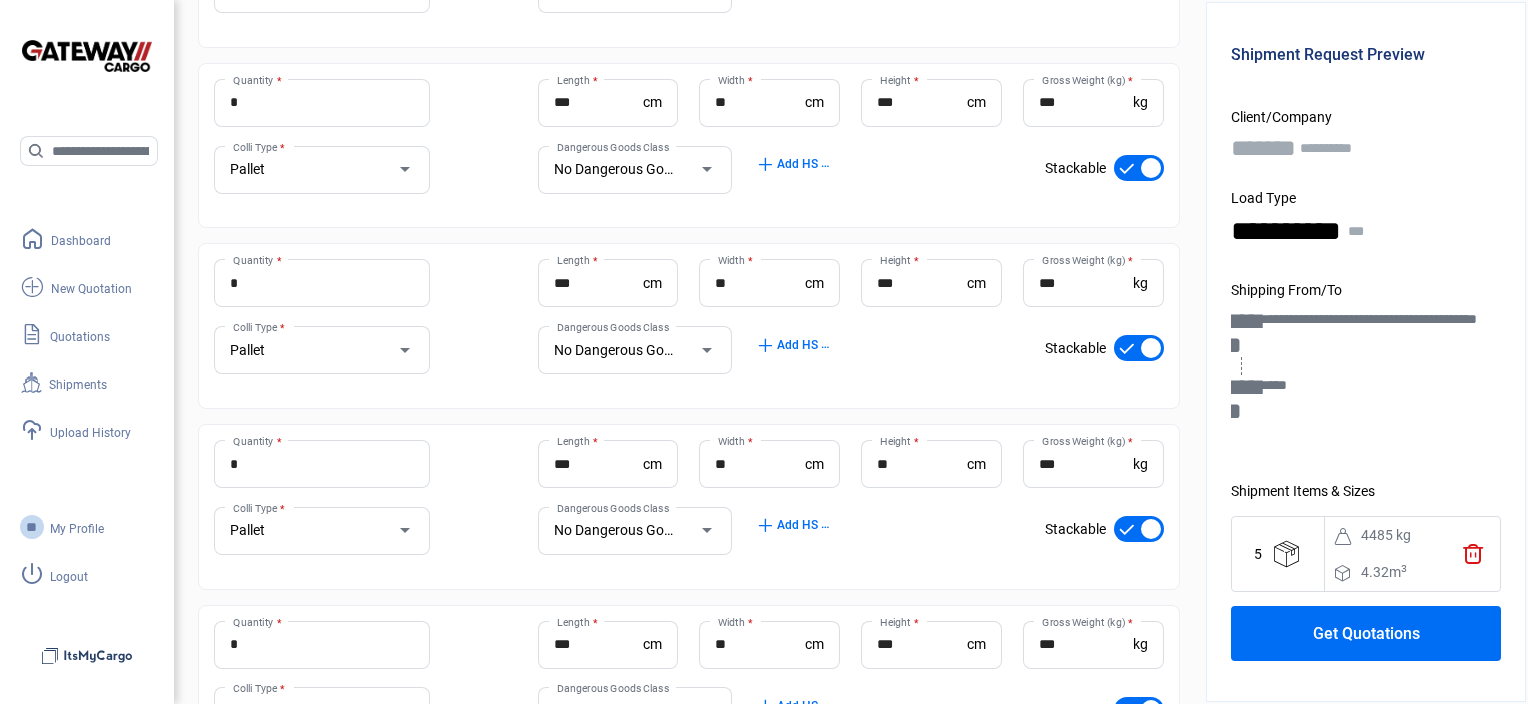 type on "*" 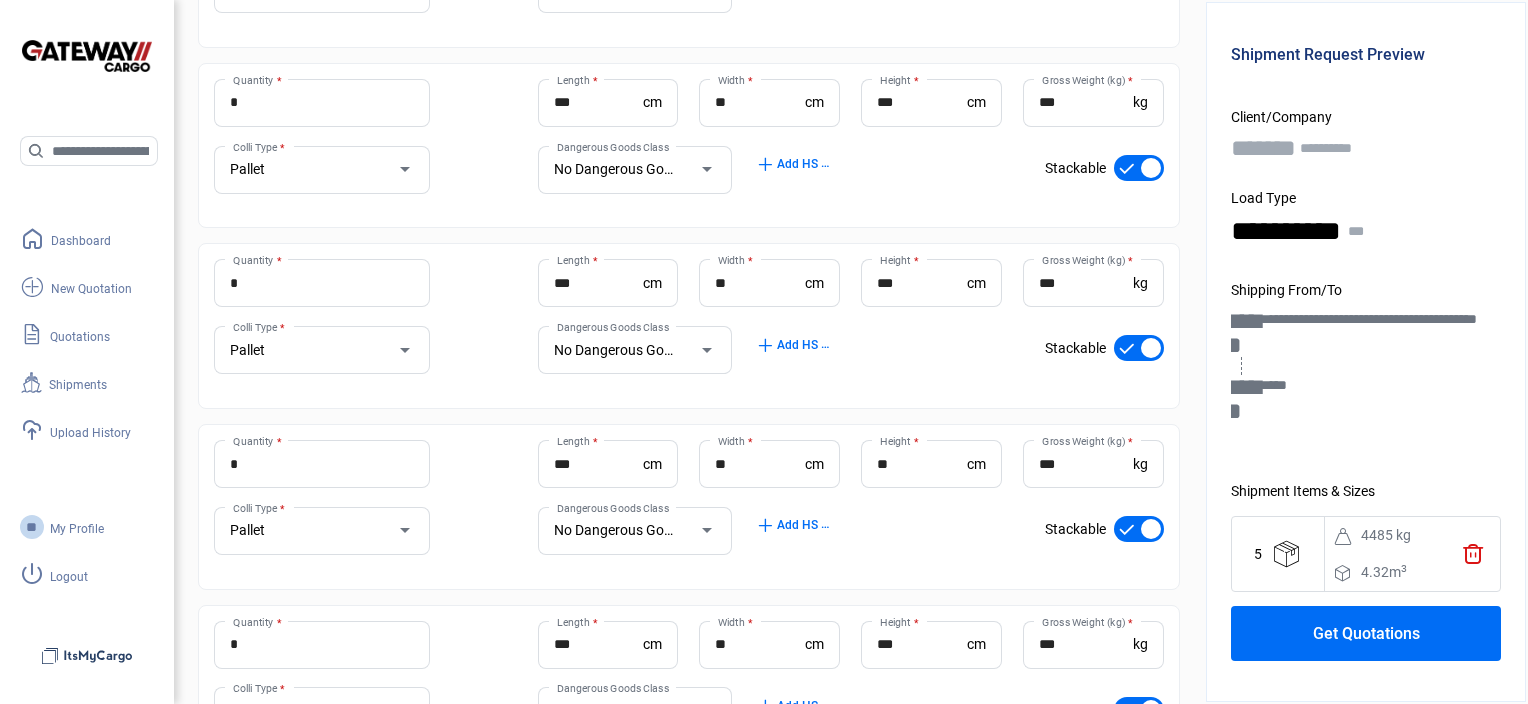 type on "***" 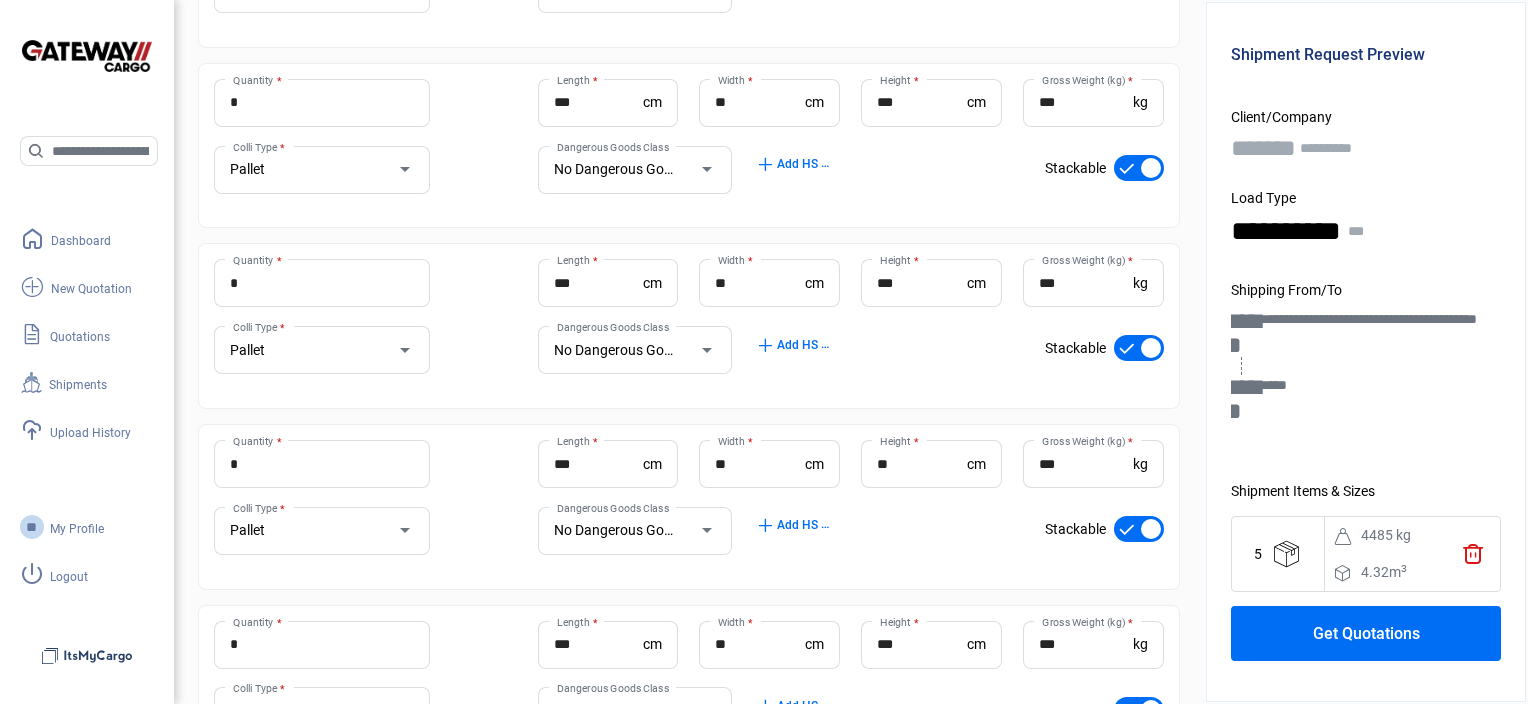 type on "*" 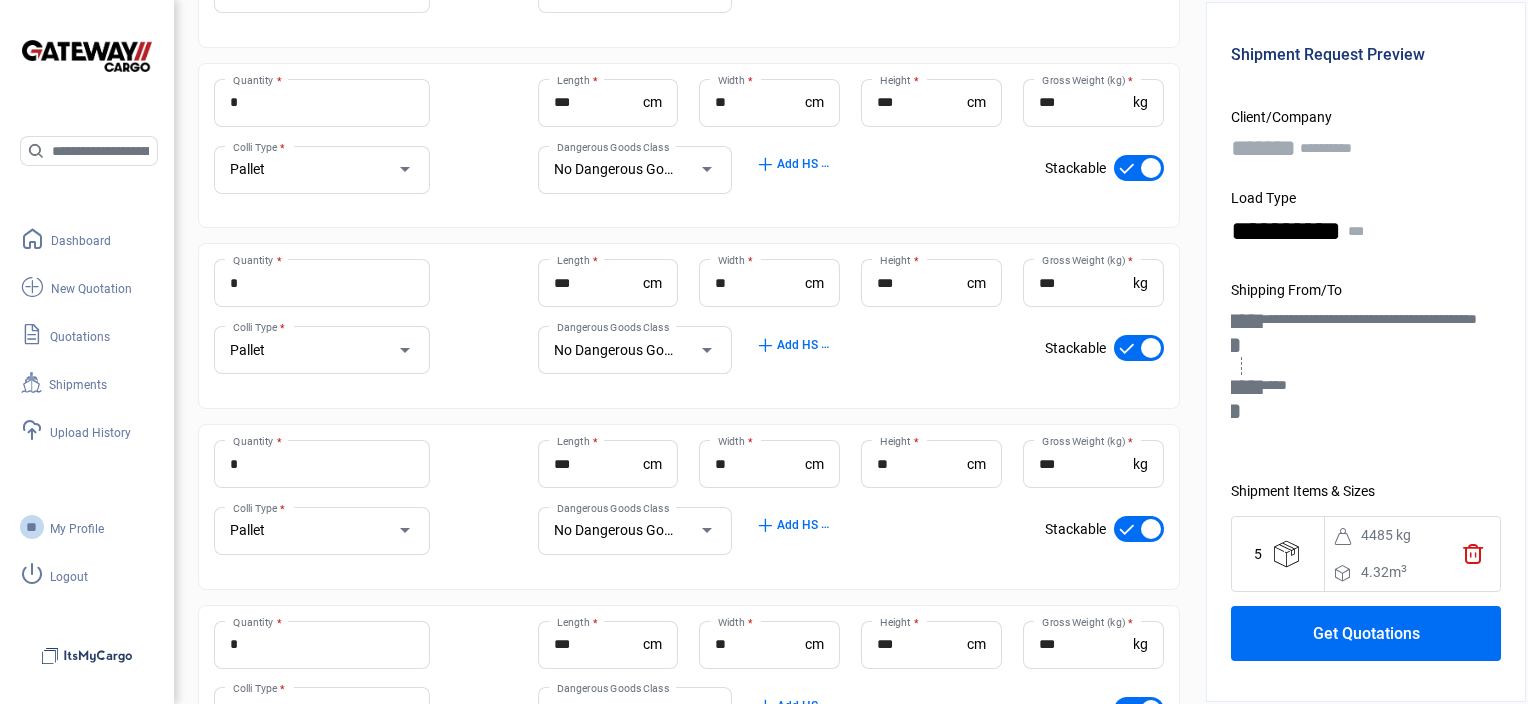 type on "***" 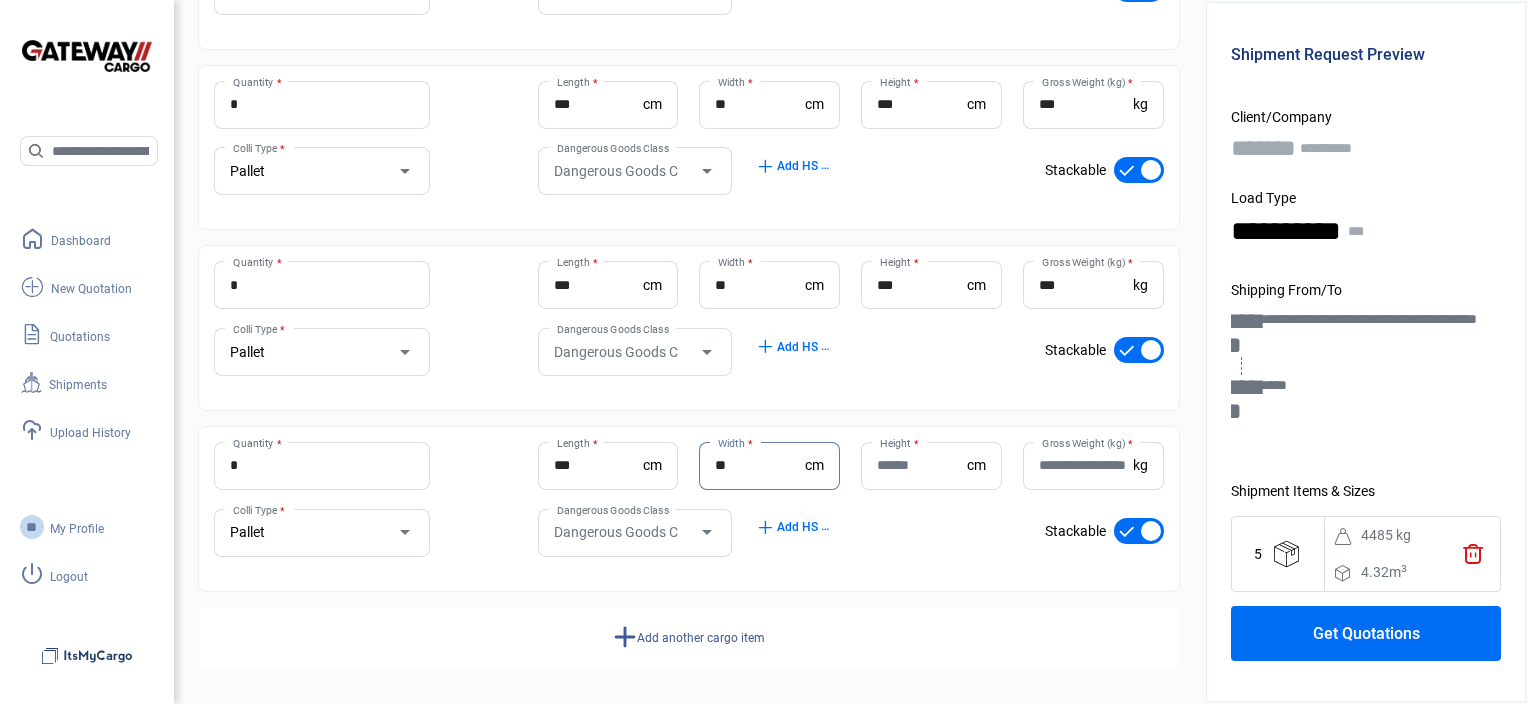 type on "**" 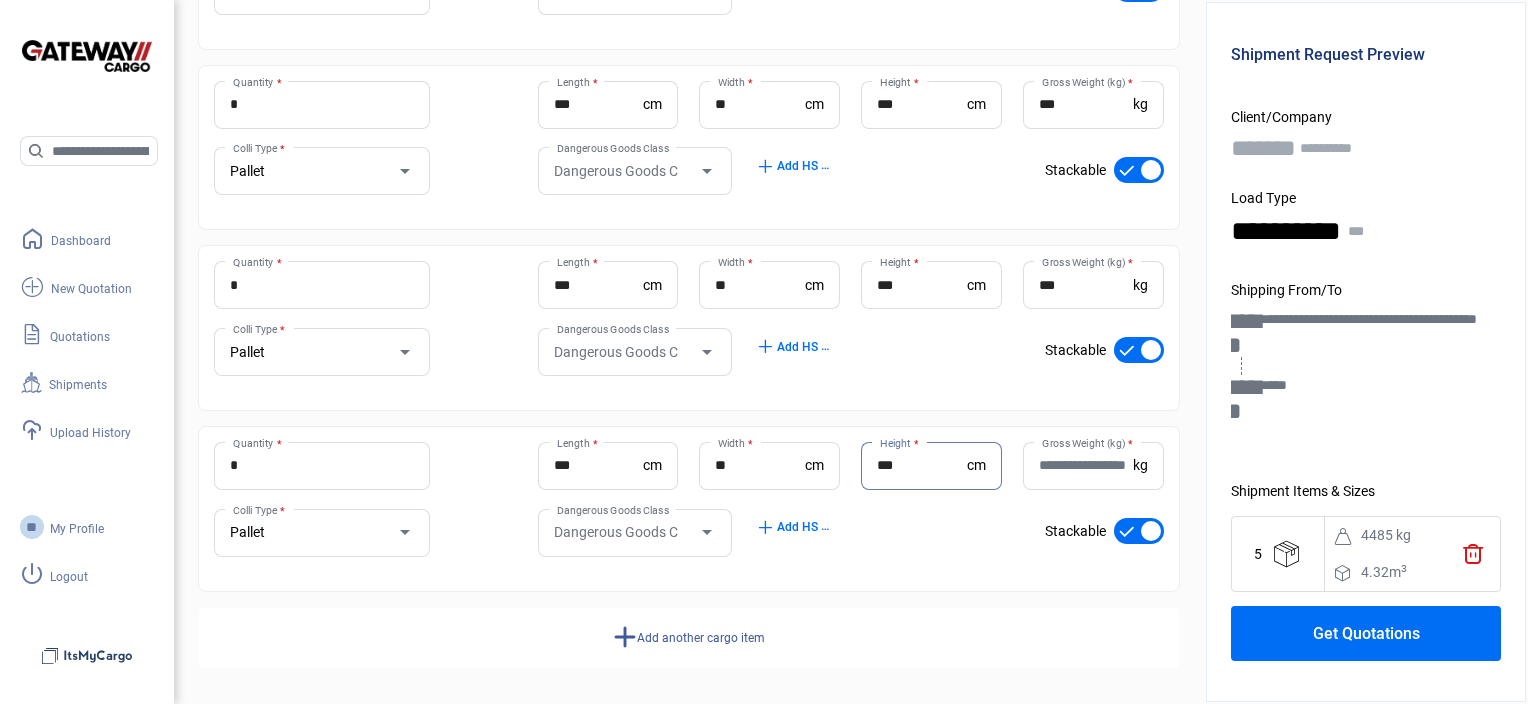 type on "***" 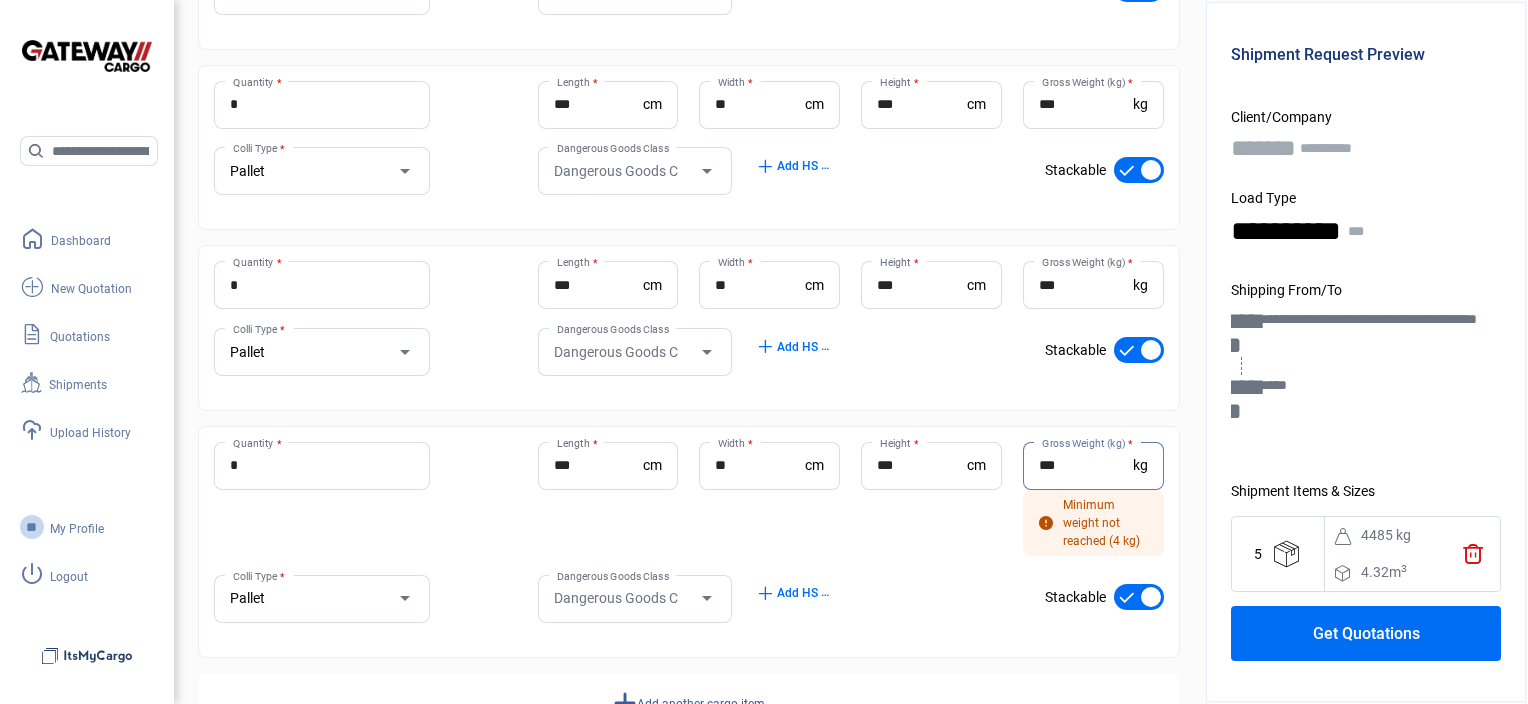 type on "***" 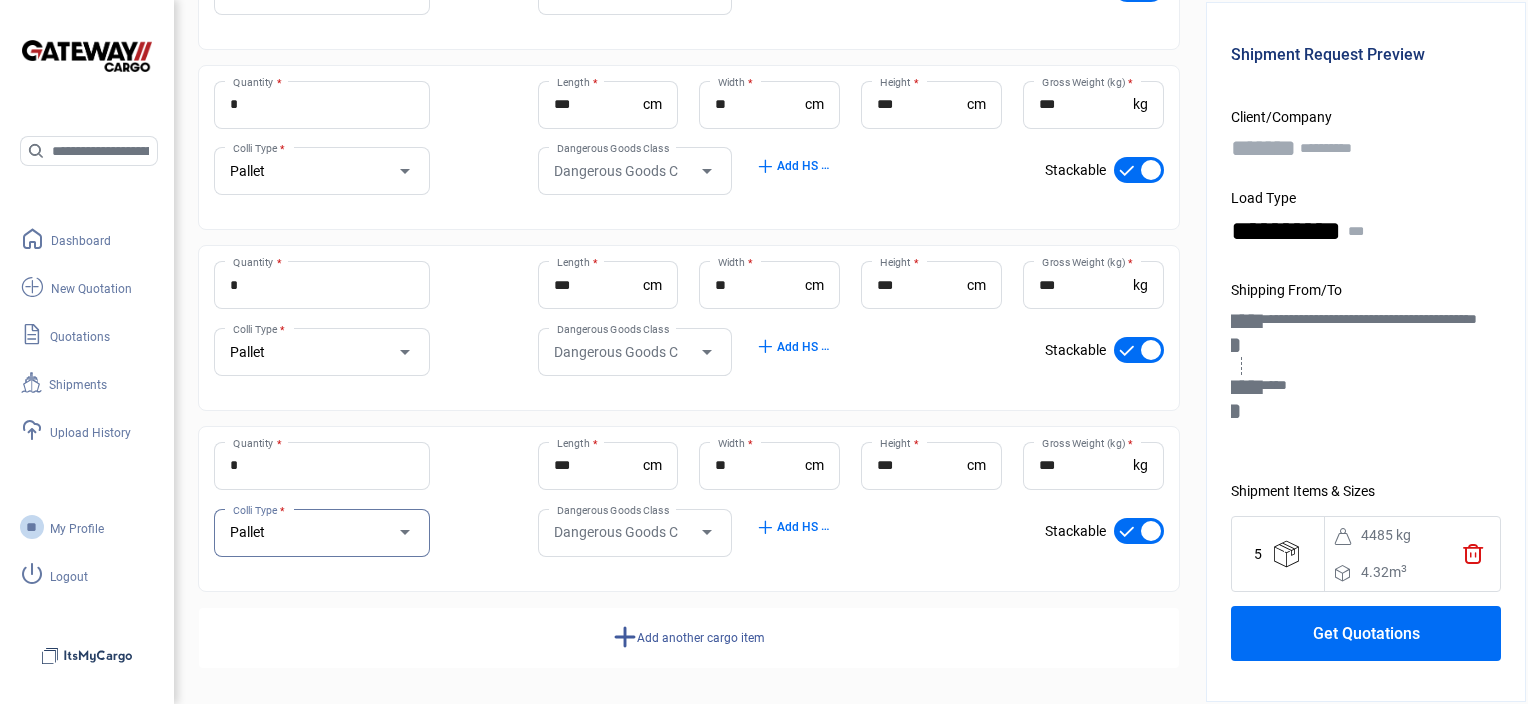 click on "Your Cargo Specs check_mark      cm/kg   *  Quantity * *** Length  * cm ** Width  * cm ** Height  * cm *** Gross Weight (kg)  * kg Pallet Colli Type * No Dangerous Goods Dangerous Goods Class add  Add HS Codes check_mark    Stackable *  Quantity * *** Length  * cm ** Width  * cm ** Height  * cm **** Gross Weight (kg)  * kg Pallet Colli Type * No Dangerous Goods Dangerous Goods Class add  Add HS Codes check_mark    Stackable *  Quantity * *** Length  * cm ** Width  * cm ** Height  * cm *** Gross Weight (kg)  * kg Pallet Colli Type * No Dangerous Goods Dangerous Goods Class add  Add HS Codes check_mark    Stackable *  Quantity * *** Length  * cm ** Width  * cm *** Height  * cm *** Gross Weight (kg)  * kg Pallet Colli Type * No Dangerous Goods Dangerous Goods Class add  Add HS Codes check_mark    Stackable *  Quantity * *** Length  * cm ** Width  * cm *** Height  * cm *** Gross Weight (kg)  * kg Pallet Colli Type * No Dangerous Goods Dangerous Goods Class add  Add HS Codes check_mark    Stackable * * *** *" 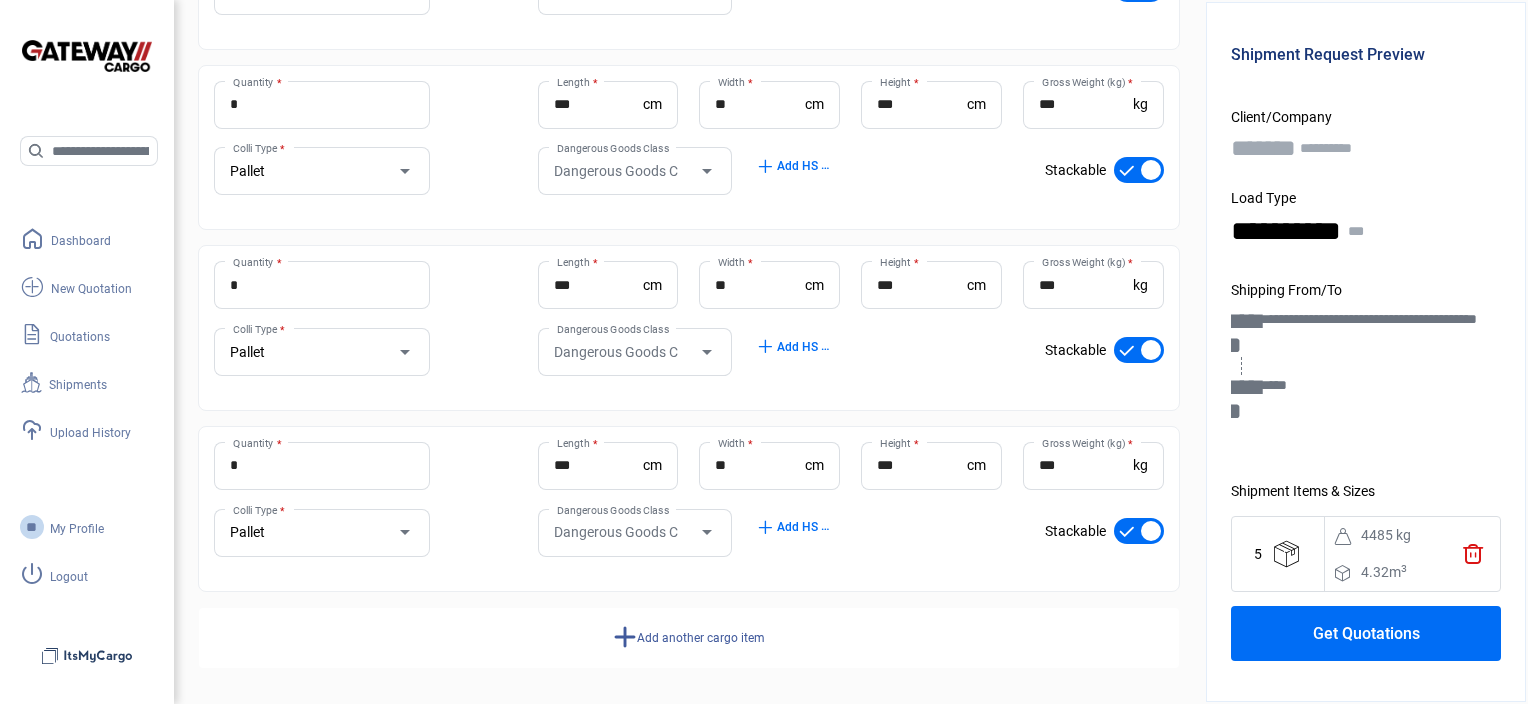 click on "add  Add another cargo item" 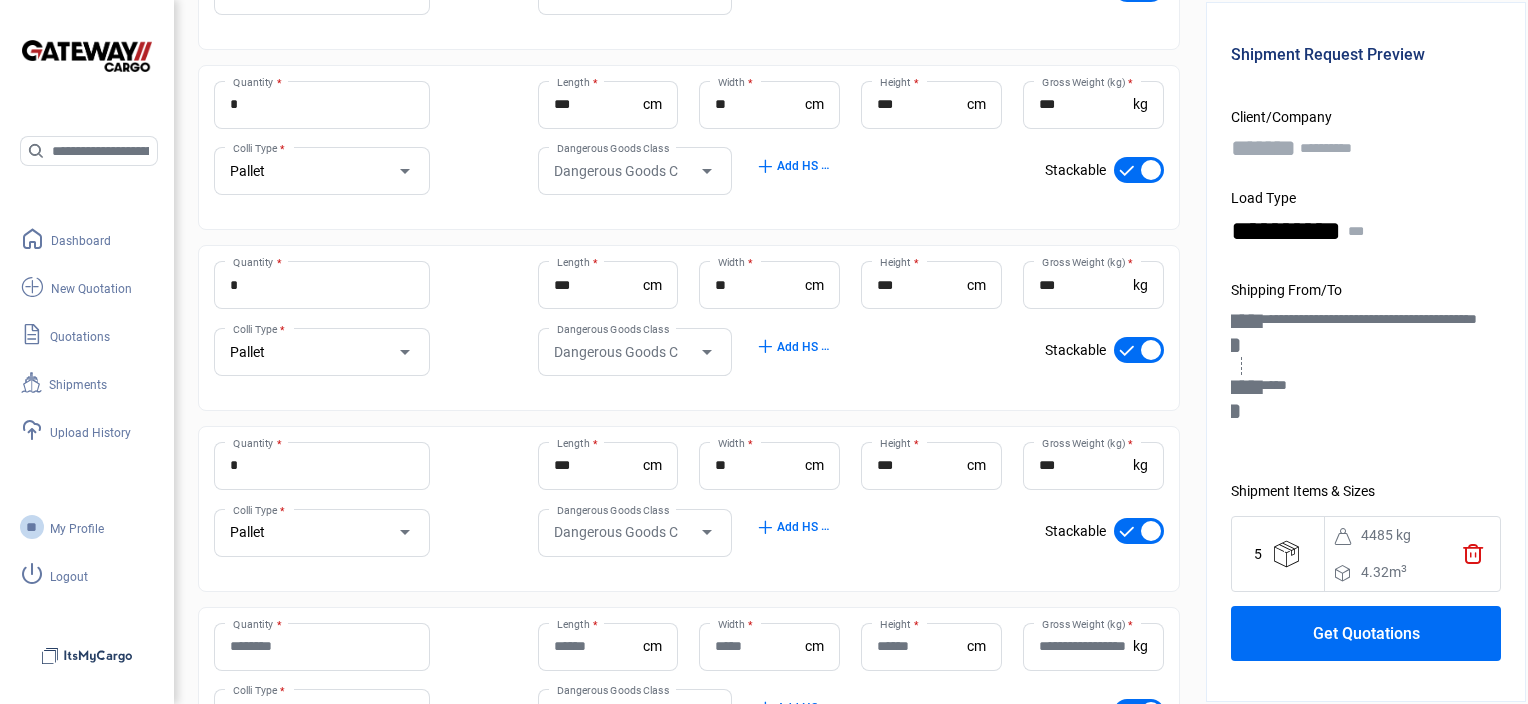 click on "Quantity *" 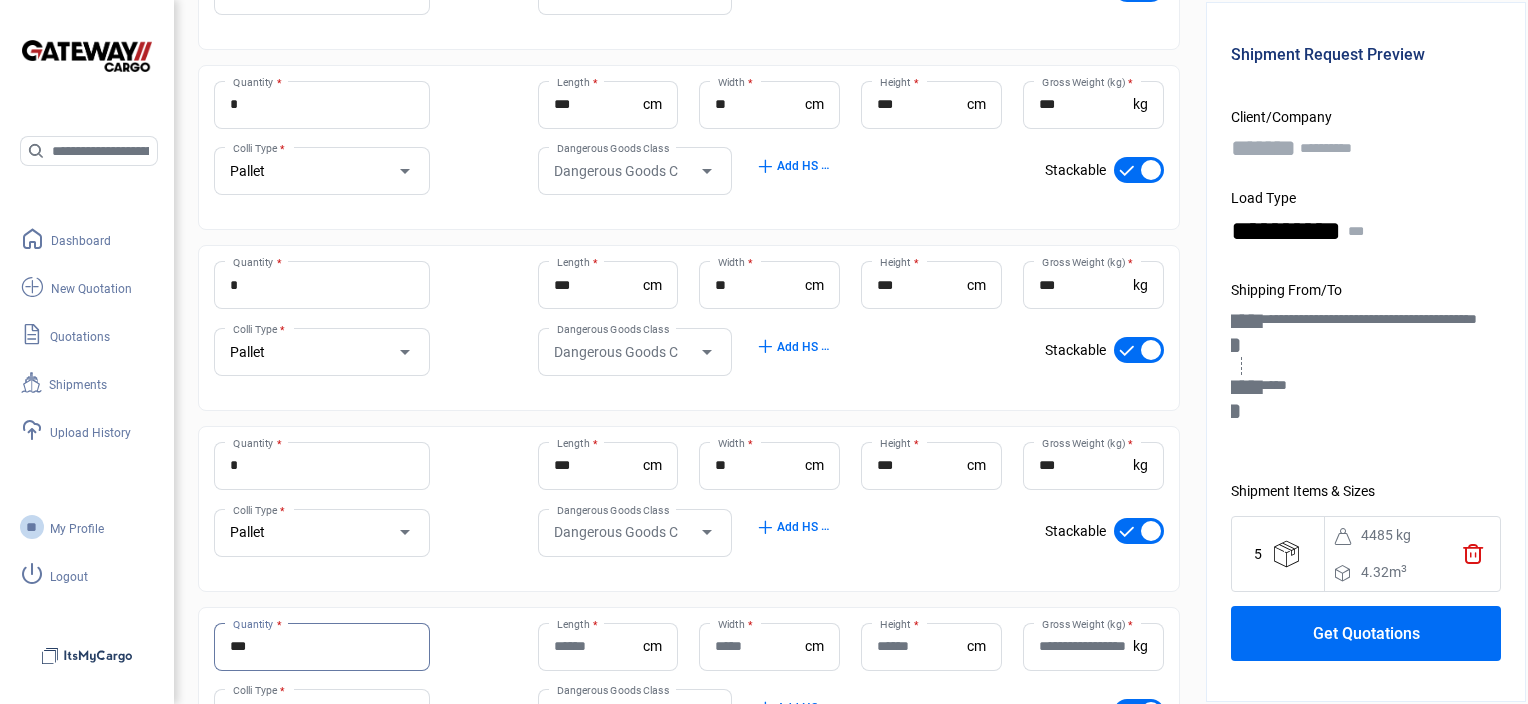 type on "***" 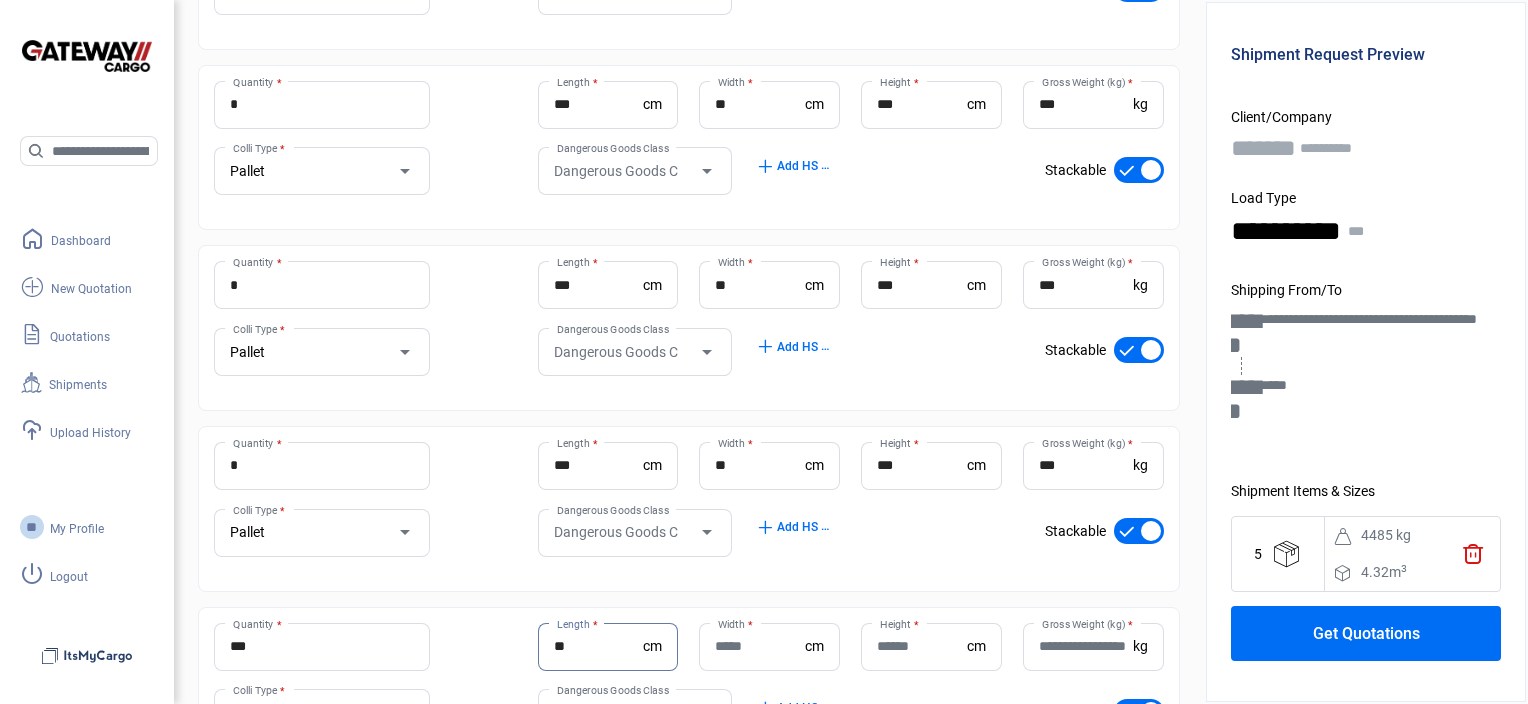 type on "**" 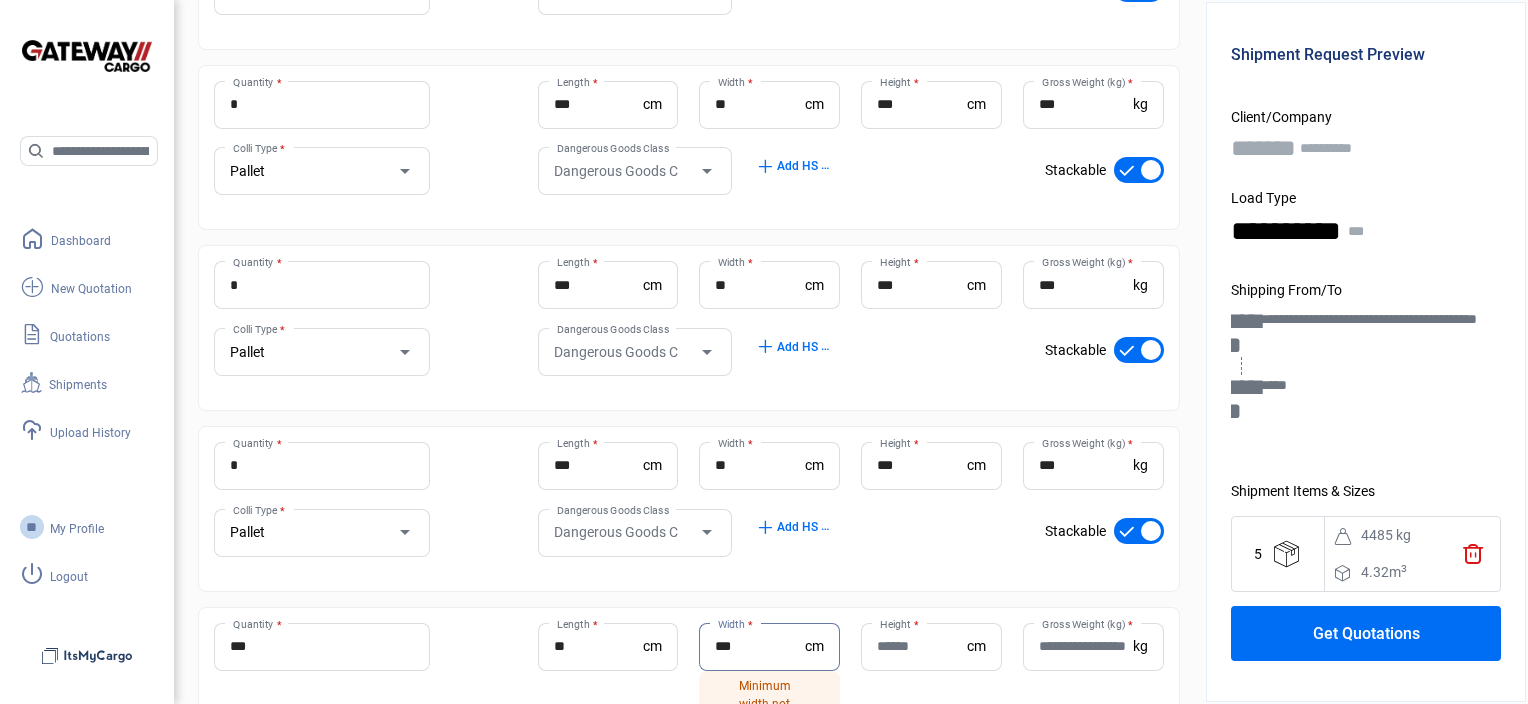 type on "***" 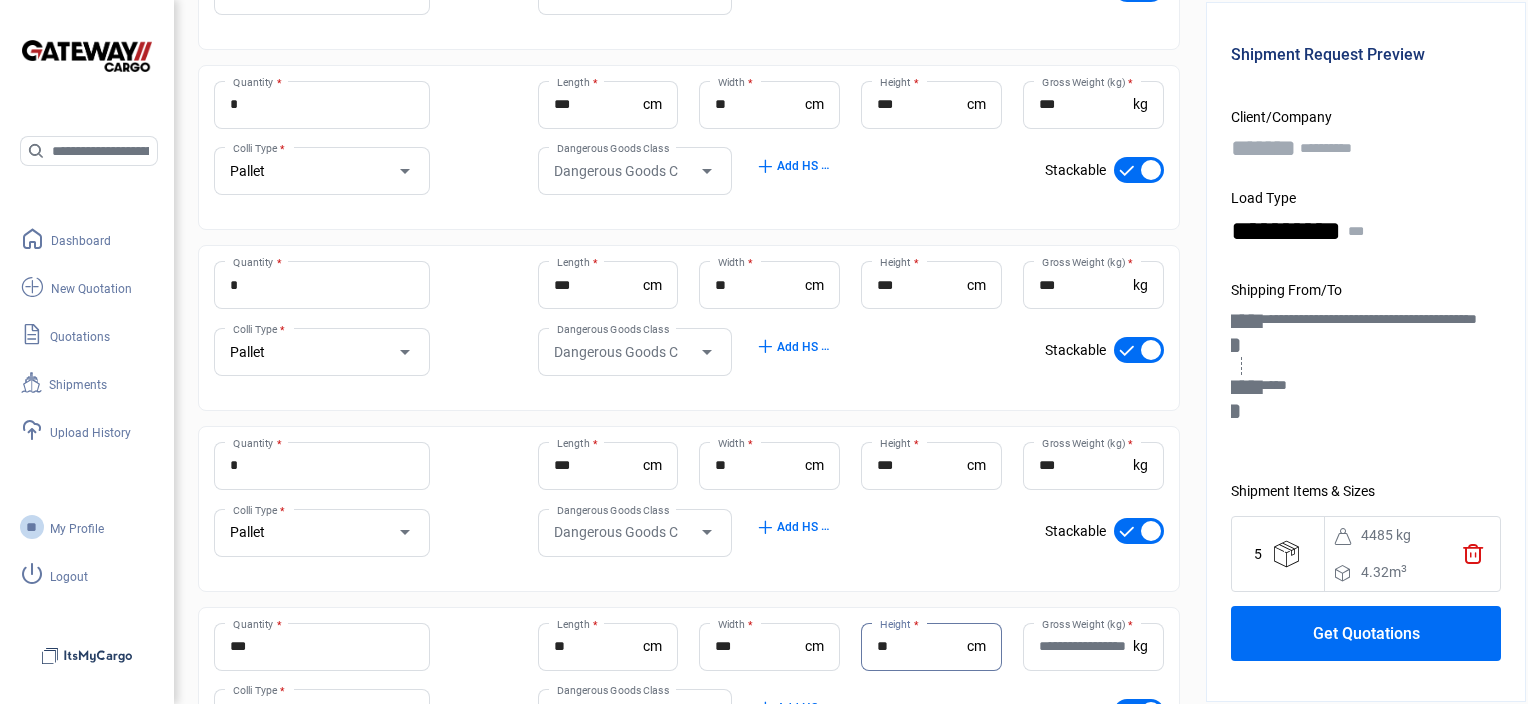 type on "*" 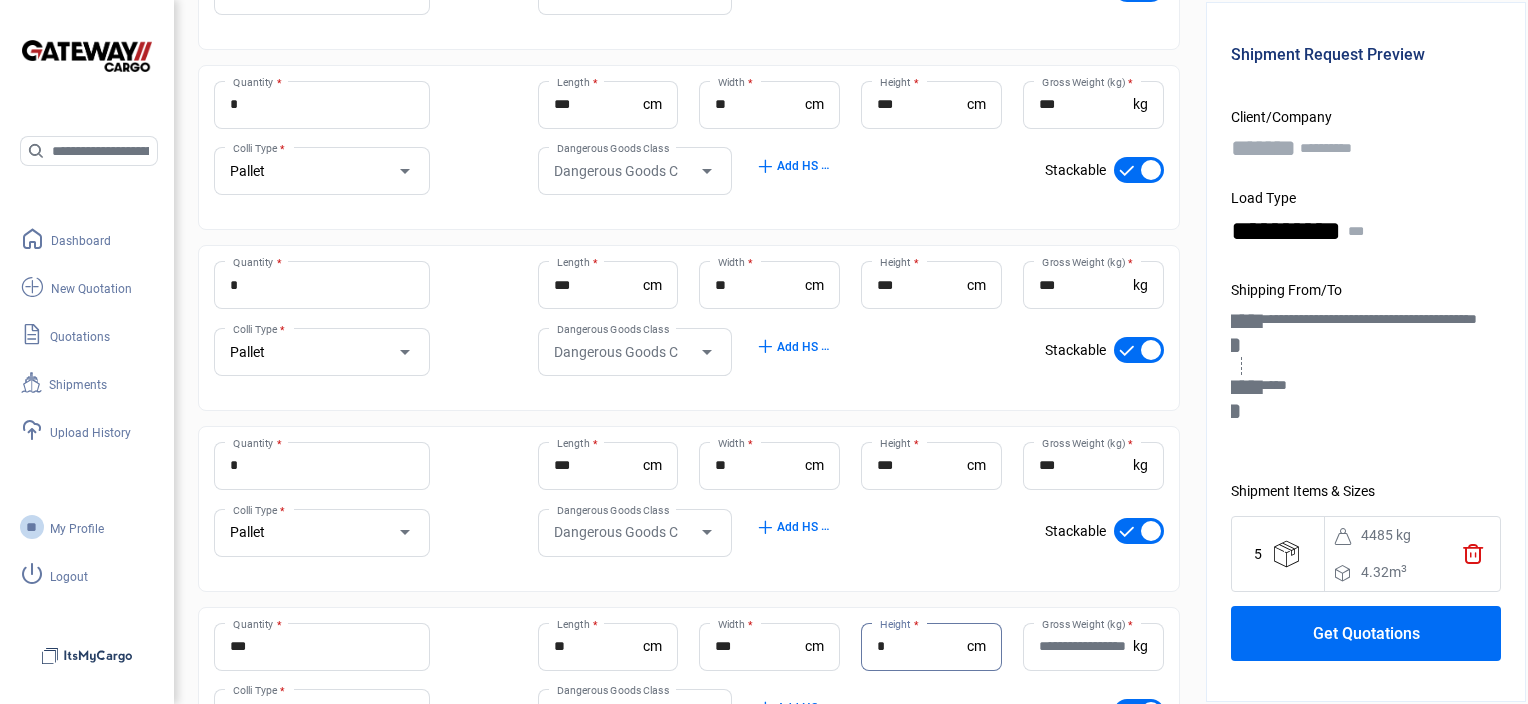 type 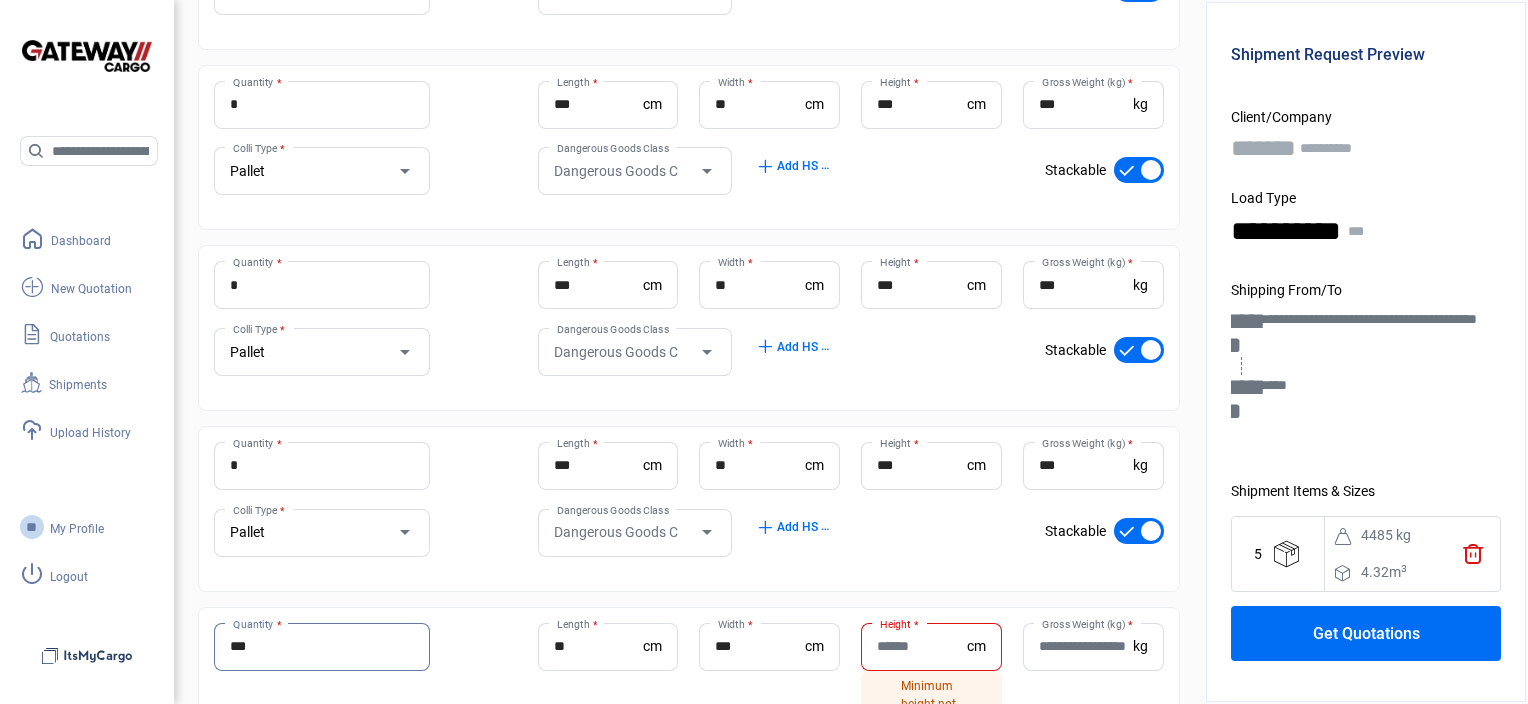 click on "***" at bounding box center [322, 646] 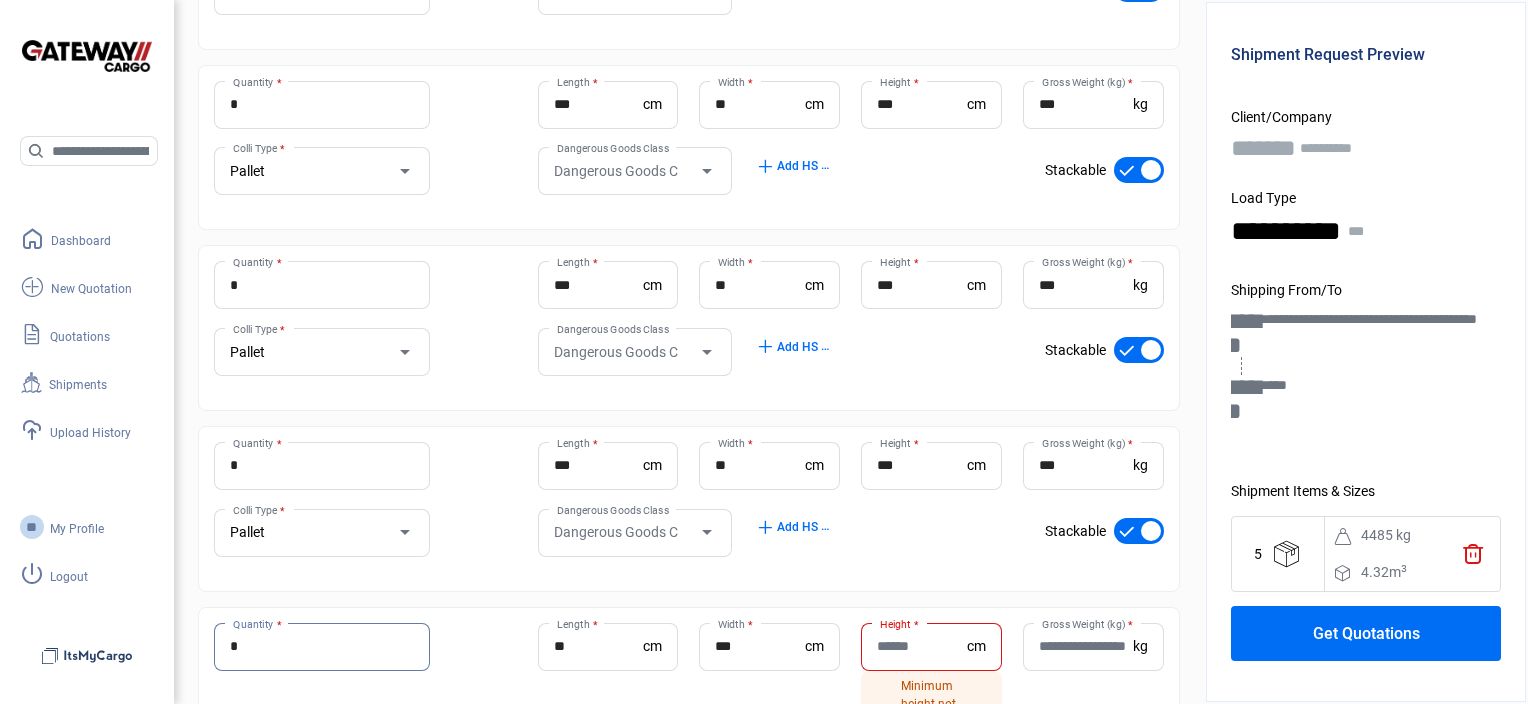 type on "*" 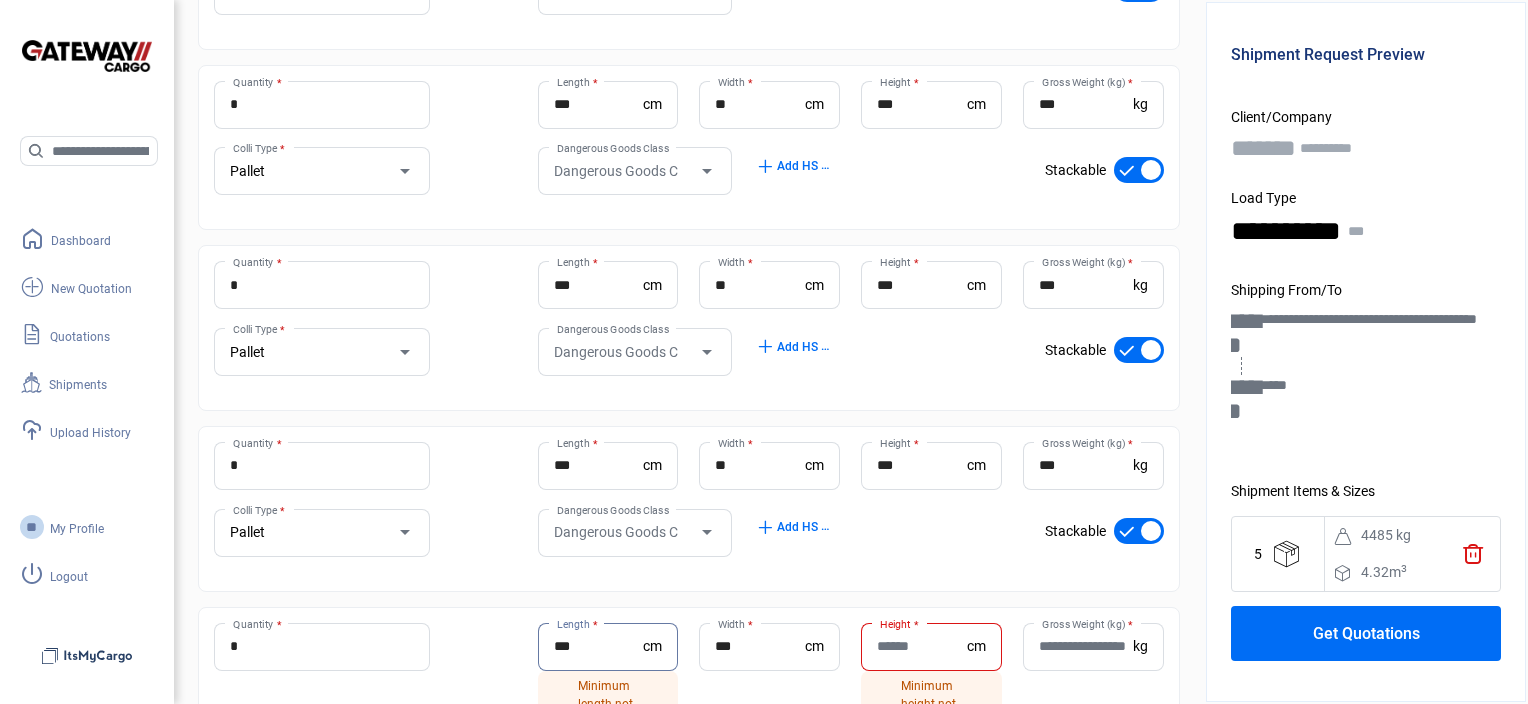 type on "***" 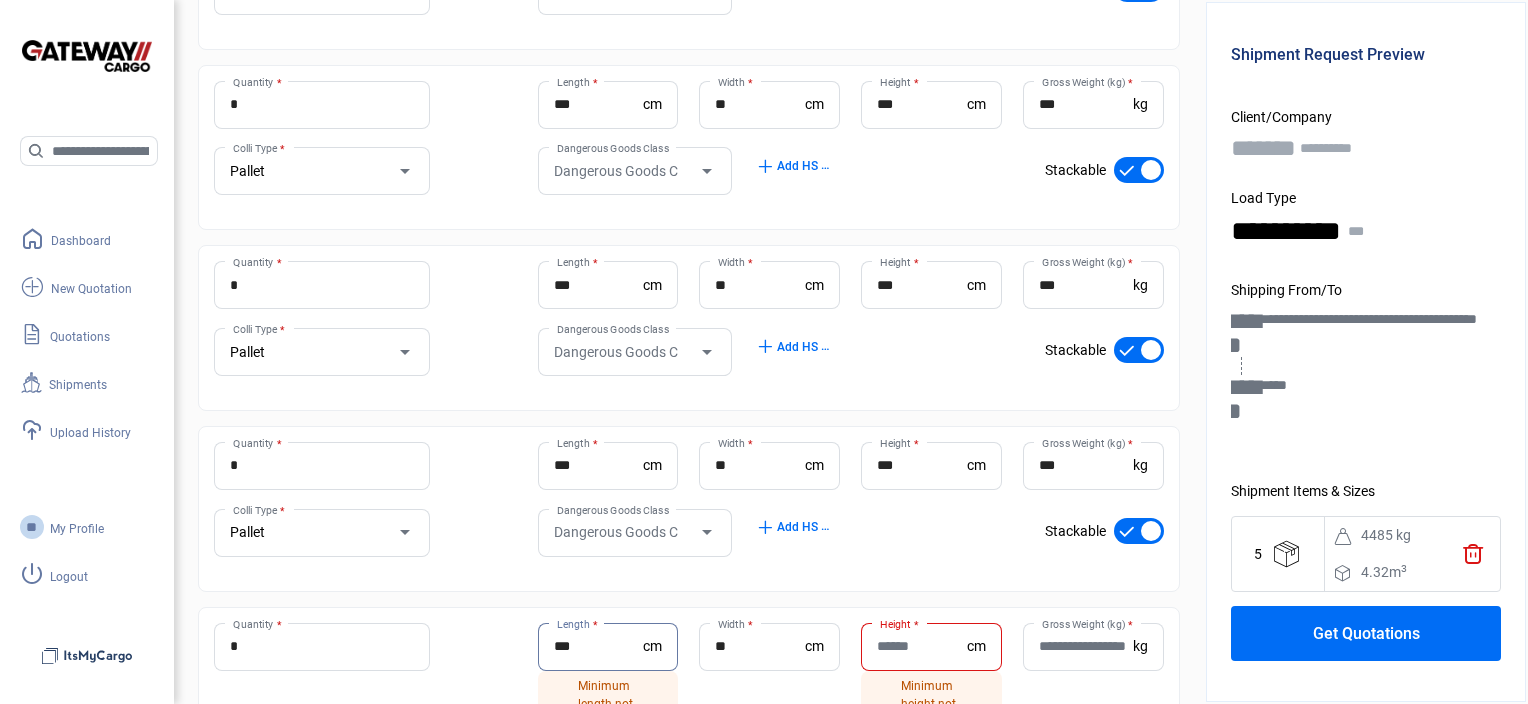 type on "**" 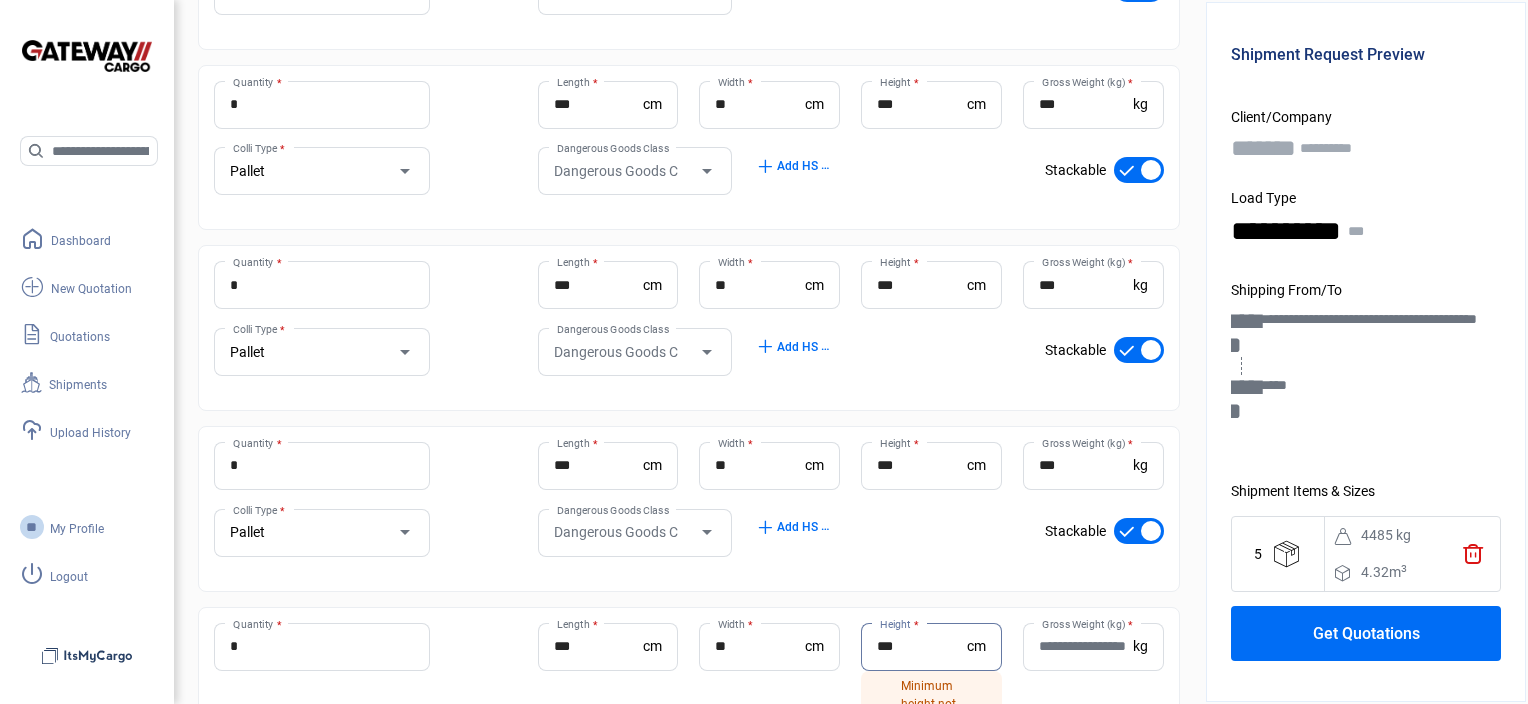 type on "***" 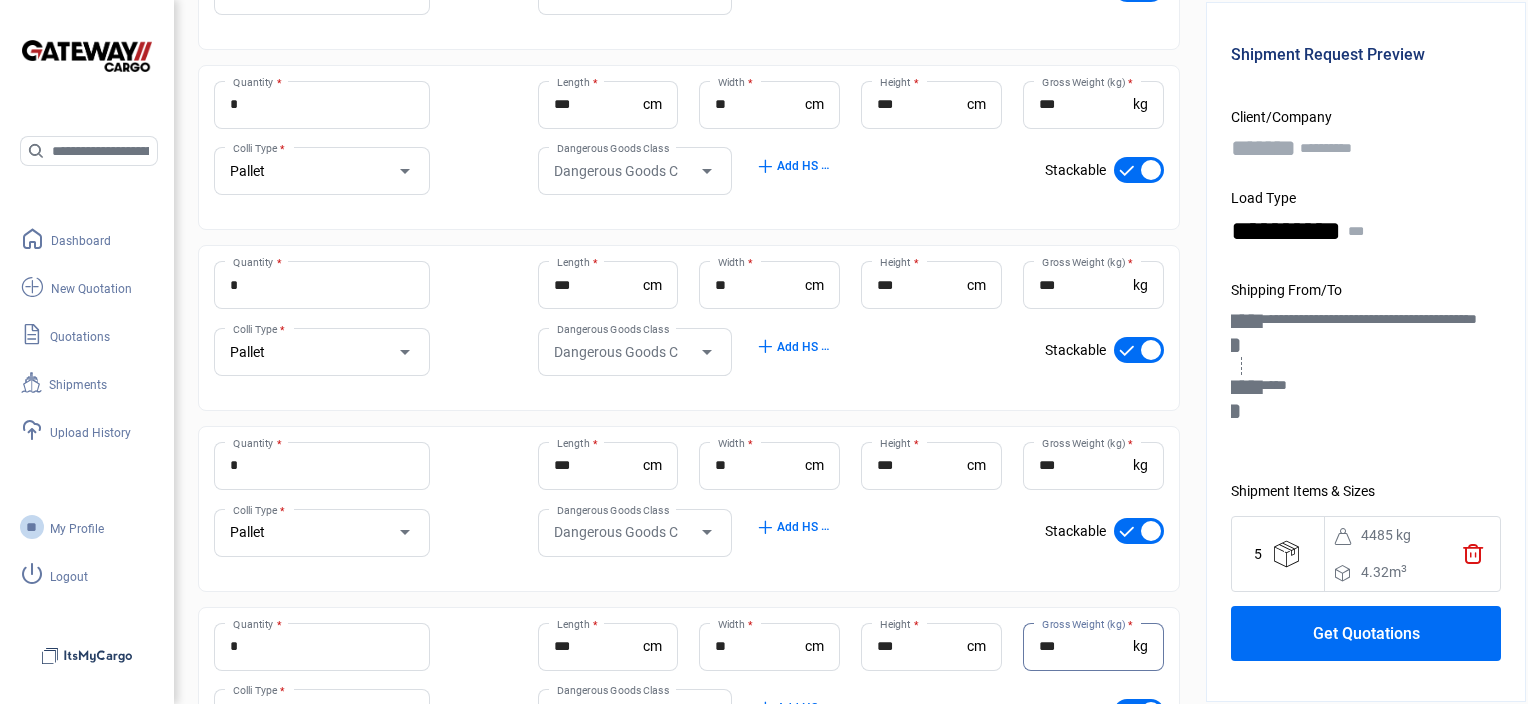 type on "***" 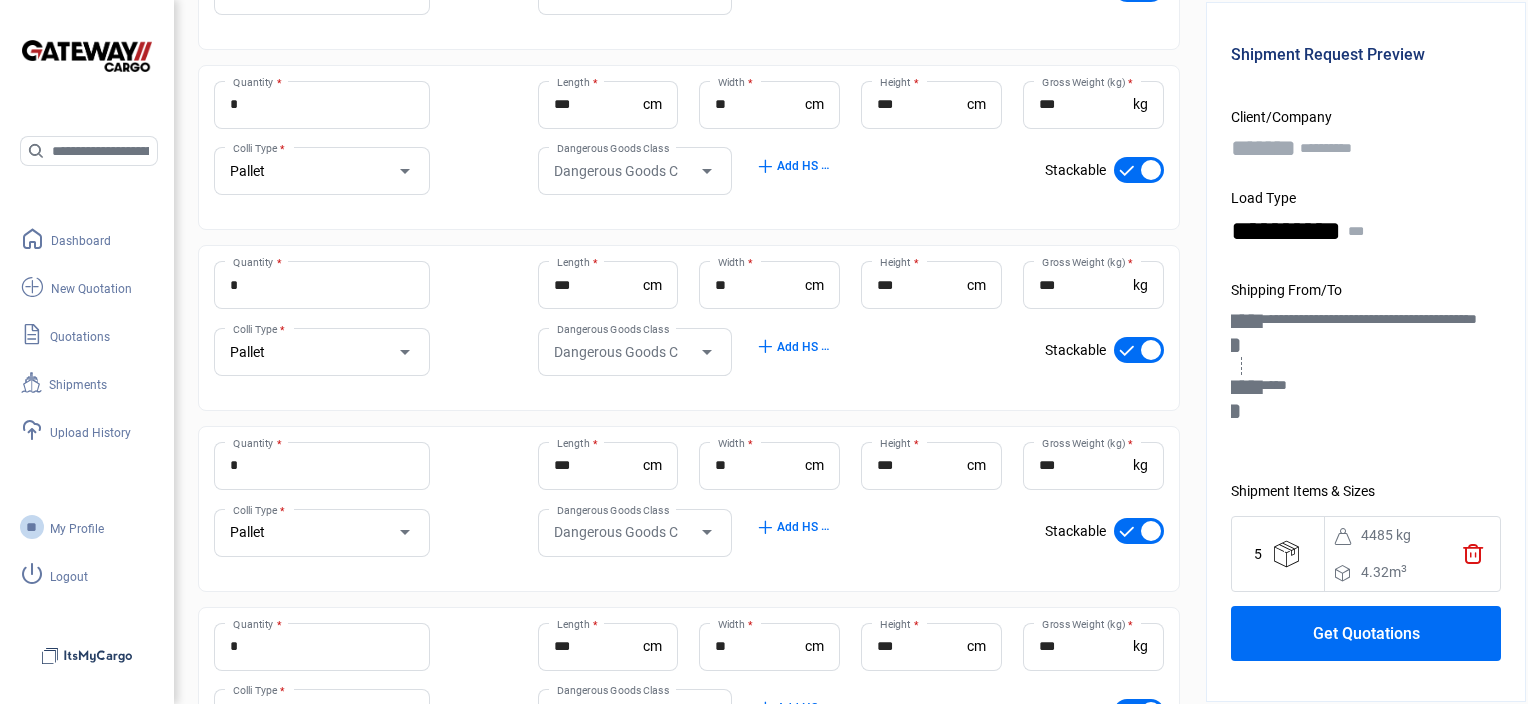 drag, startPoint x: 363, startPoint y: 441, endPoint x: 351, endPoint y: 463, distance: 25.059929 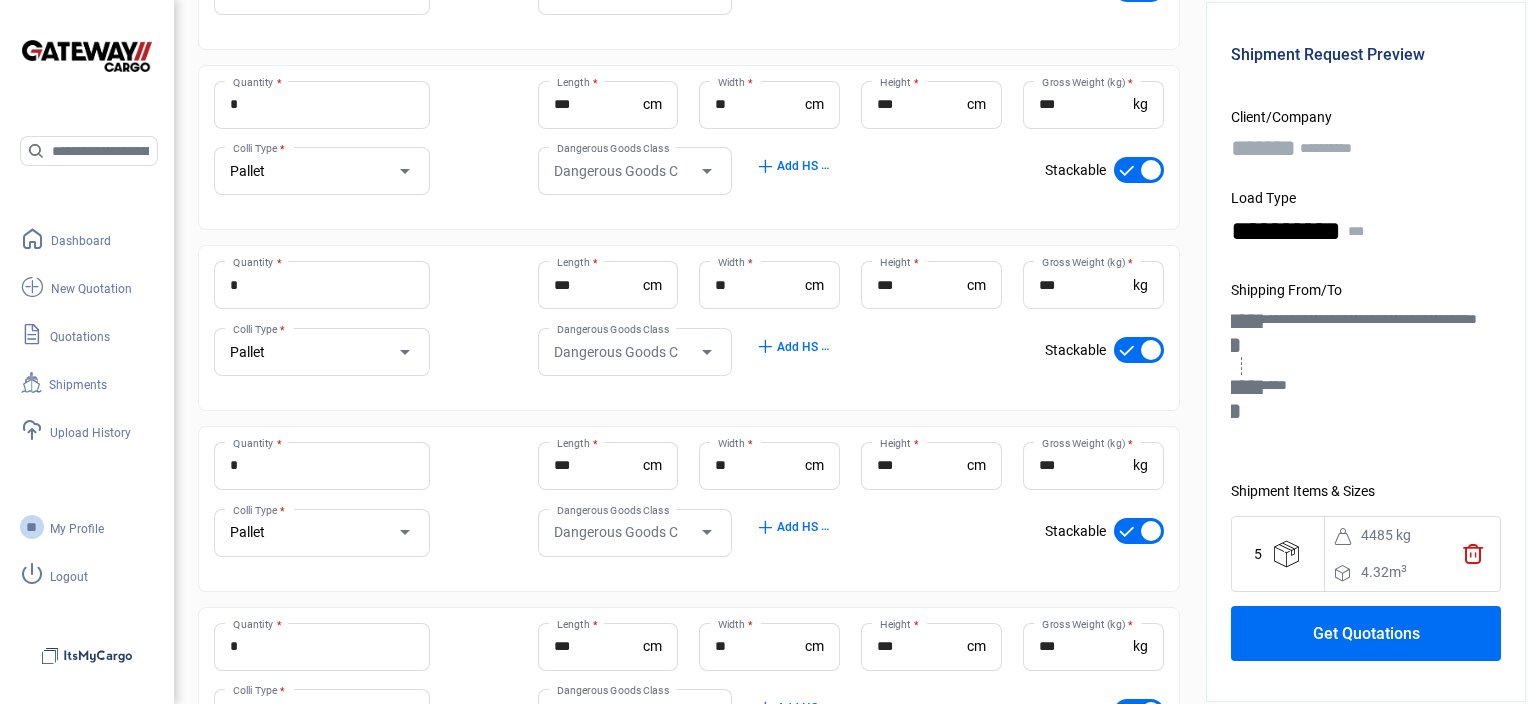 type on "*" 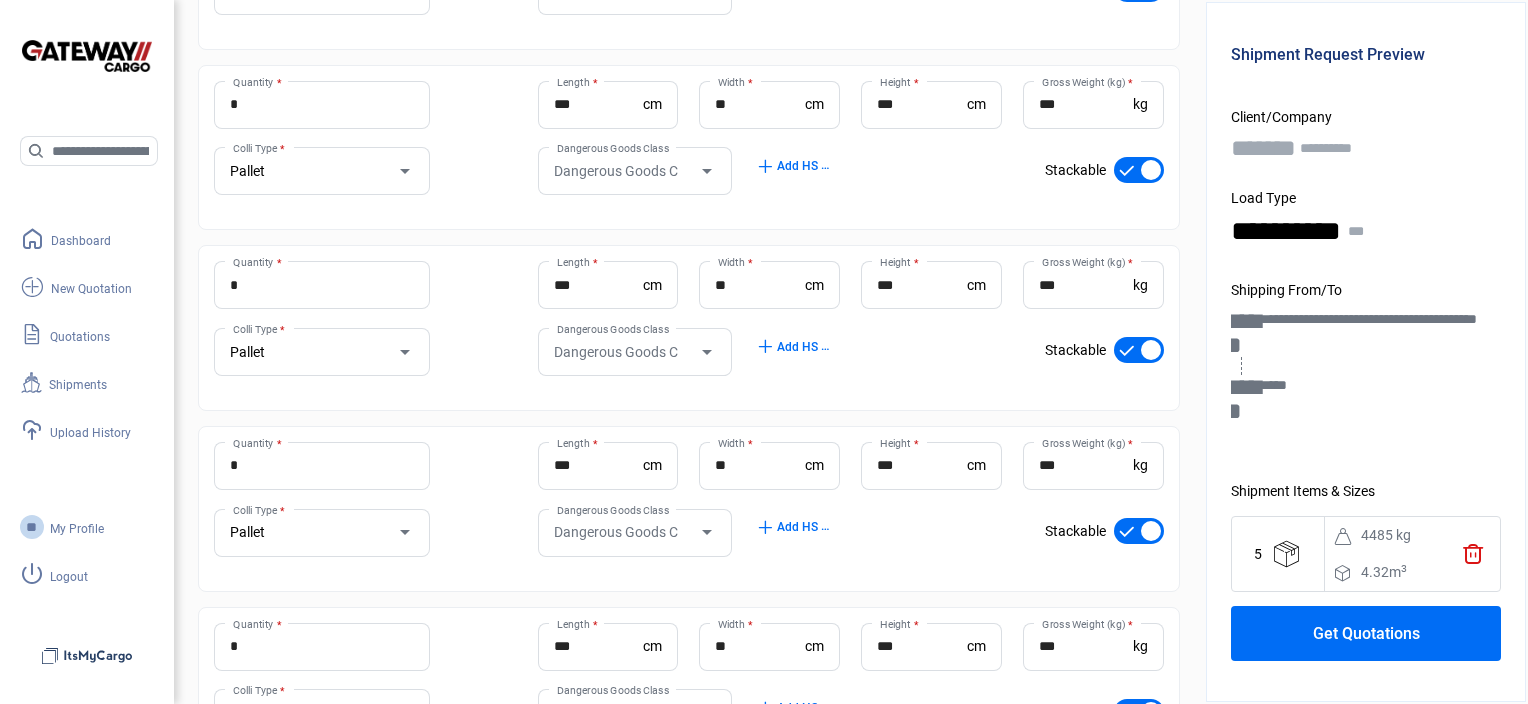 type on "**" 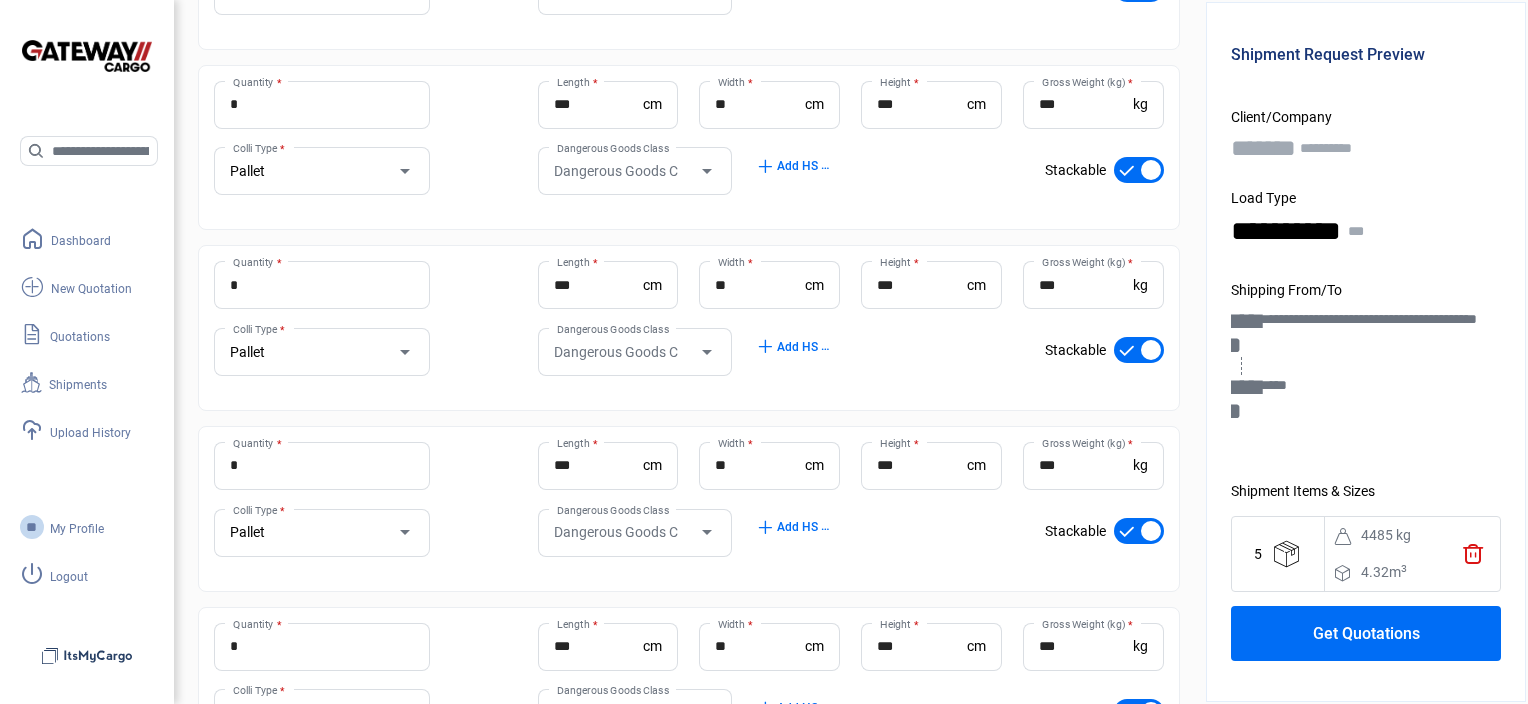 click on "** Height  *" 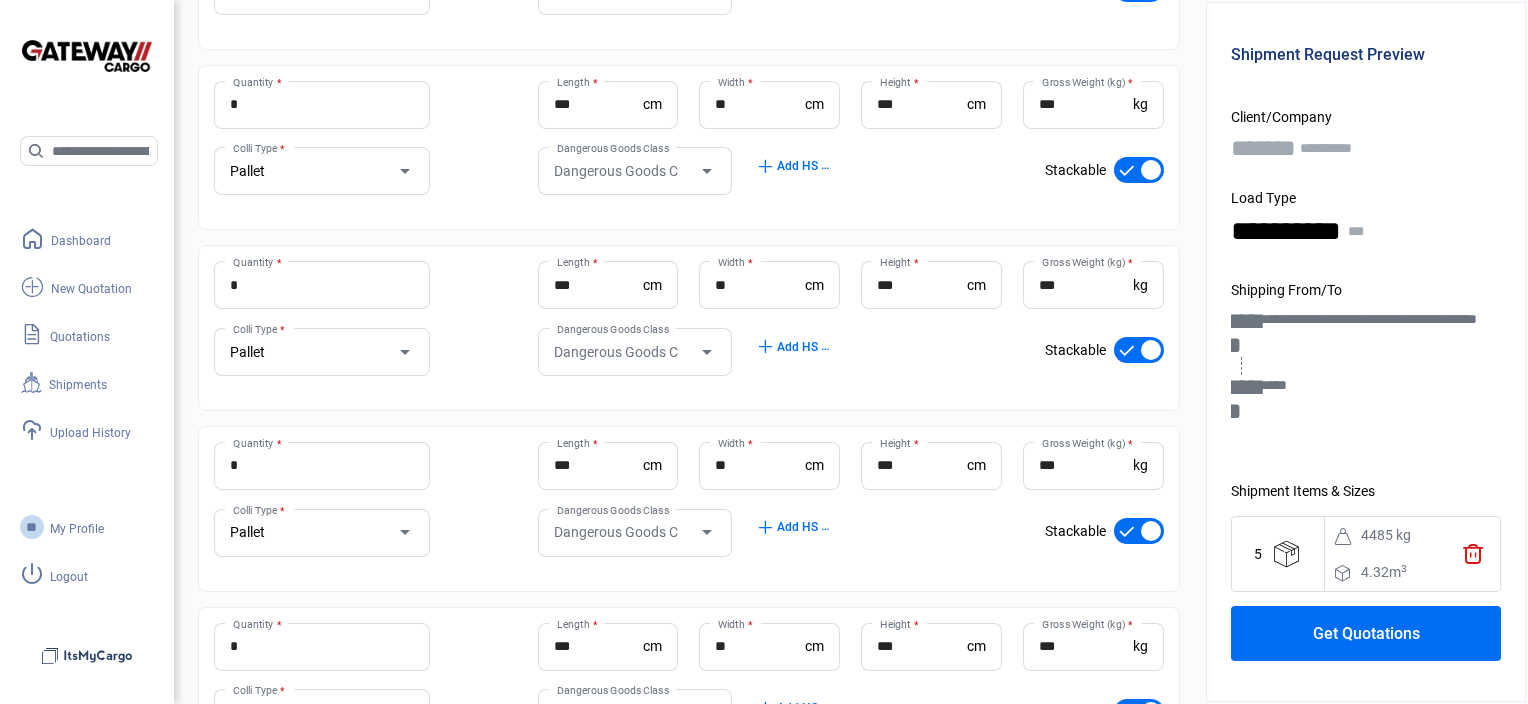 click on "**" at bounding box center (922, -618) 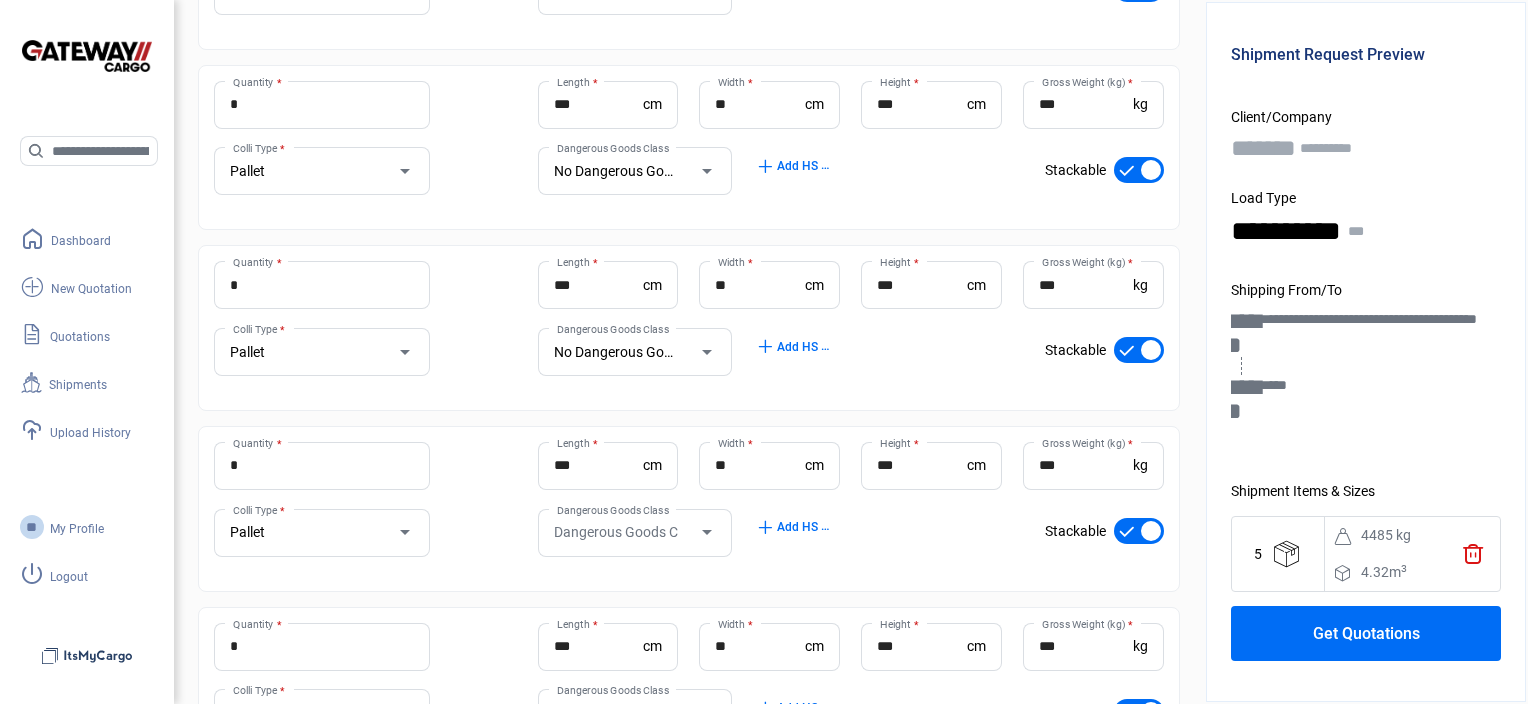 type 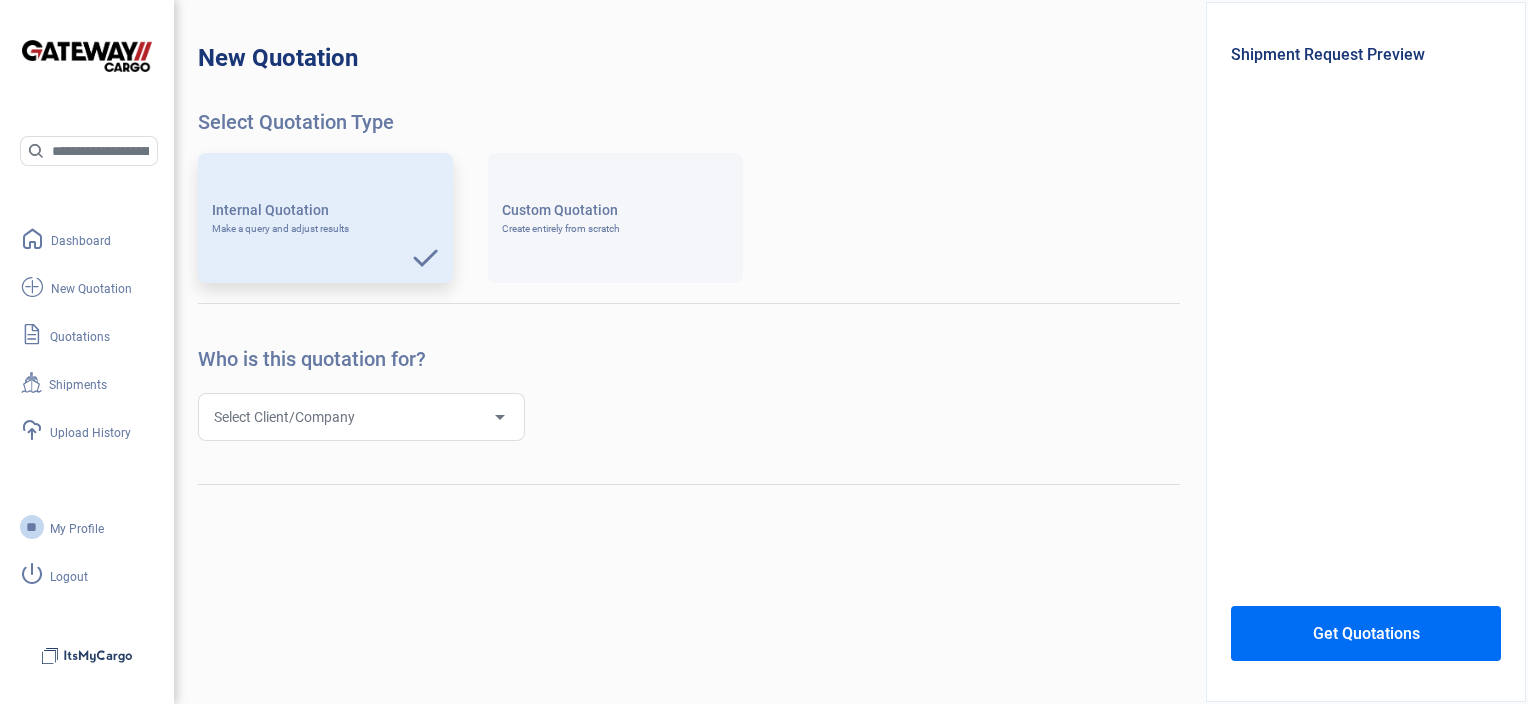 scroll, scrollTop: 0, scrollLeft: 0, axis: both 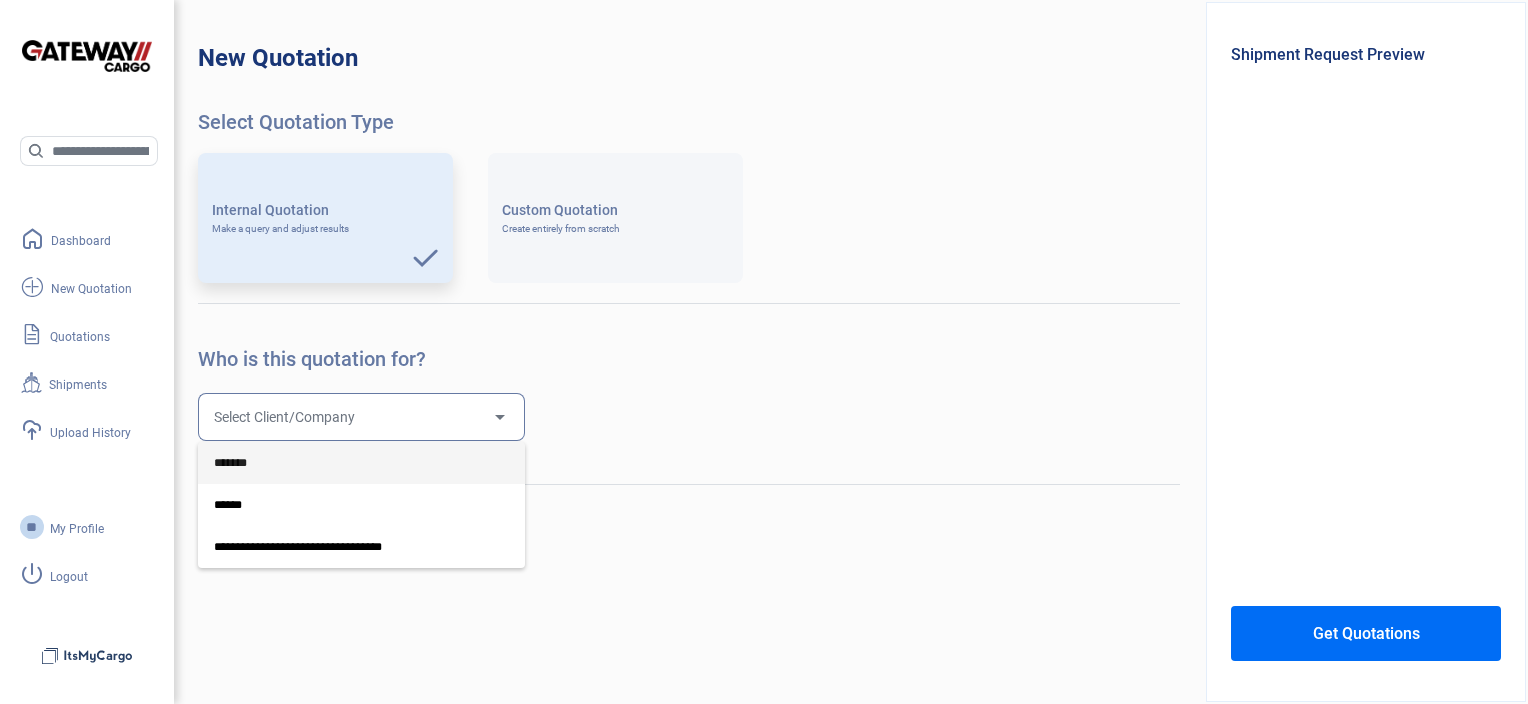 click on "*******" at bounding box center (361, 463) 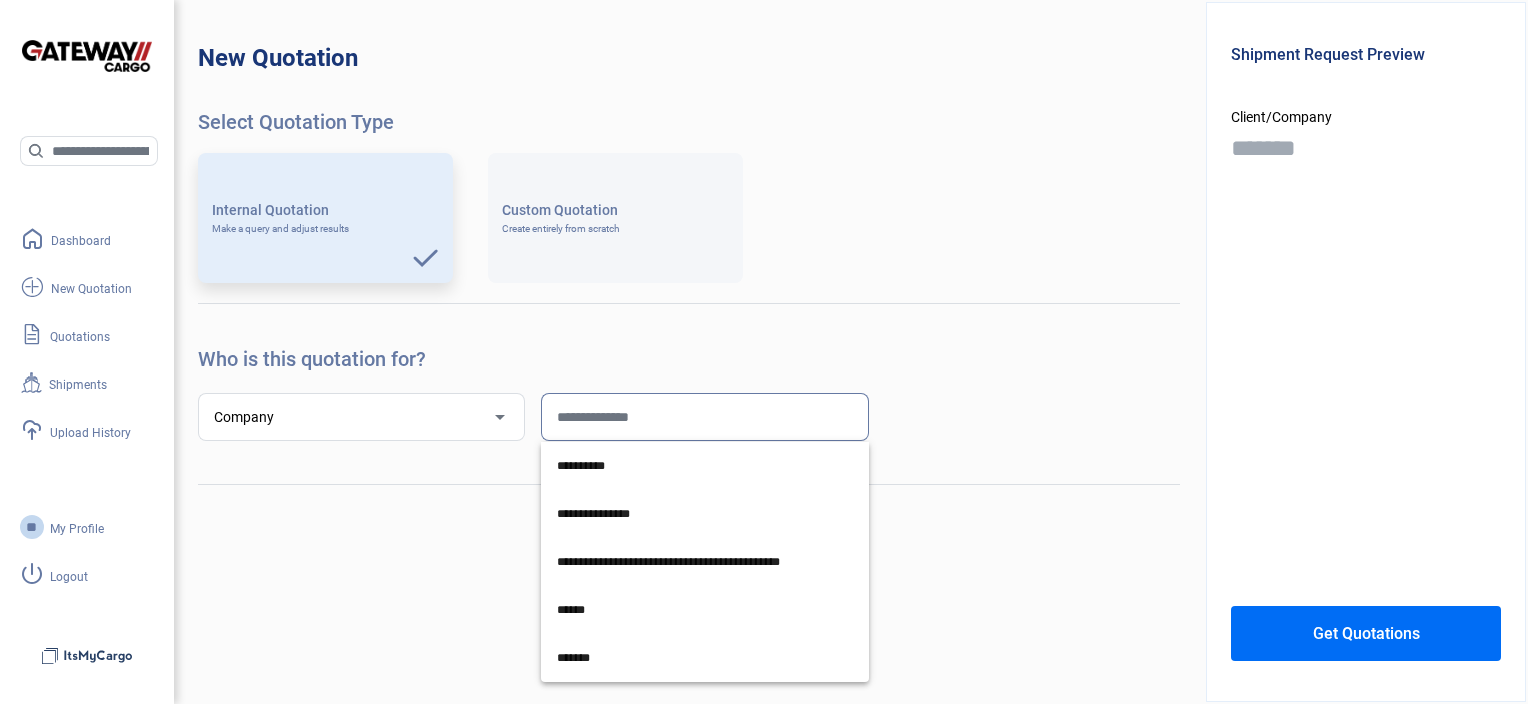 click at bounding box center [704, 417] 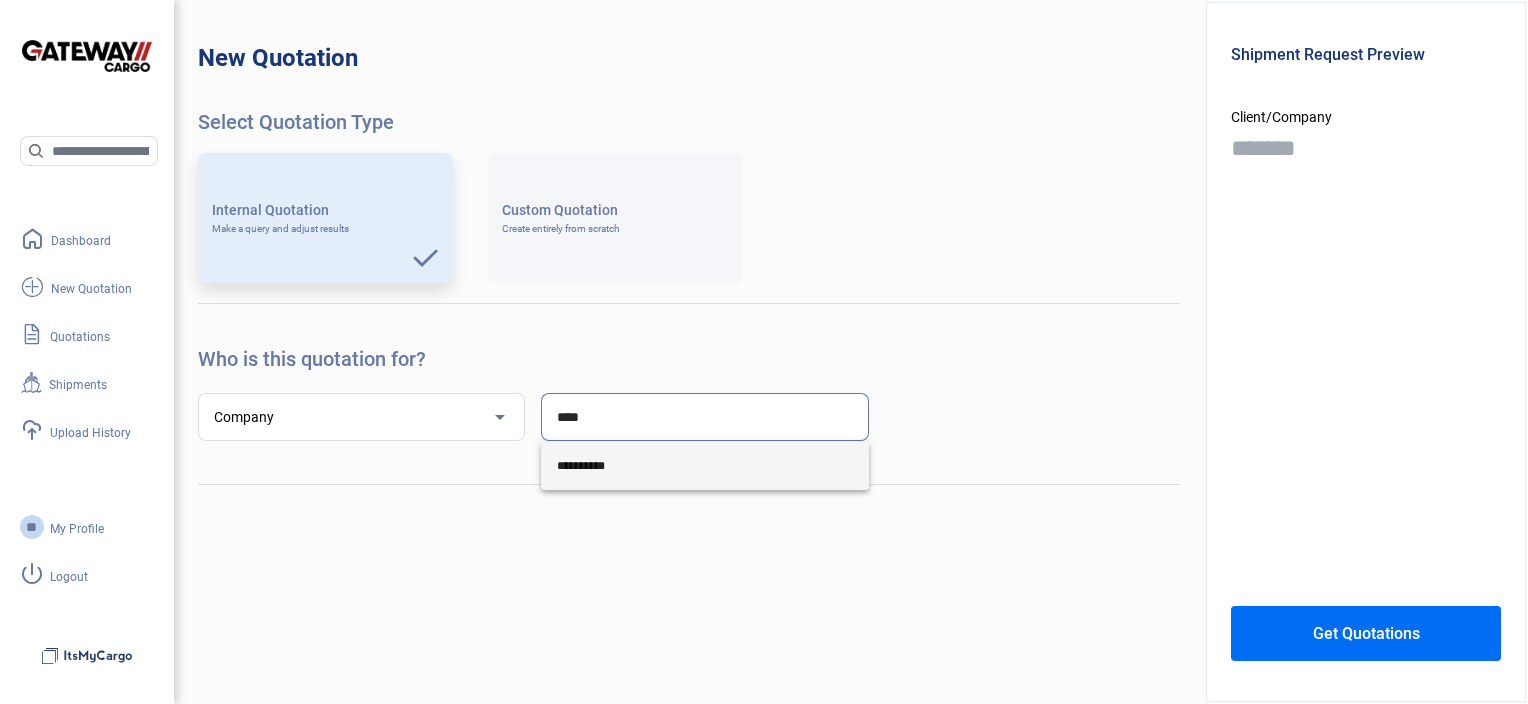 click on "**********" at bounding box center [704, 466] 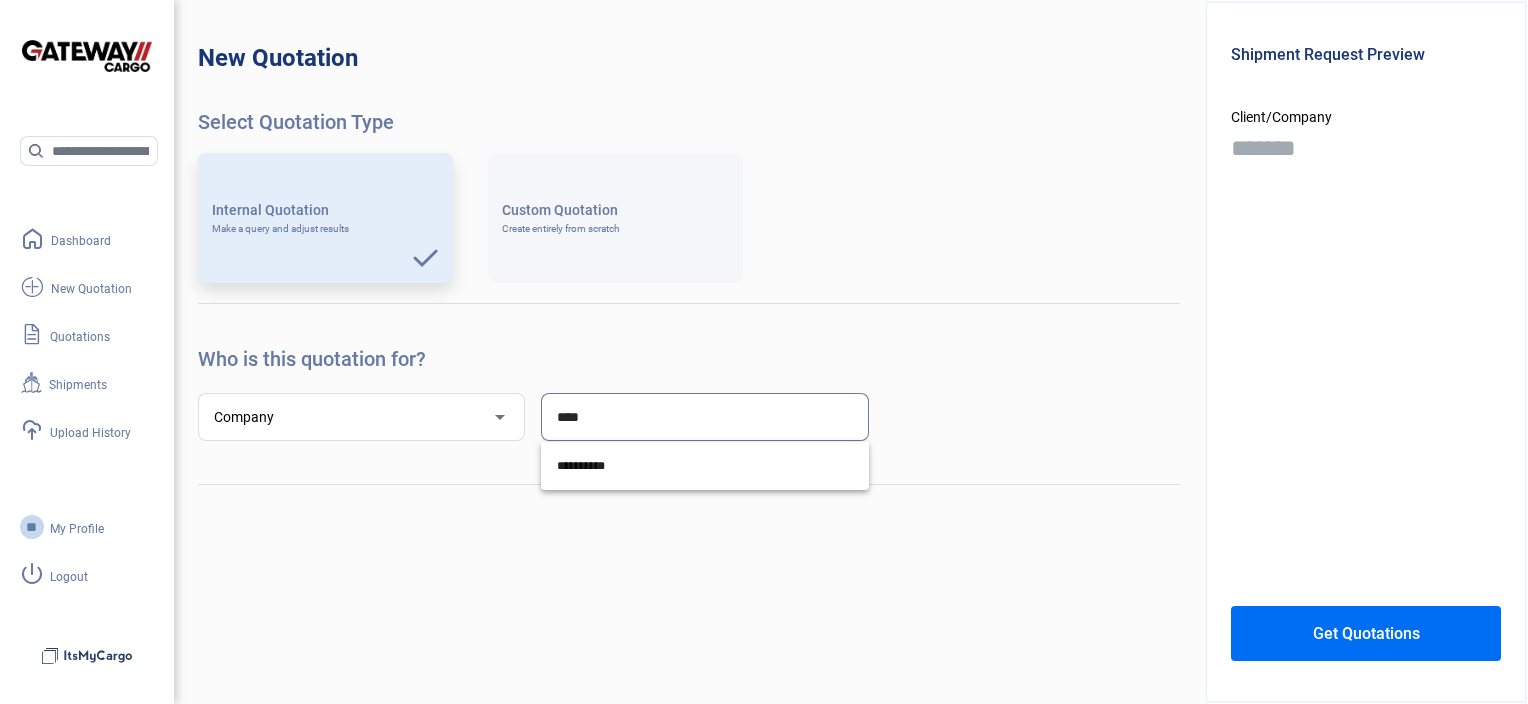 type on "**********" 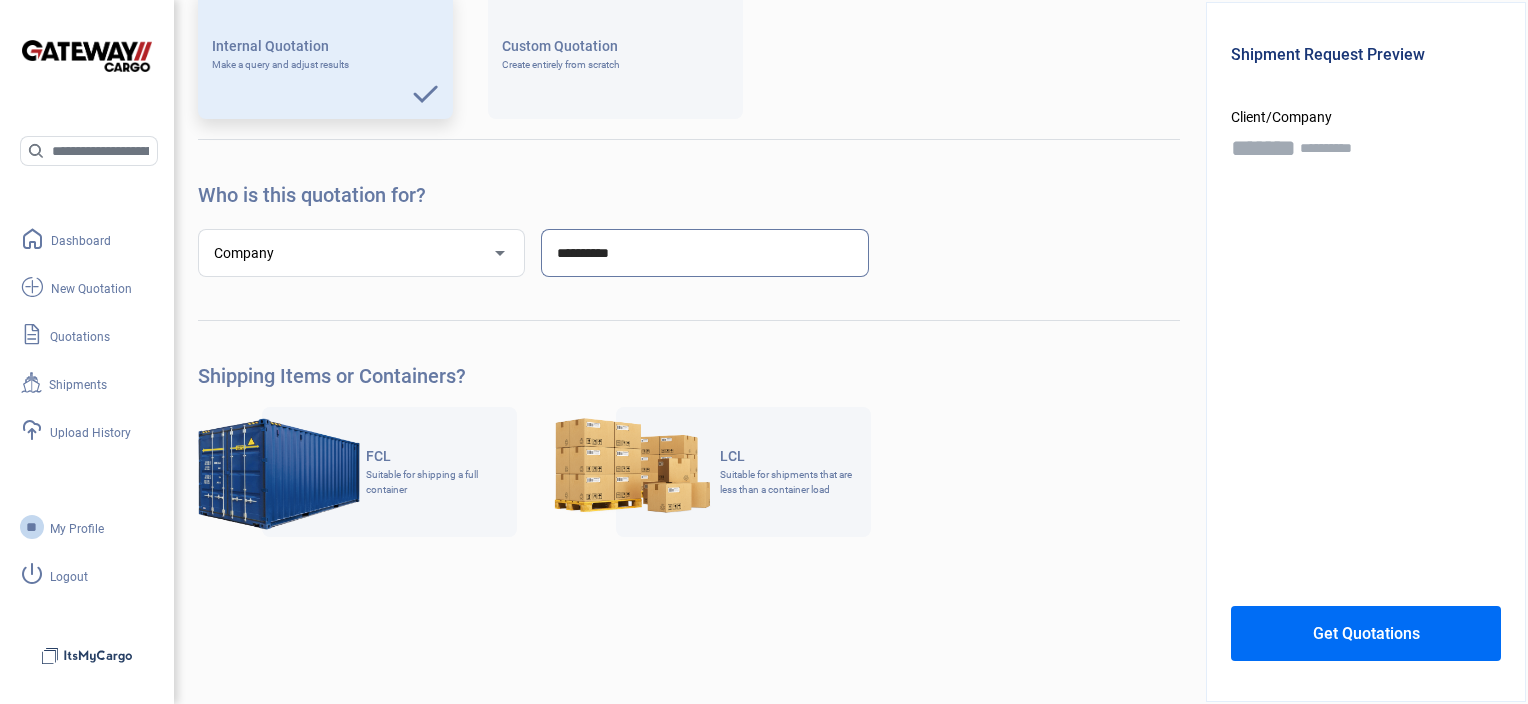 scroll, scrollTop: 500, scrollLeft: 0, axis: vertical 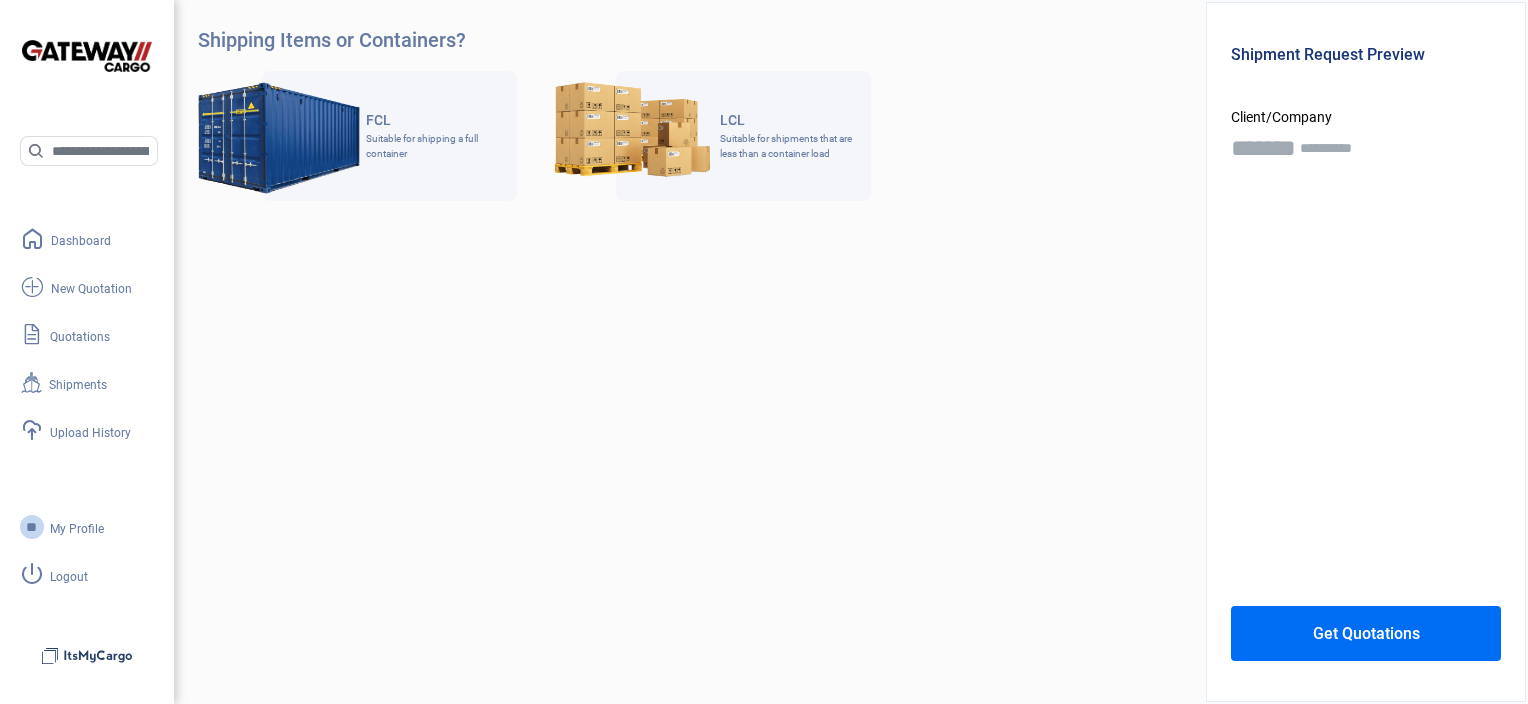 click 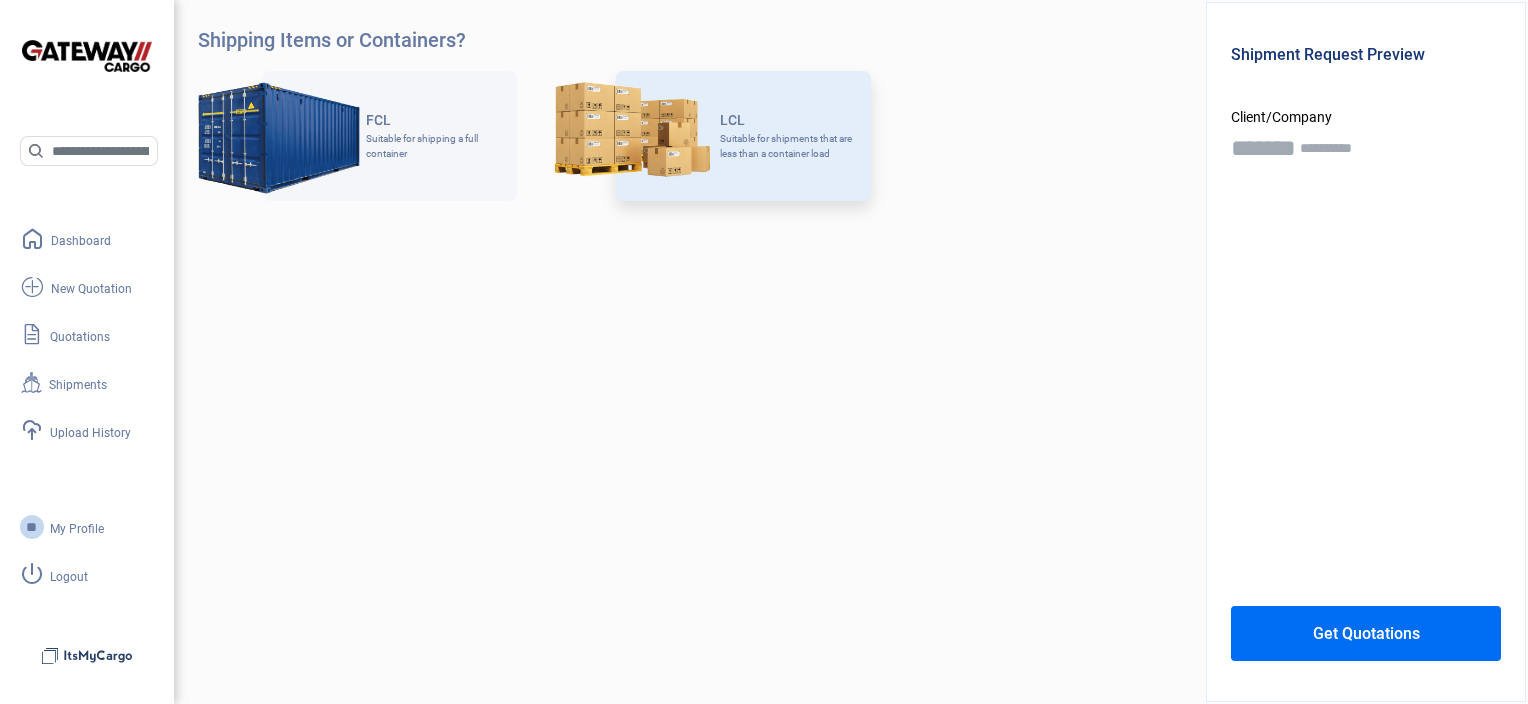 click on "LCL Suitable for shipments that are less than a container load check_mark" 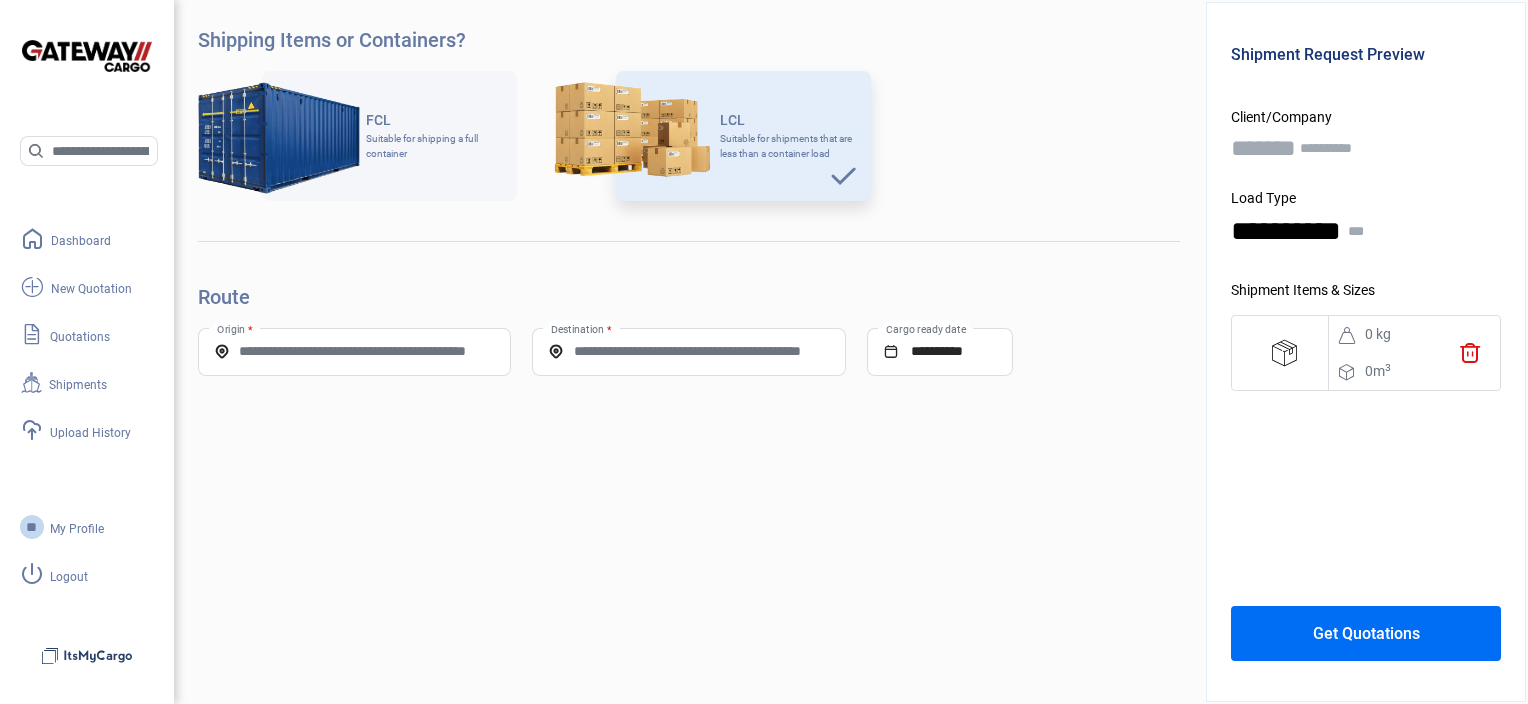 scroll, scrollTop: 509, scrollLeft: 0, axis: vertical 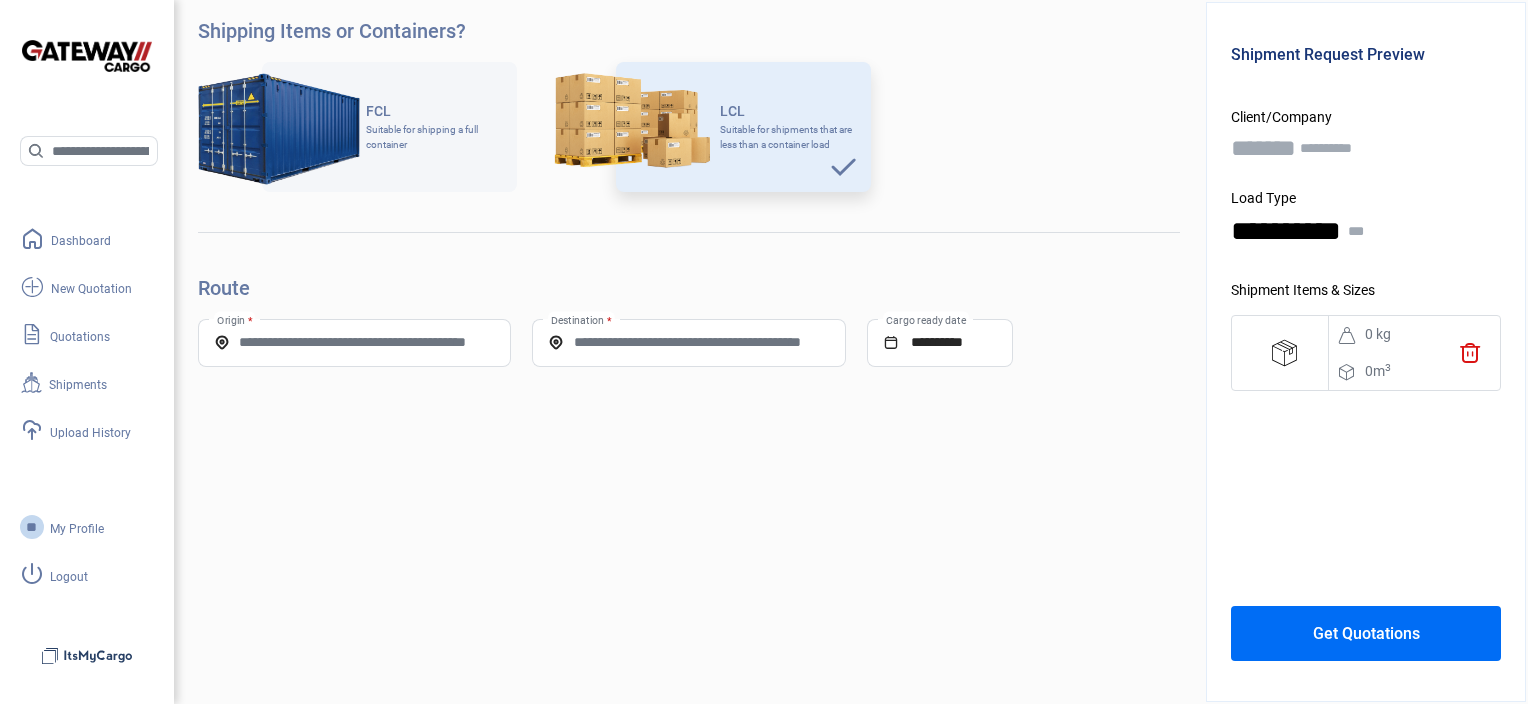 click on "Origin *" at bounding box center (354, 342) 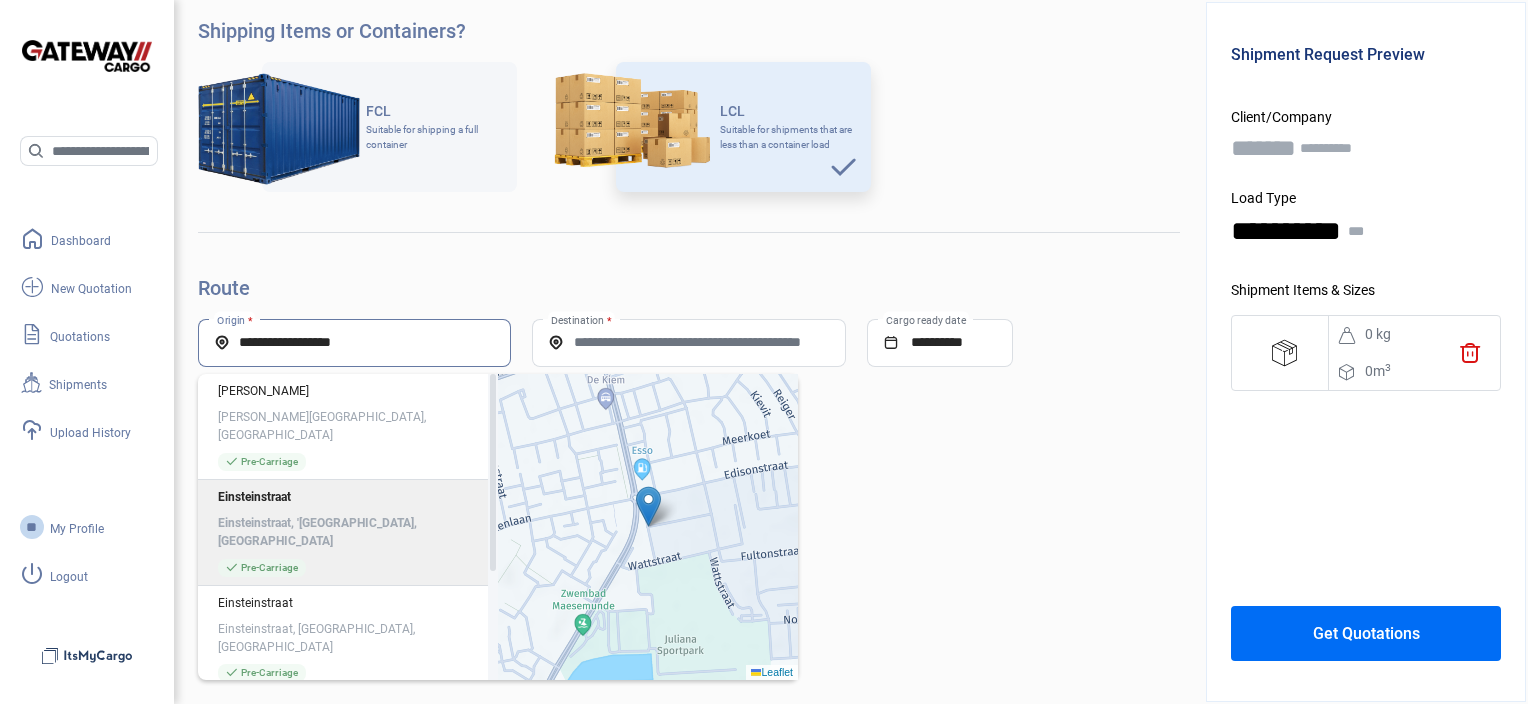 click on "Einsteinstraat, '[GEOGRAPHIC_DATA], [GEOGRAPHIC_DATA]" 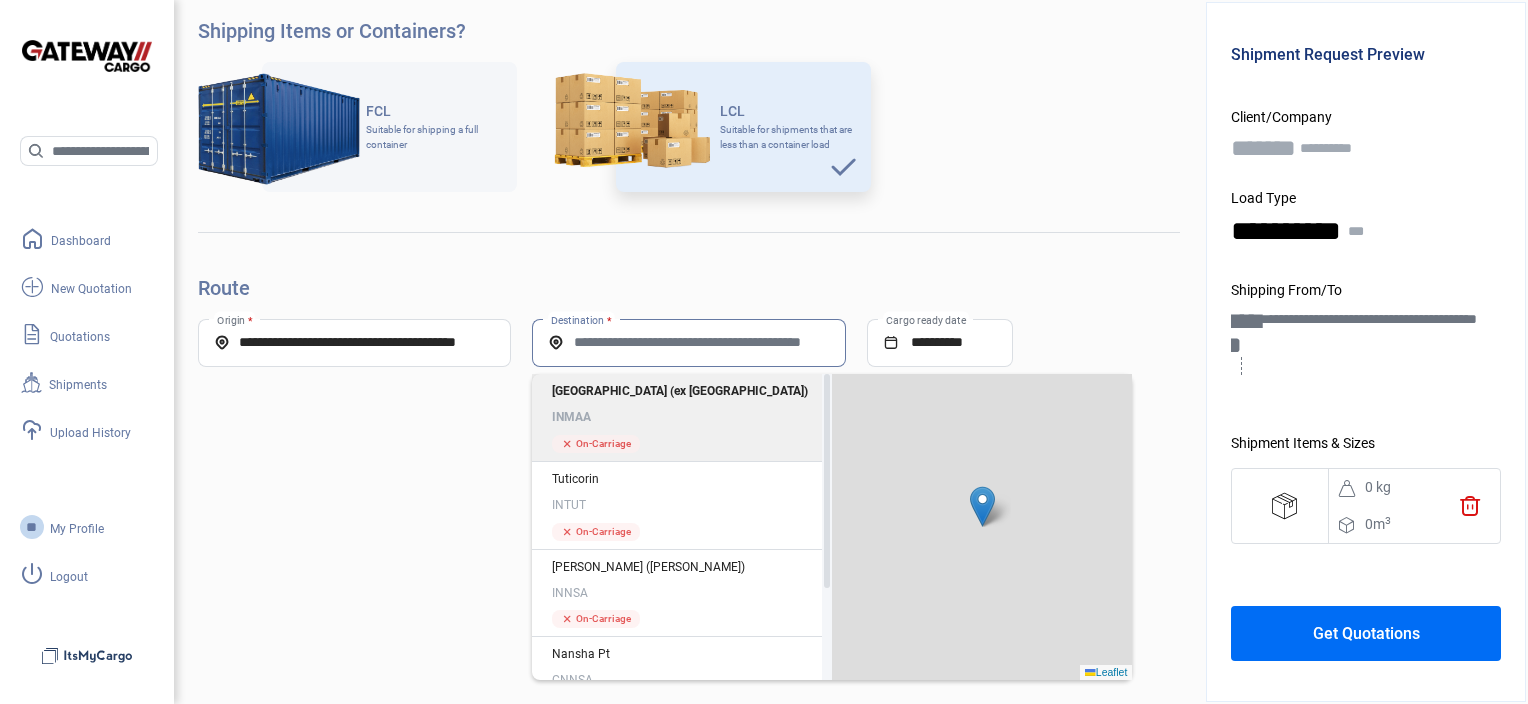 click on "Destination *" at bounding box center [688, 342] 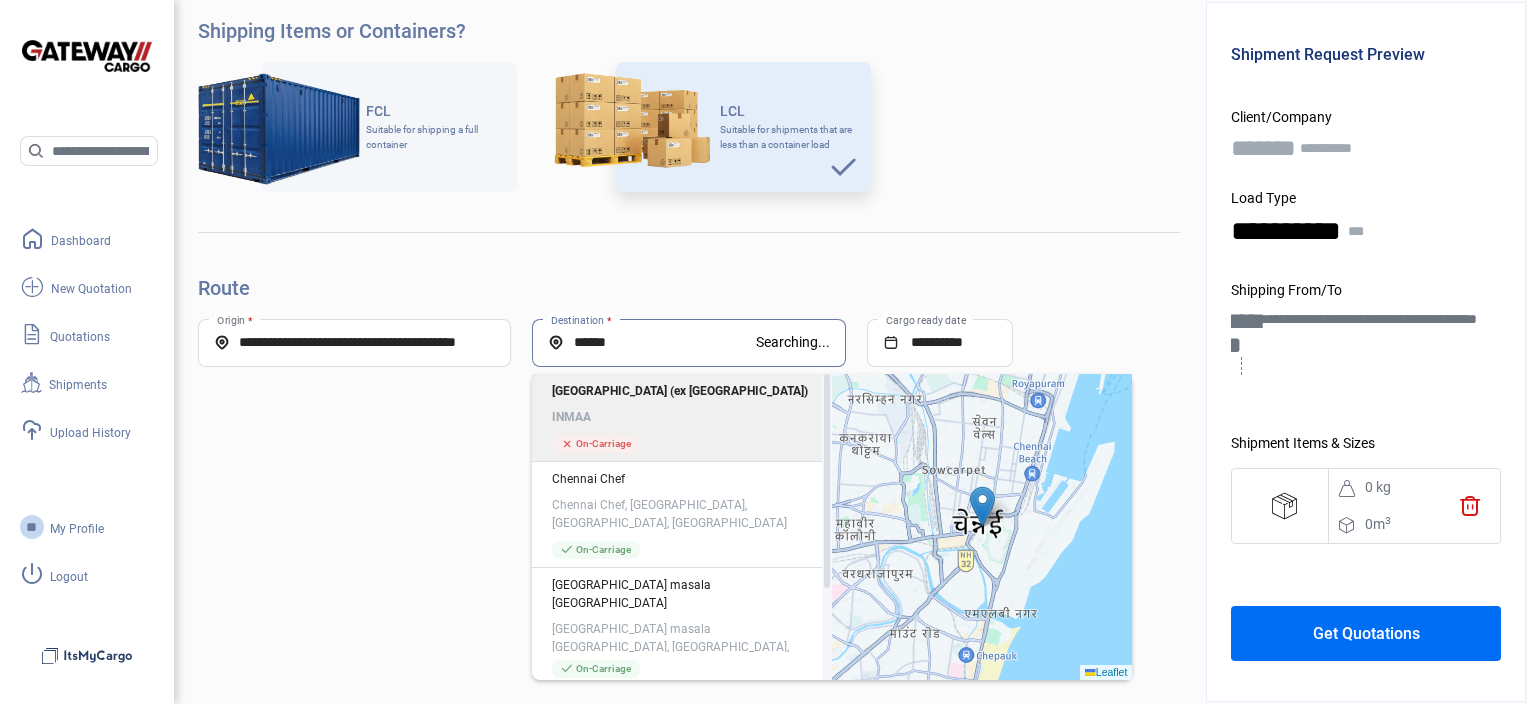 click on "On-Carriage" 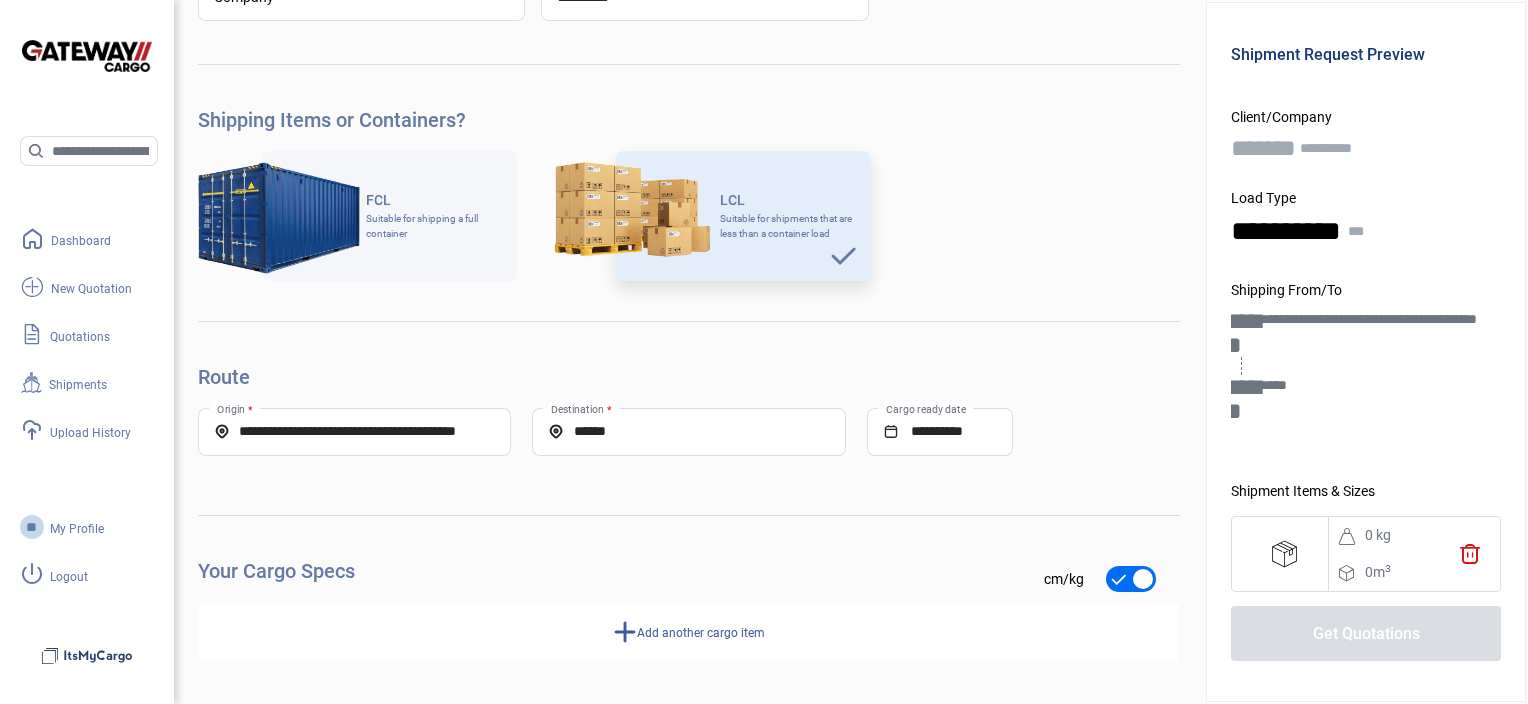 type on "*****" 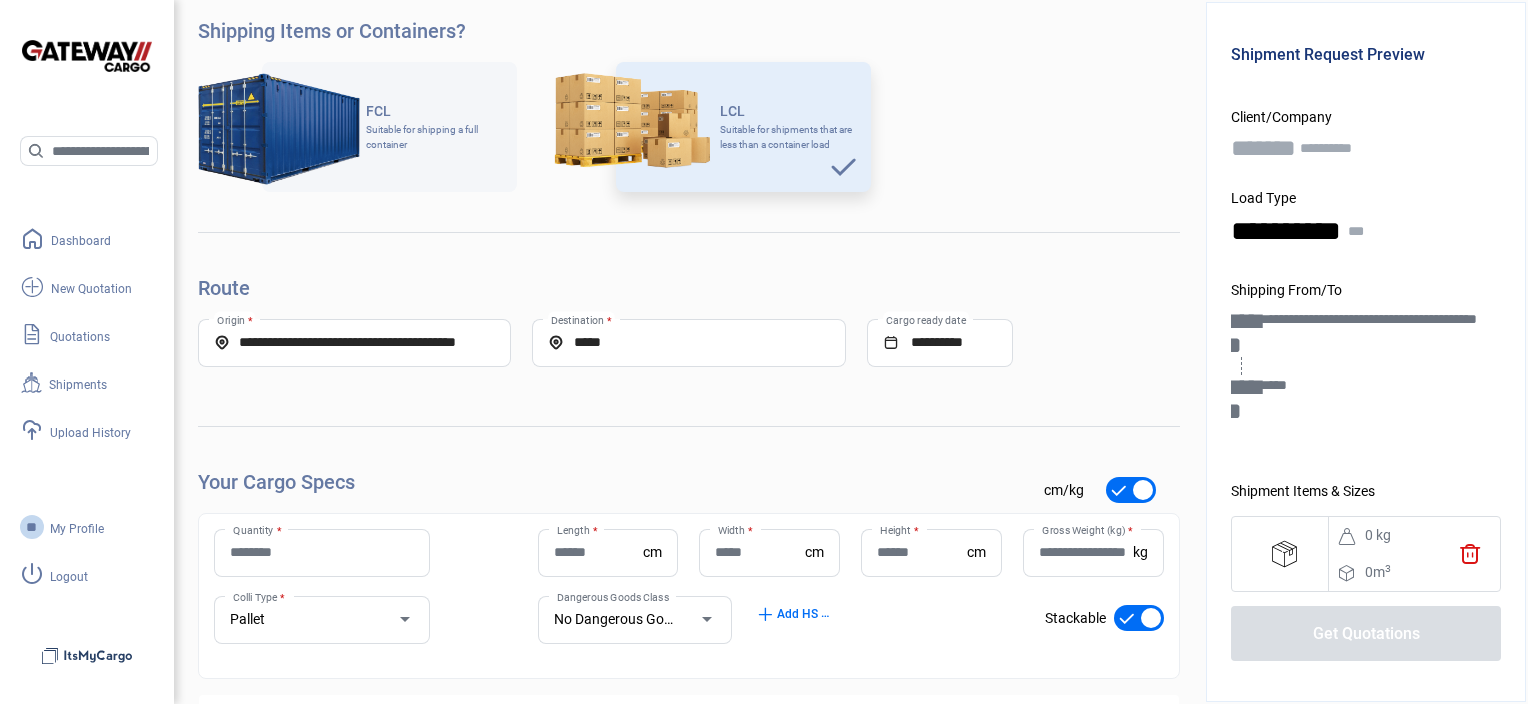 scroll, scrollTop: 600, scrollLeft: 0, axis: vertical 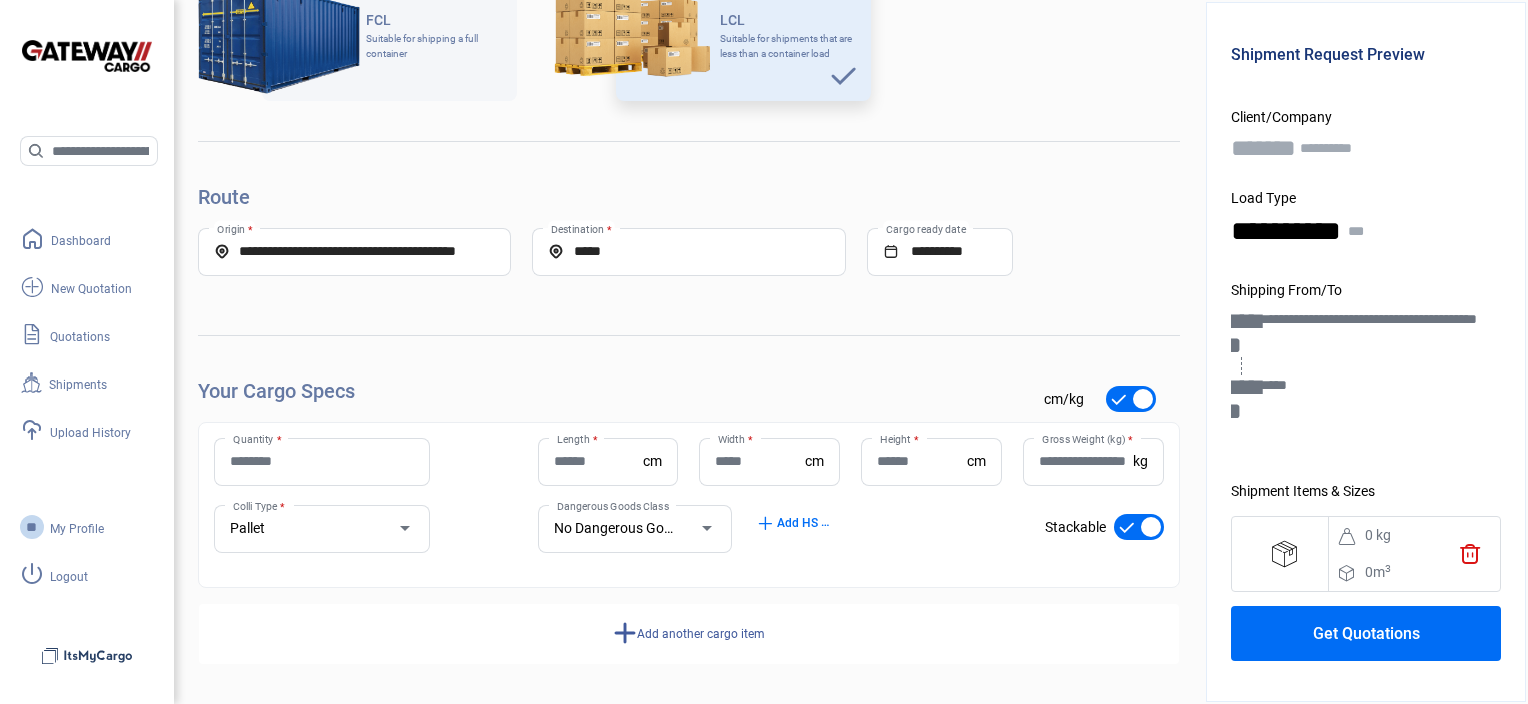 click on "Quantity *" 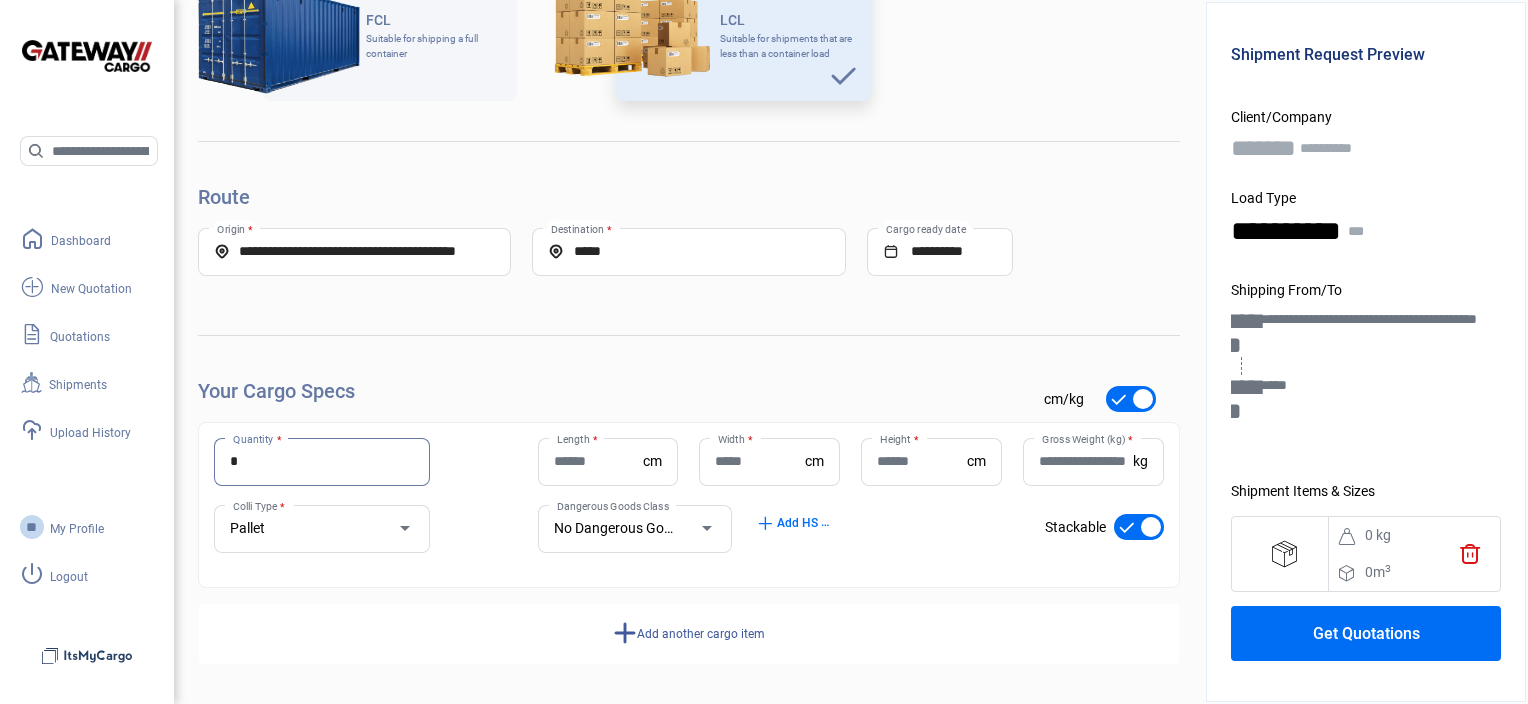 type on "*" 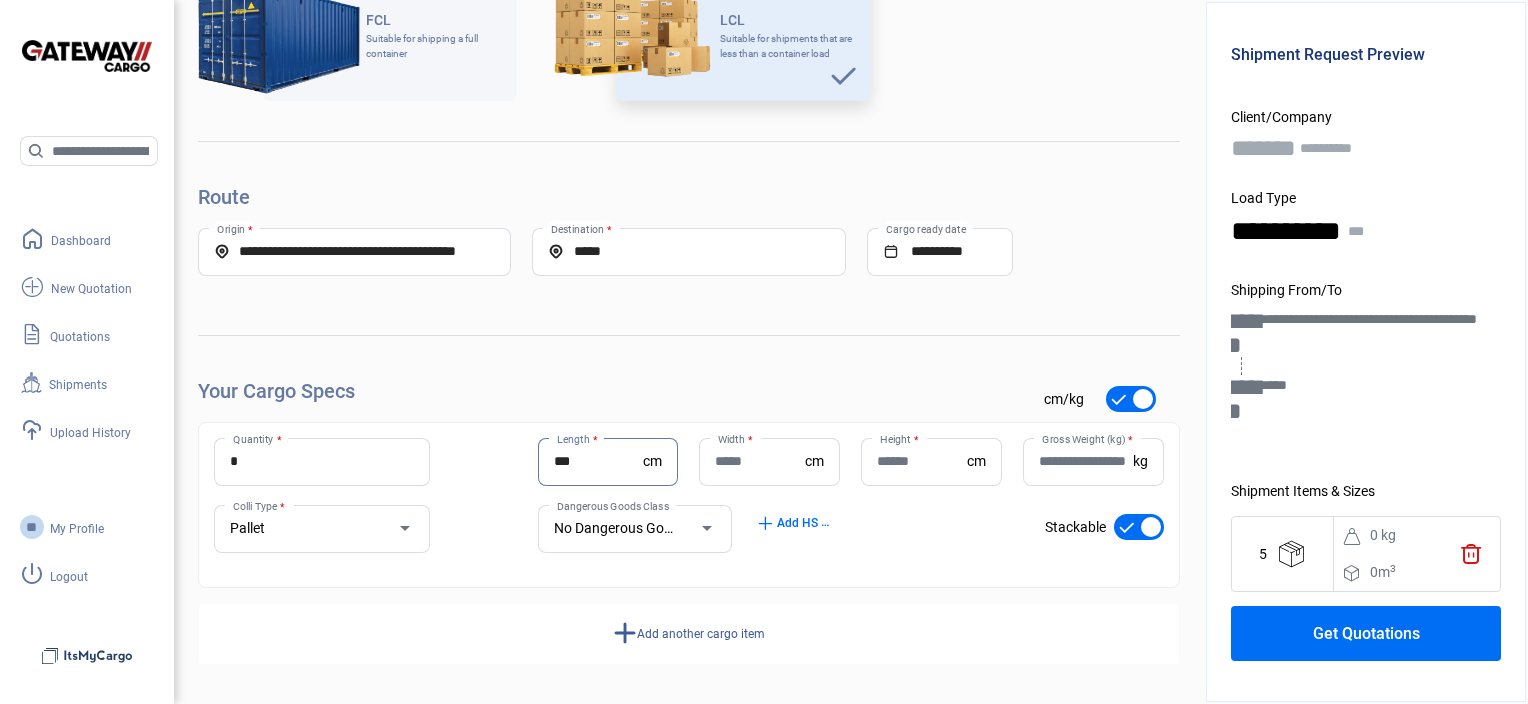 type on "***" 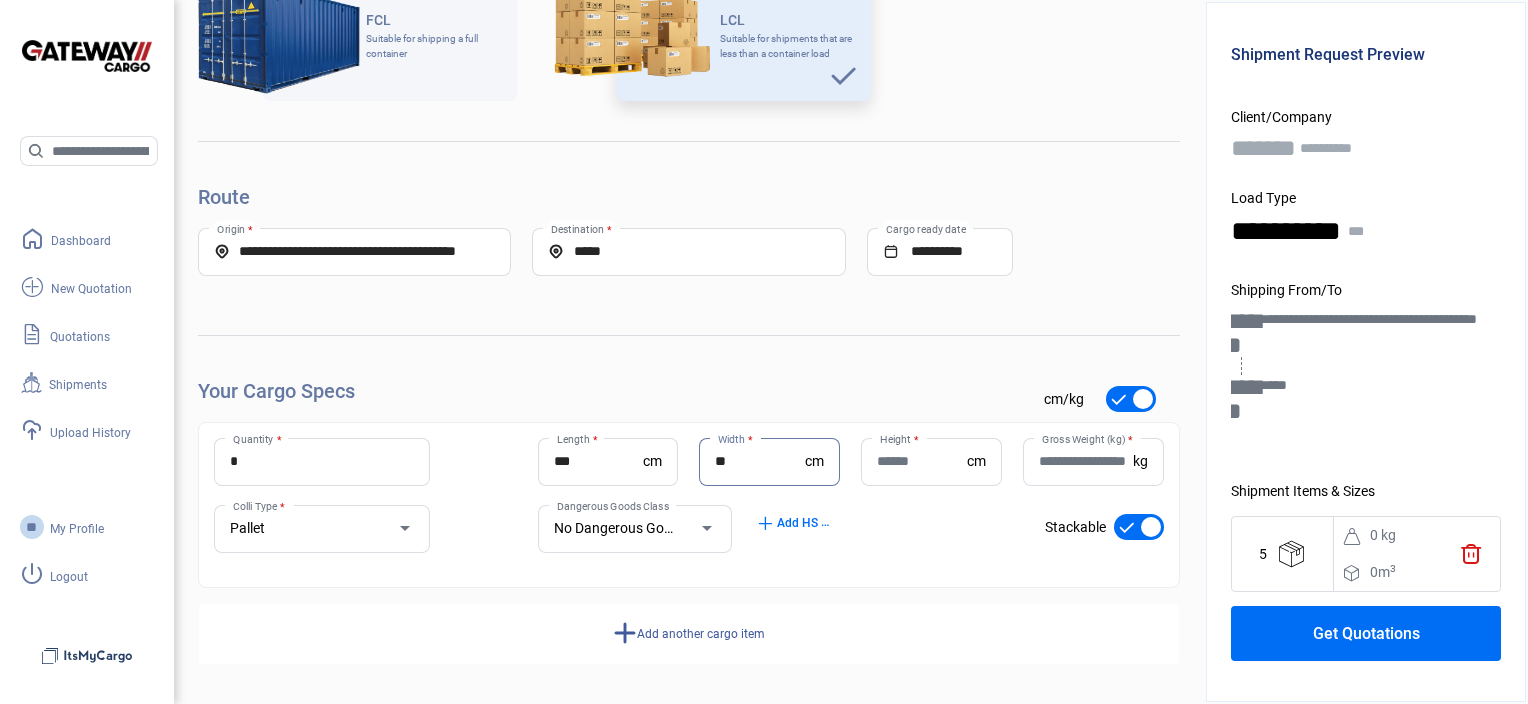 type on "**" 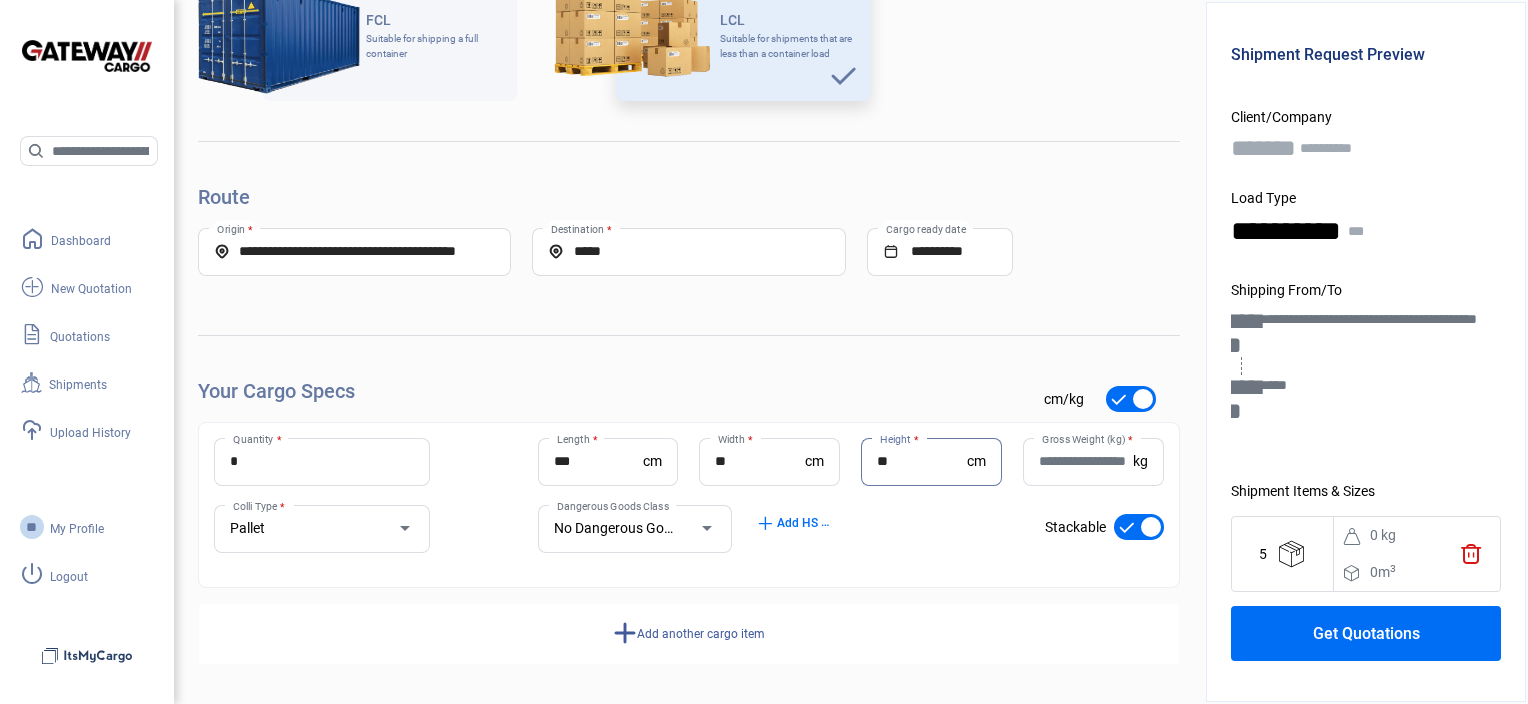type on "**" 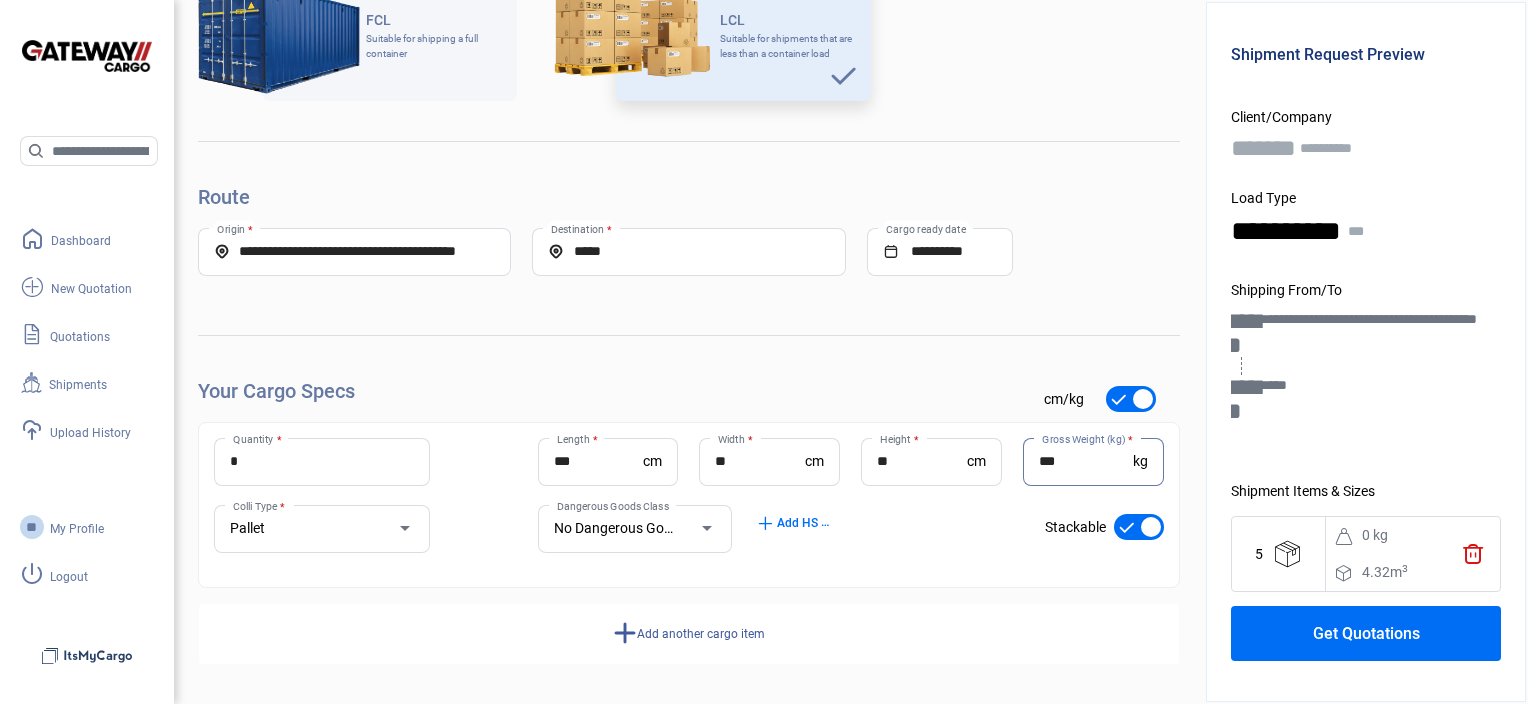 type on "***" 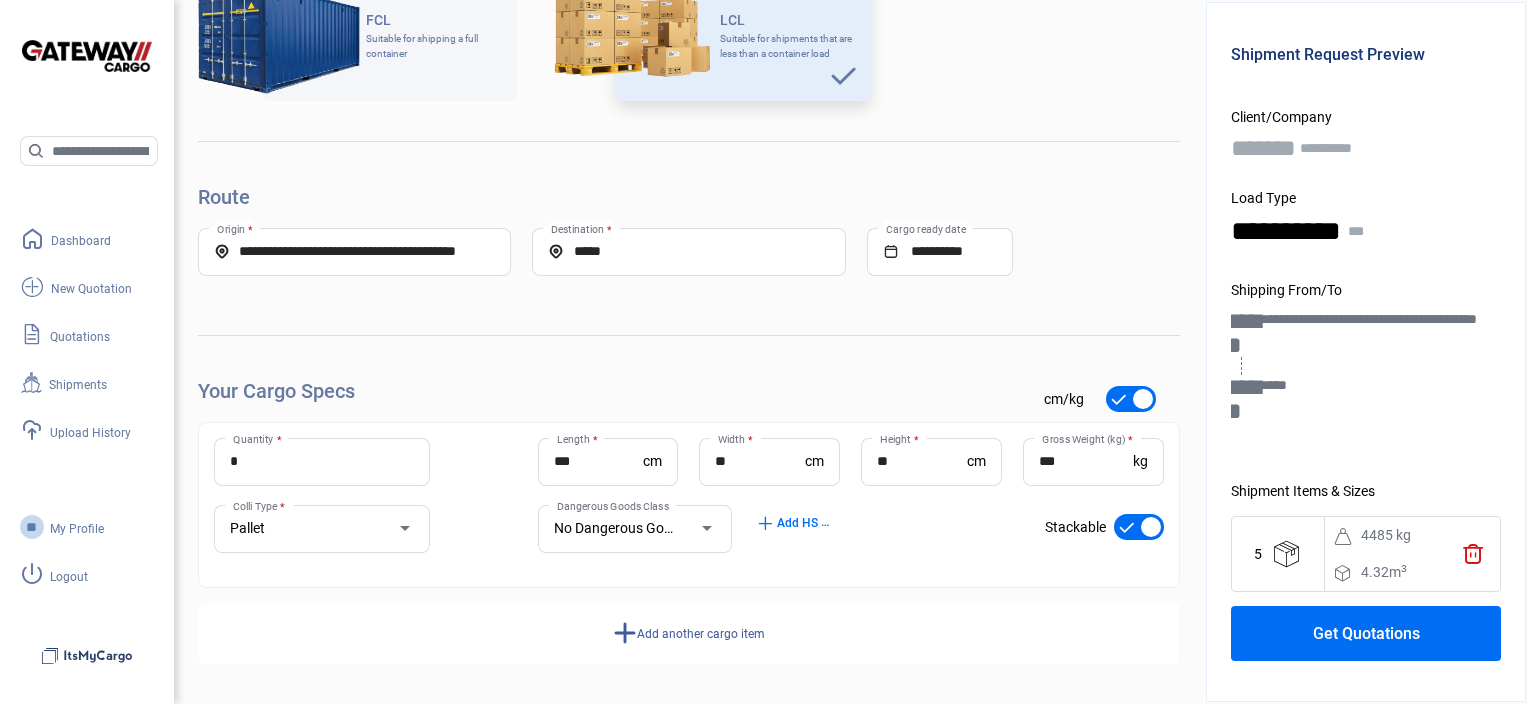 click on "add  Add another cargo item" 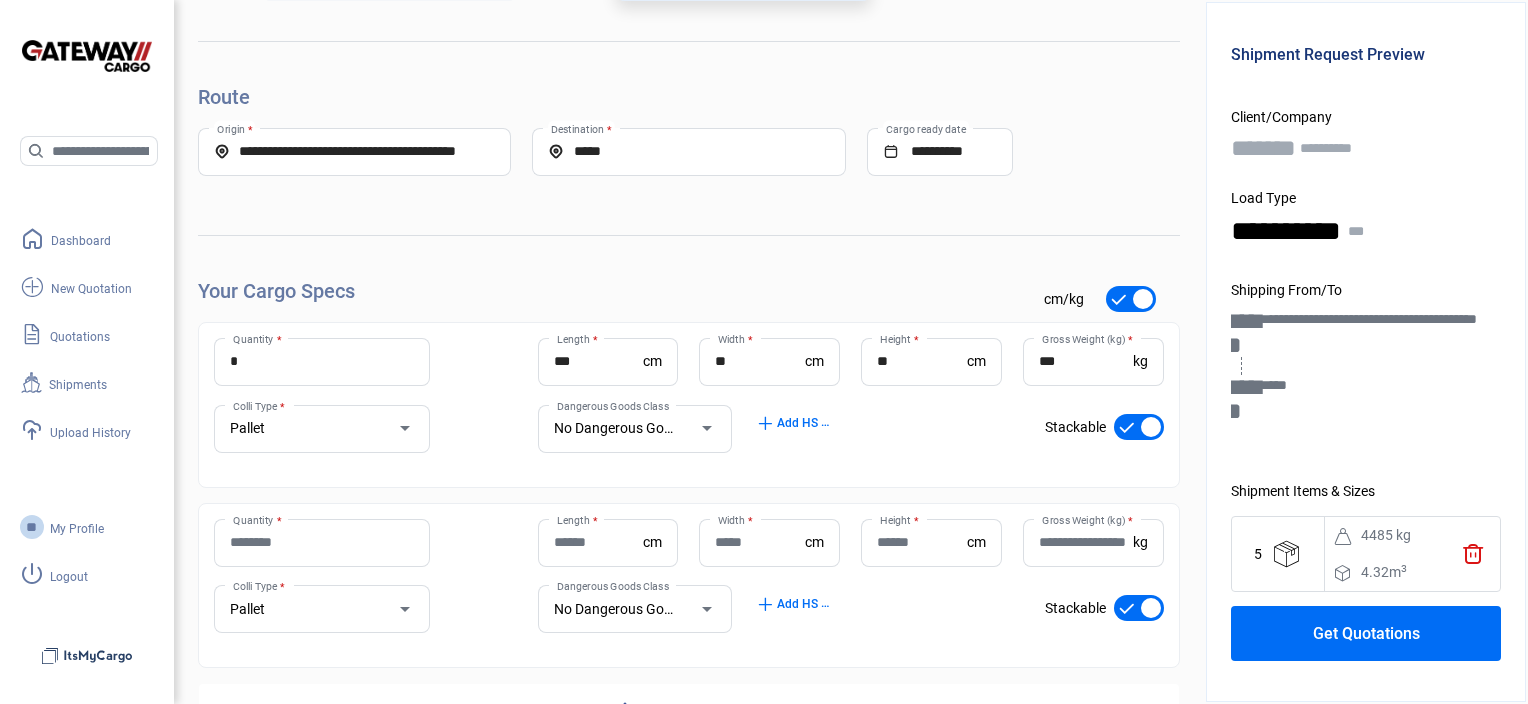 scroll, scrollTop: 780, scrollLeft: 0, axis: vertical 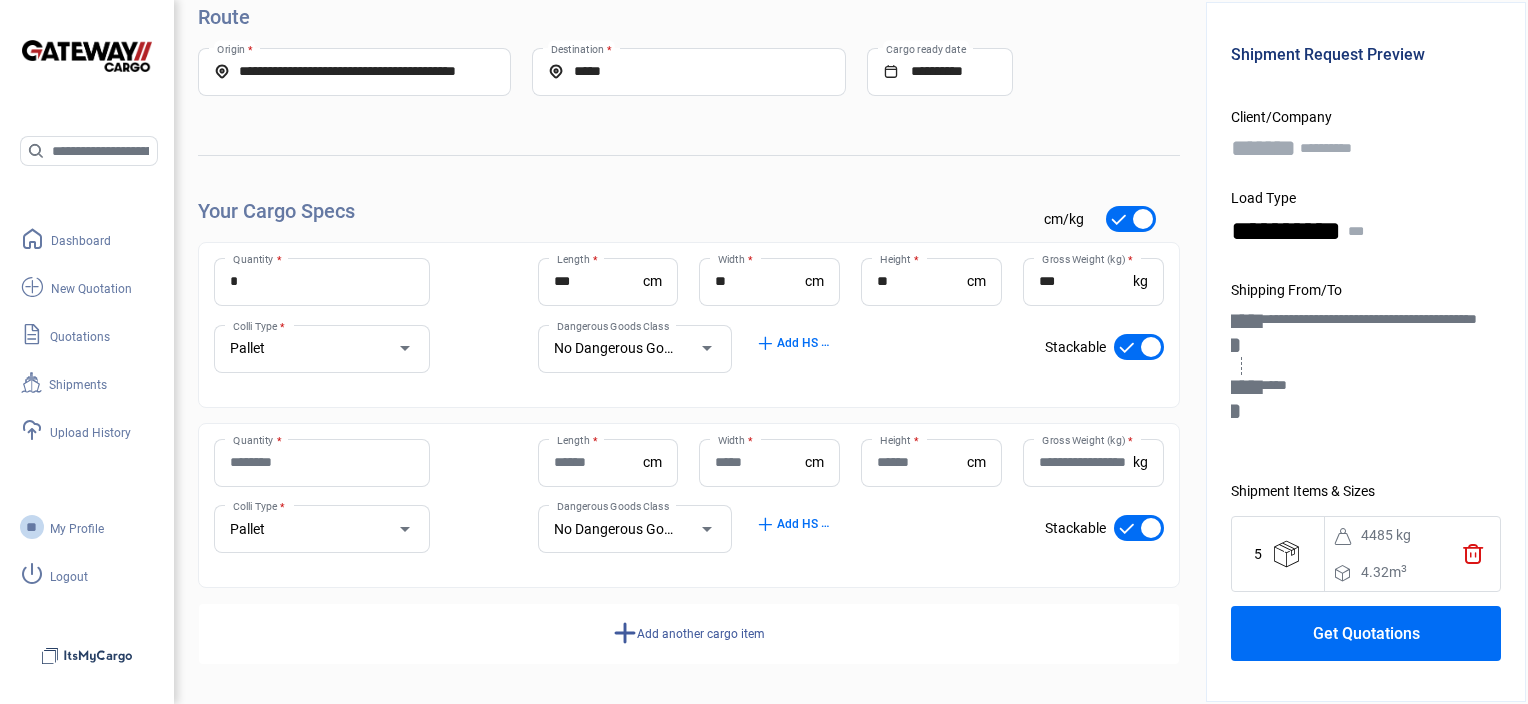 click on "Quantity * Length  * cm Width  * cm Height  * cm Gross Weight (kg)  * kg Pallet Colli Type * No Dangerous Goods Dangerous Goods Class add  Add HS Codes check_mark    Stackable" 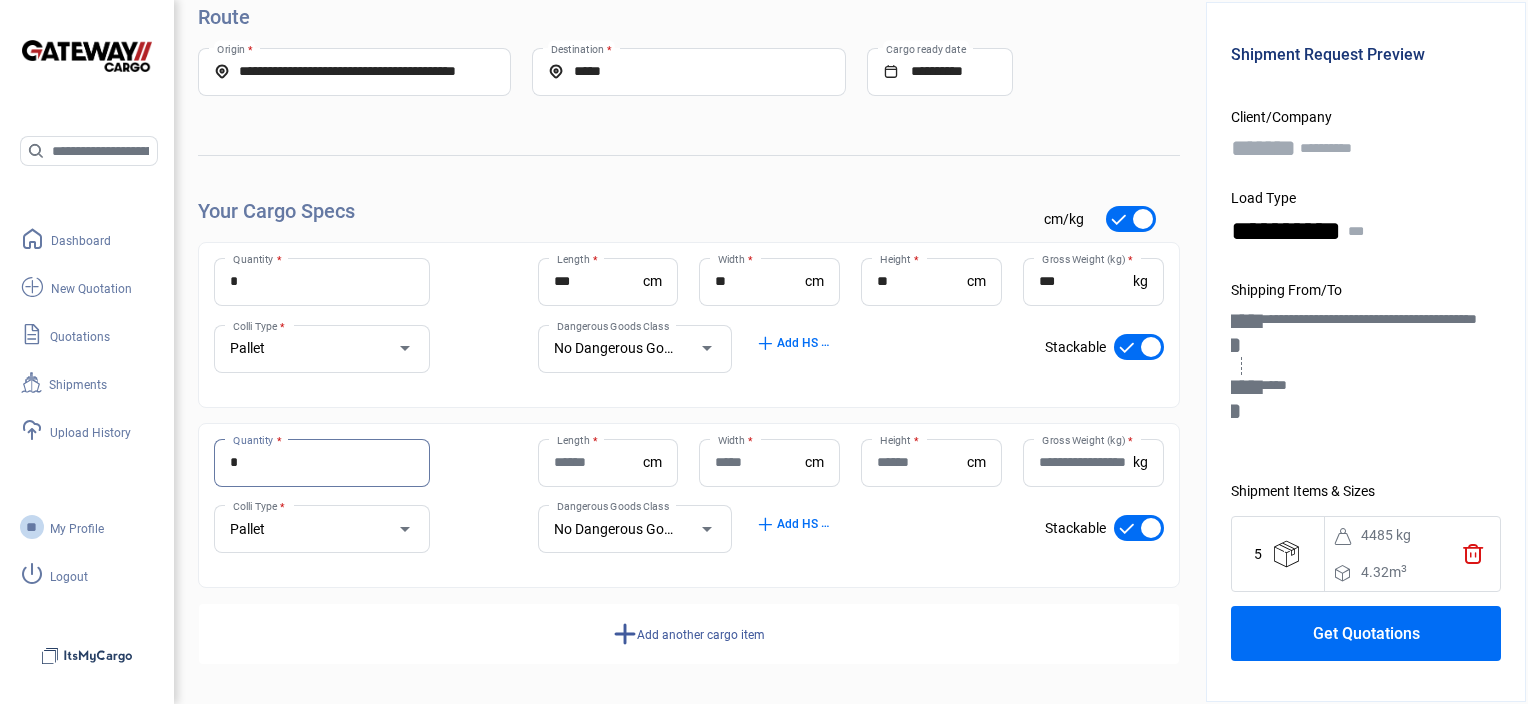 type on "*" 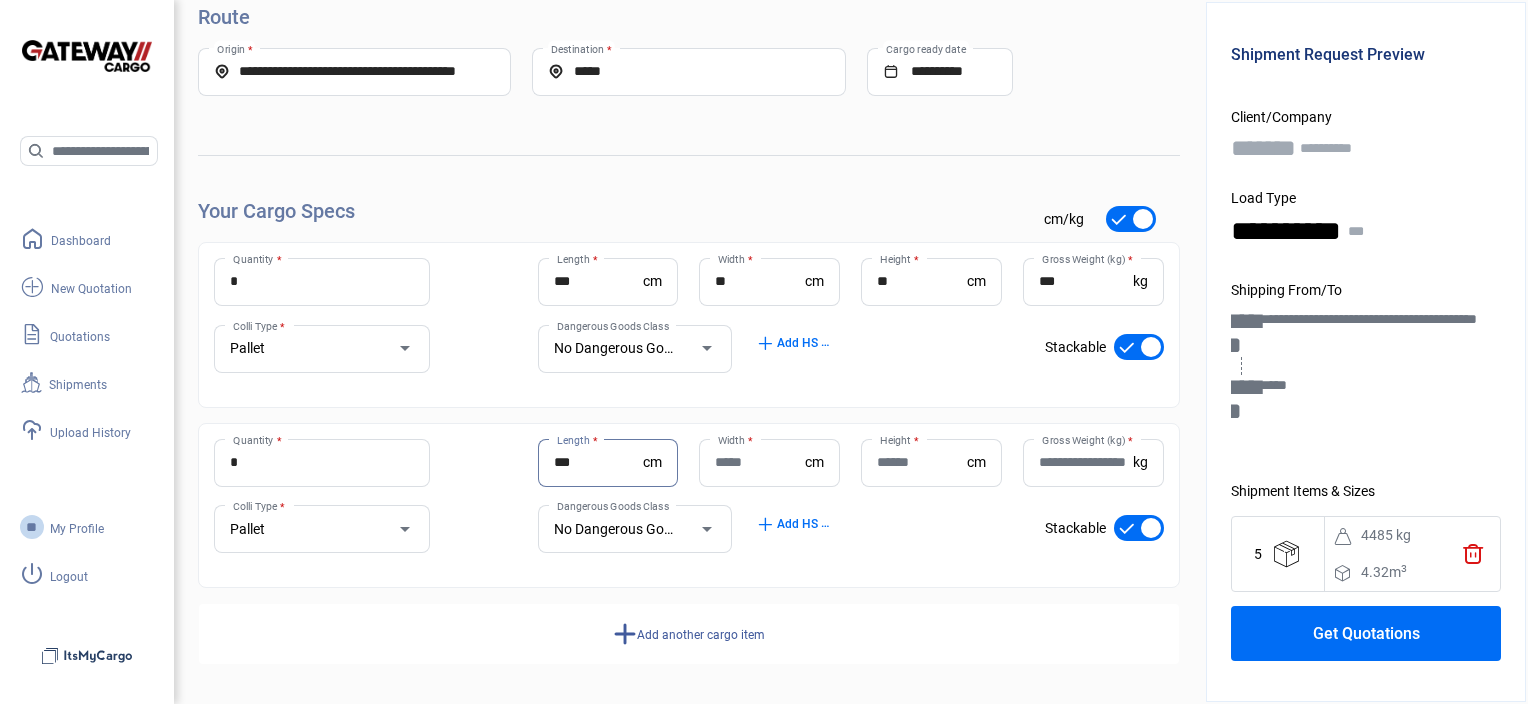 type on "***" 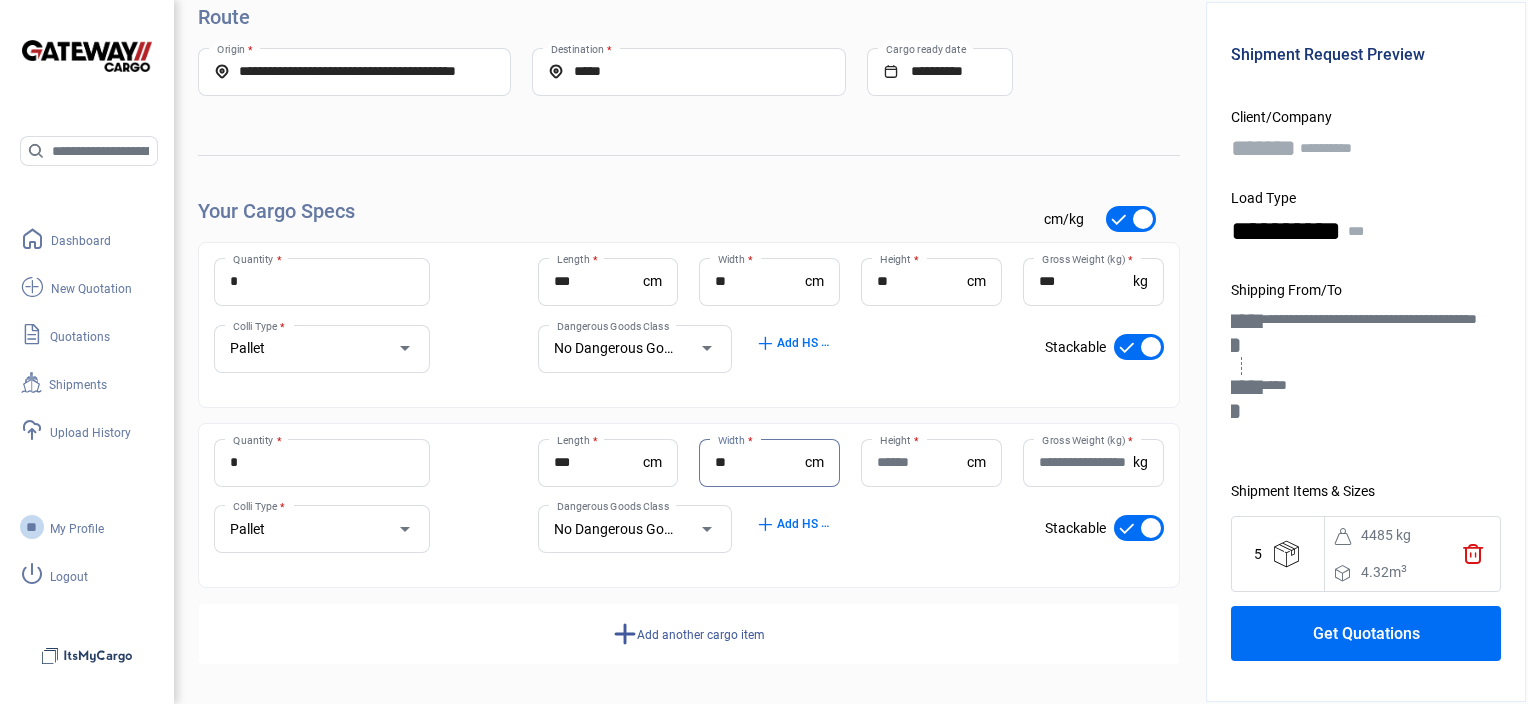 type on "**" 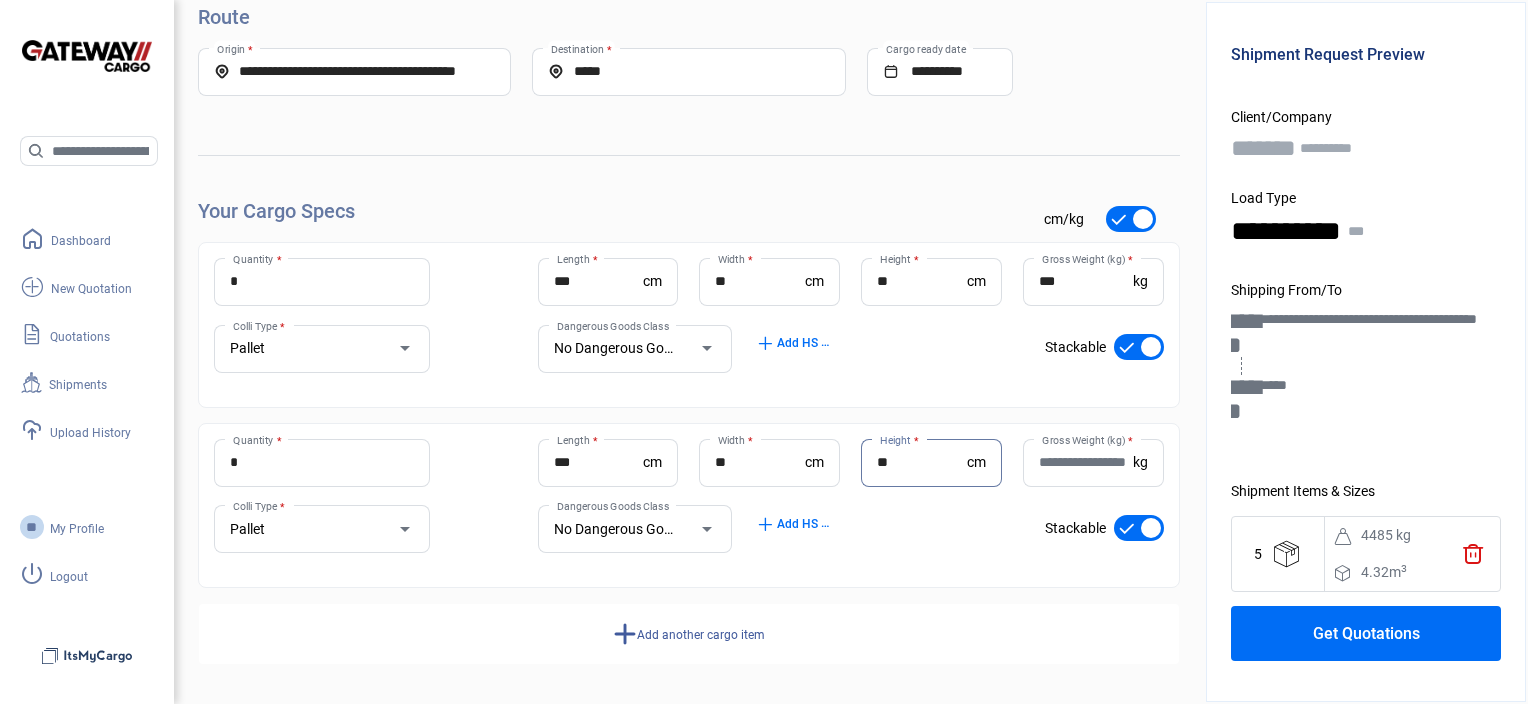type on "**" 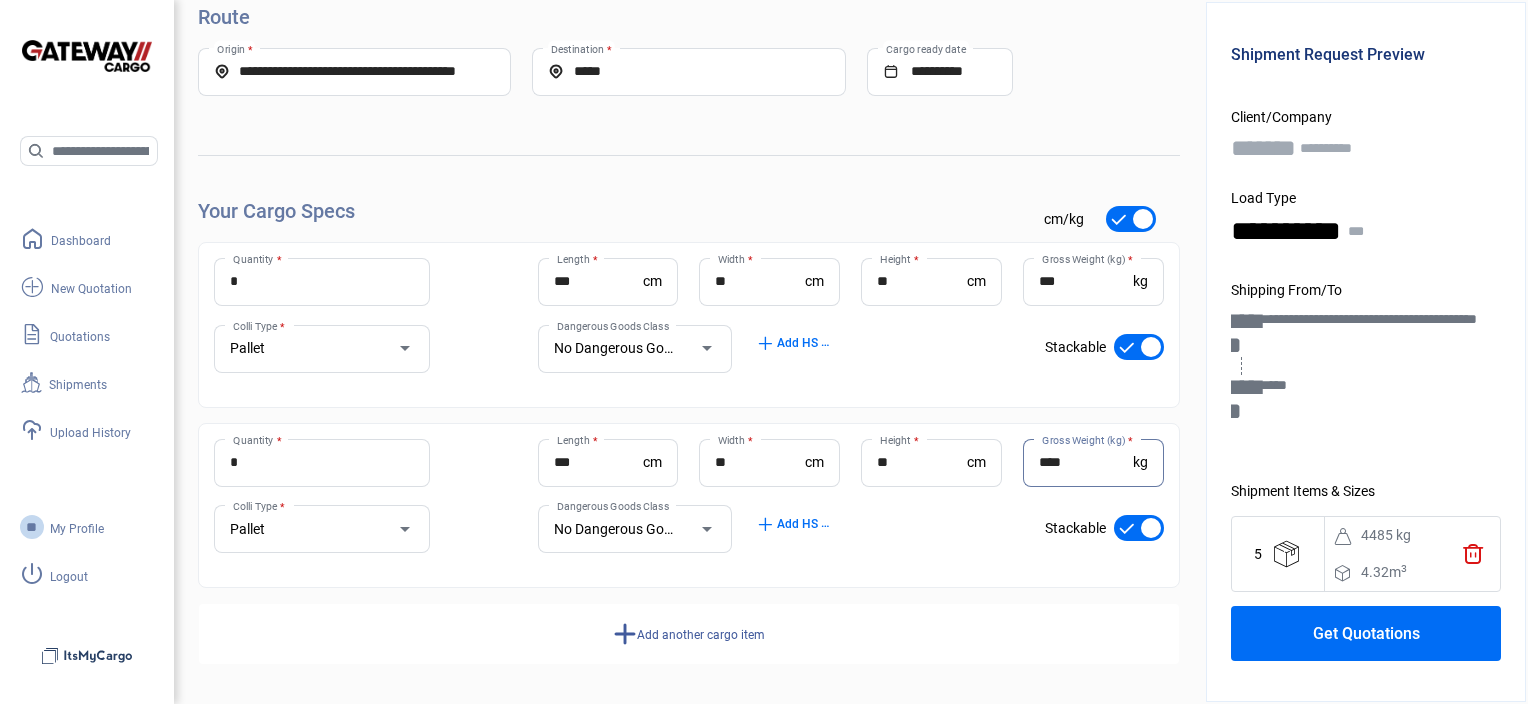 type on "****" 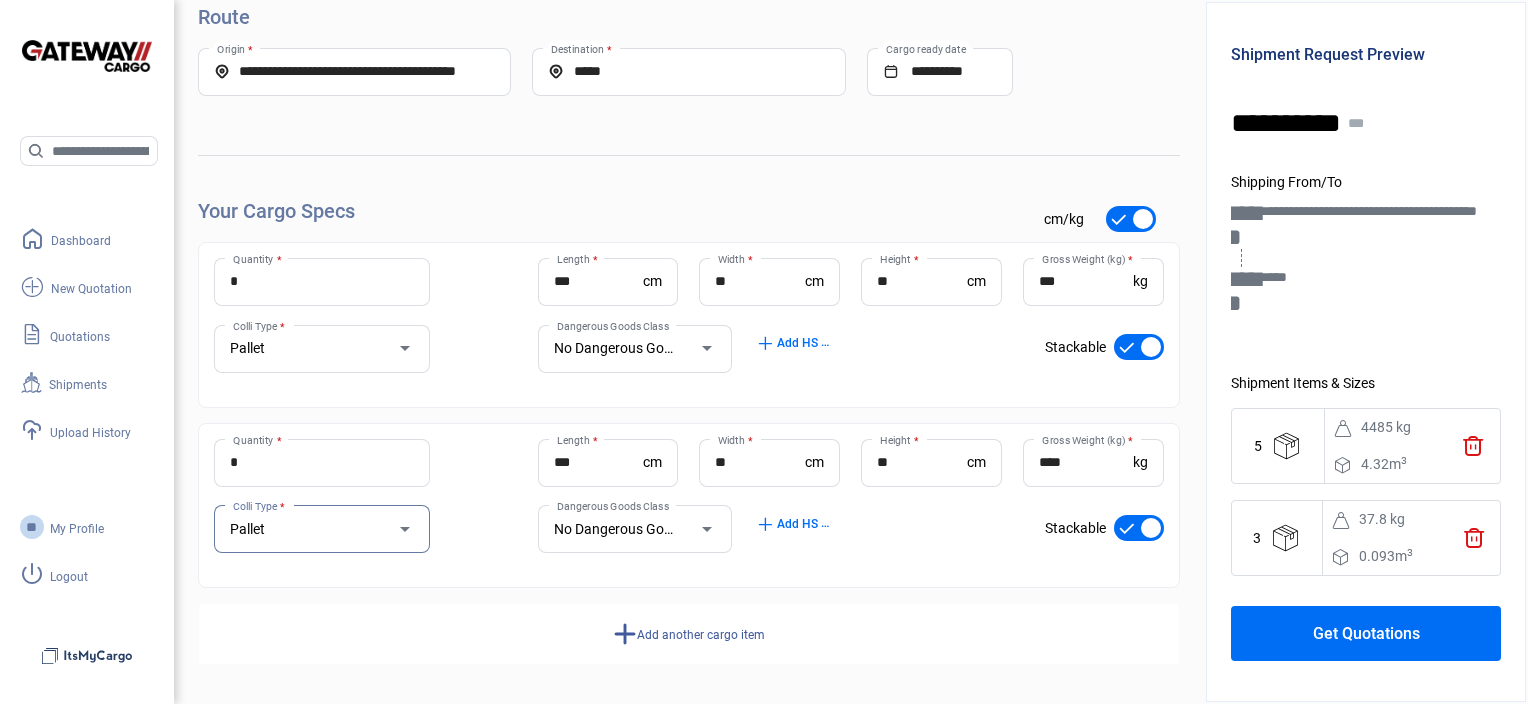 scroll, scrollTop: 108, scrollLeft: 0, axis: vertical 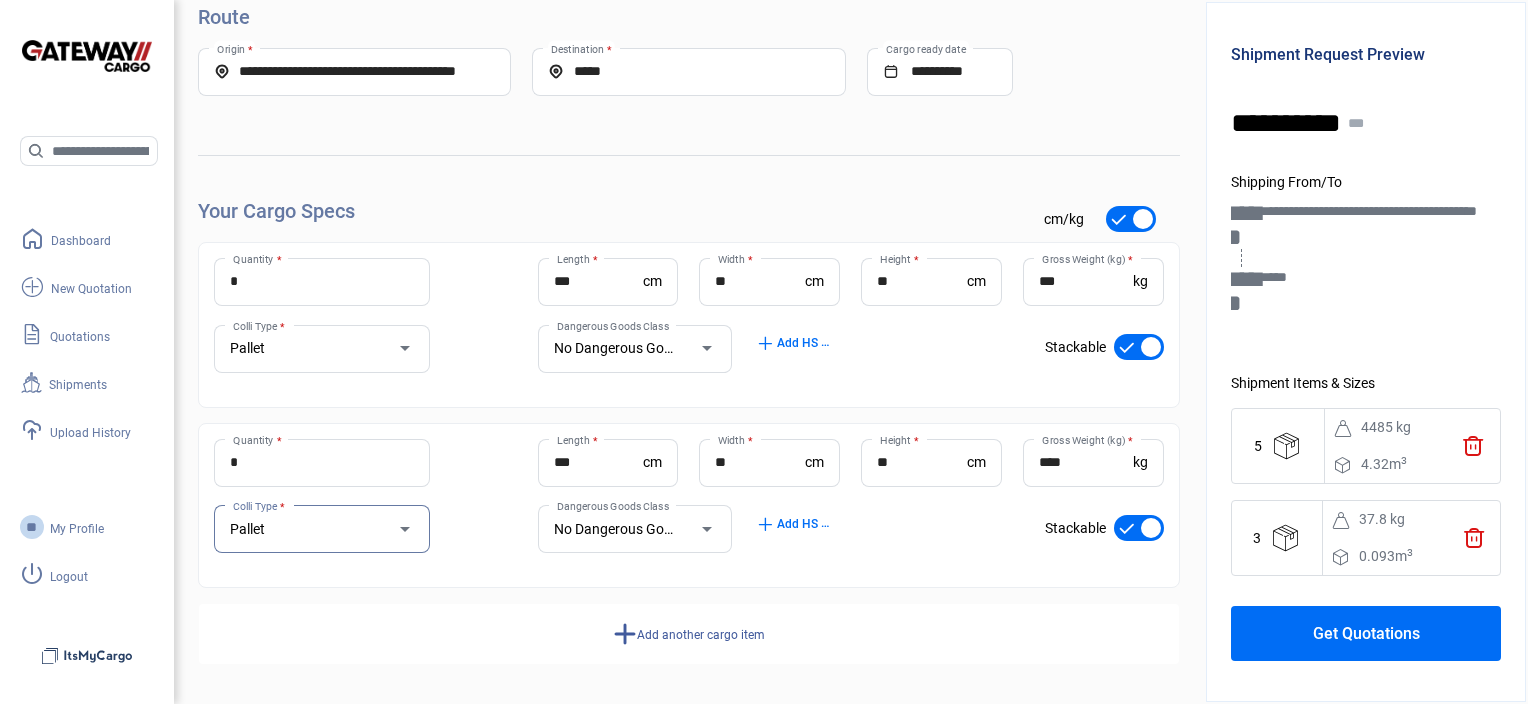 click on "Get Quotations" 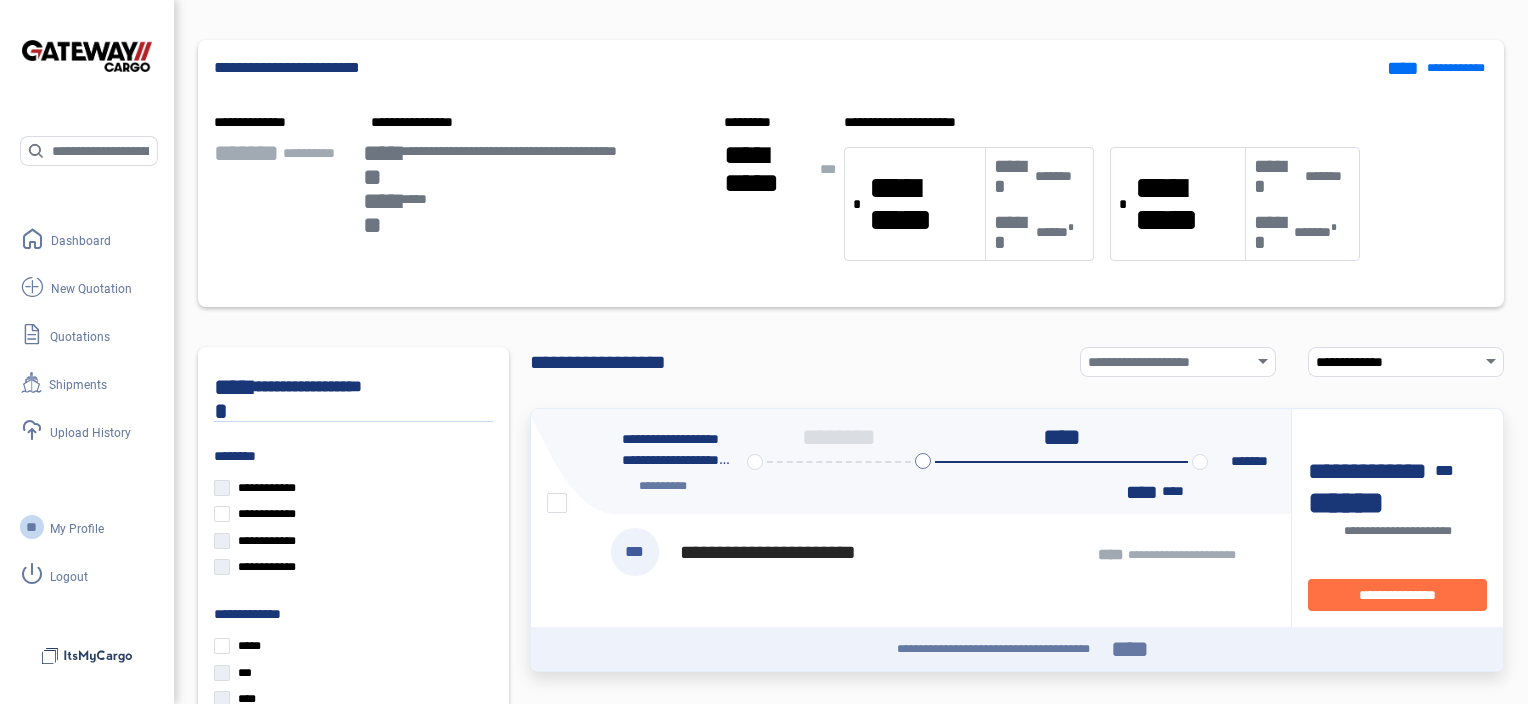 click on "**********" 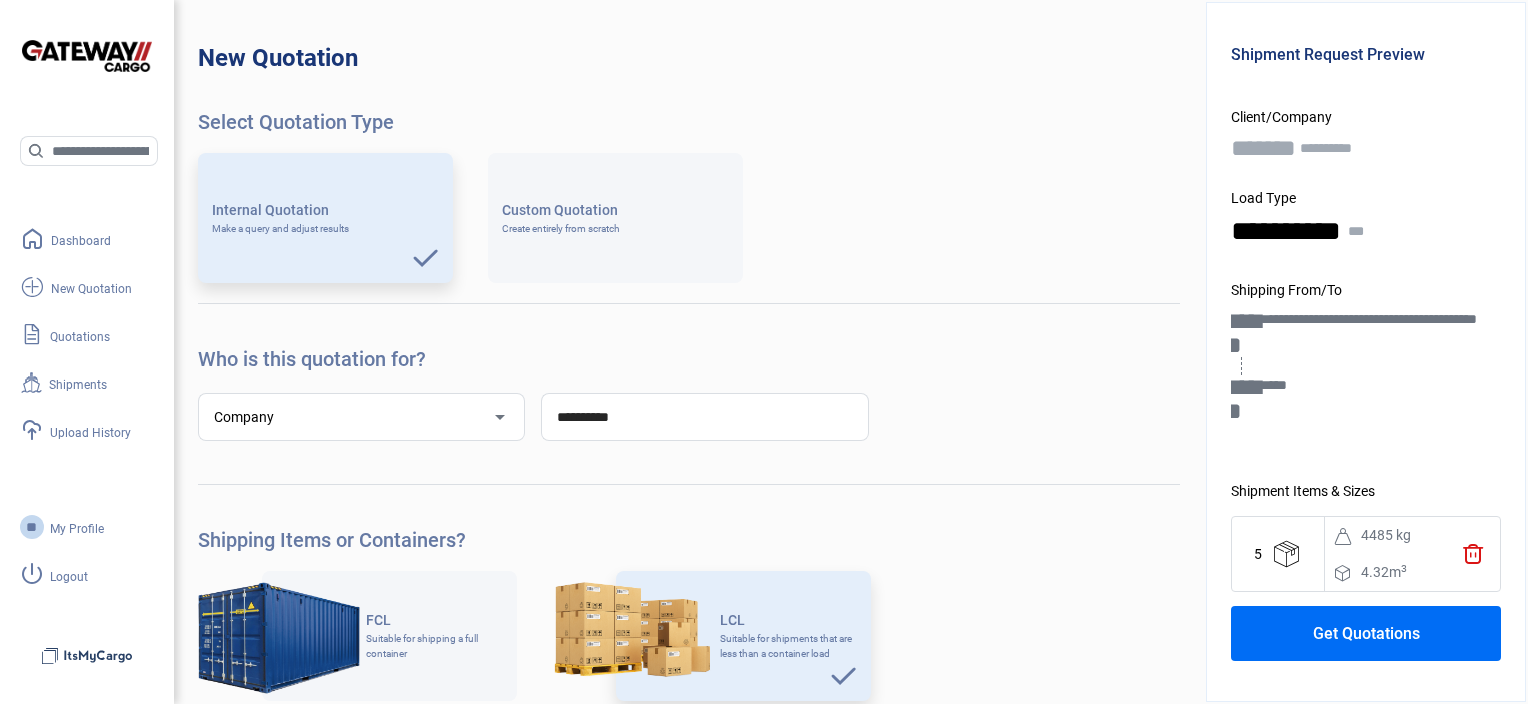 click on "add  Add another cargo item" 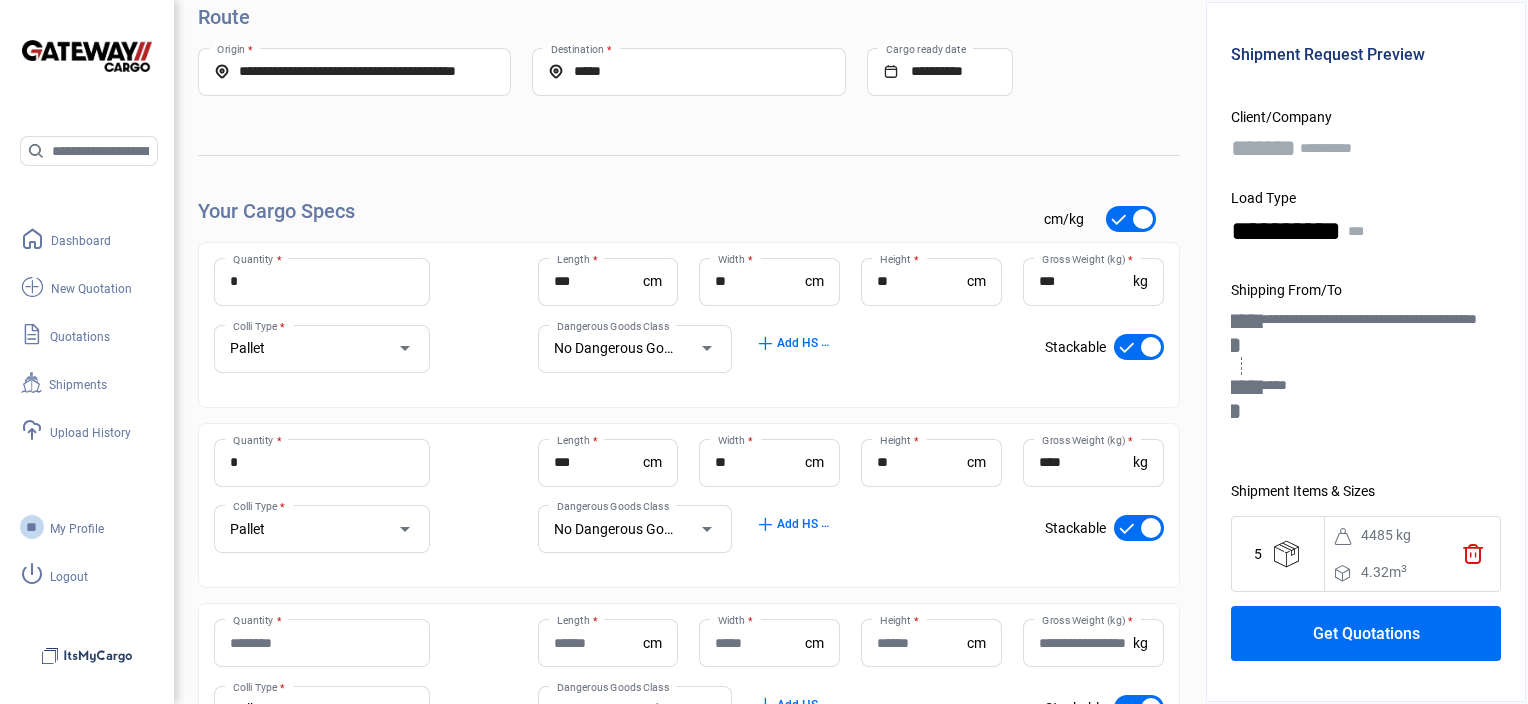 click on "Quantity *" 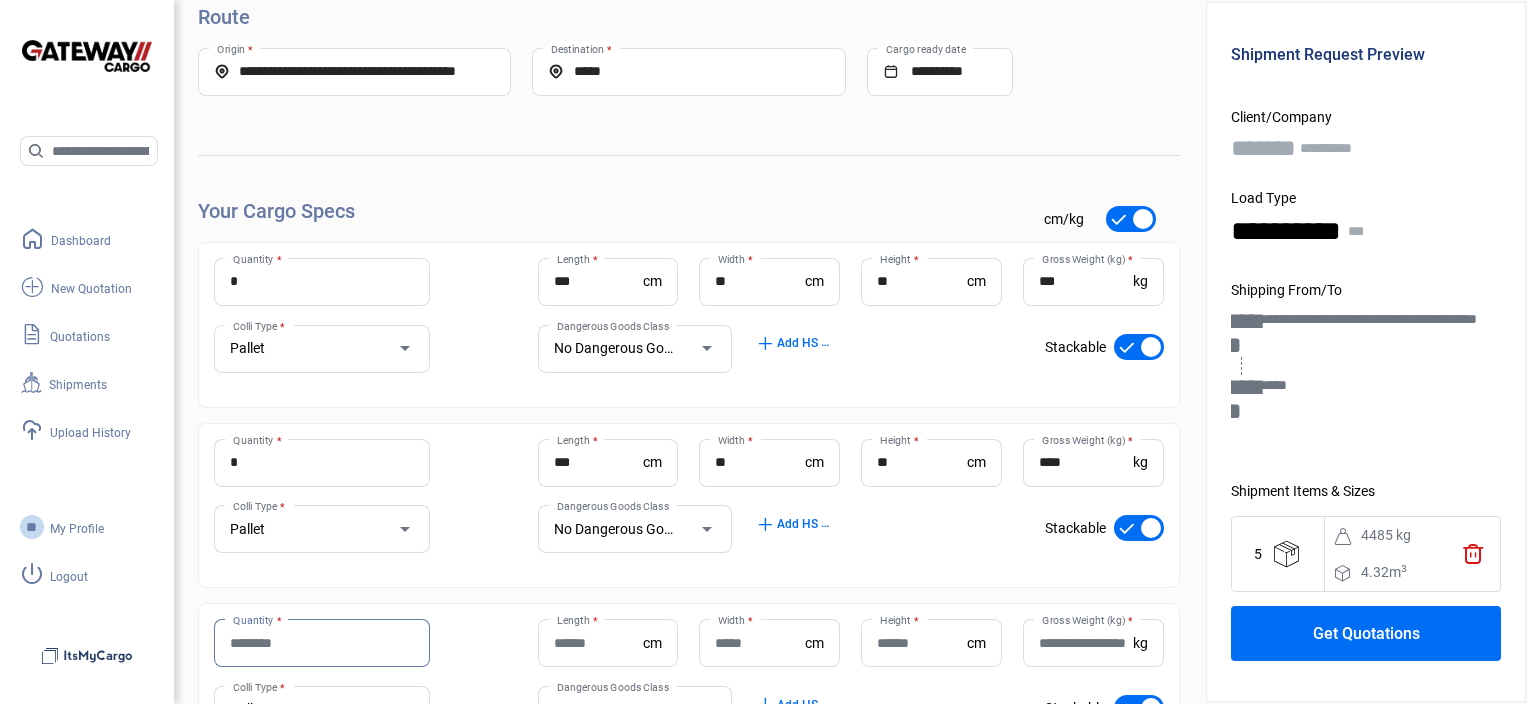 scroll, scrollTop: 960, scrollLeft: 0, axis: vertical 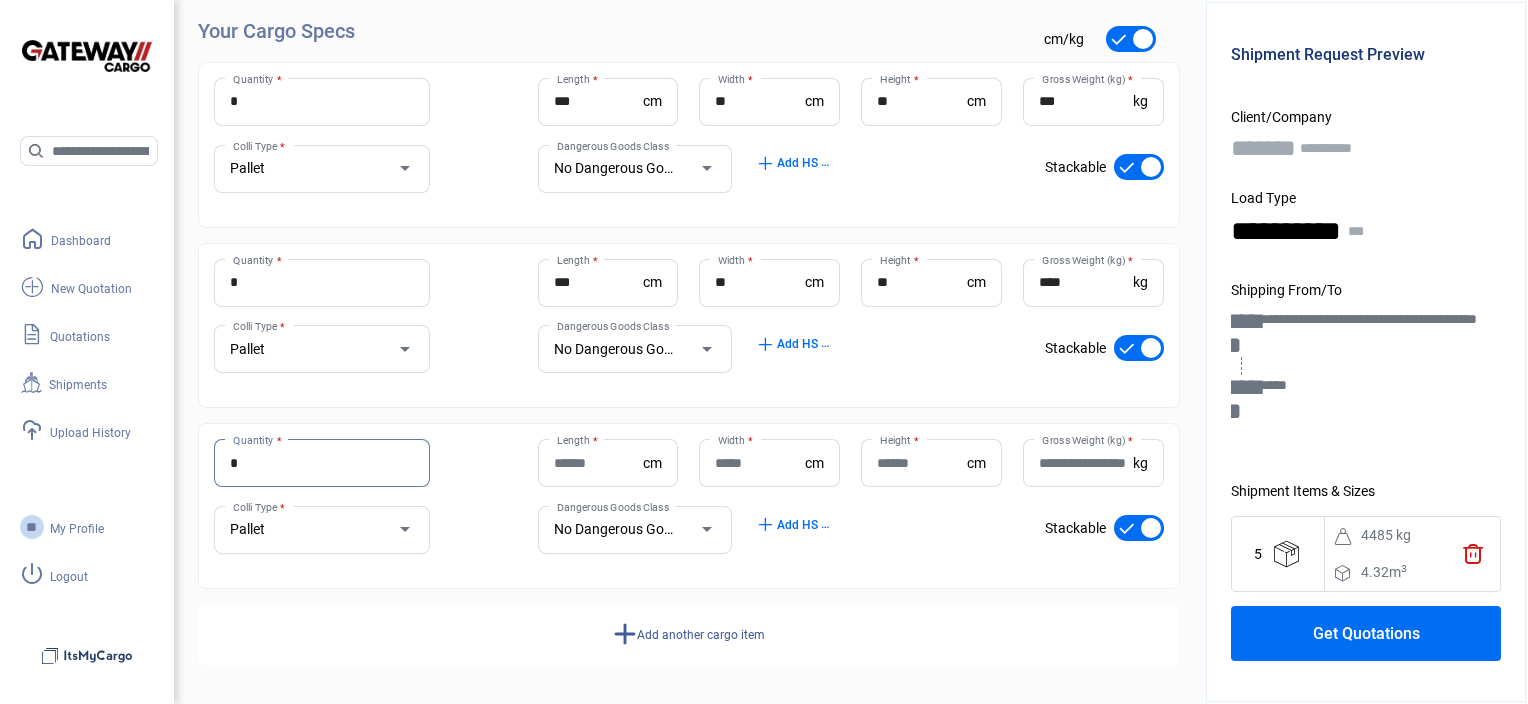 type on "*" 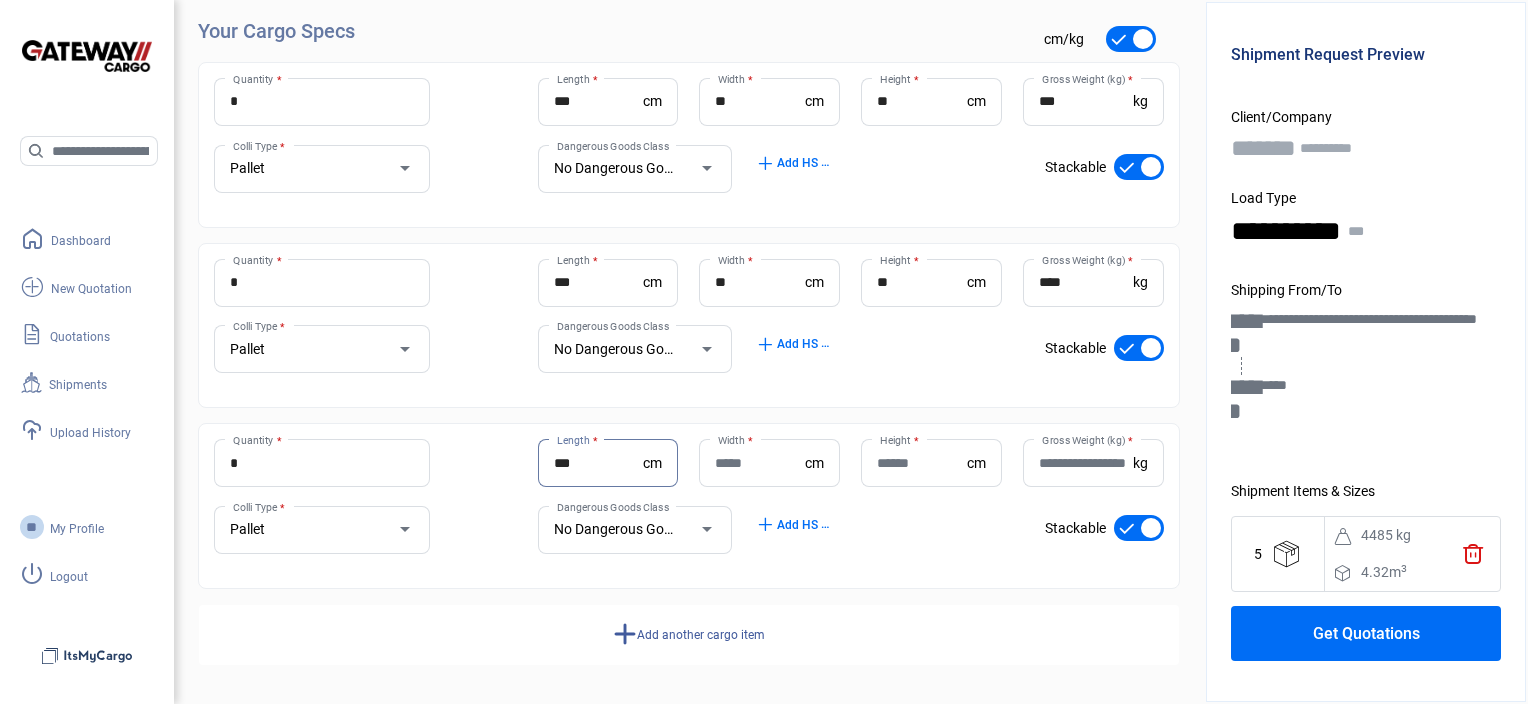 type on "***" 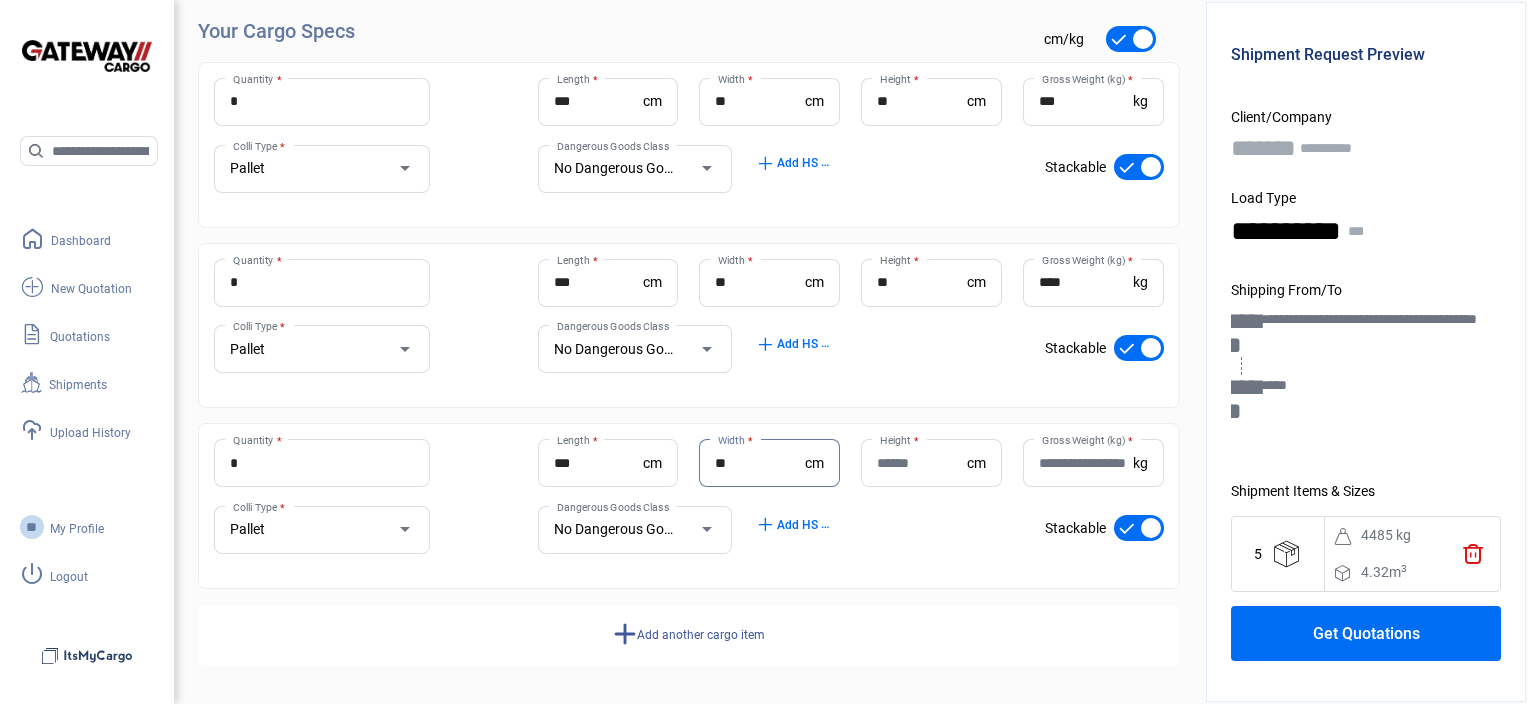 type on "**" 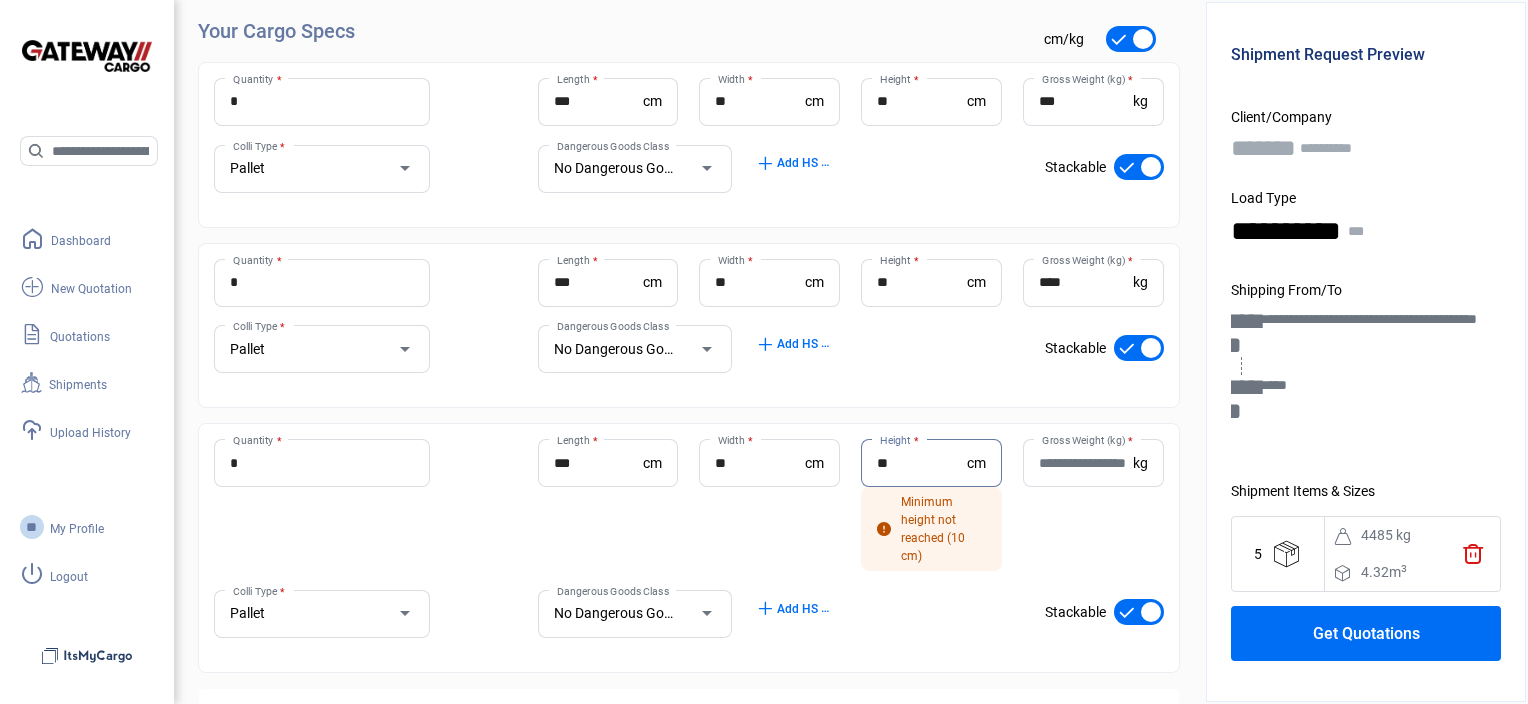 type on "**" 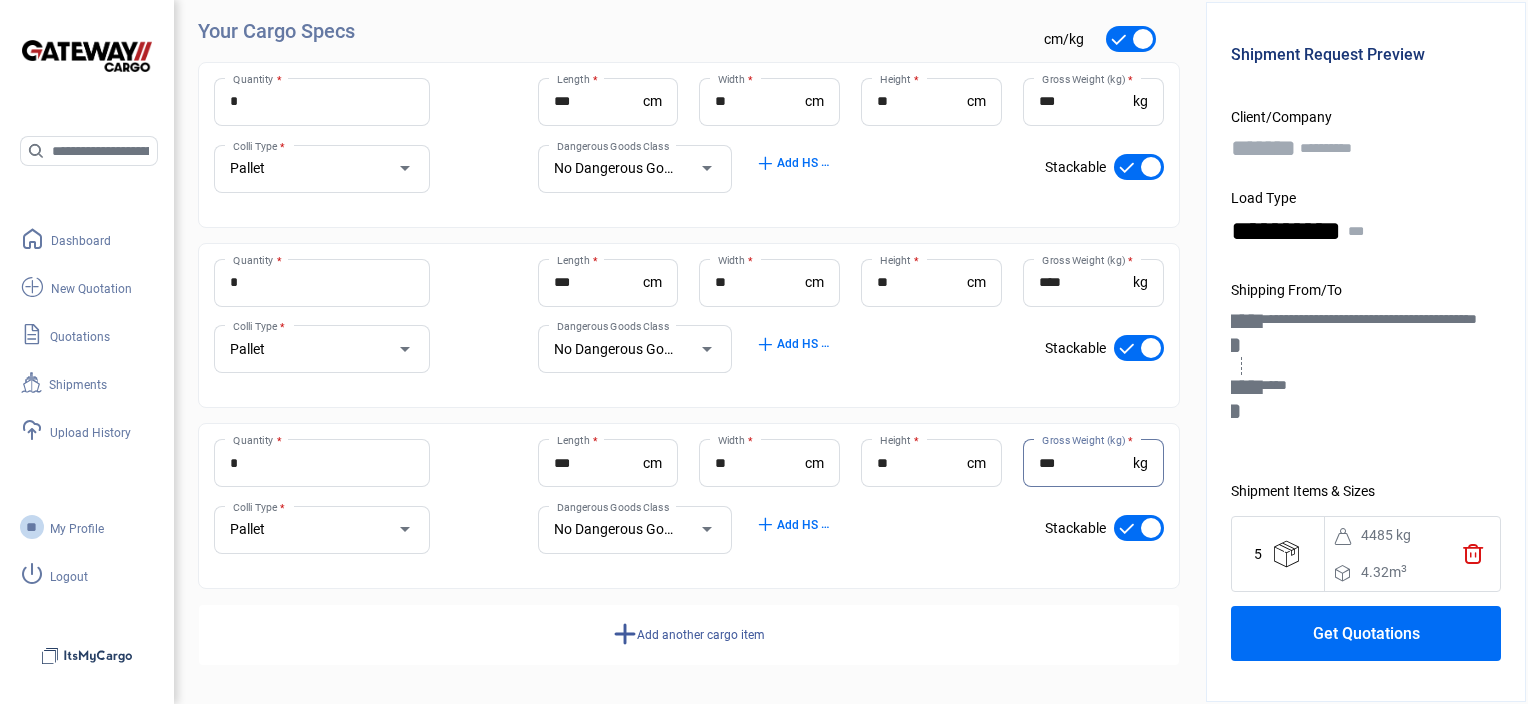 type on "***" 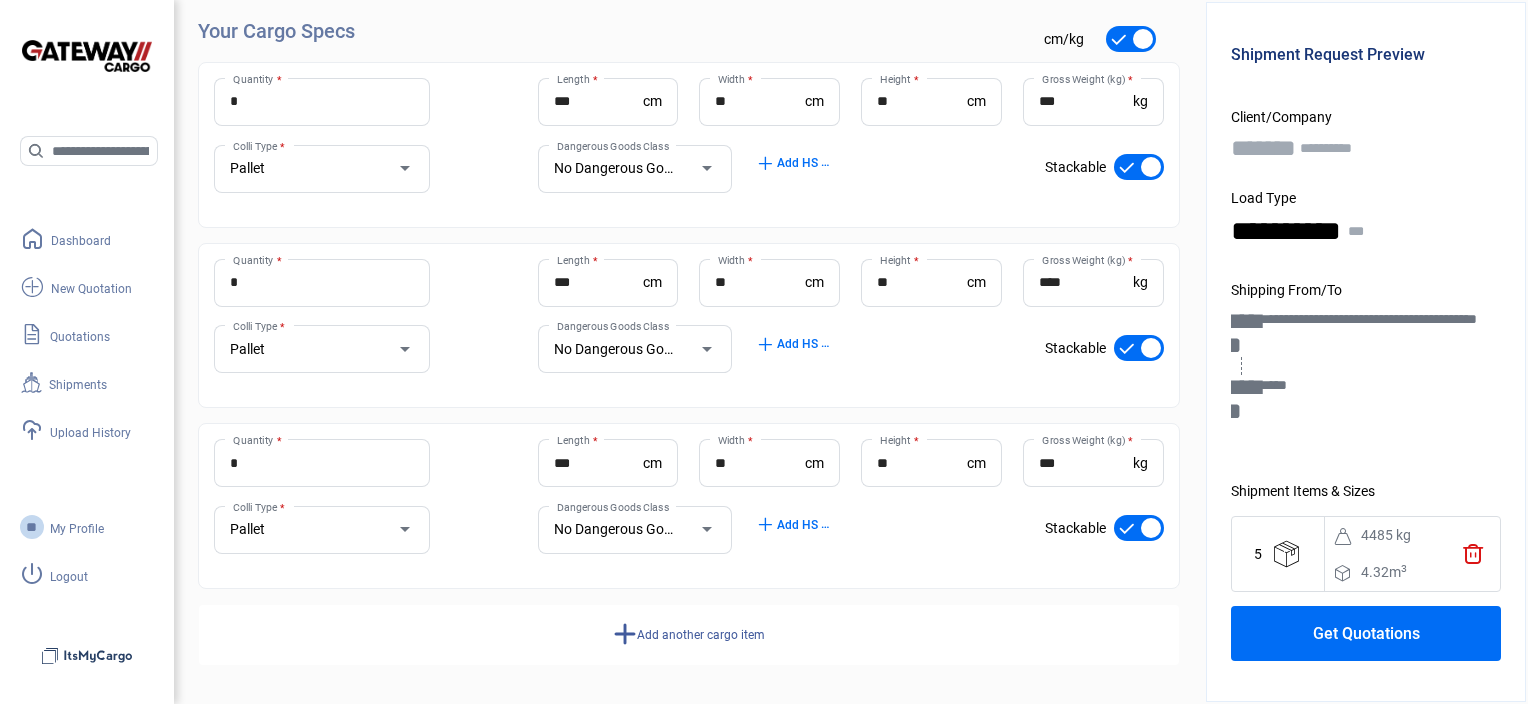 click on "Get Quotations" 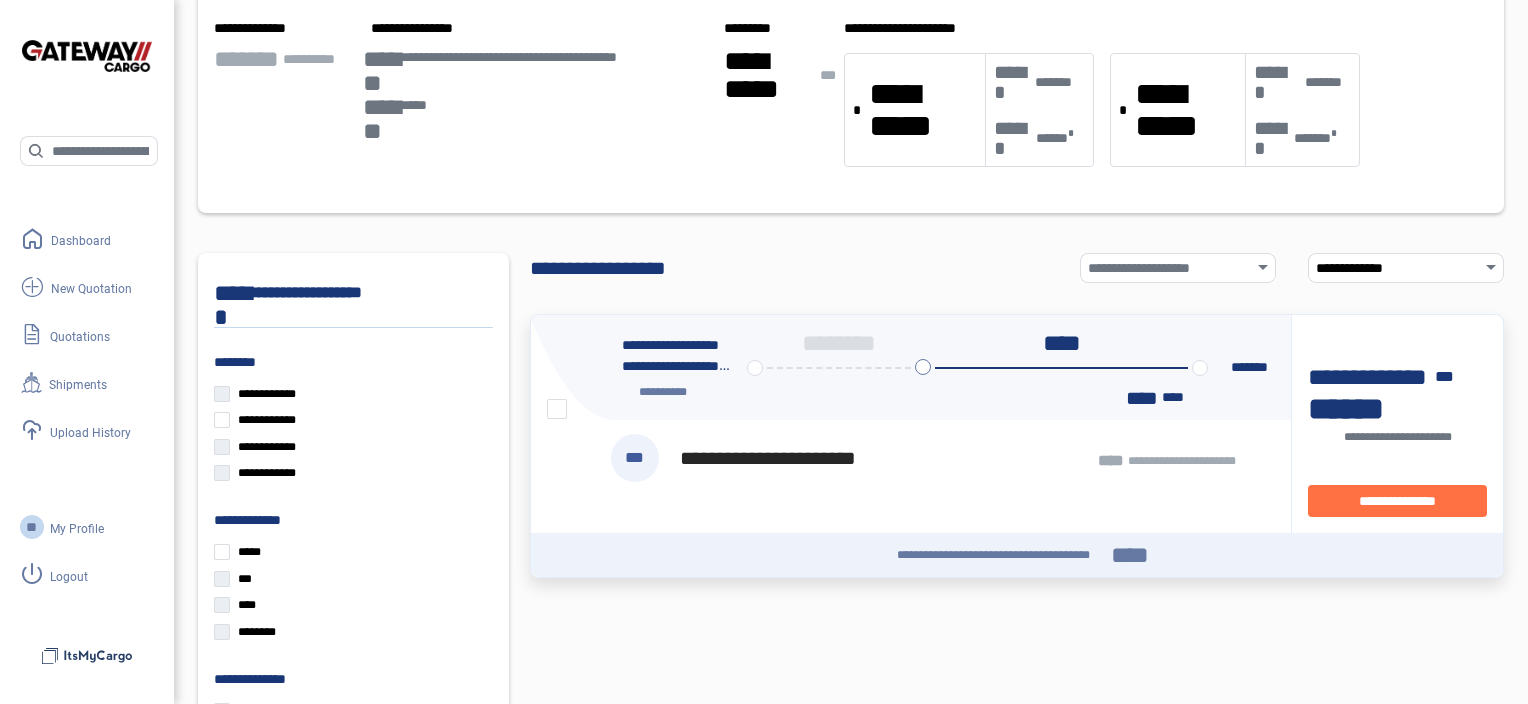 scroll, scrollTop: 0, scrollLeft: 0, axis: both 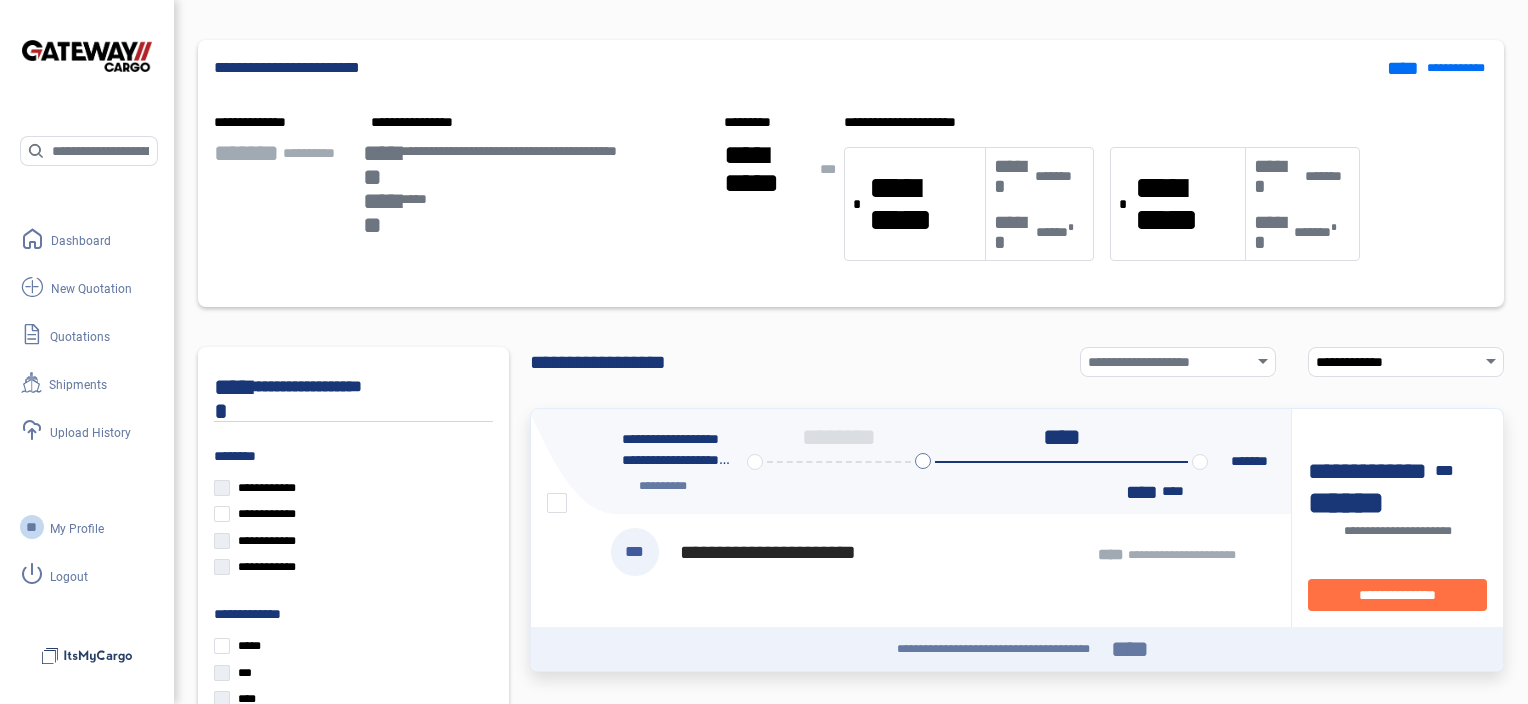 click on "**********" 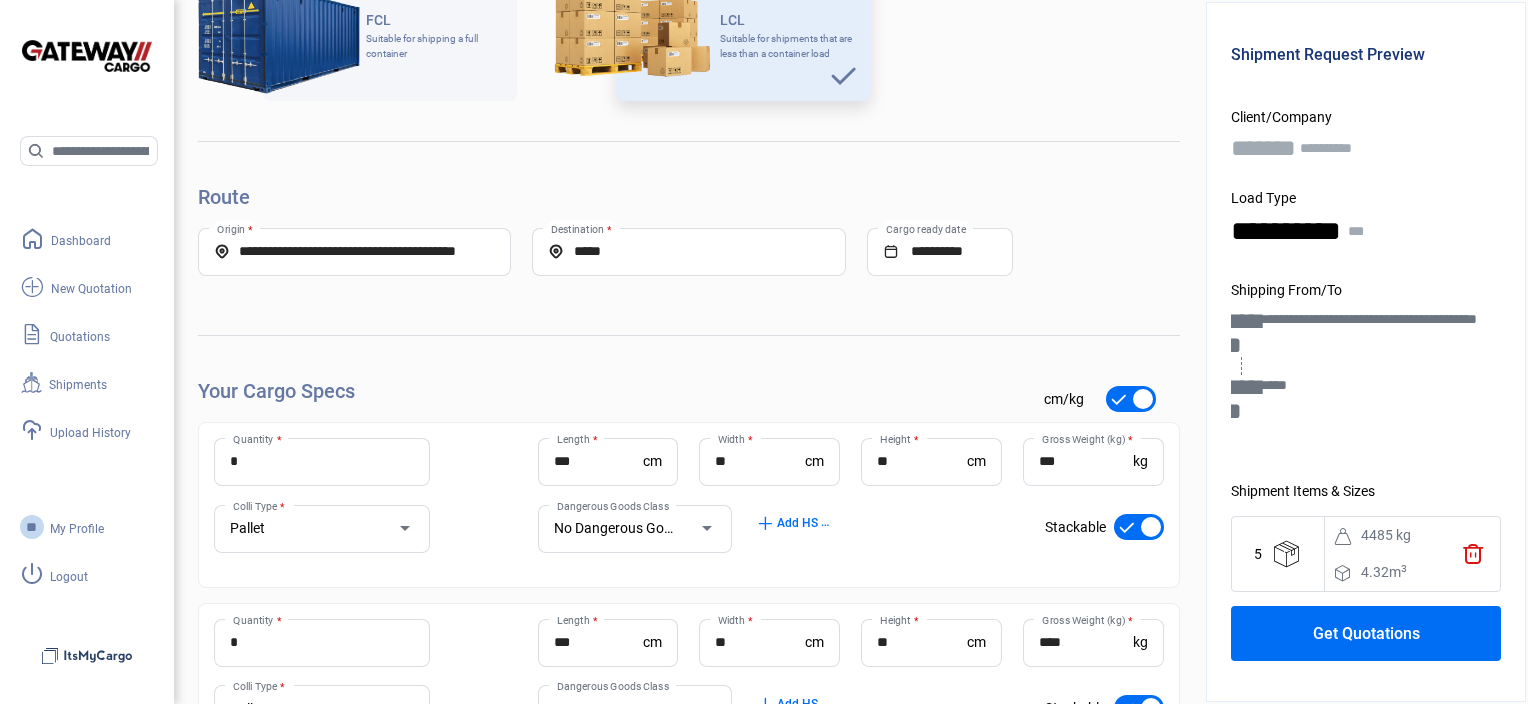 scroll, scrollTop: 960, scrollLeft: 0, axis: vertical 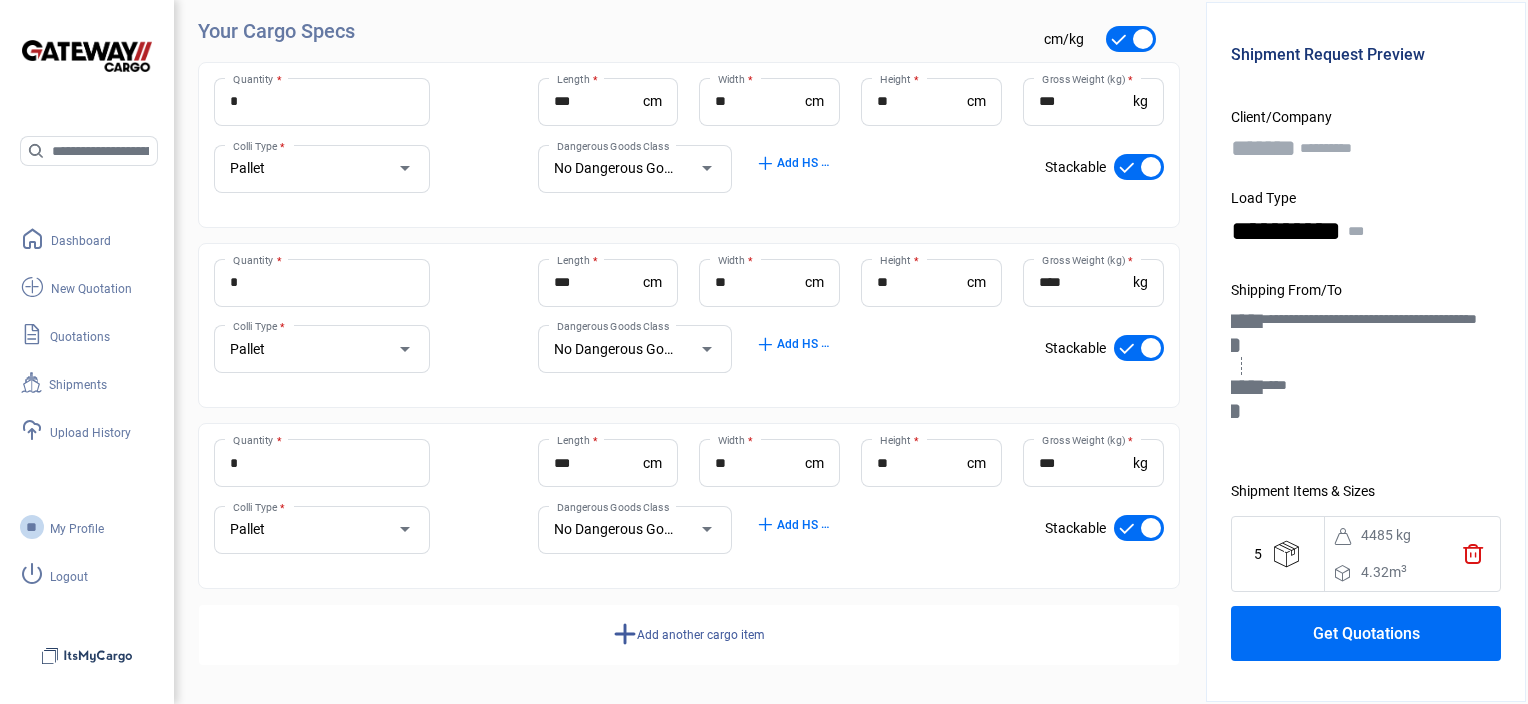 click on "Get Quotations" 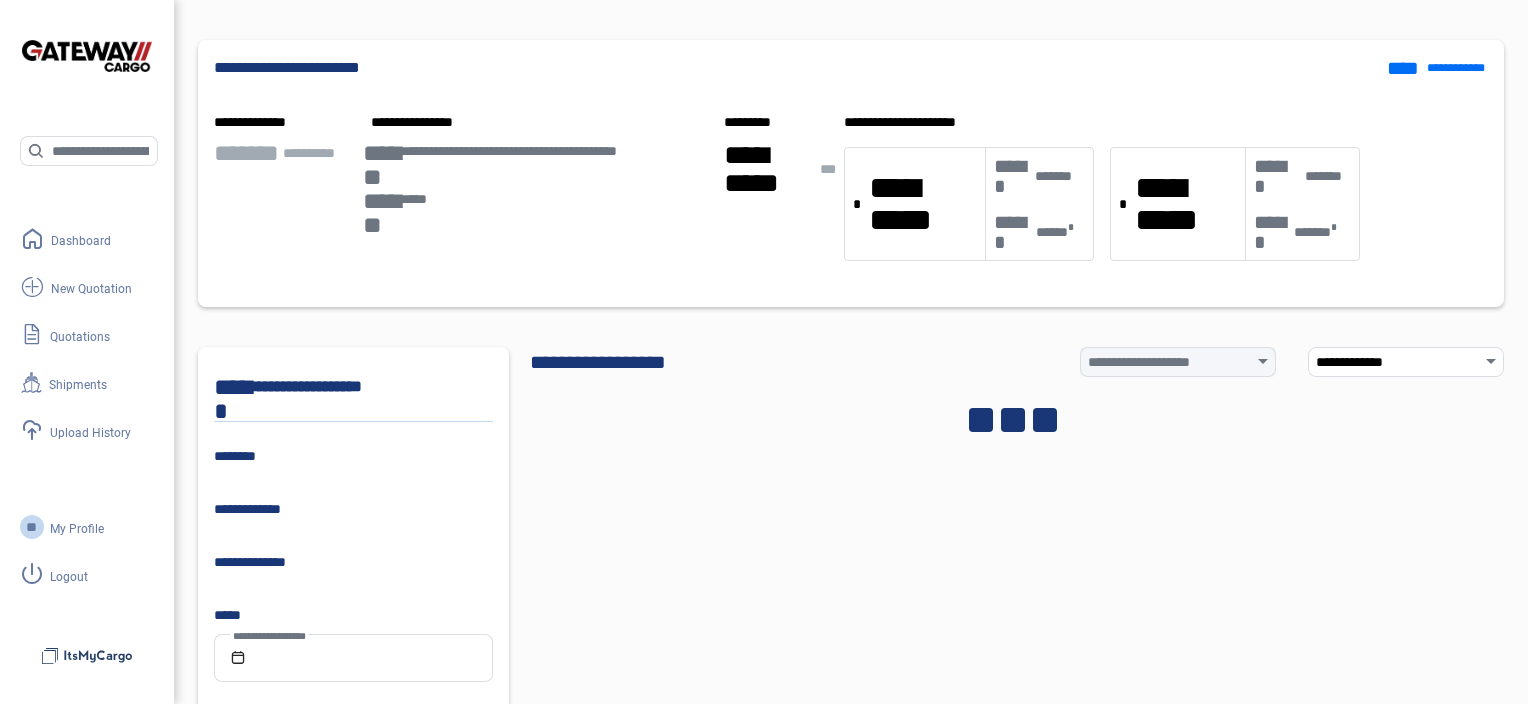 click on "**********" 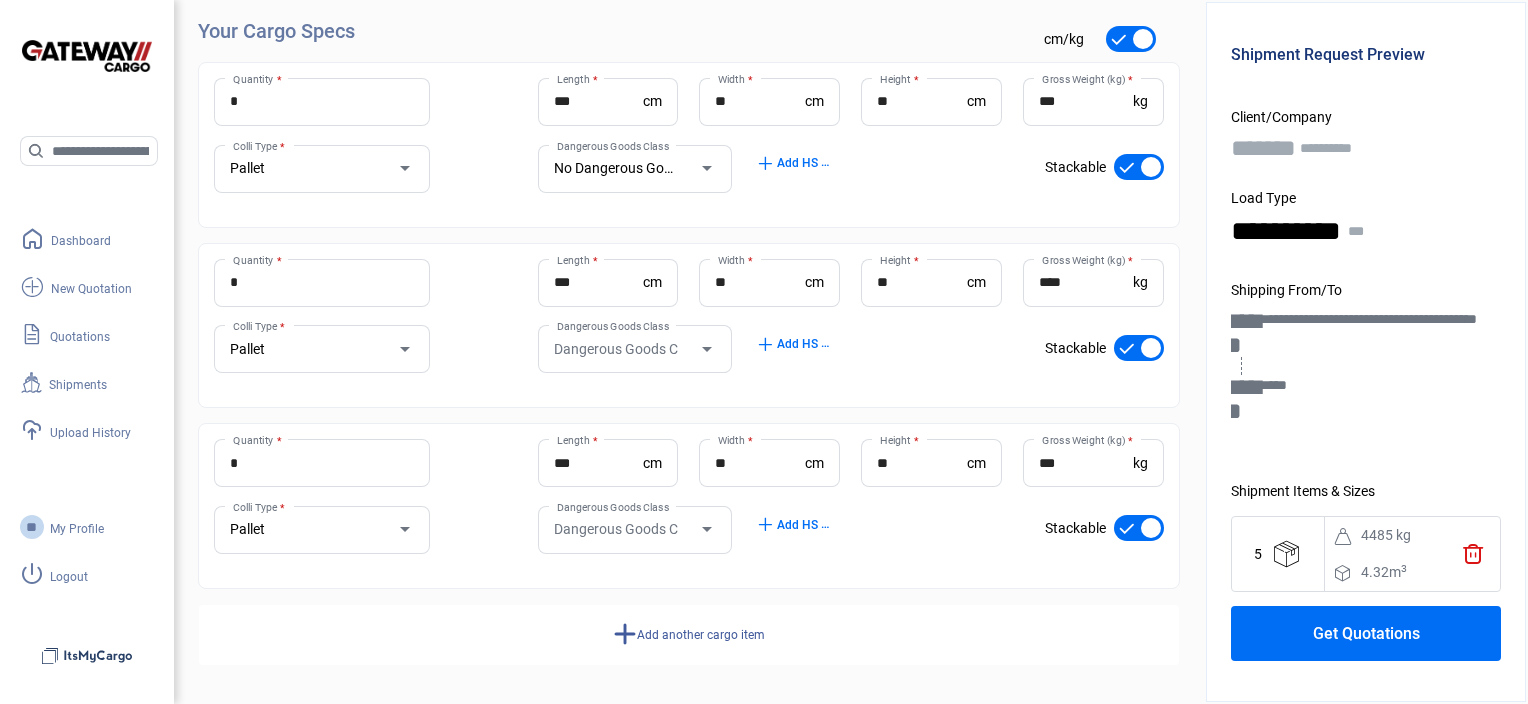 drag, startPoint x: 721, startPoint y: 604, endPoint x: 729, endPoint y: 590, distance: 16.124516 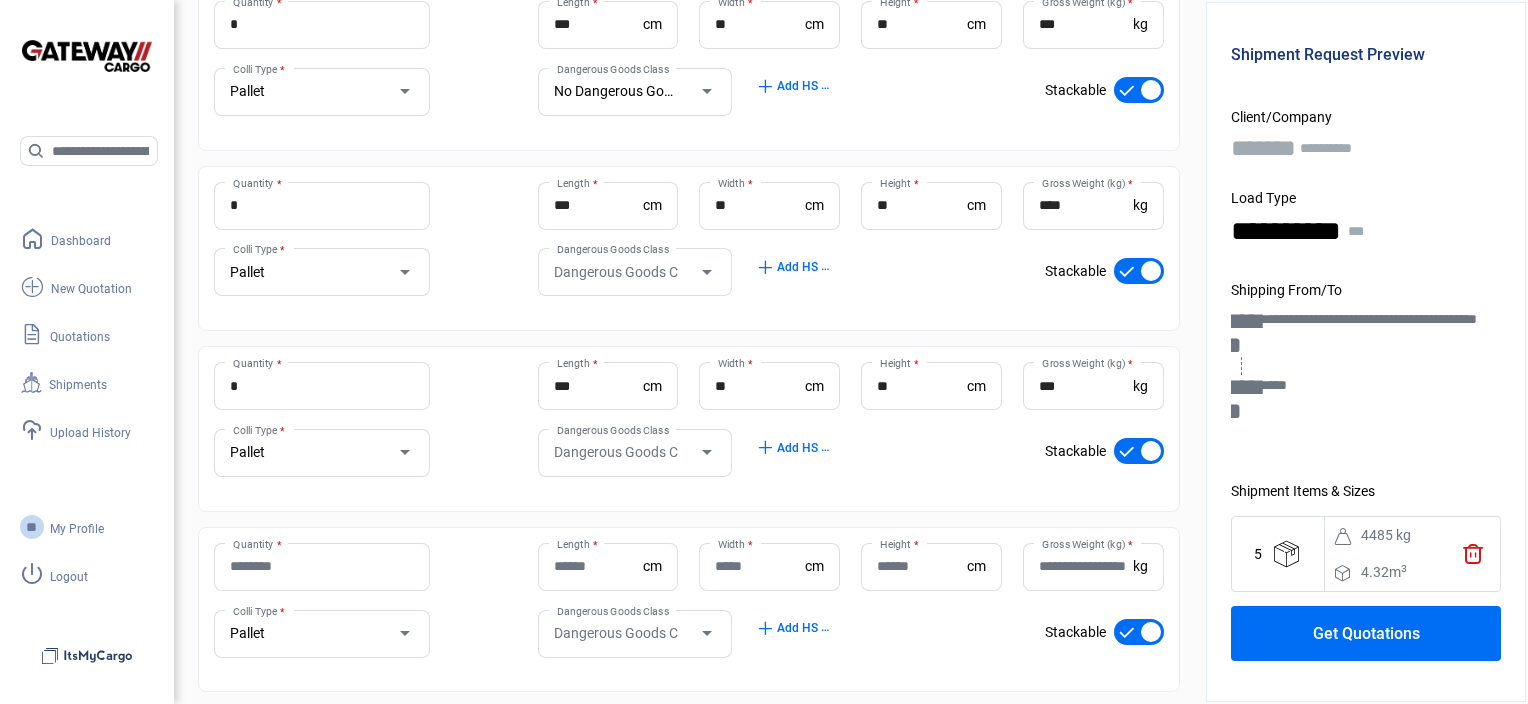 scroll, scrollTop: 1140, scrollLeft: 0, axis: vertical 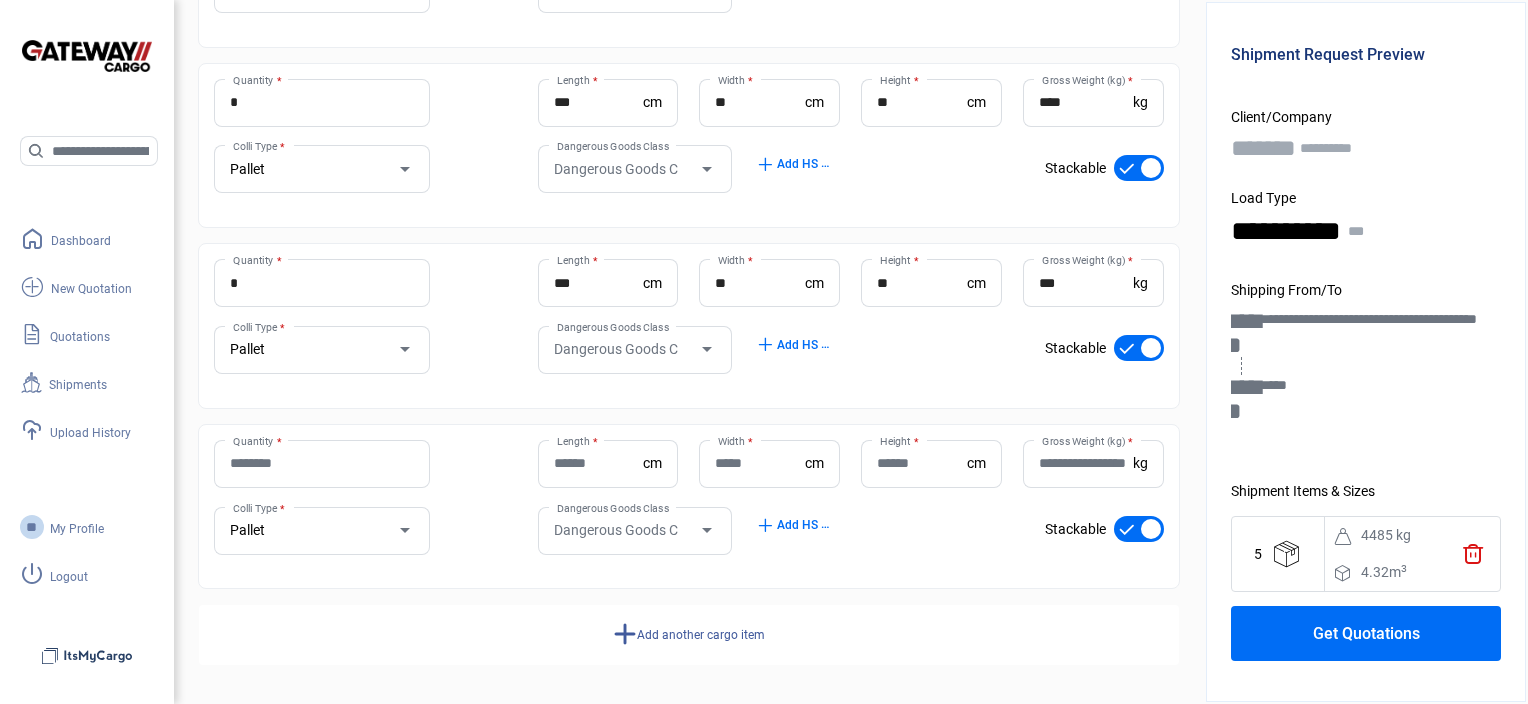 click on "Quantity *" 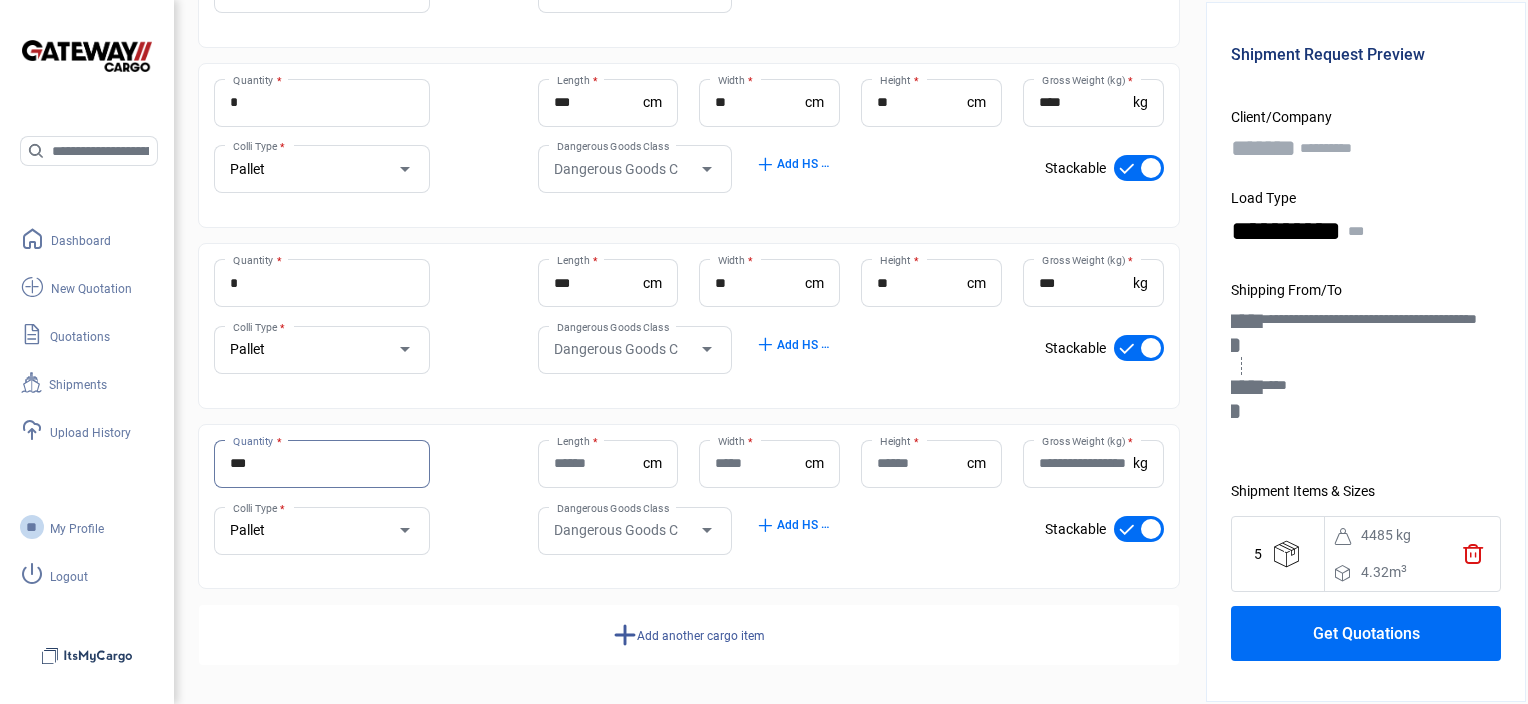 type on "***" 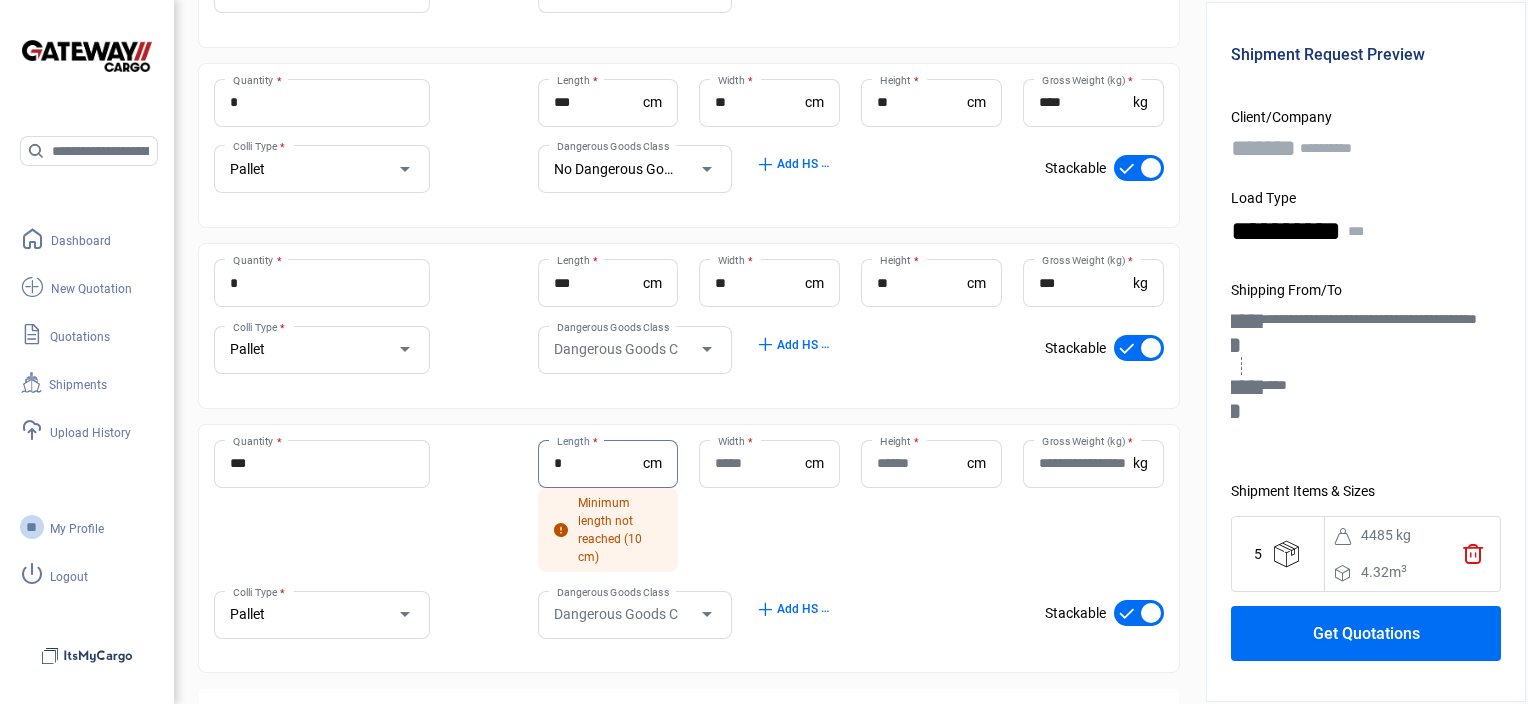 type on "*" 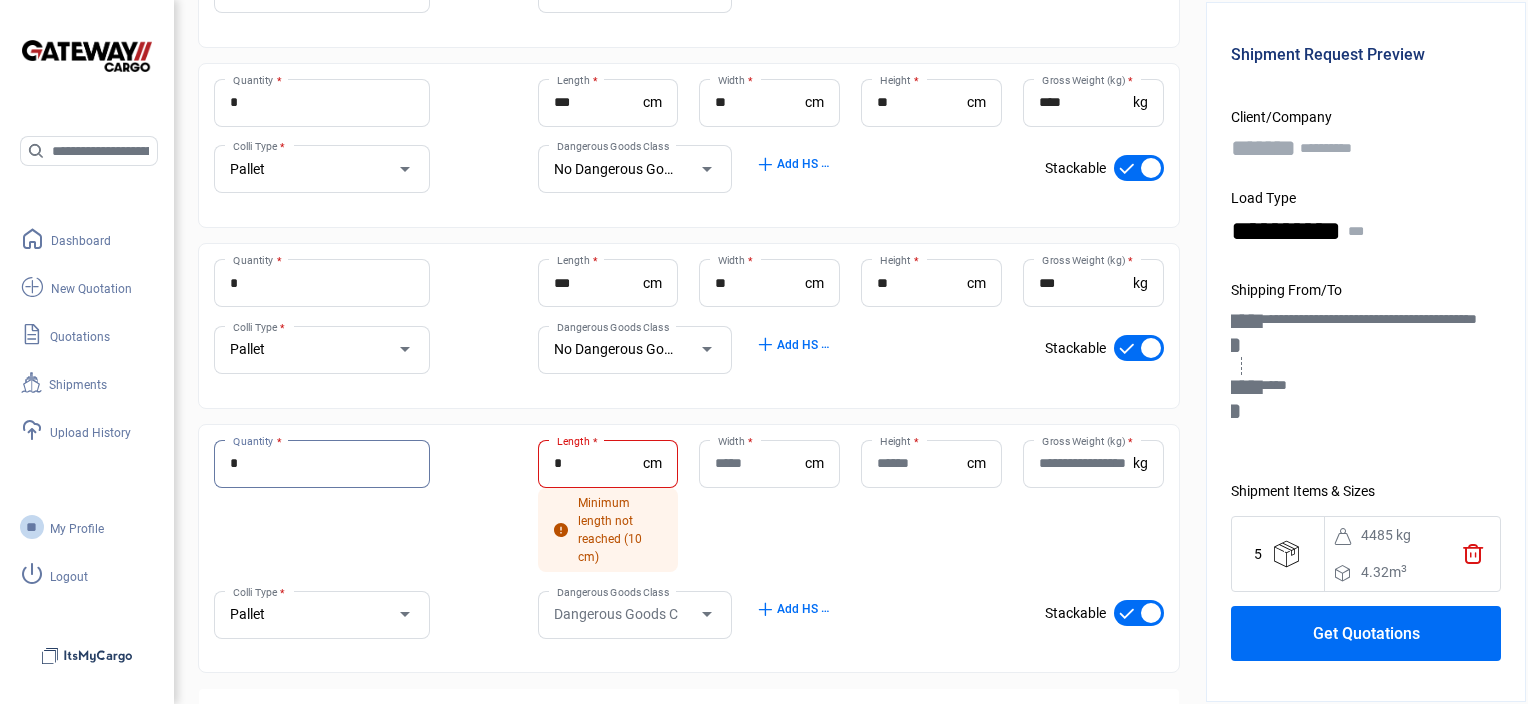 type on "*" 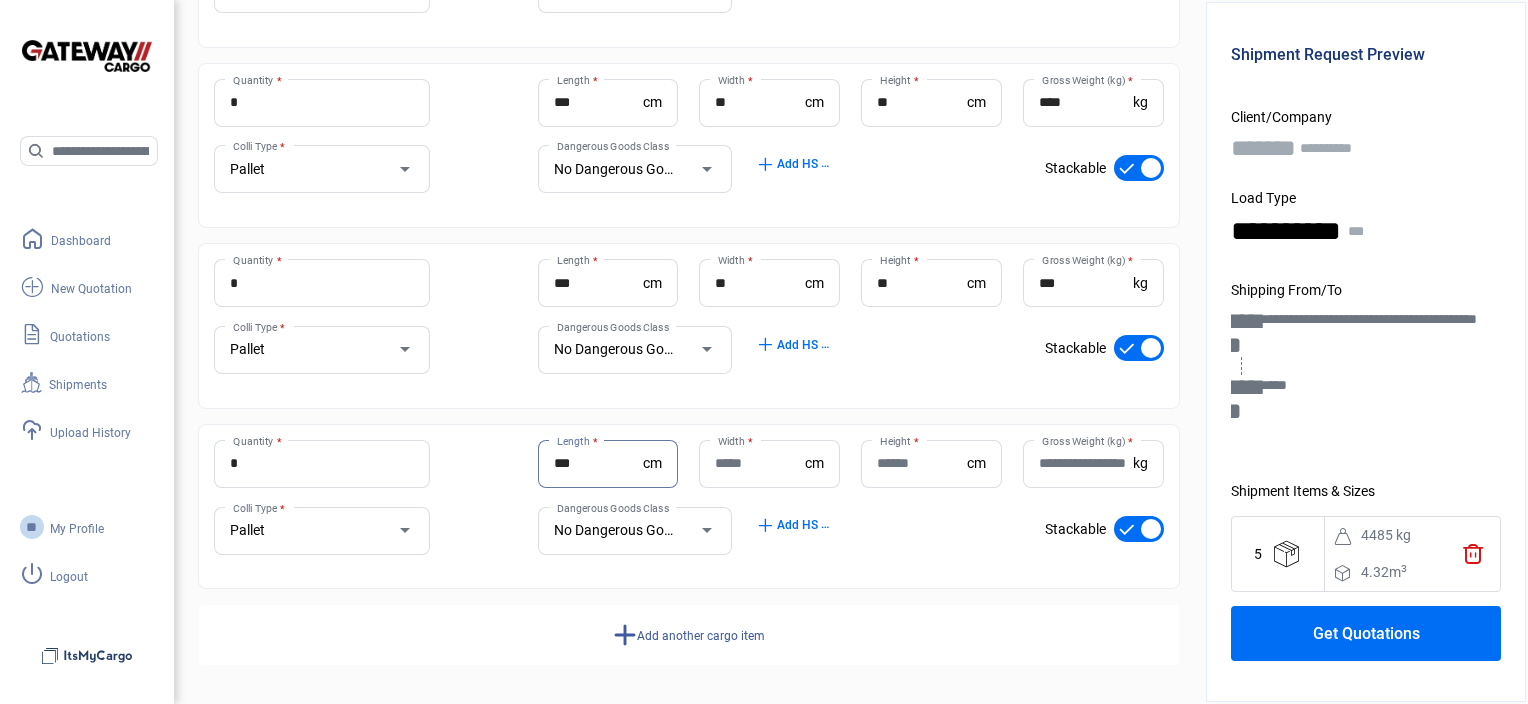 type on "***" 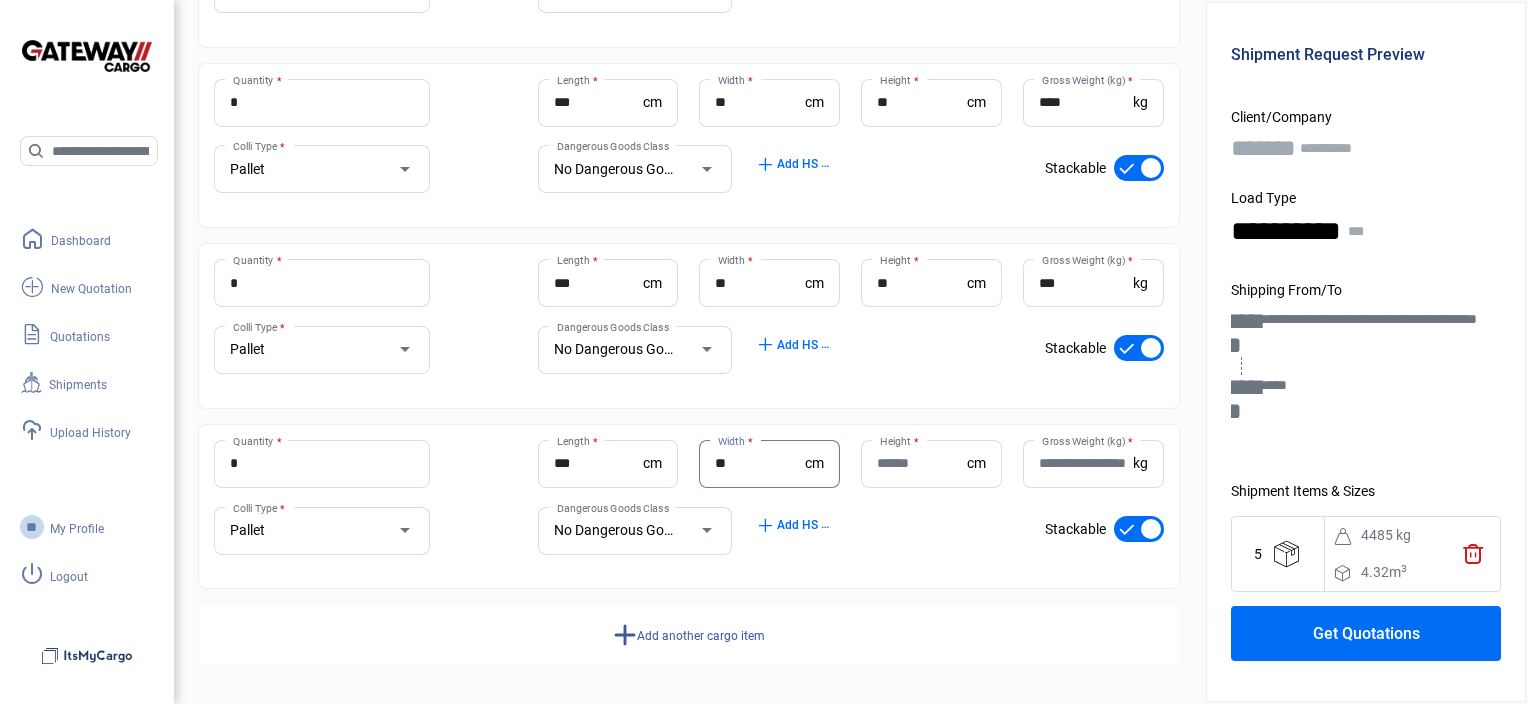 type on "**" 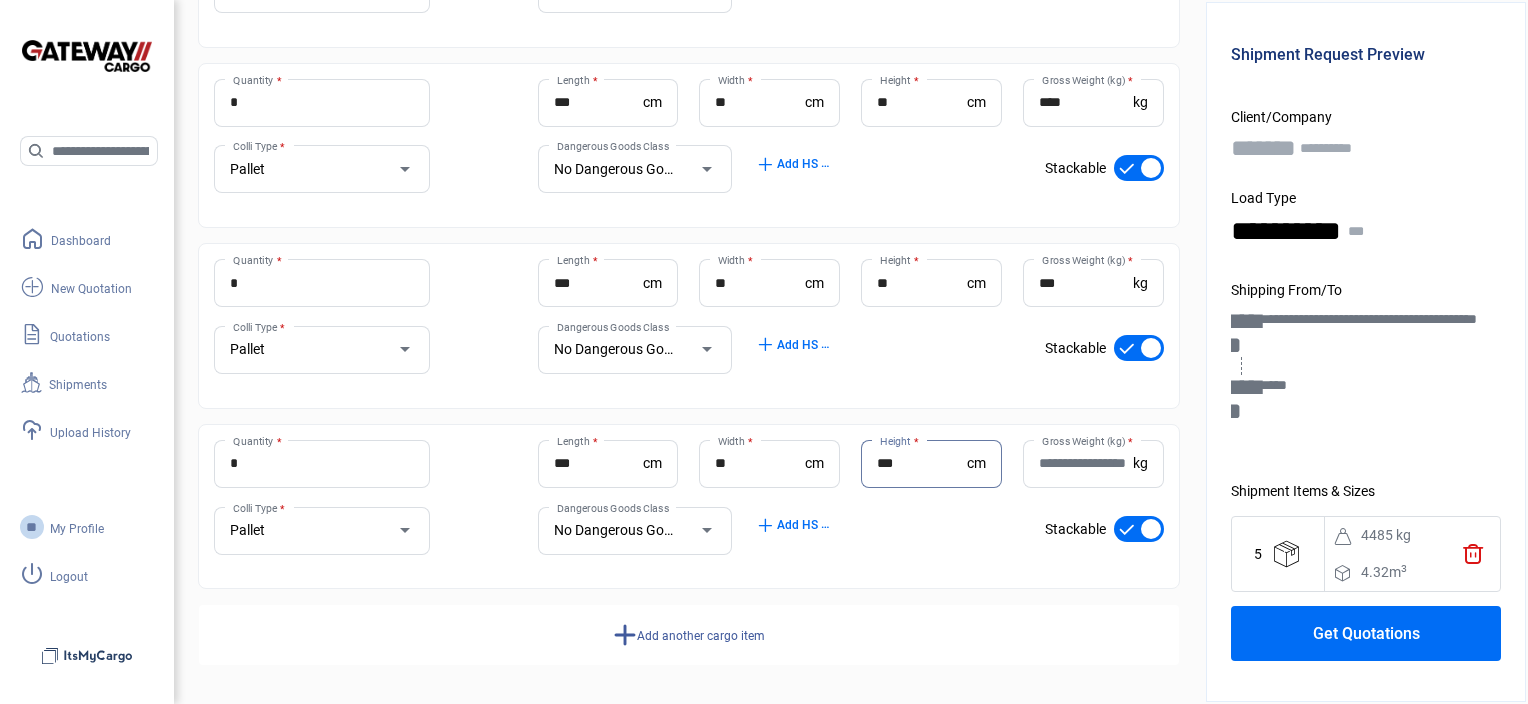 type on "***" 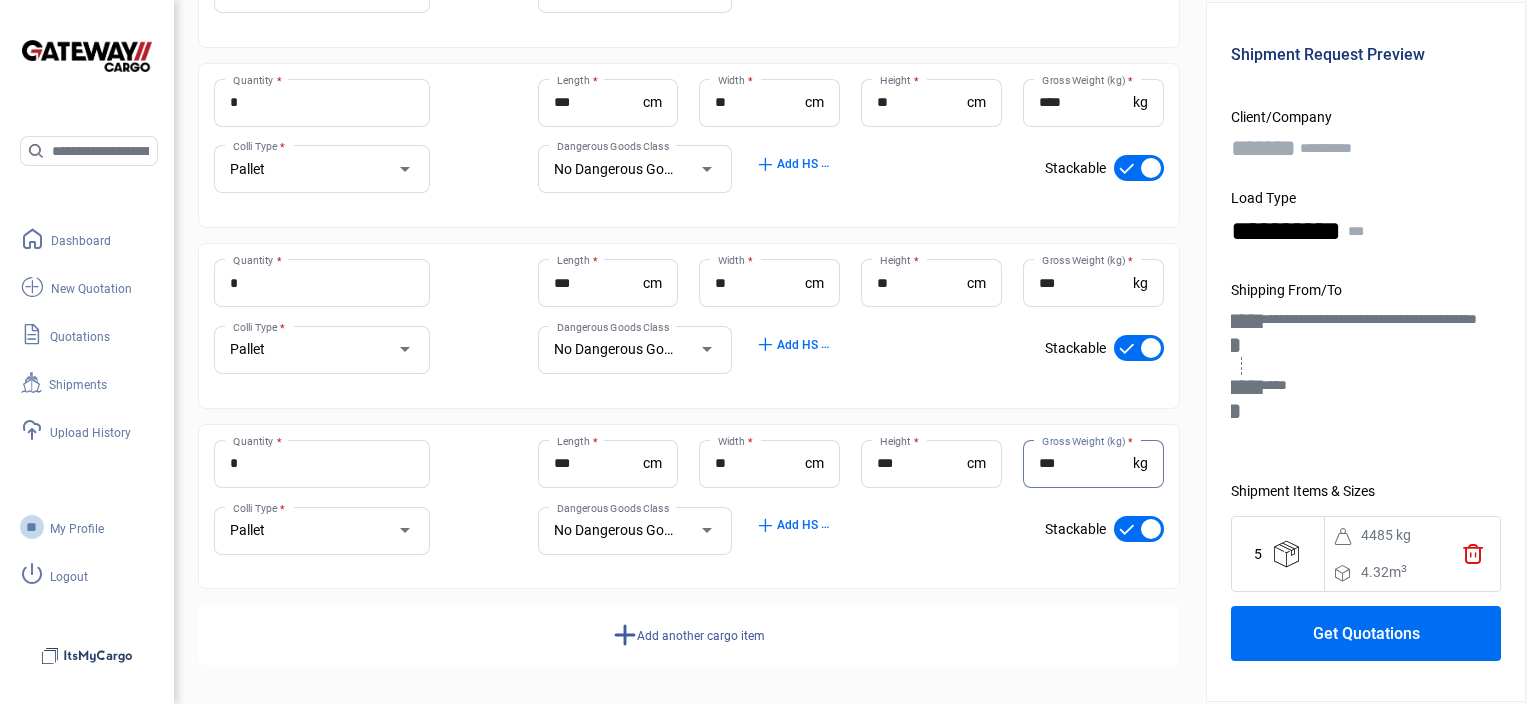 type on "***" 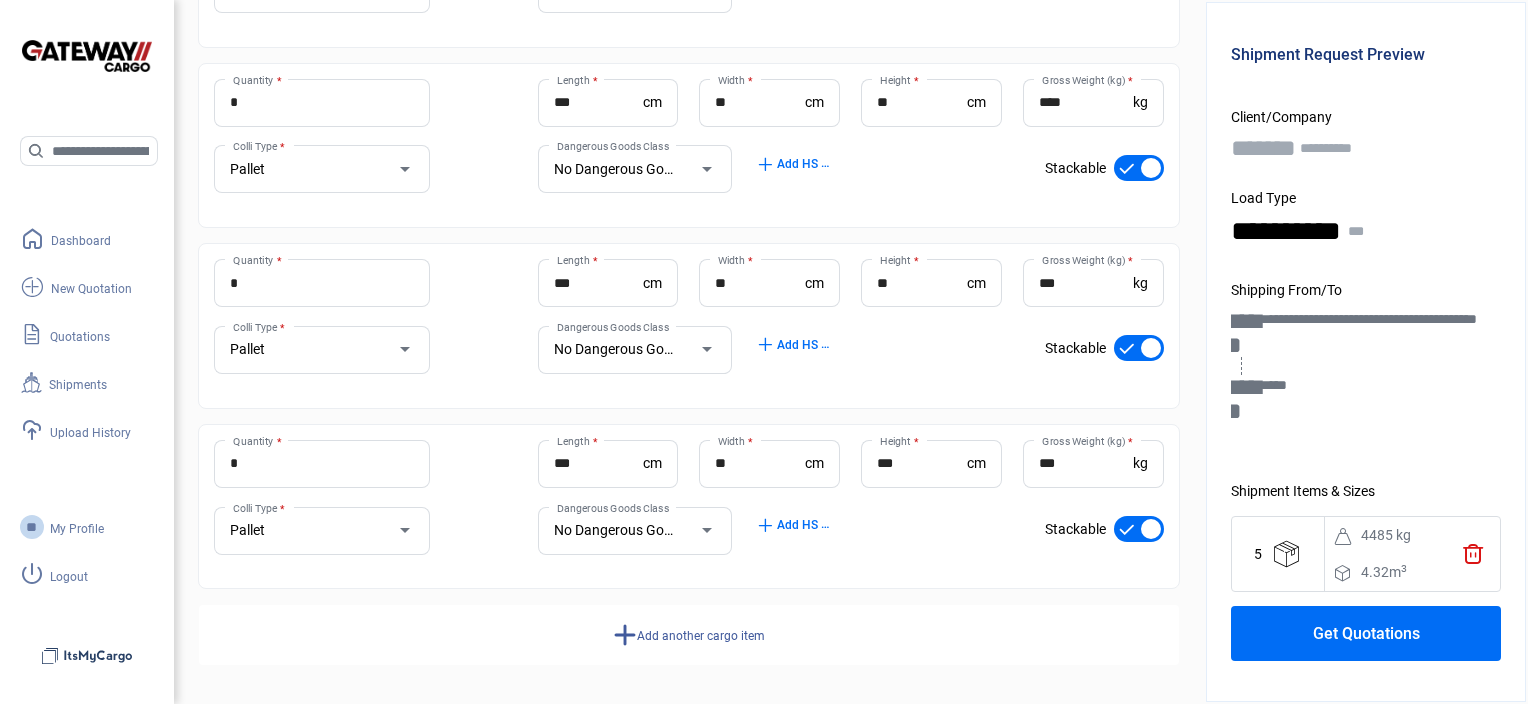 click on "add" 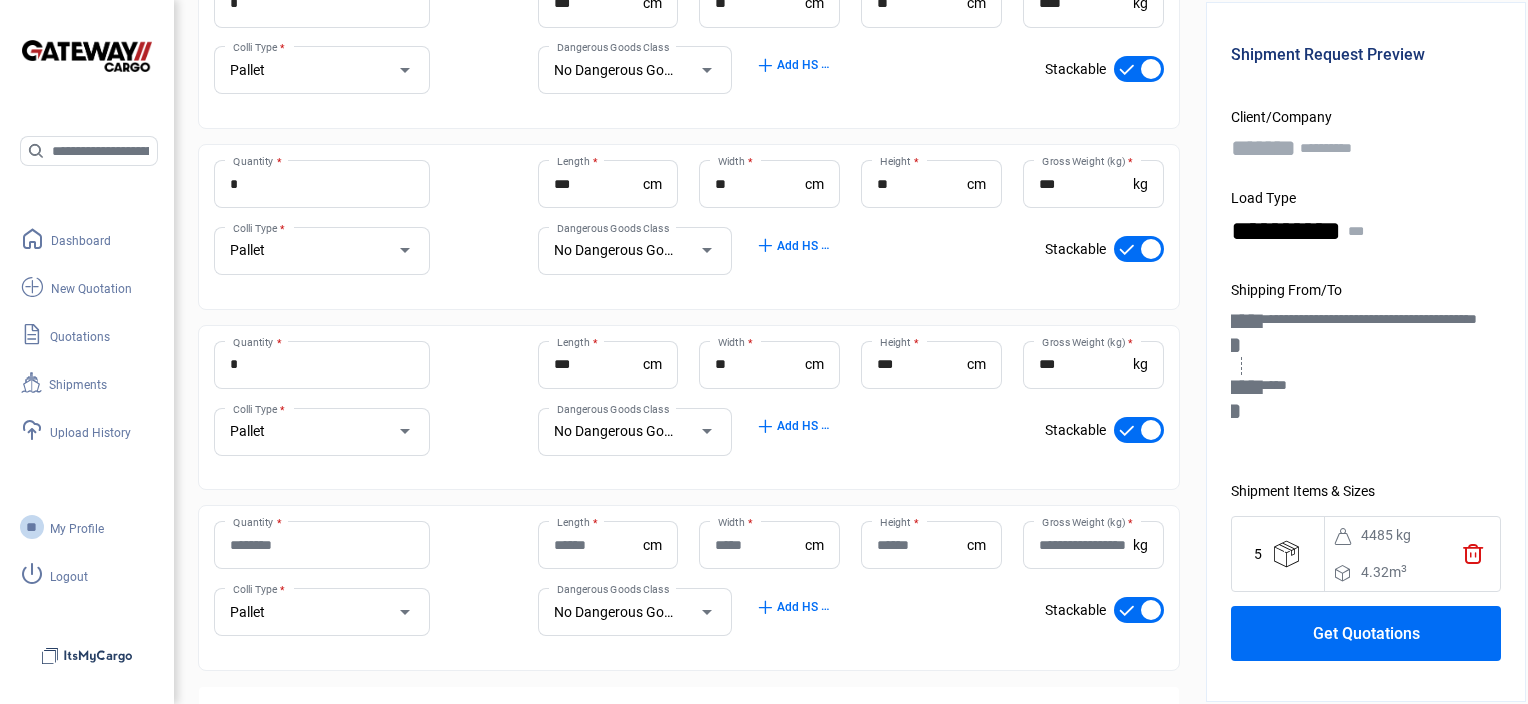 scroll, scrollTop: 1320, scrollLeft: 0, axis: vertical 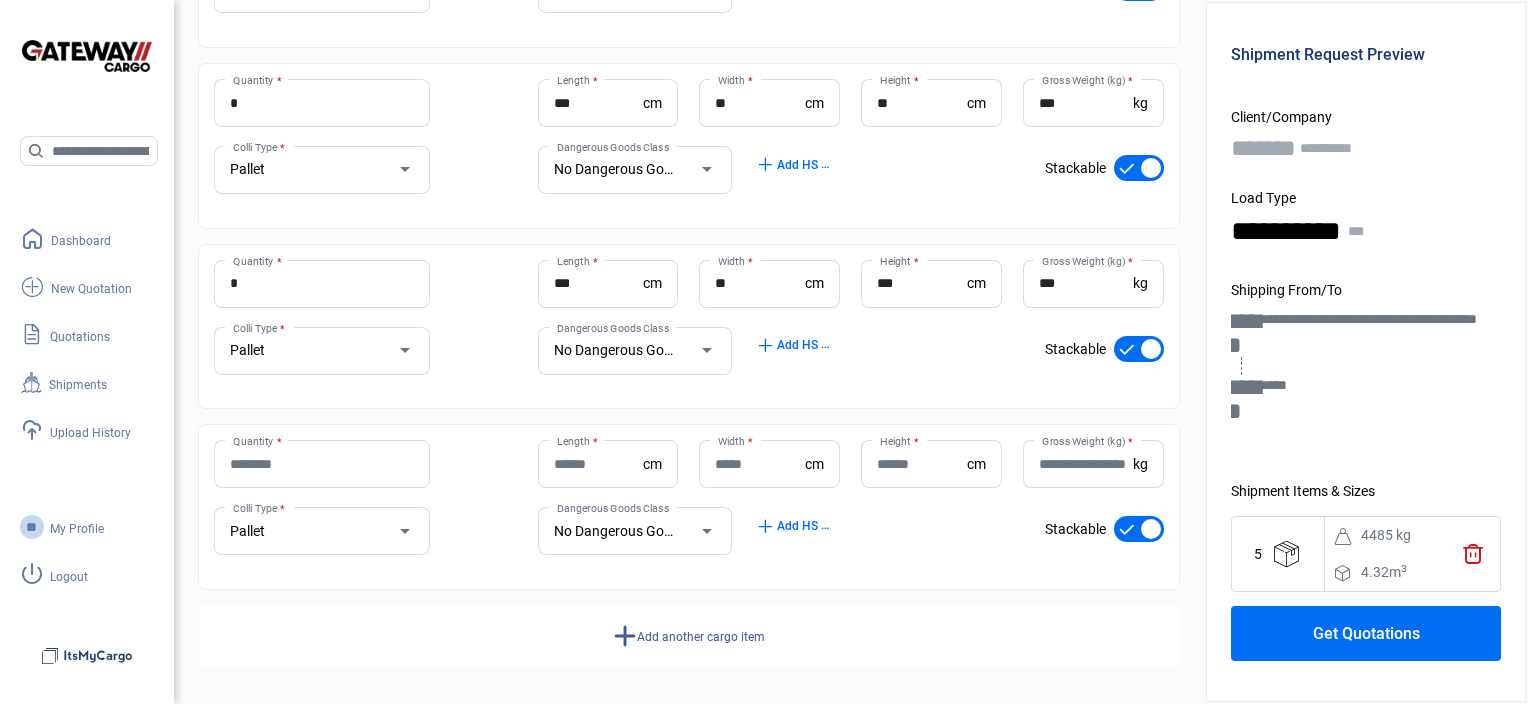 click on "Quantity *" at bounding box center [322, 464] 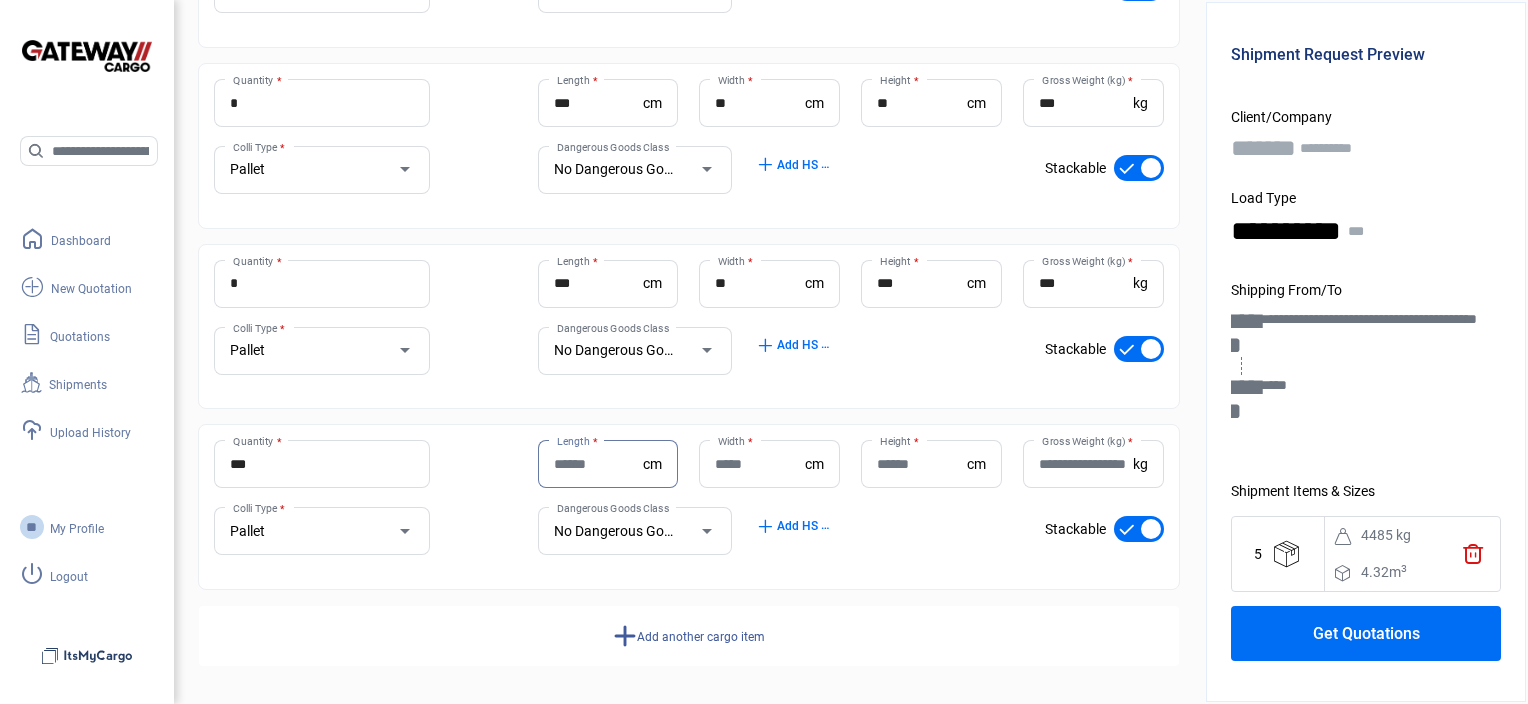 click on "***" at bounding box center (322, 464) 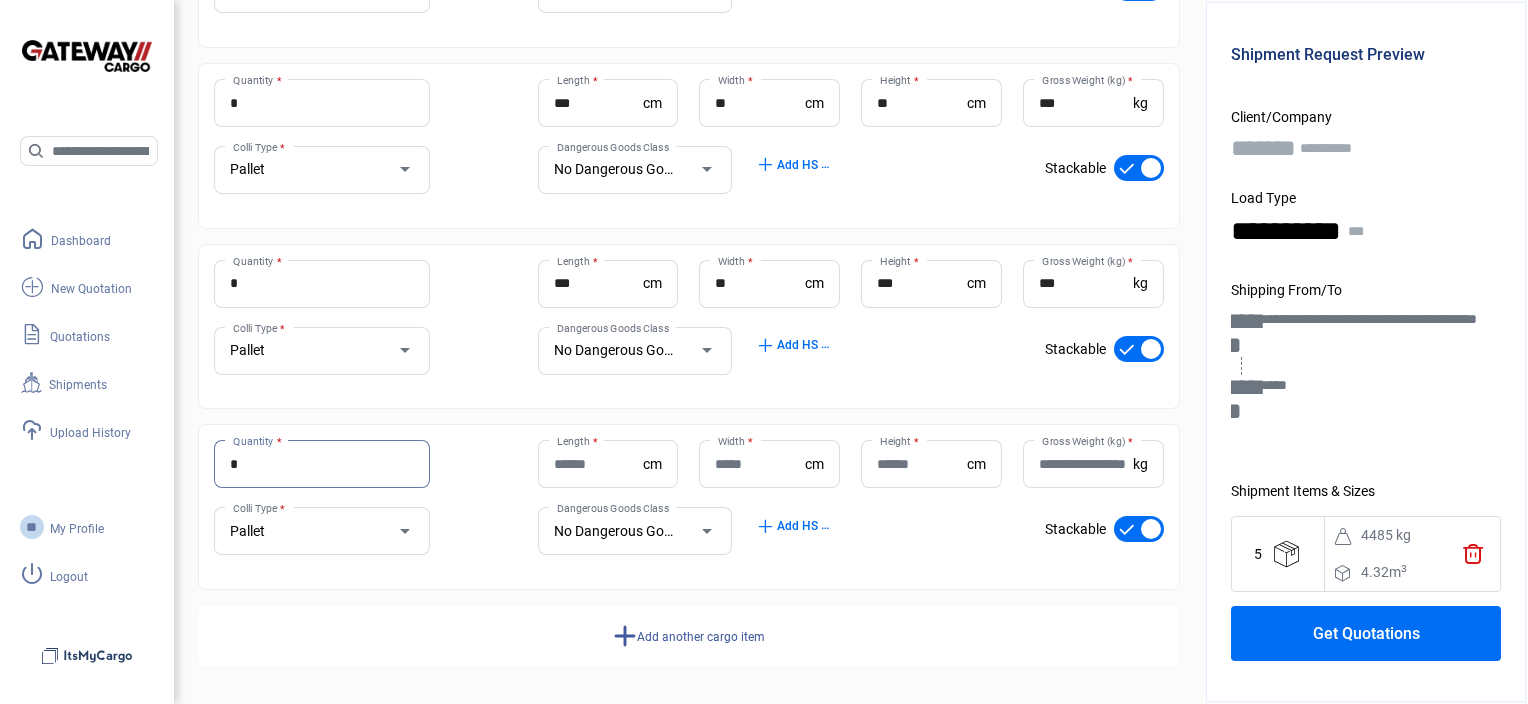 type on "*" 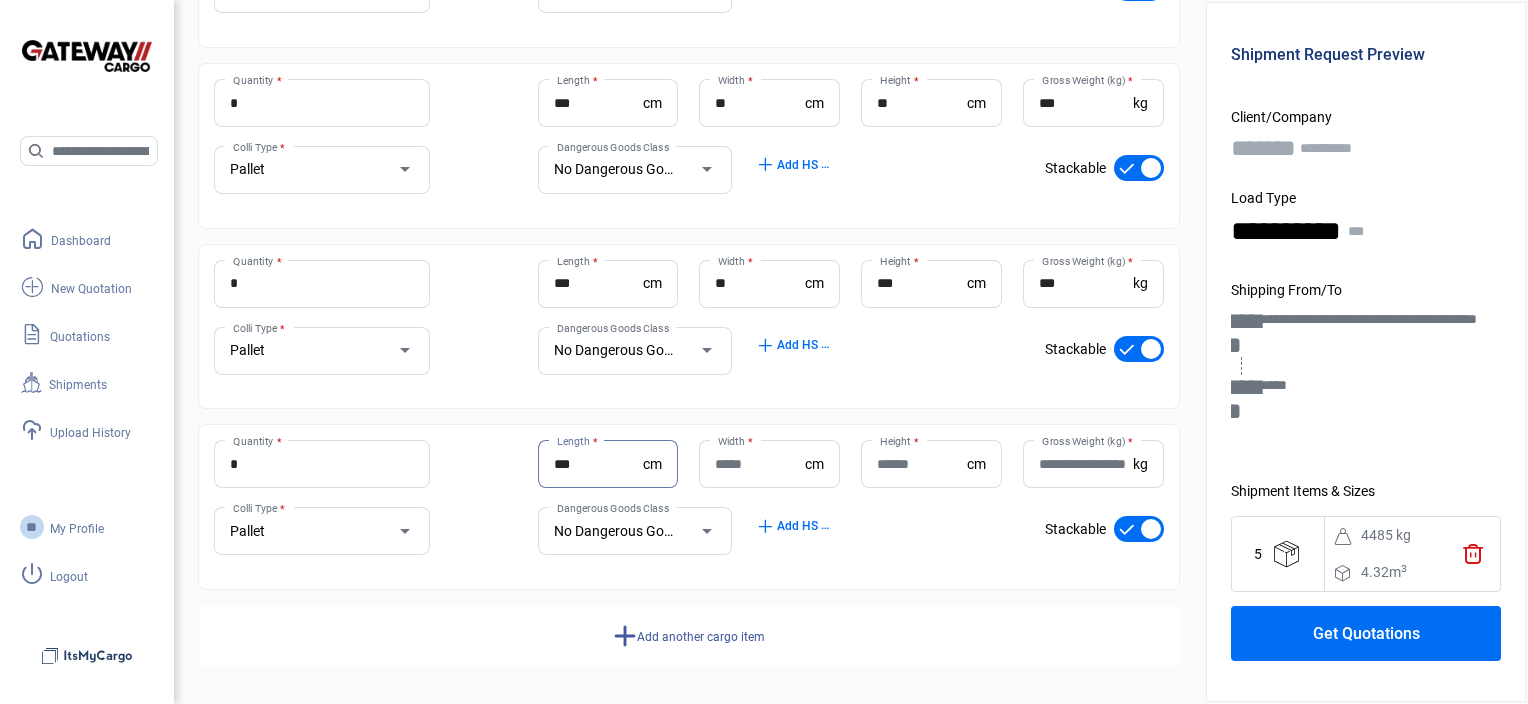 type on "***" 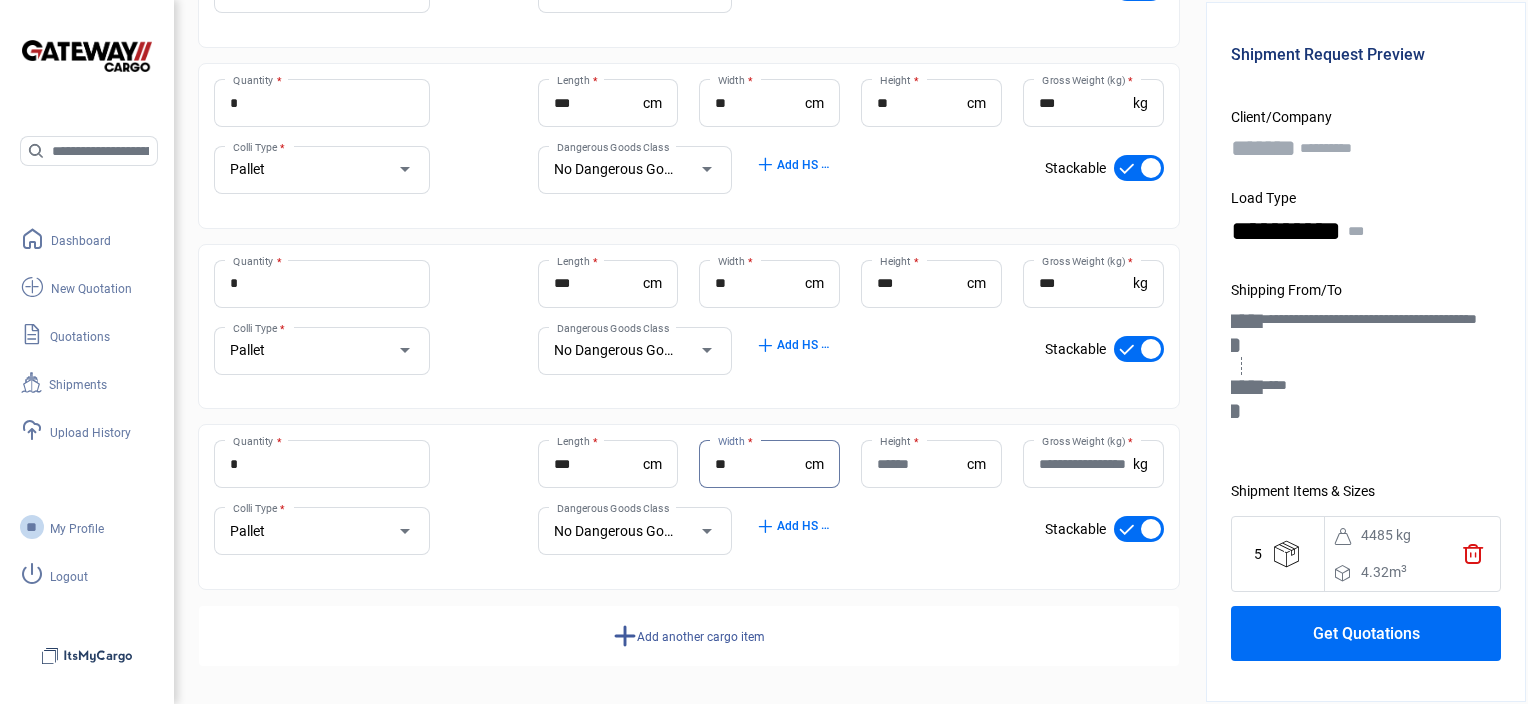 type on "**" 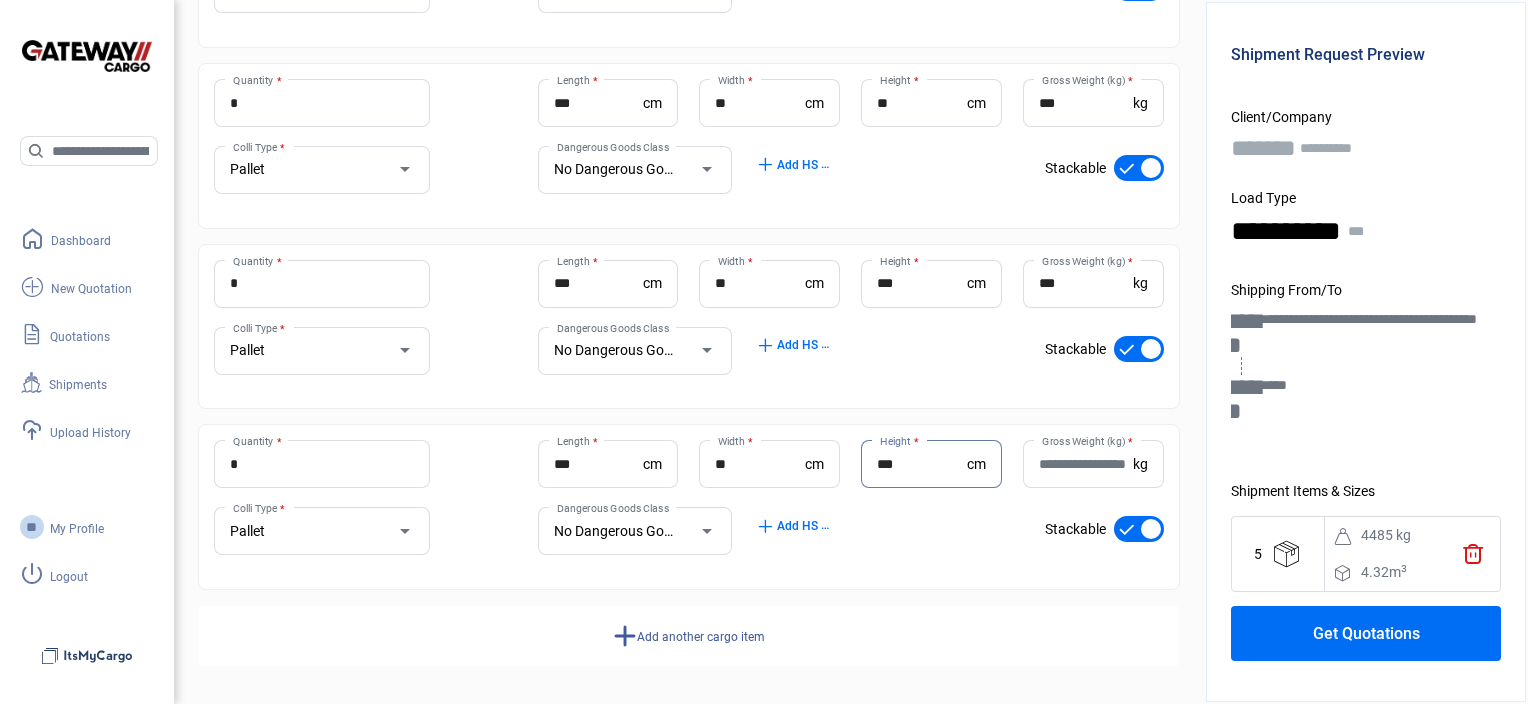 type on "***" 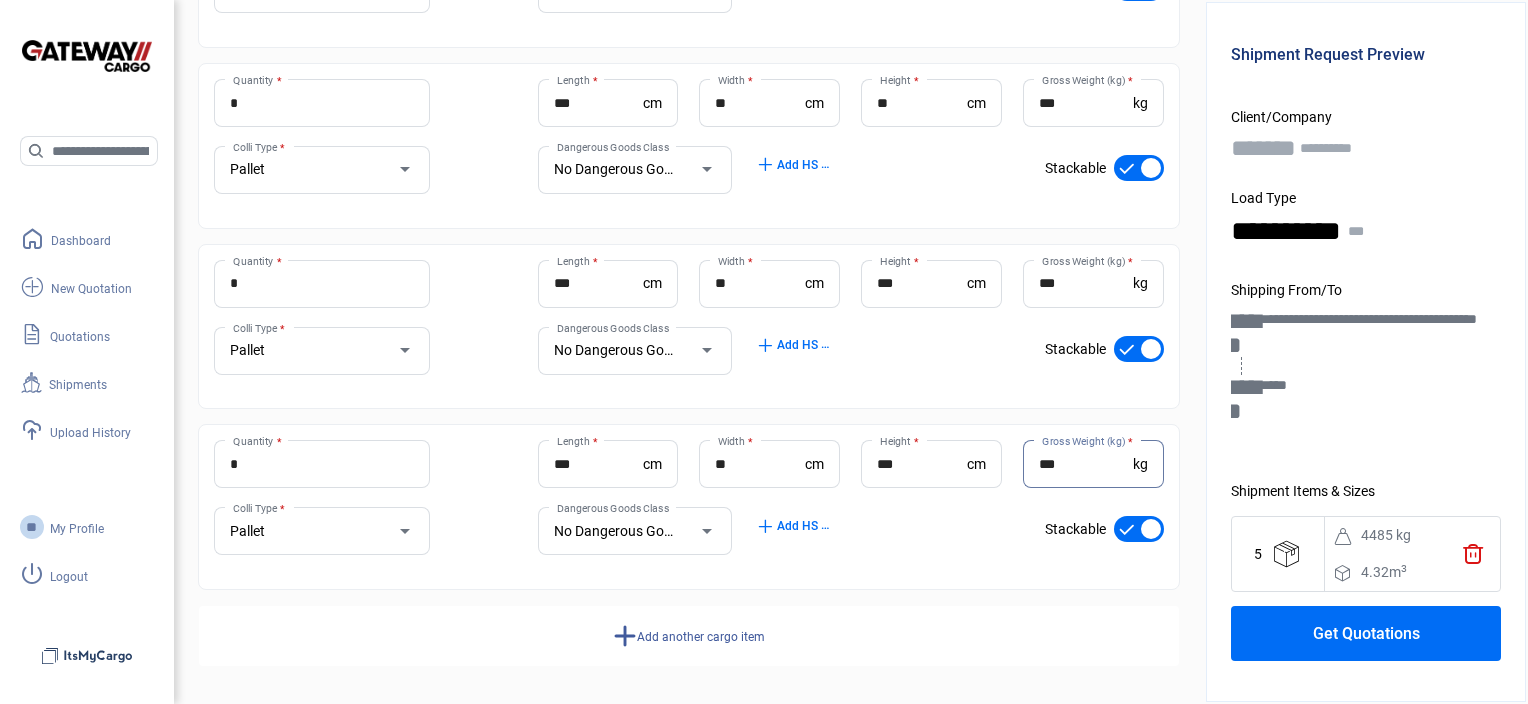 type on "***" 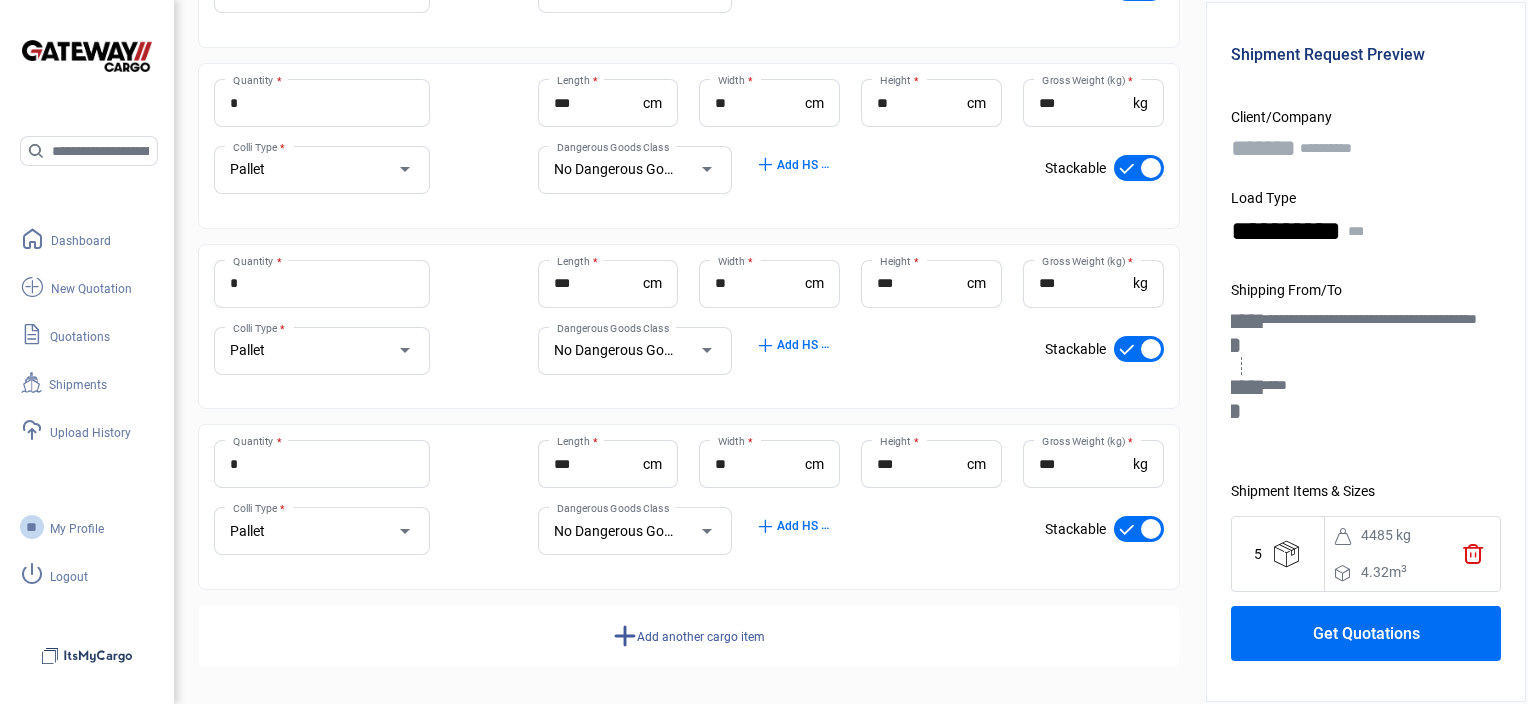 click on "add  Add another cargo item" 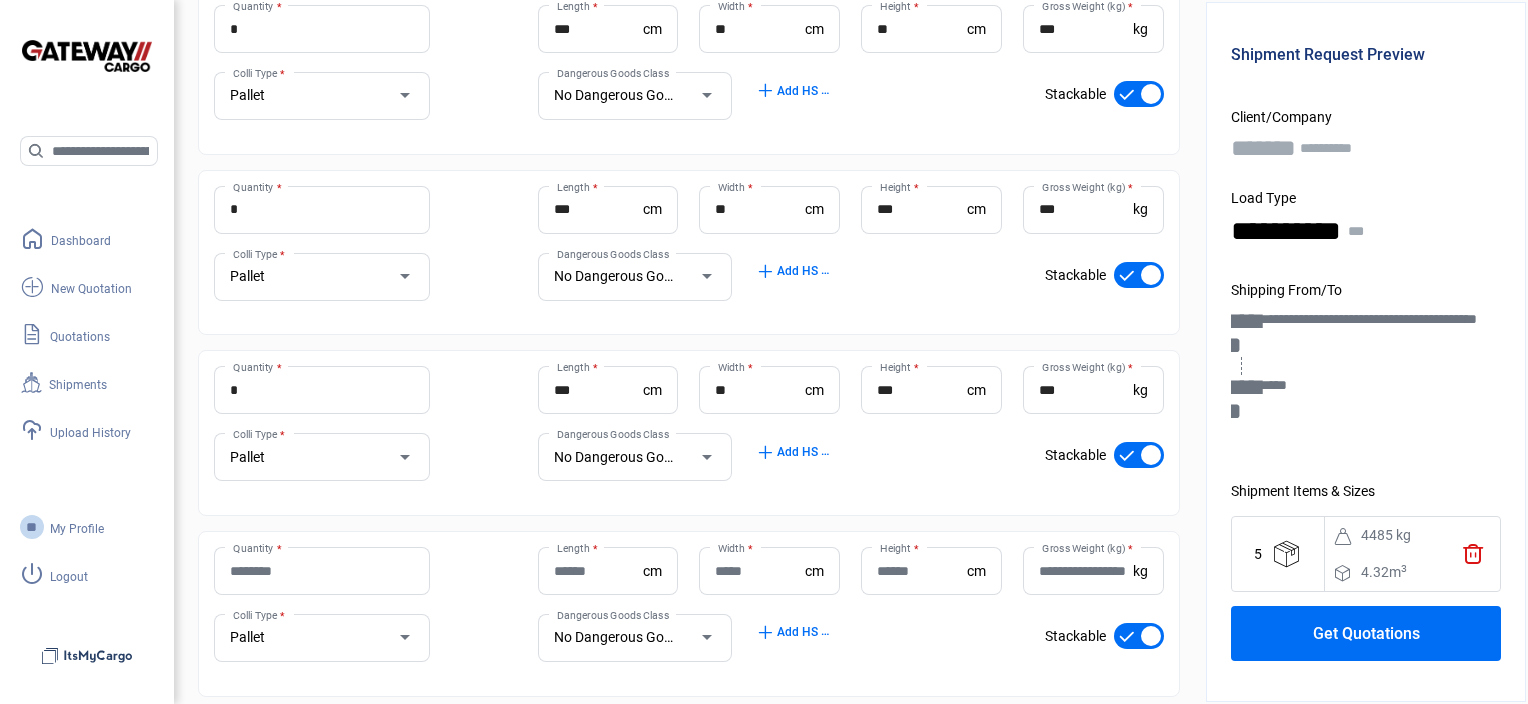 scroll, scrollTop: 1501, scrollLeft: 0, axis: vertical 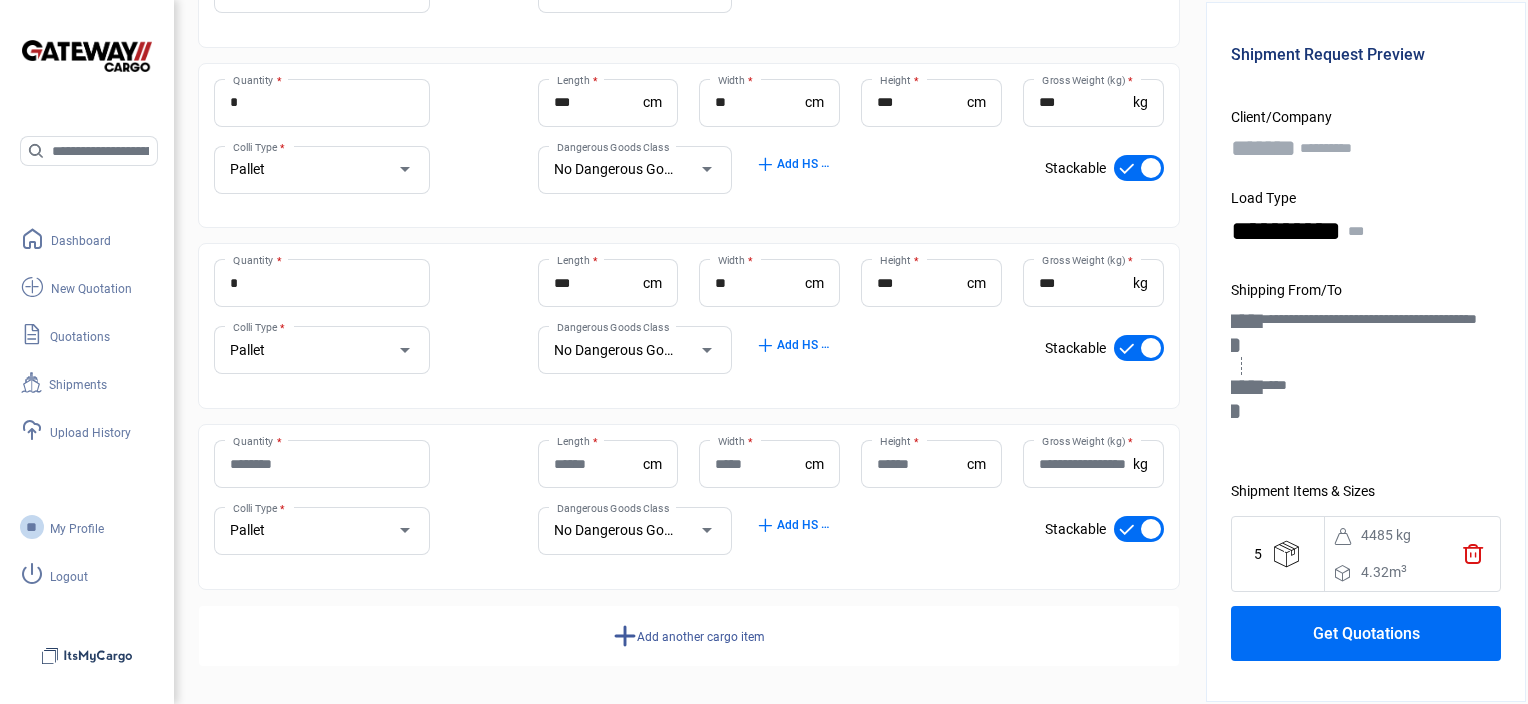click on "Quantity *" 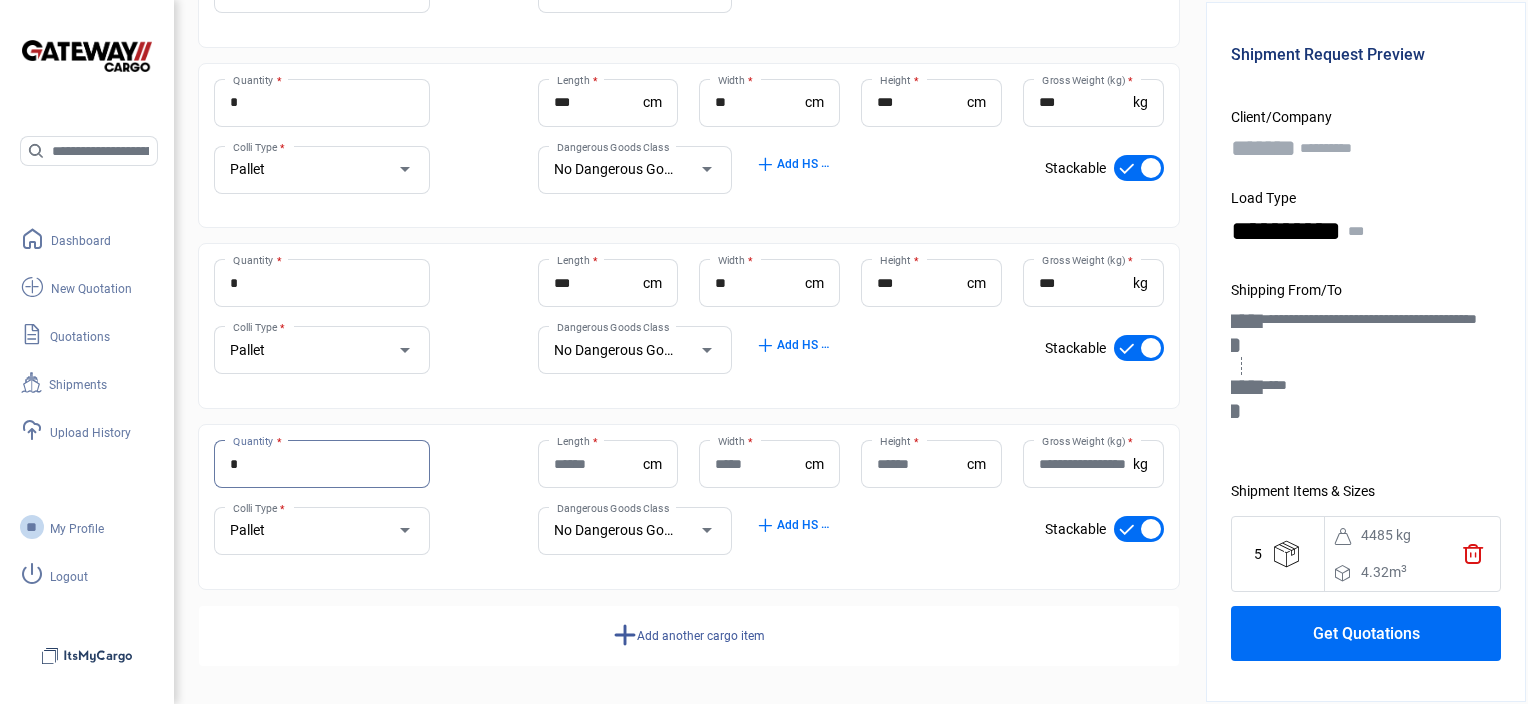 type on "*" 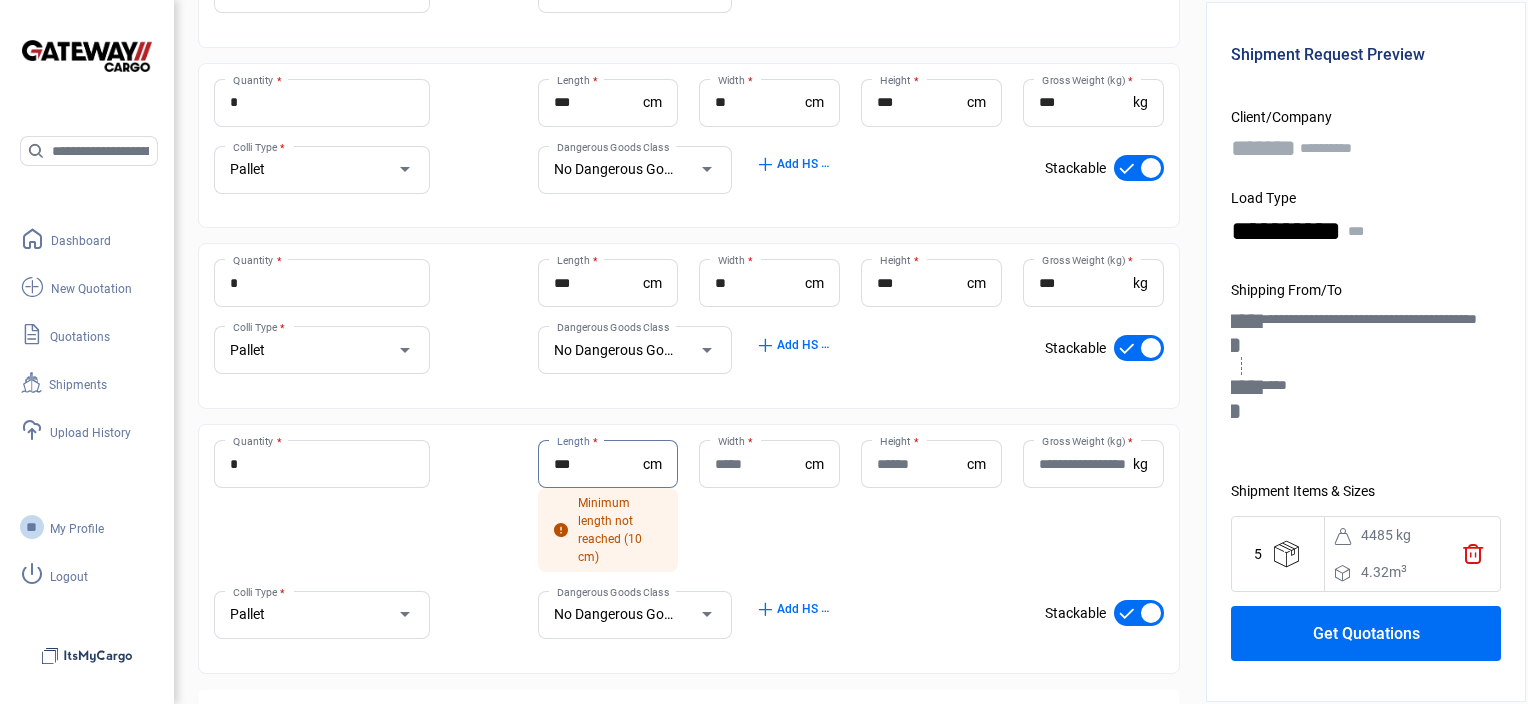 type on "***" 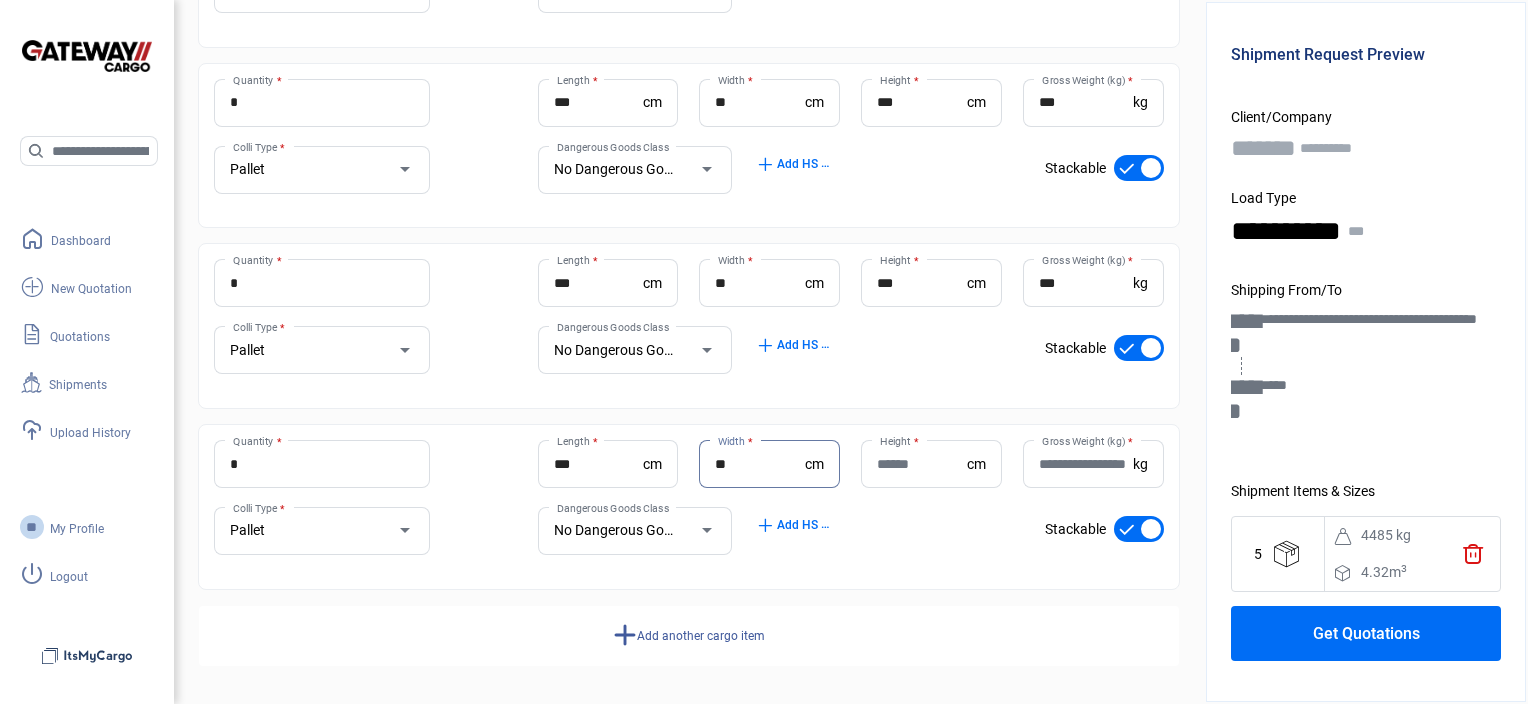 type on "**" 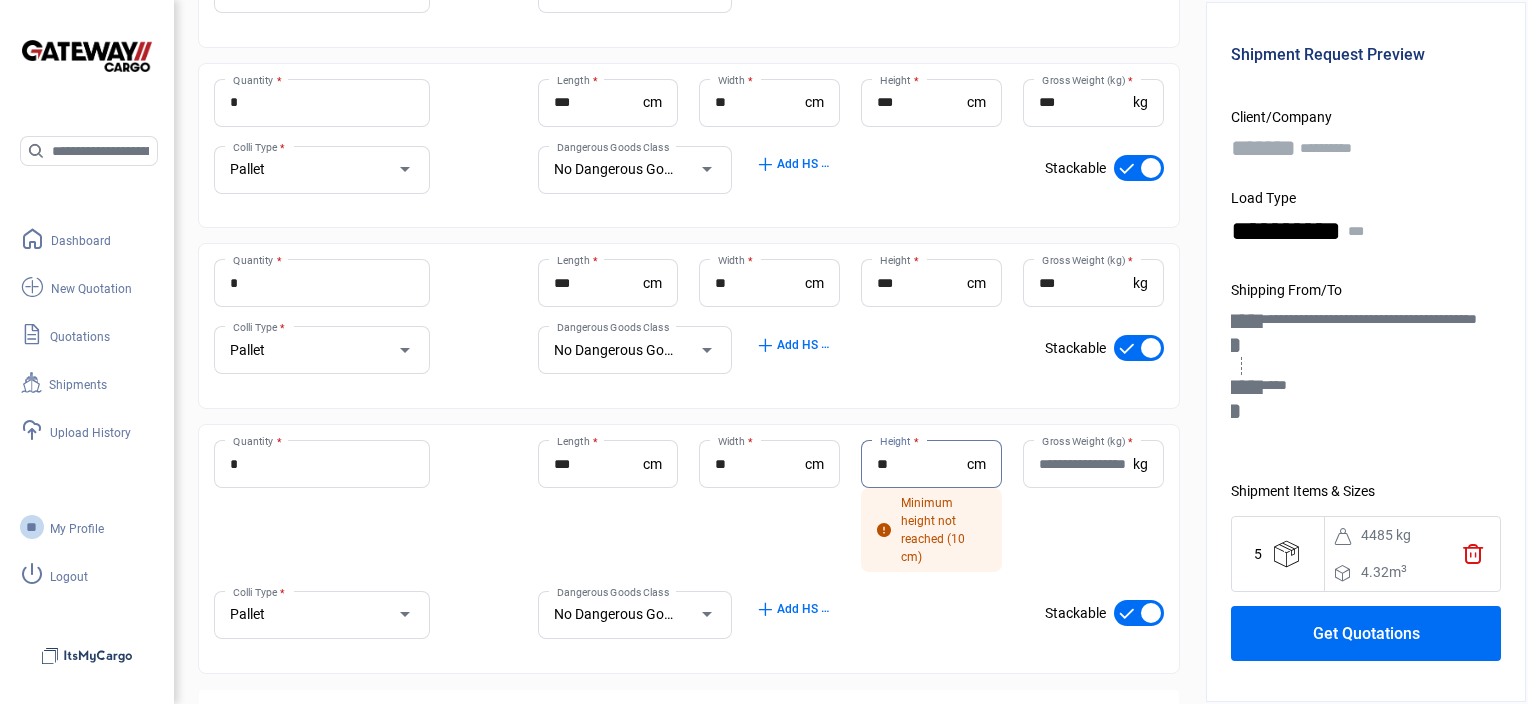 type on "**" 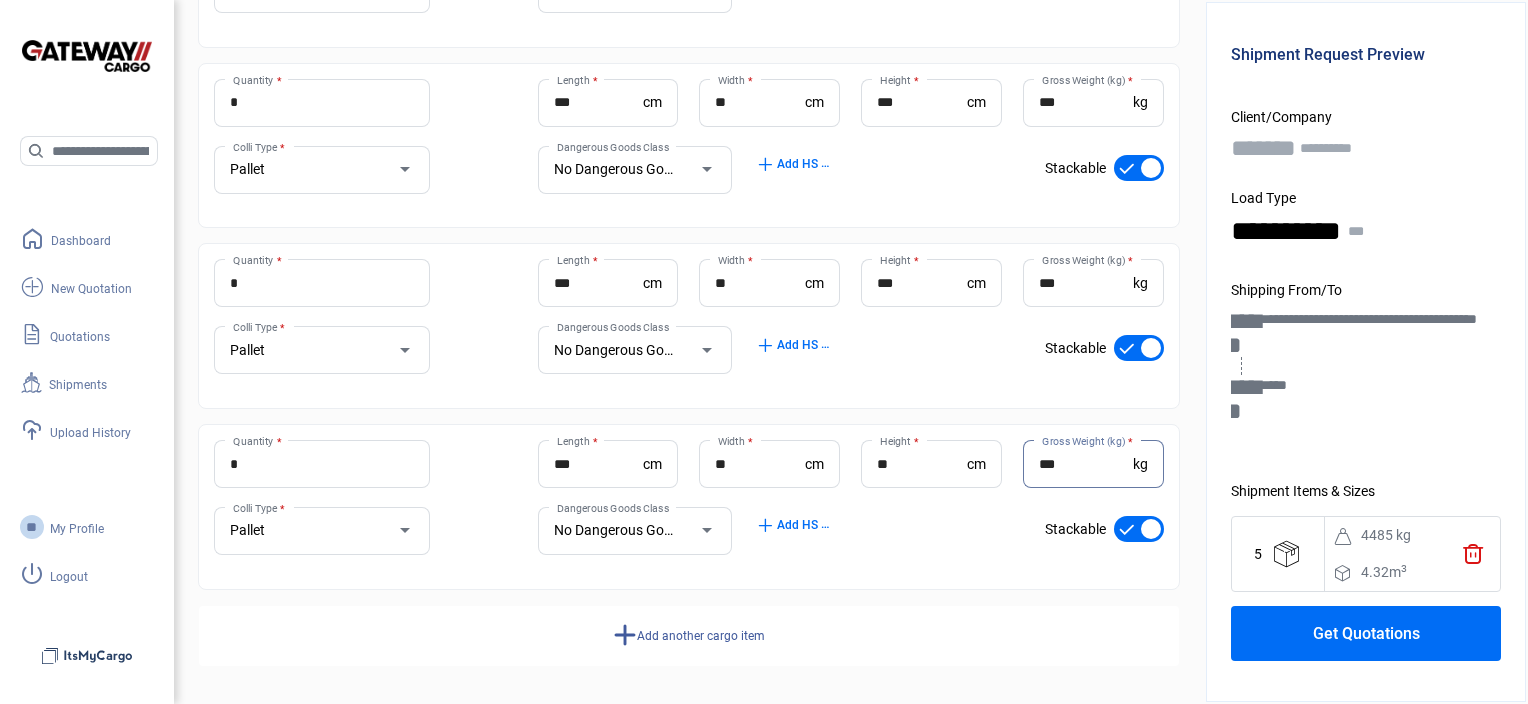 type on "***" 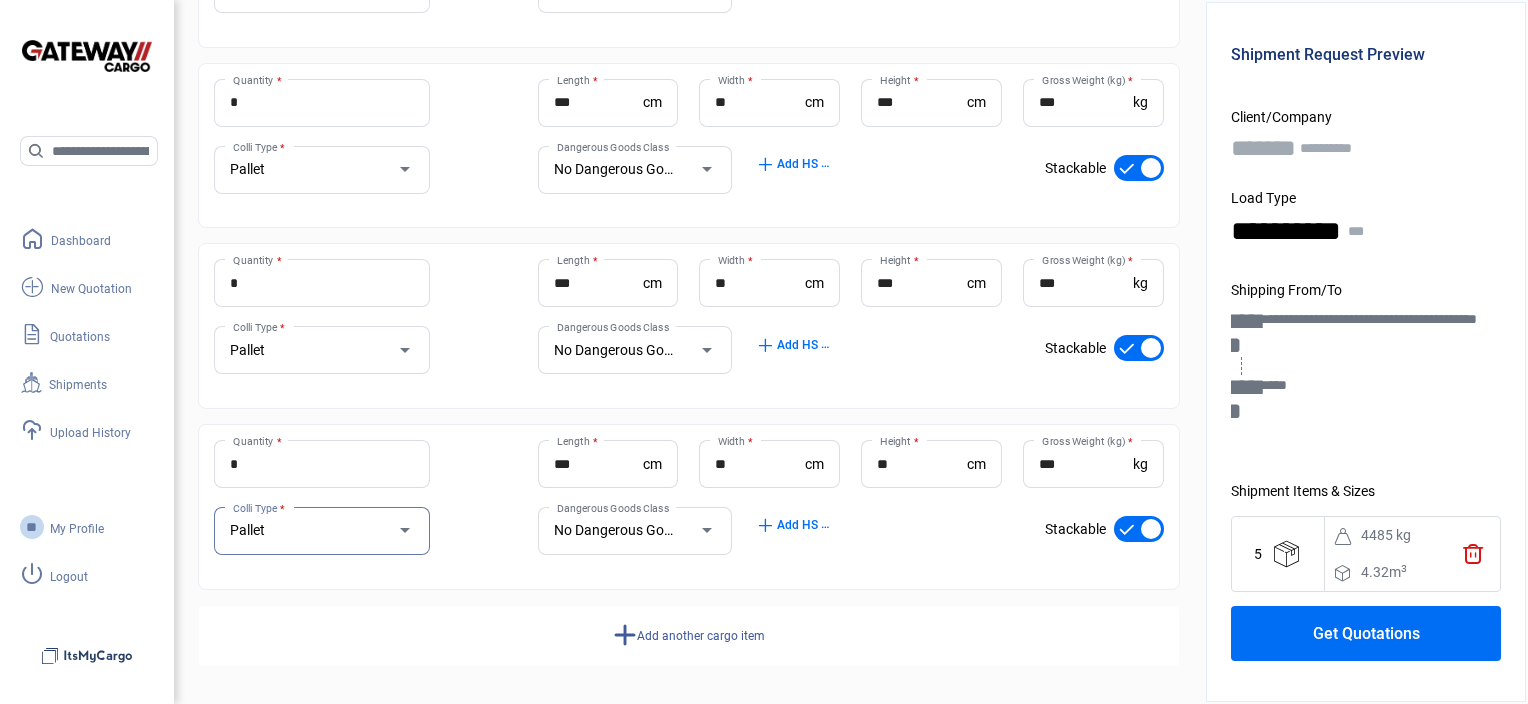 click on "add  Add another cargo item" 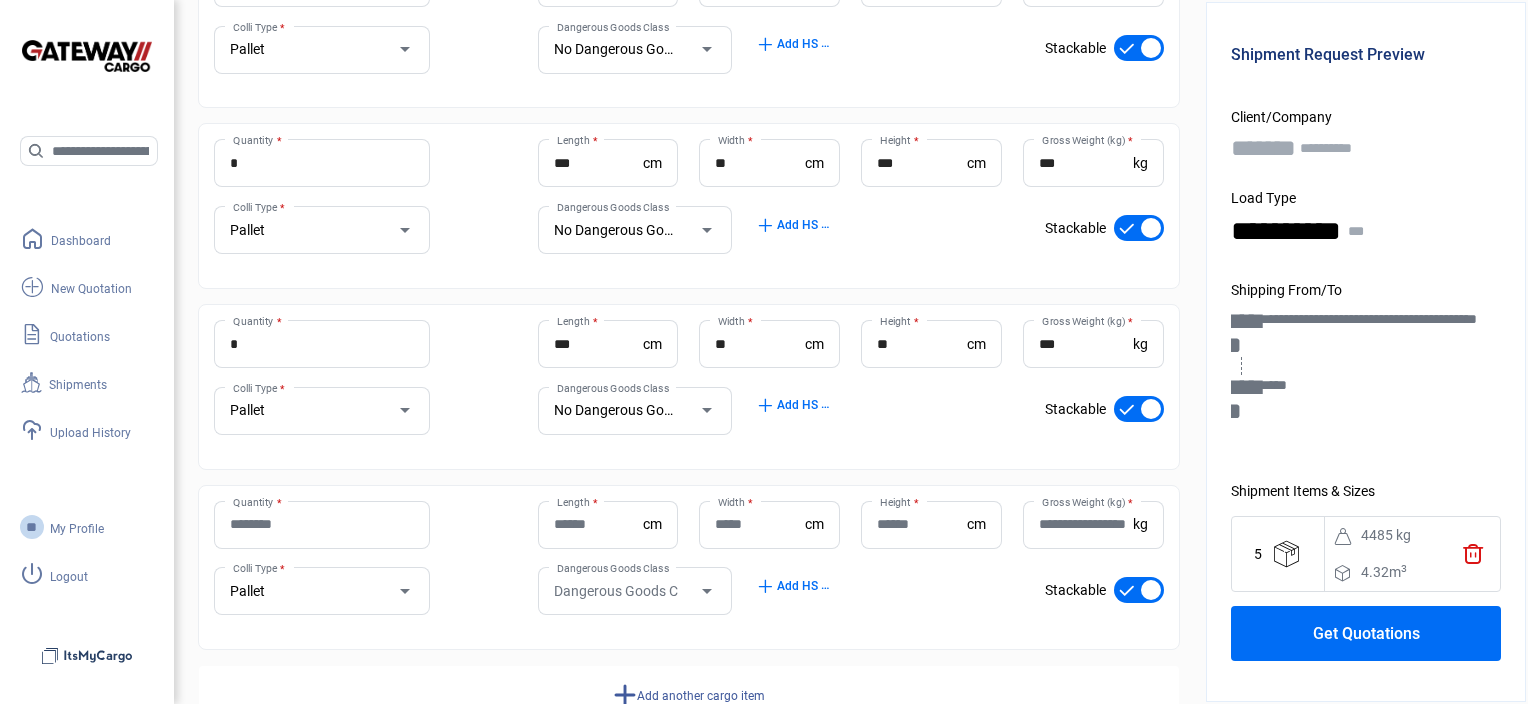 scroll, scrollTop: 1681, scrollLeft: 0, axis: vertical 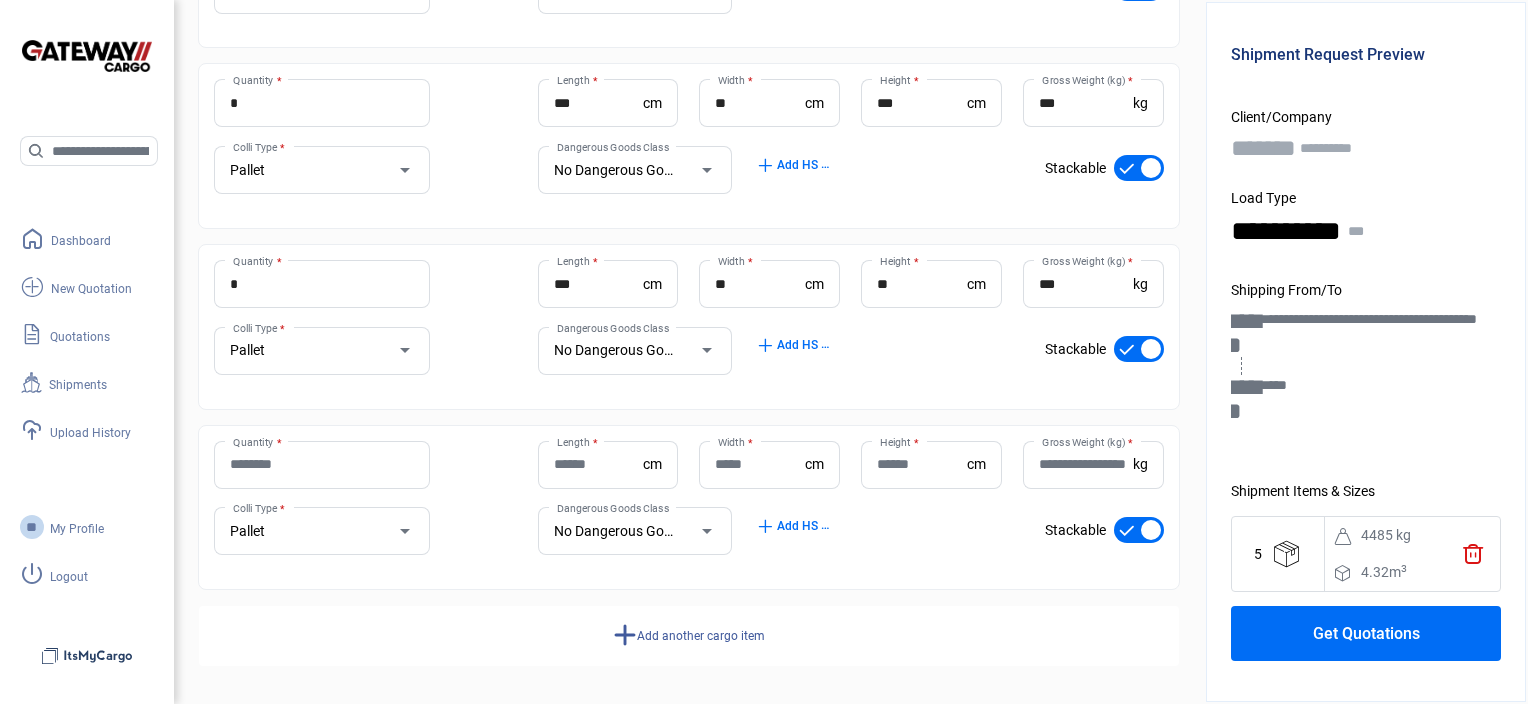 click on "Quantity *" 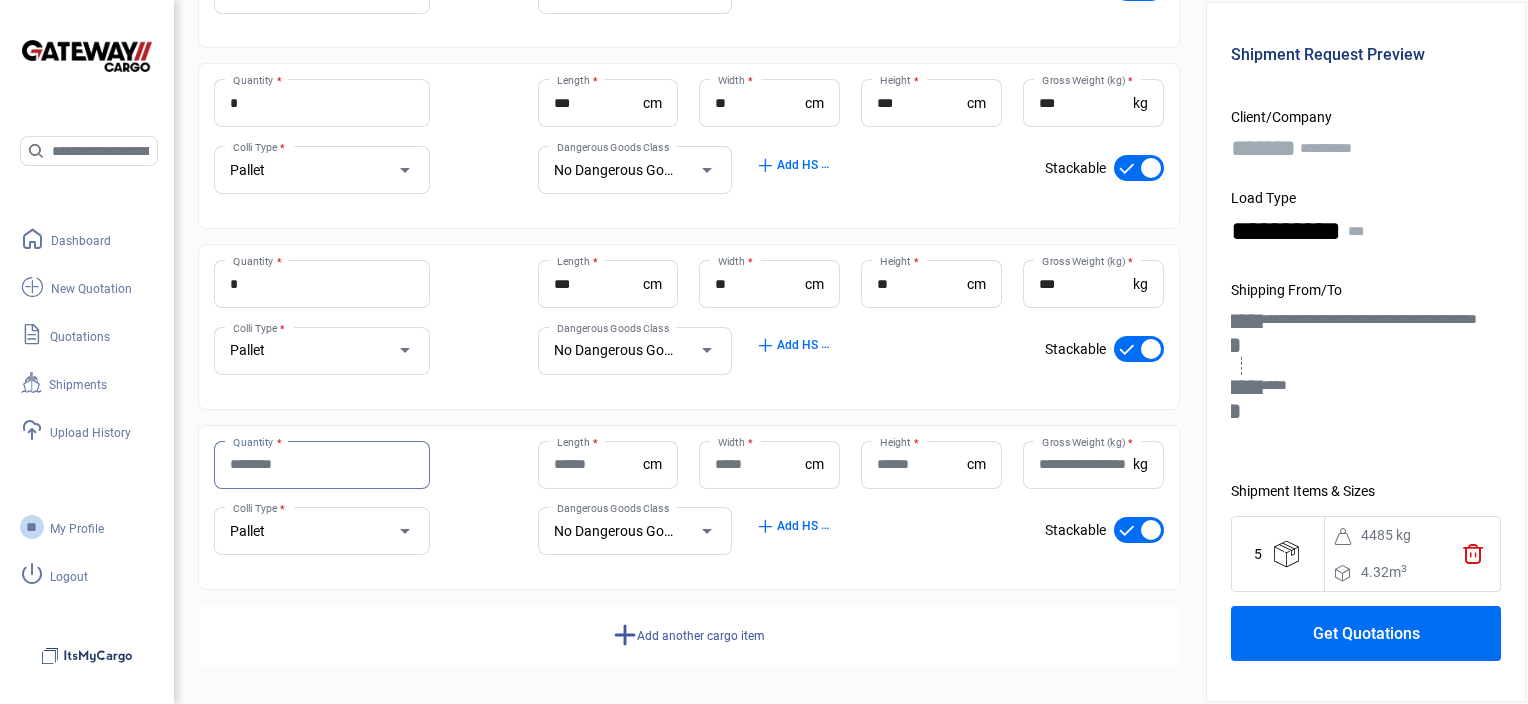 click on "Quantity *" at bounding box center (322, 464) 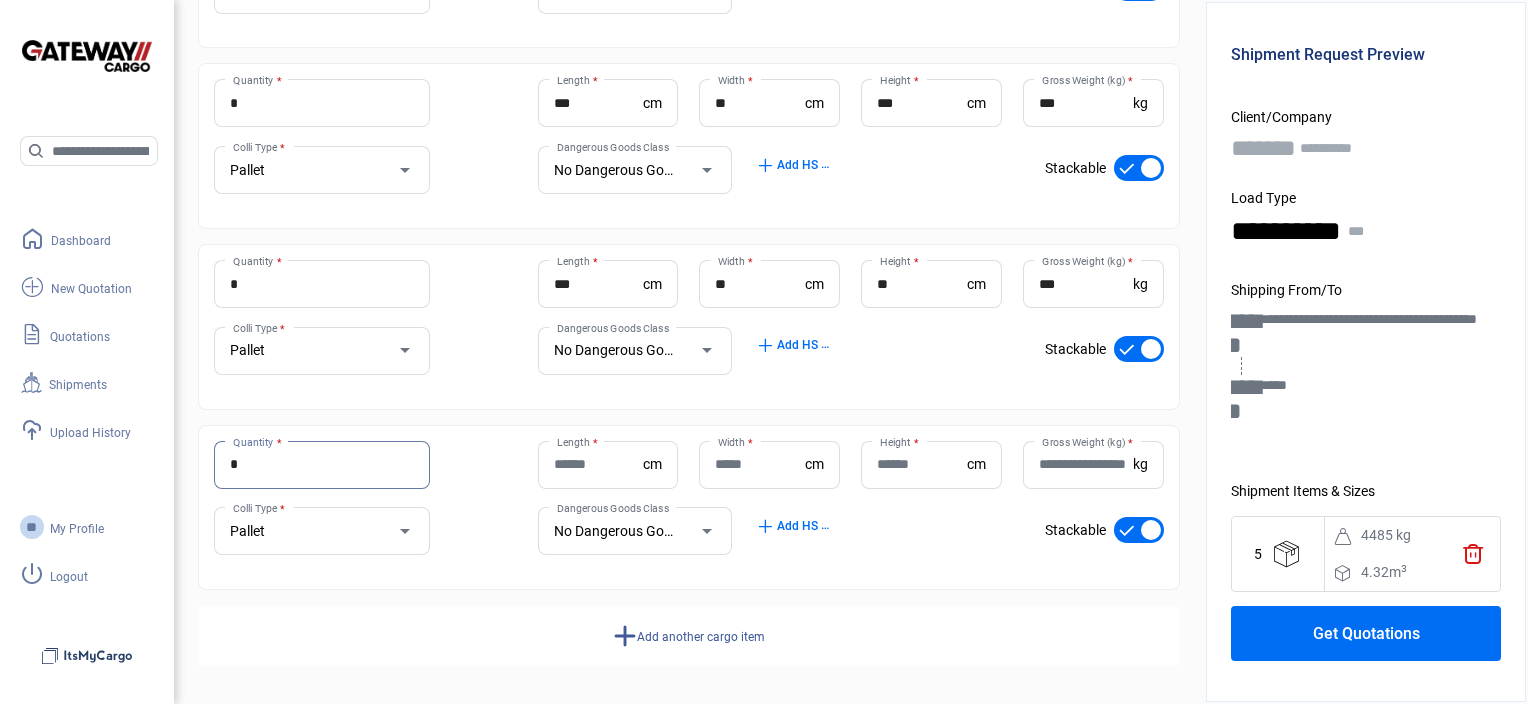 type on "*" 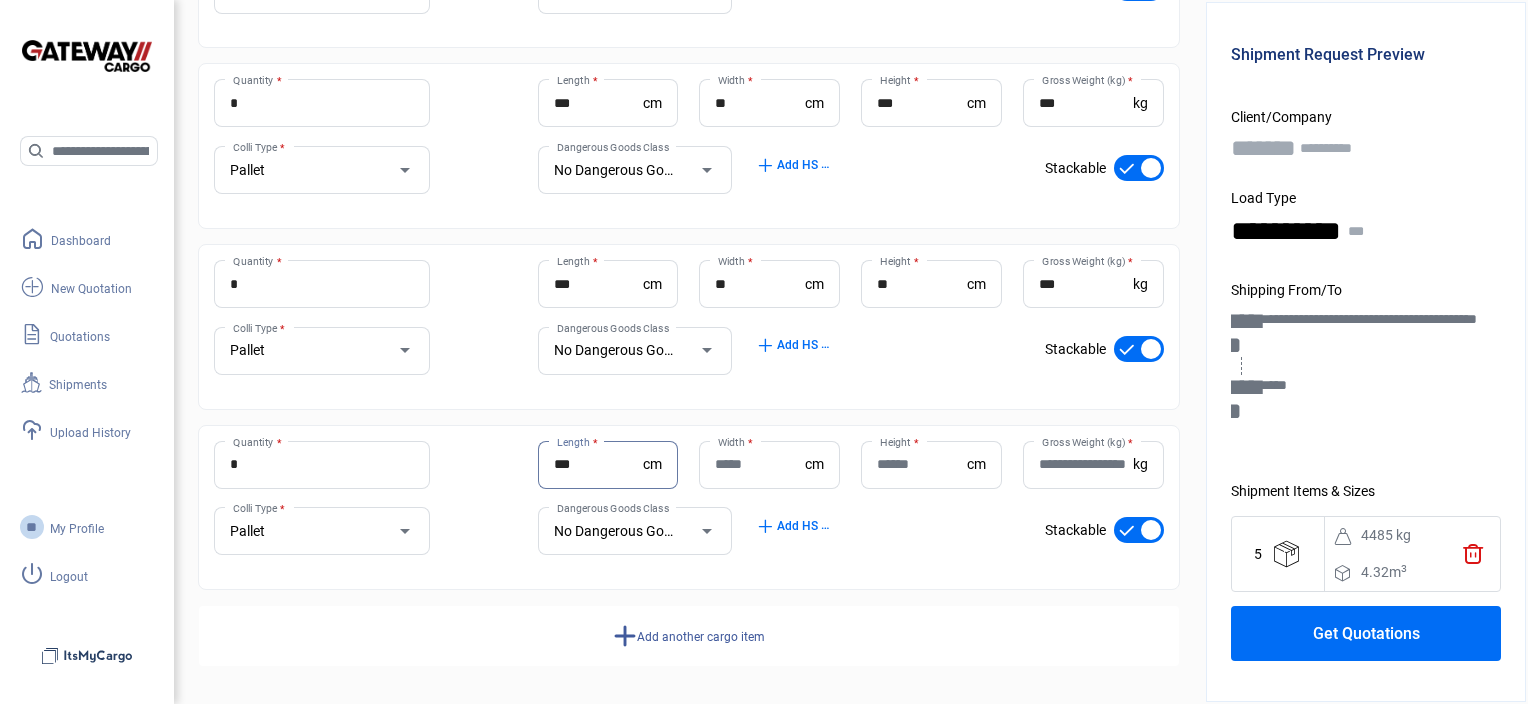 type on "***" 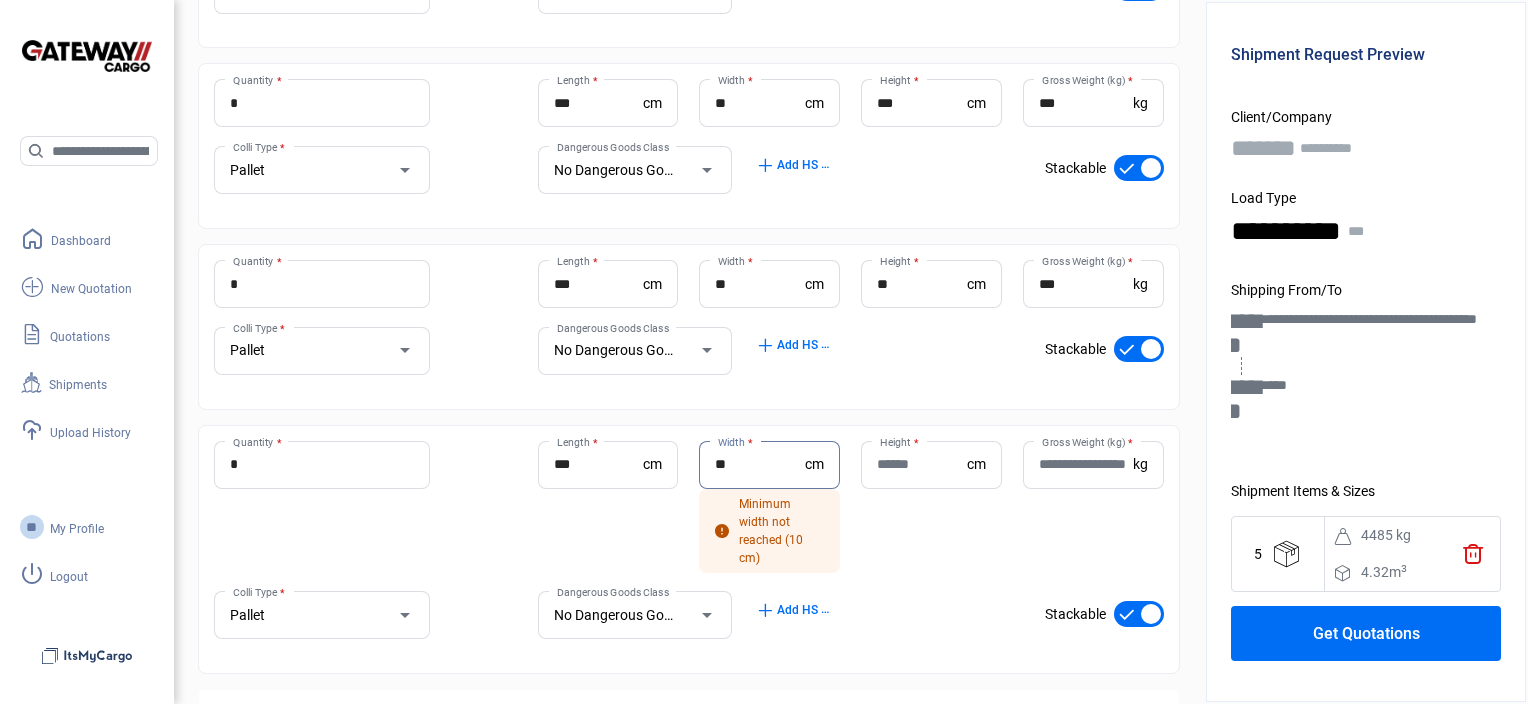 type on "**" 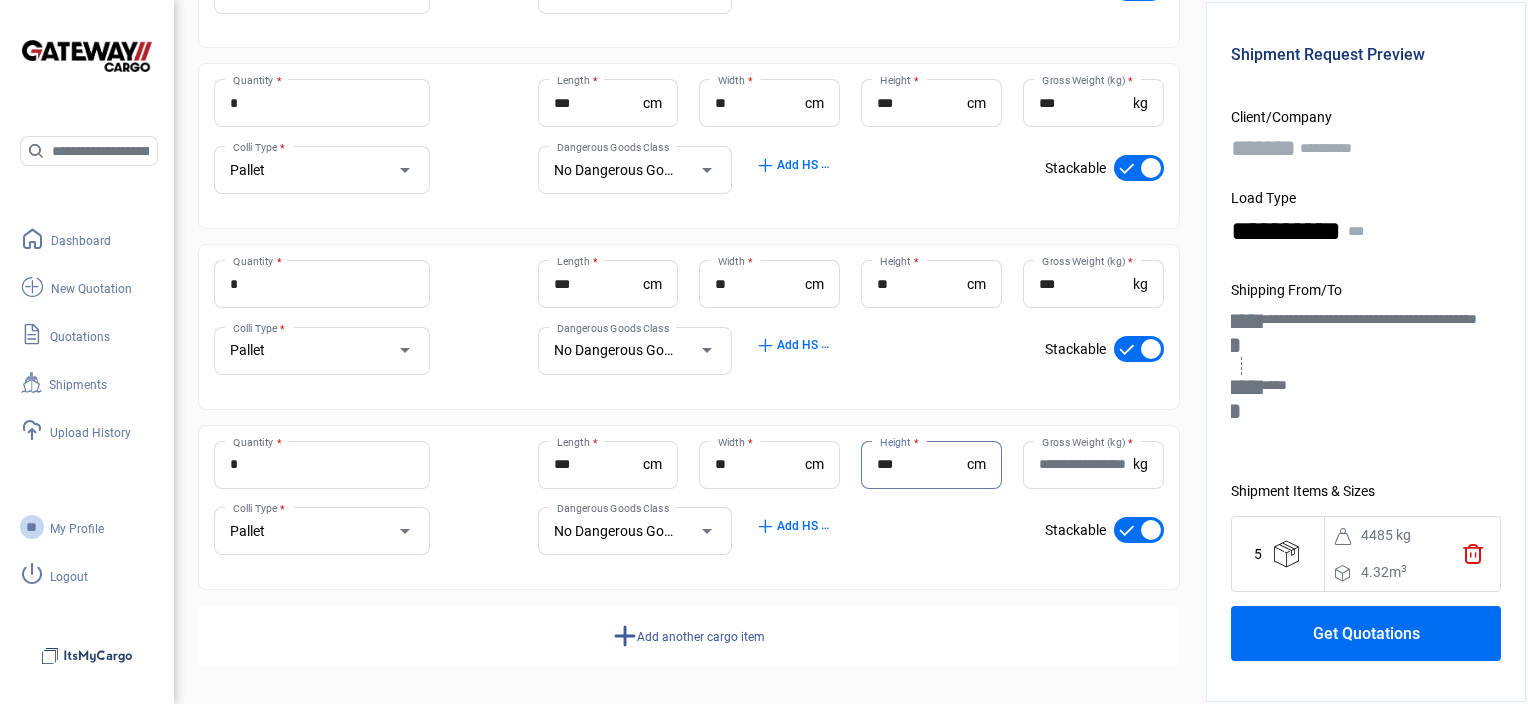 type on "***" 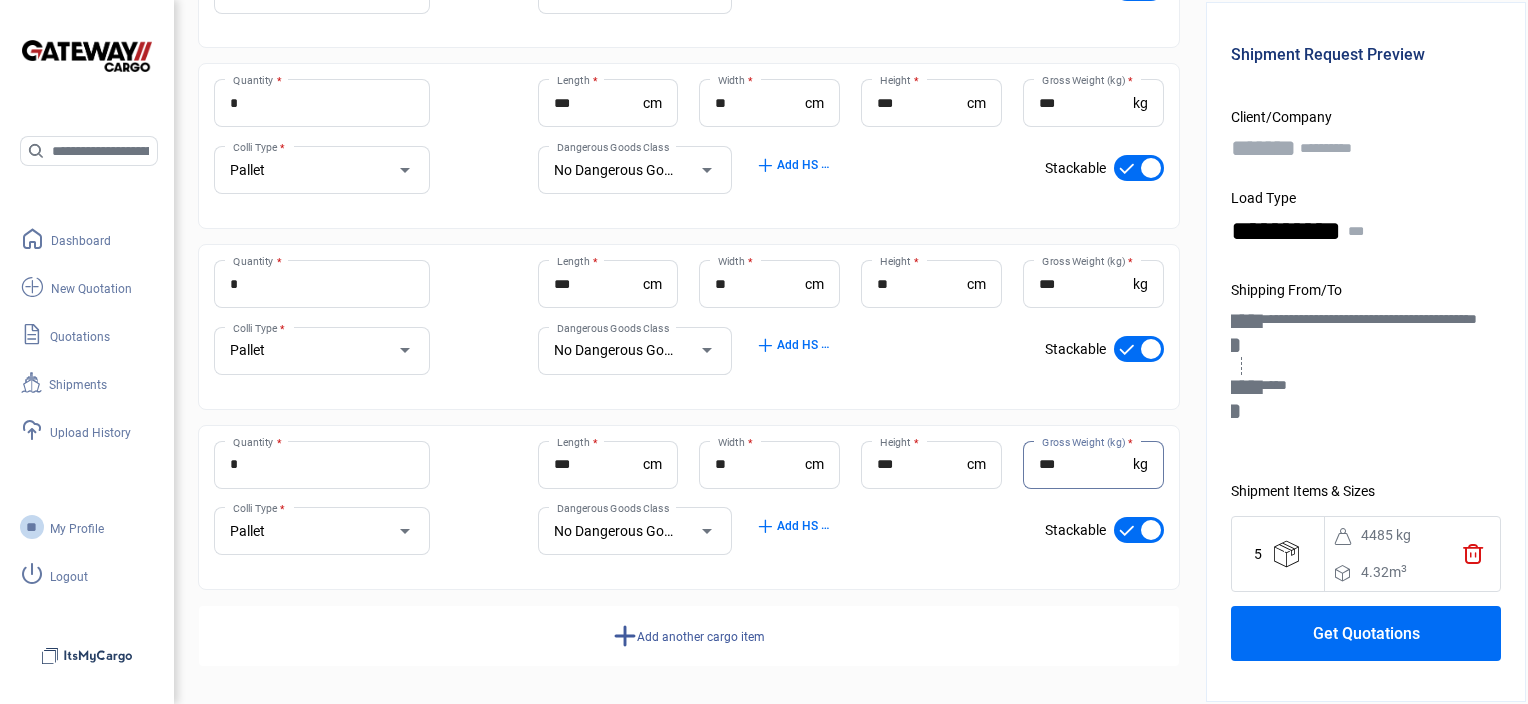 type on "***" 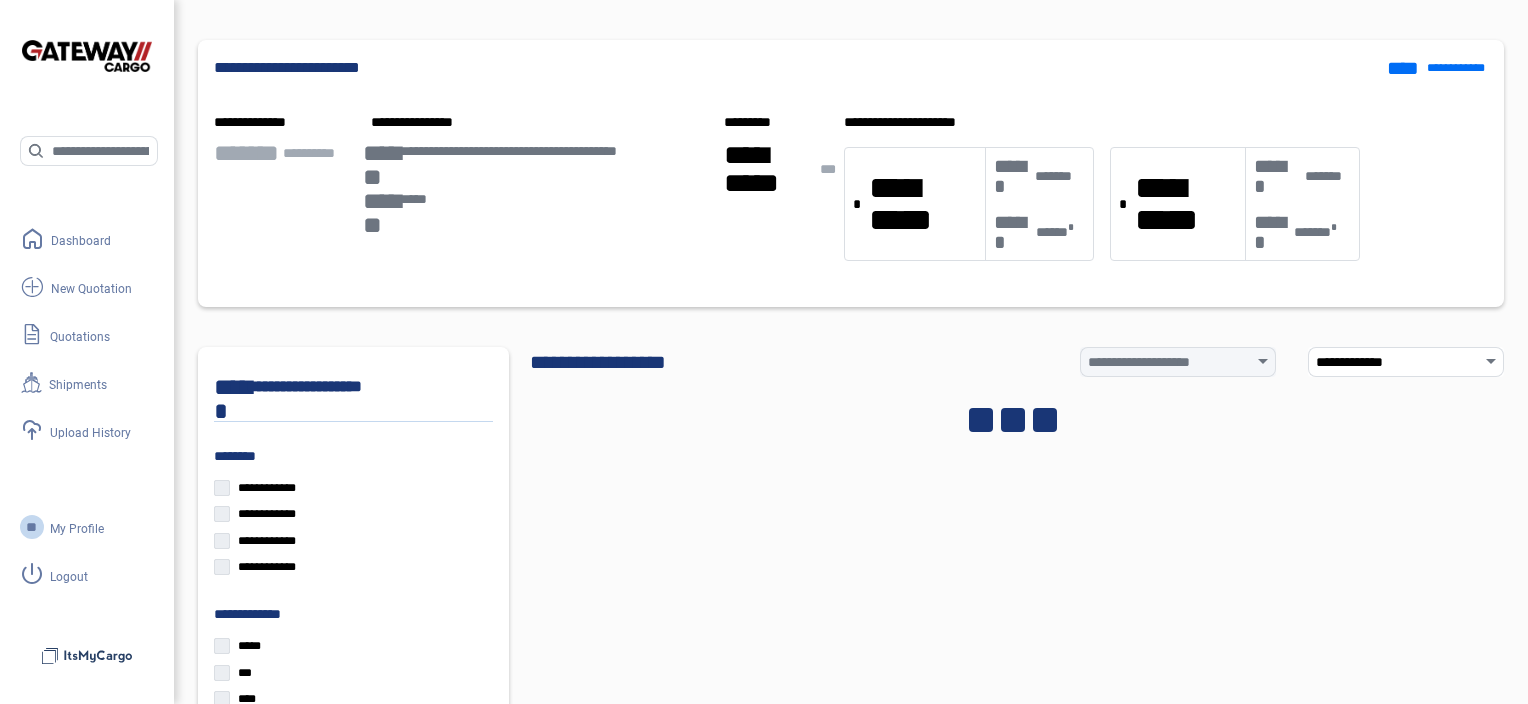 click on "**********" 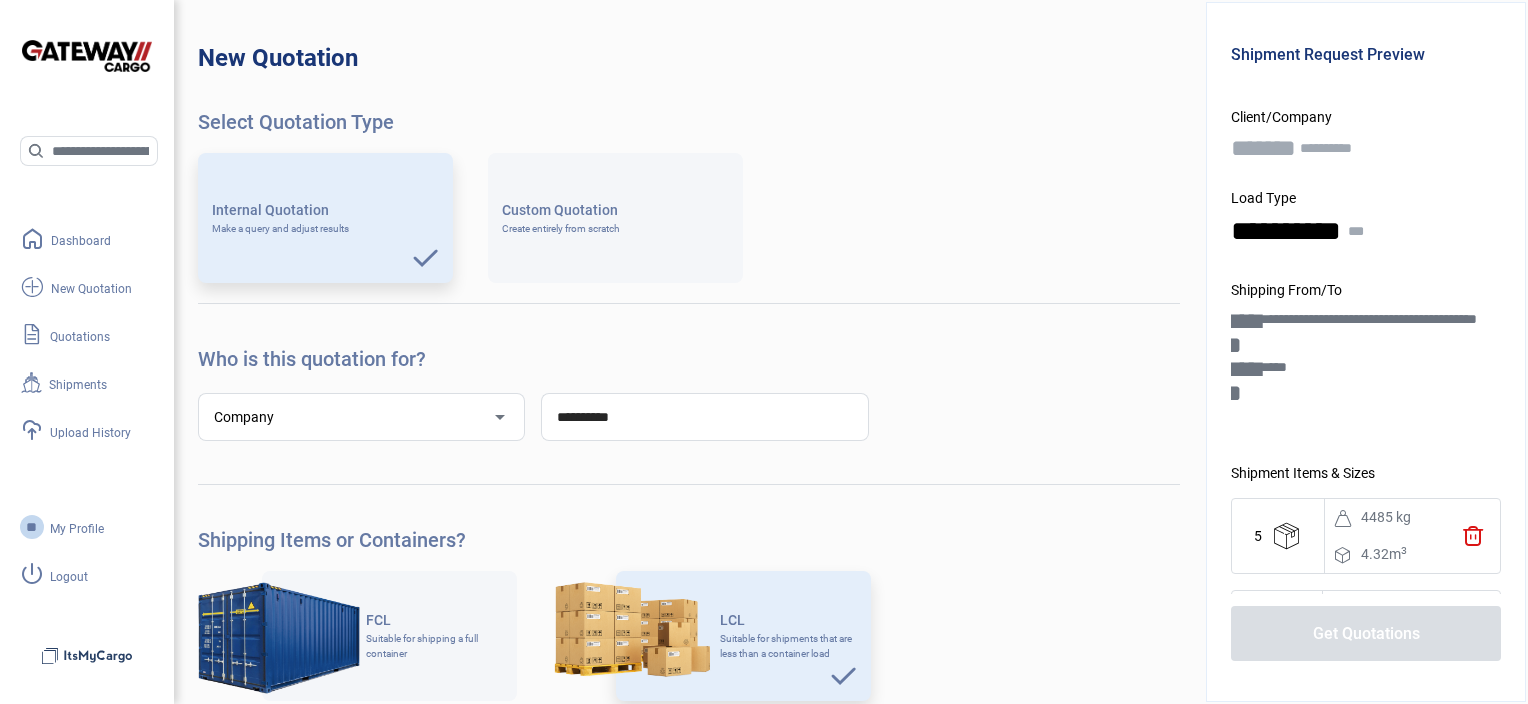 click on "Add another cargo item" 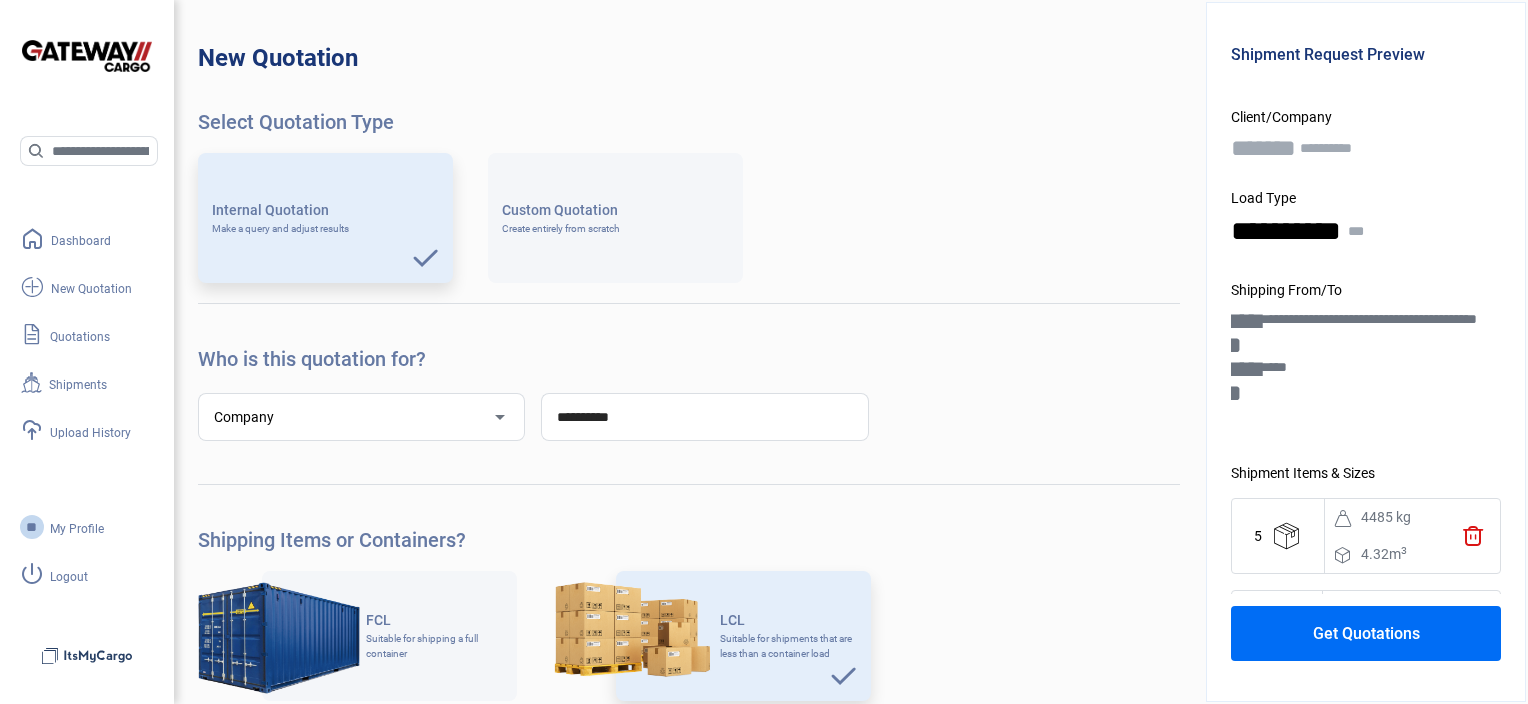 type on "*" 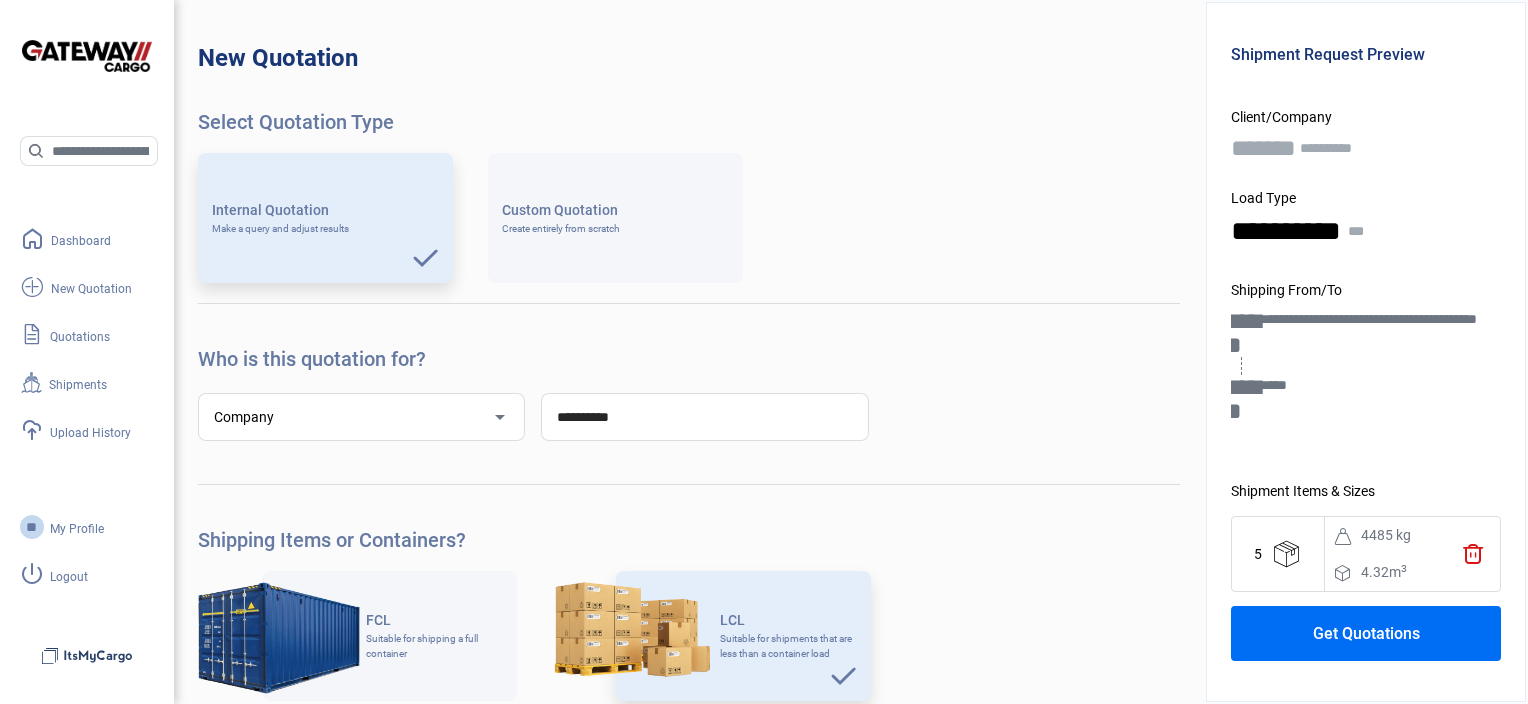scroll, scrollTop: 1861, scrollLeft: 0, axis: vertical 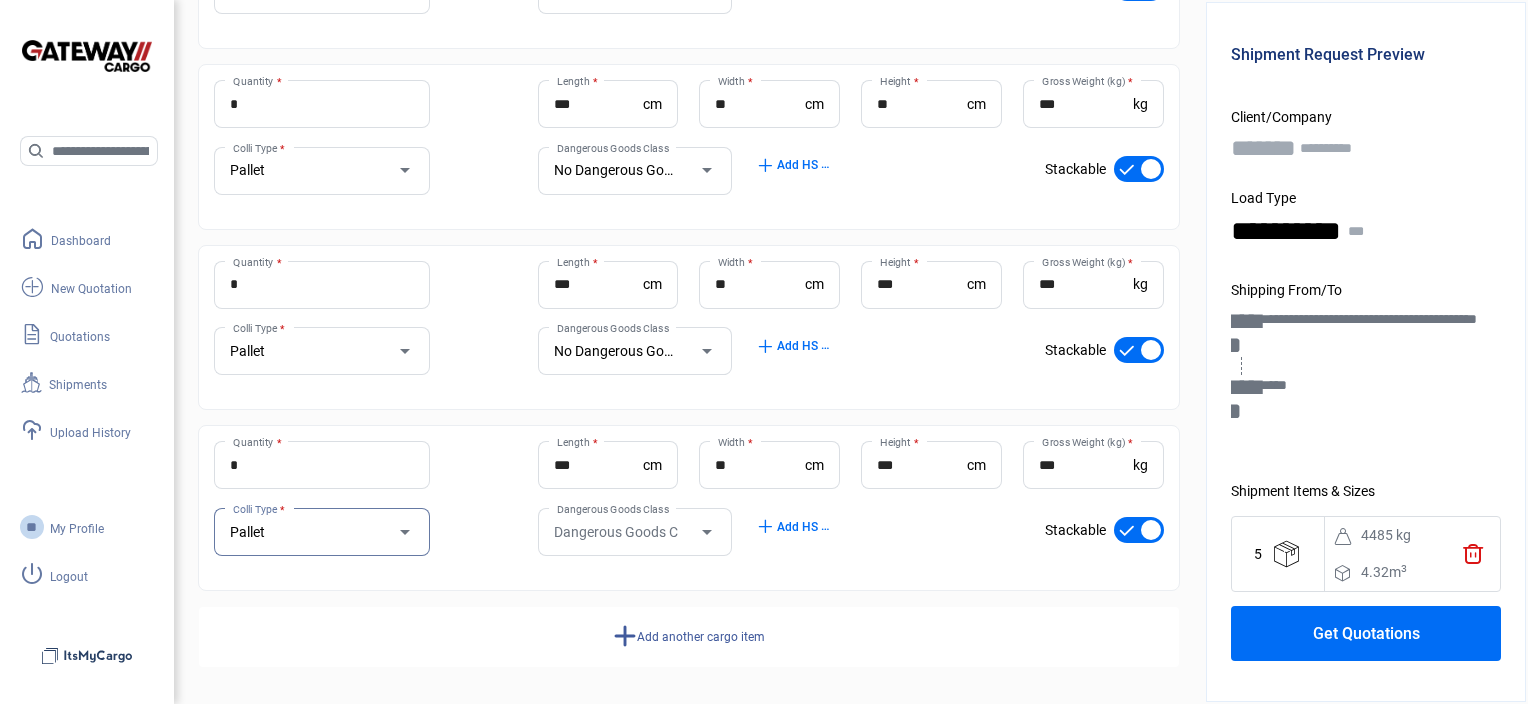drag, startPoint x: 720, startPoint y: 620, endPoint x: 511, endPoint y: 400, distance: 303.44852 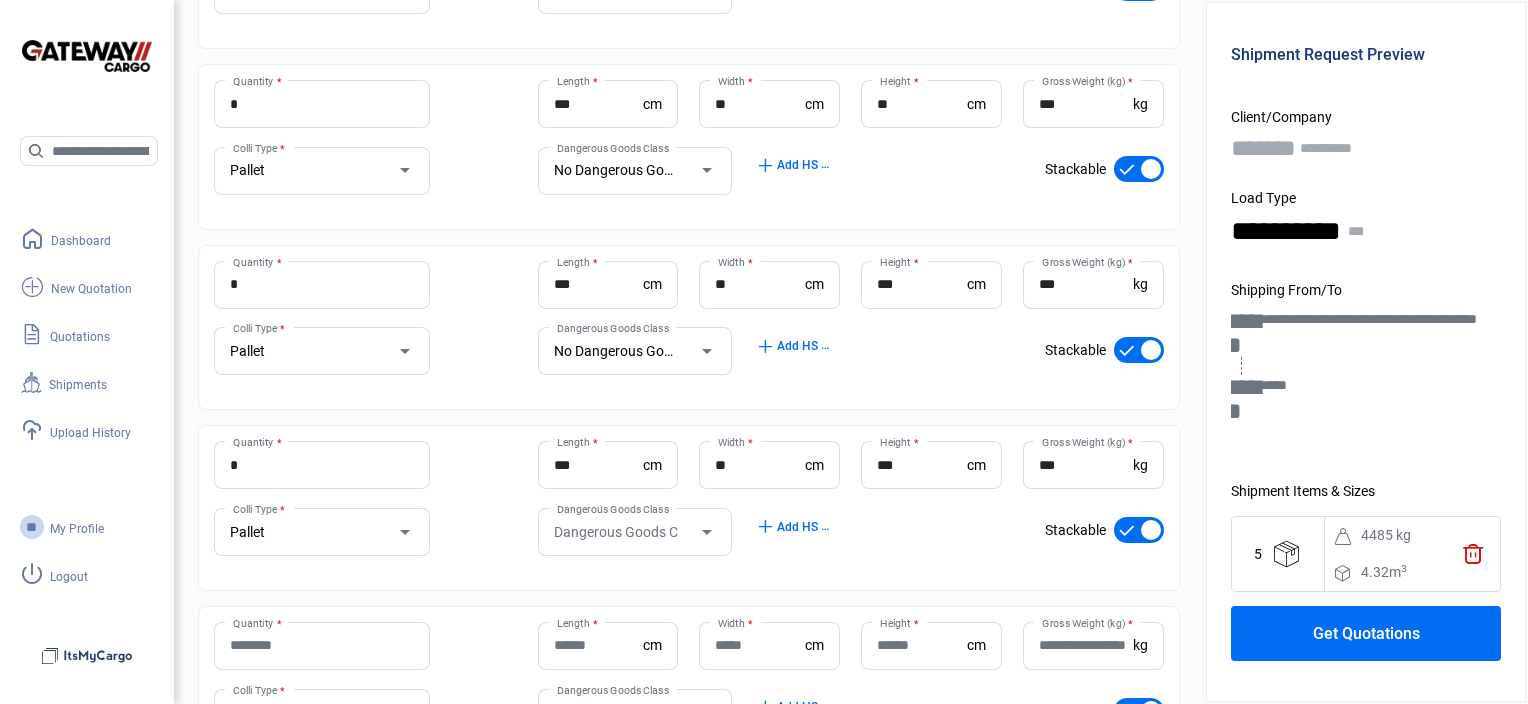 click on "Quantity *" at bounding box center (322, 645) 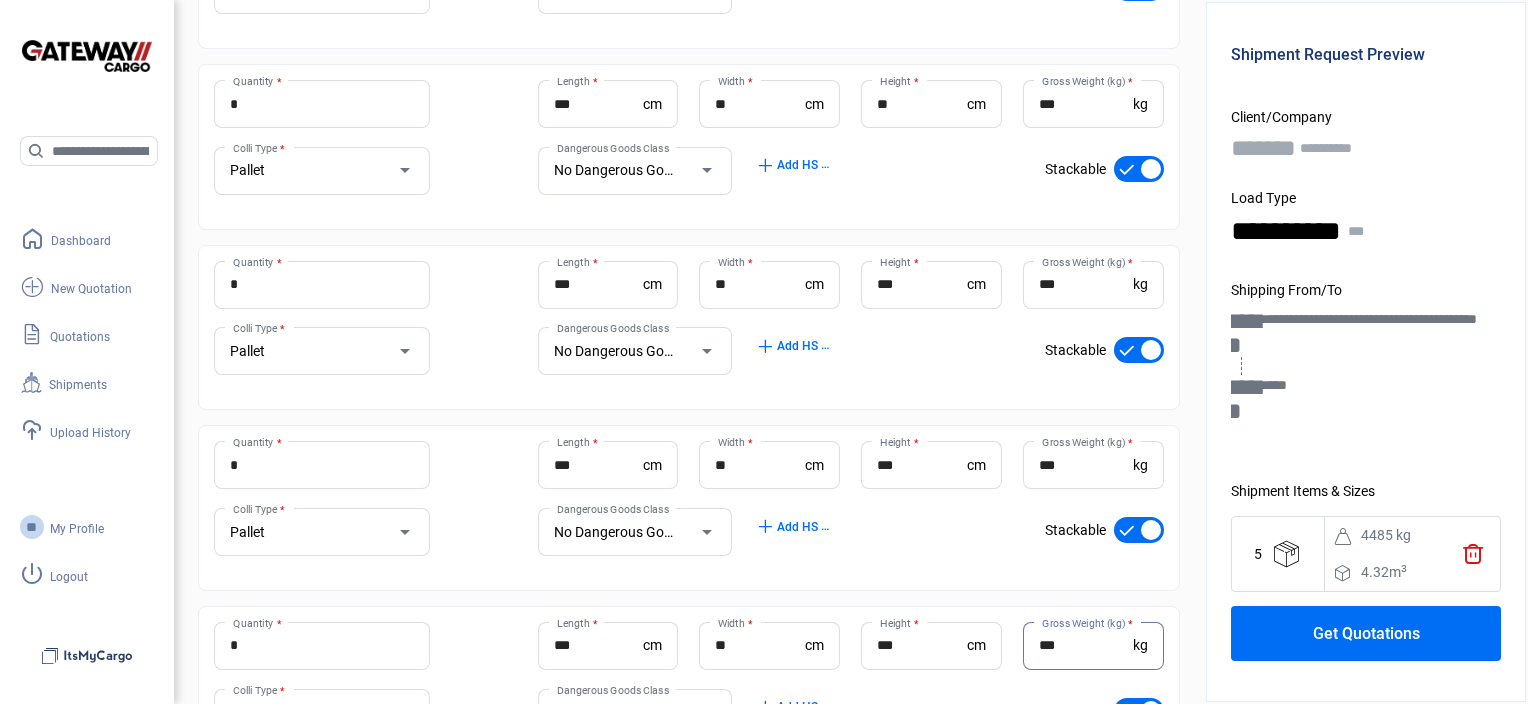 click on "add  Add another cargo item" 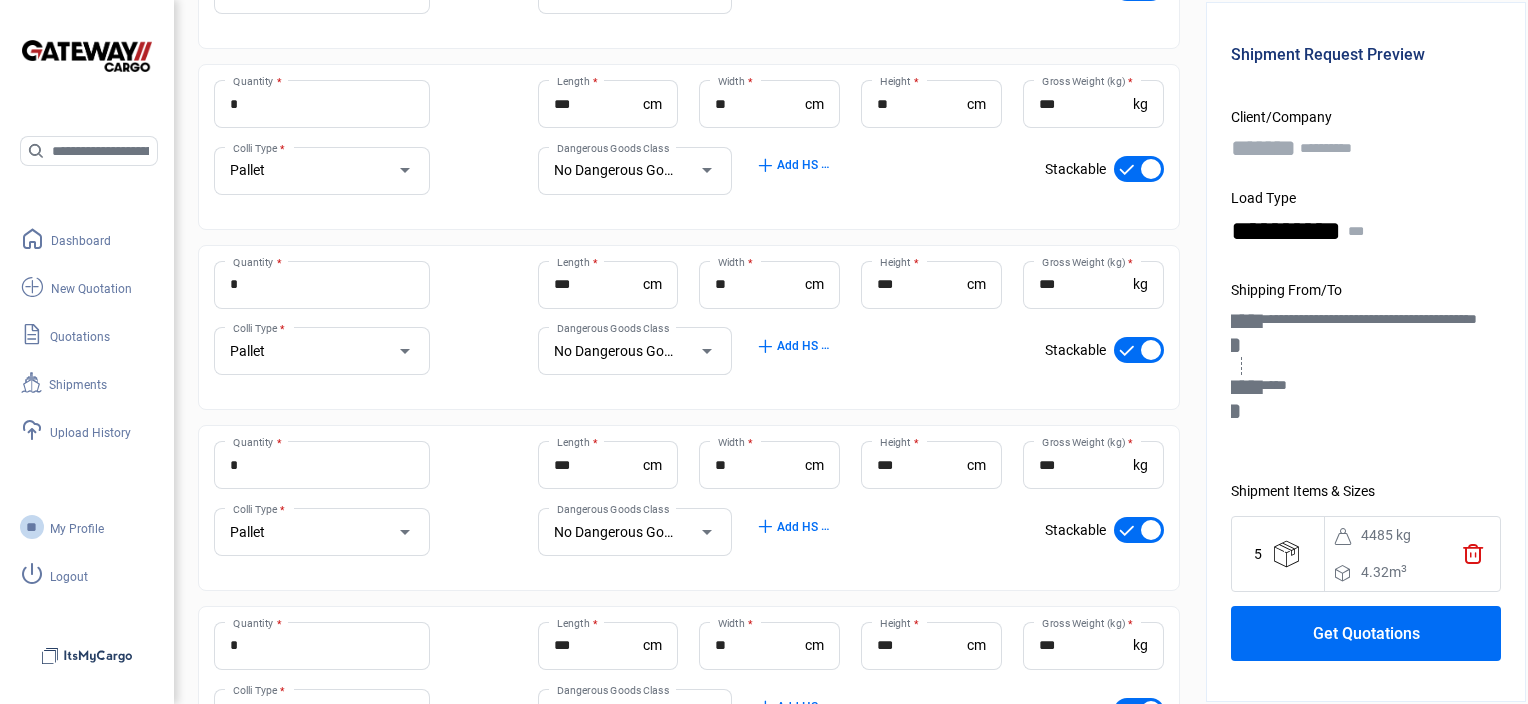 click on "Quantity *" at bounding box center [322, 826] 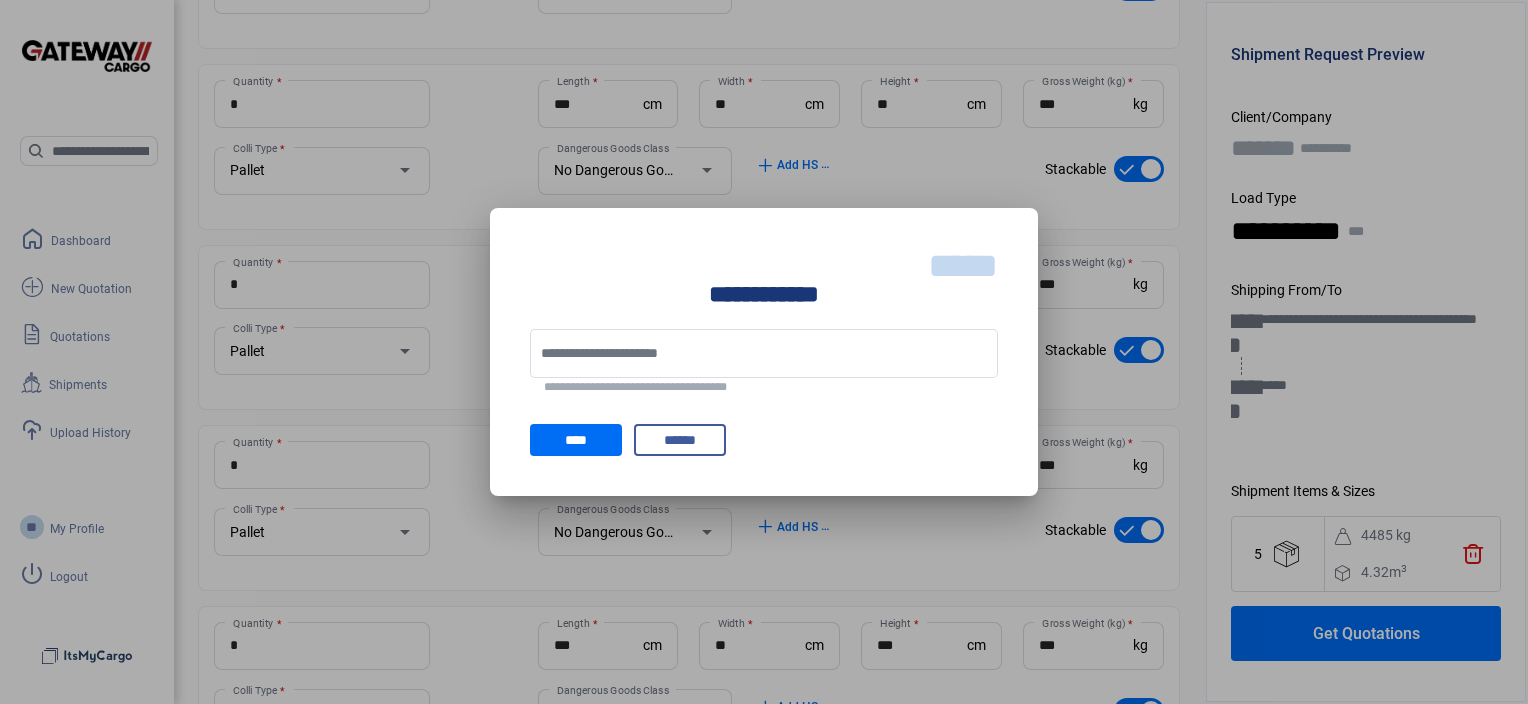 click on "*****" at bounding box center (963, 266) 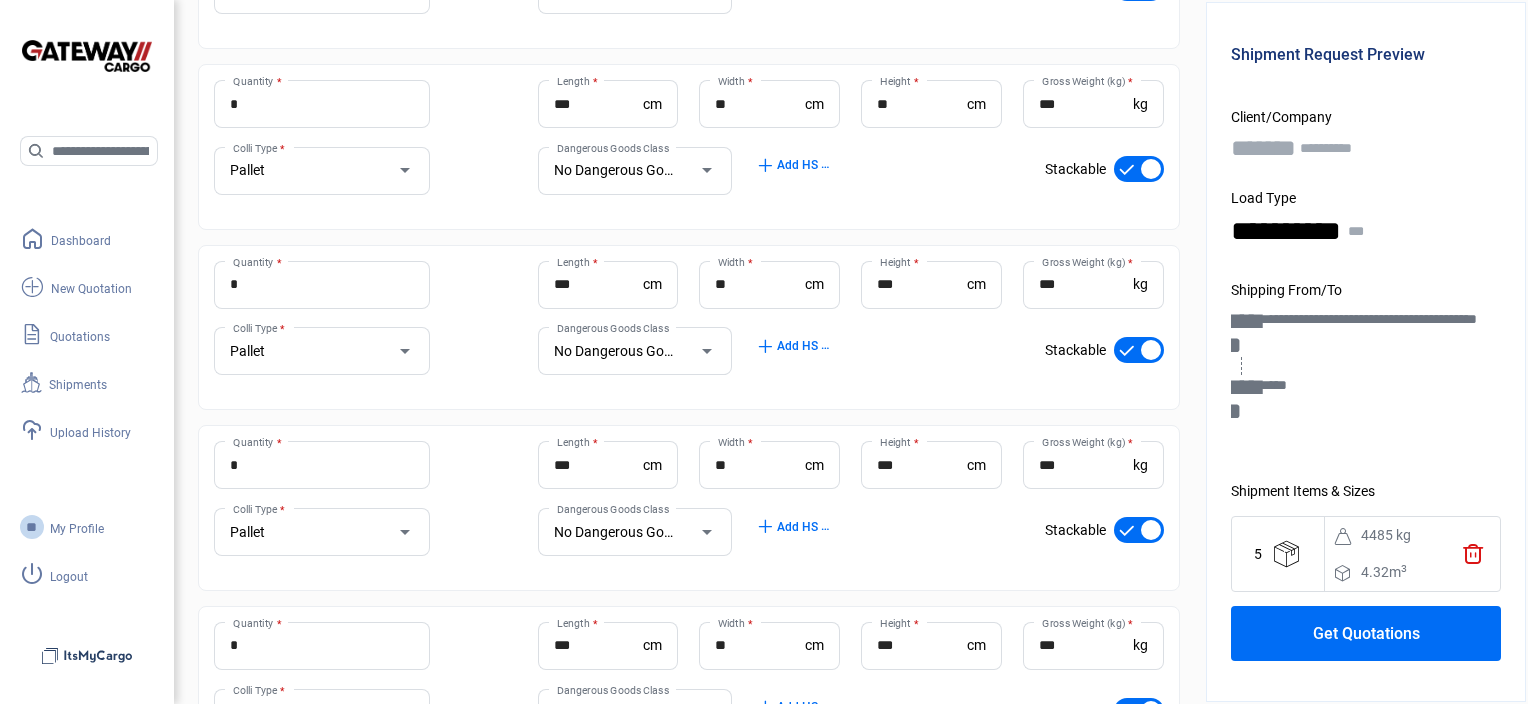 click on "Get Quotations" 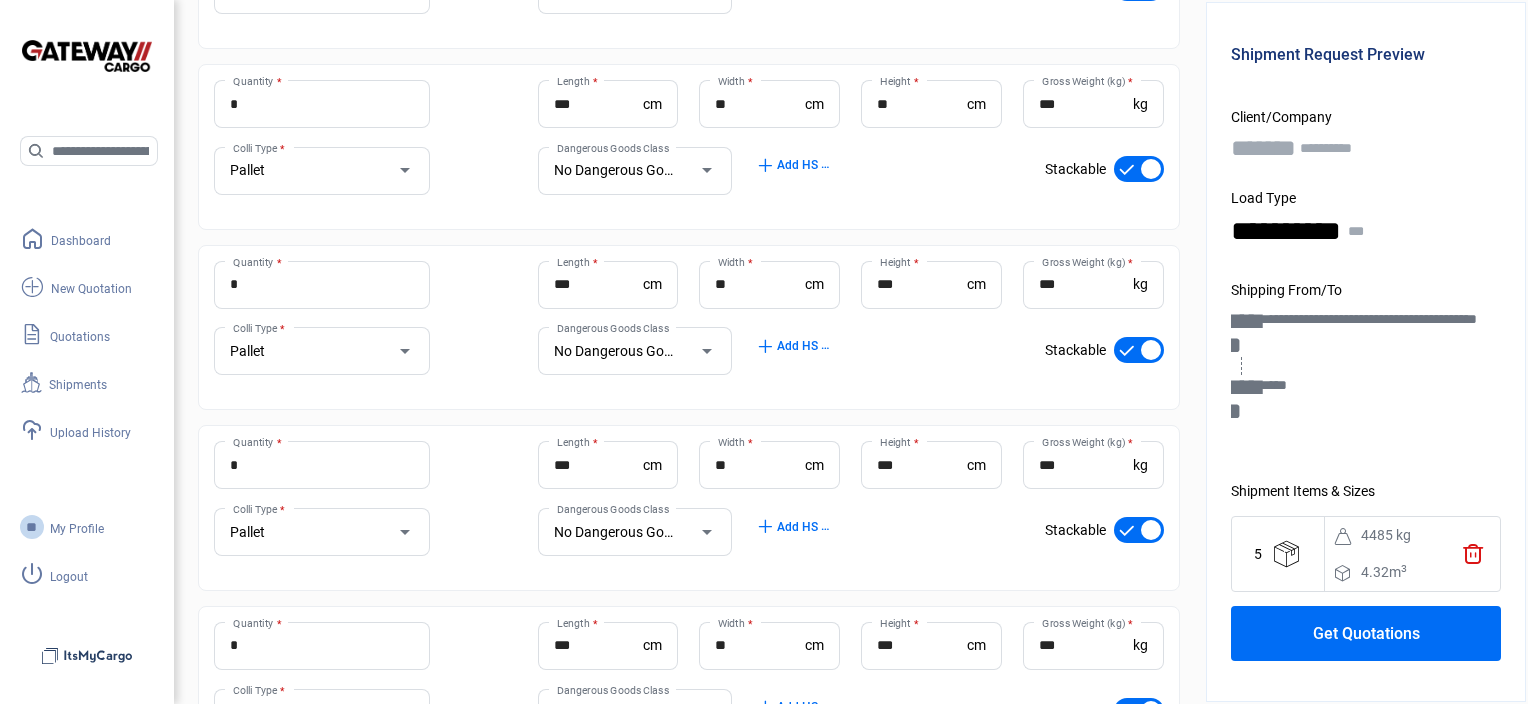 click on "Get Quotations" 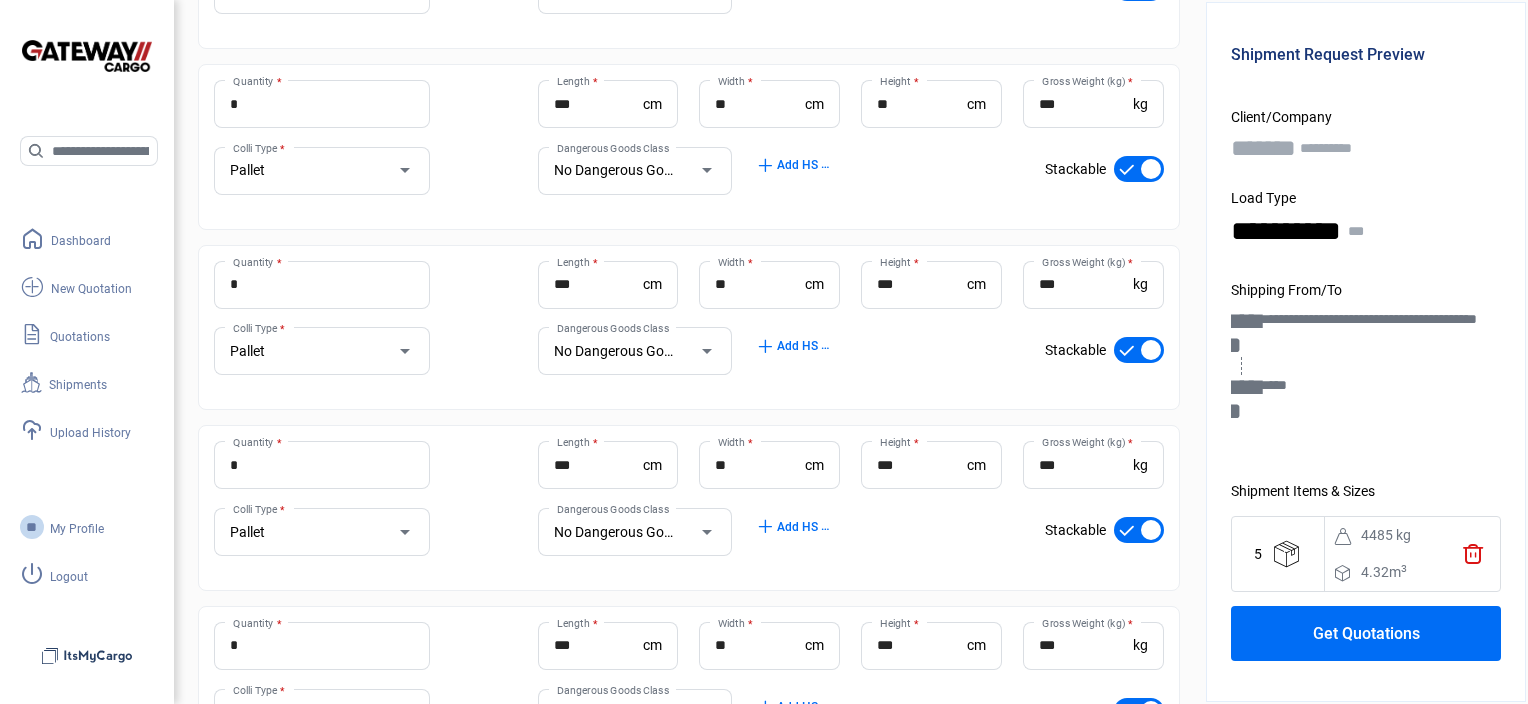 click on "Get Quotations" 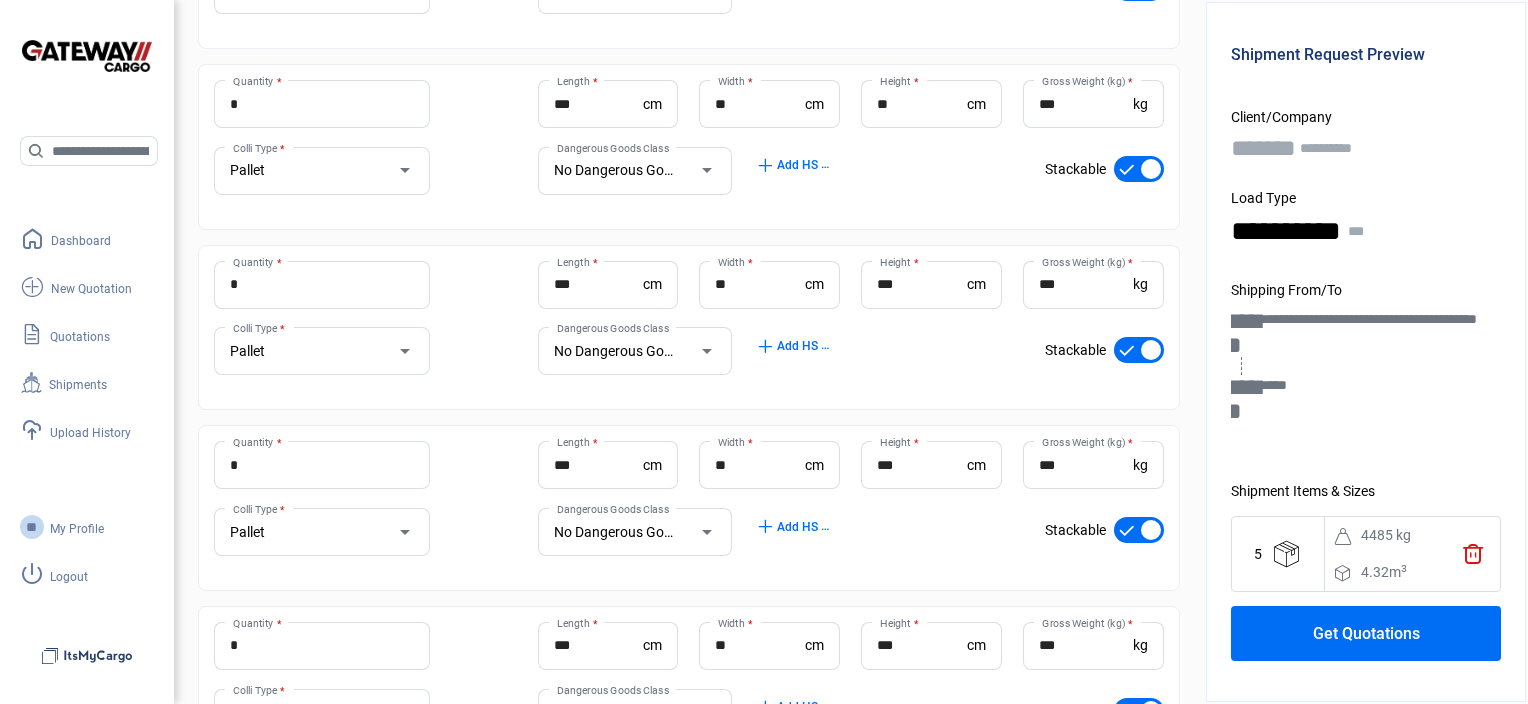 click on "trash" 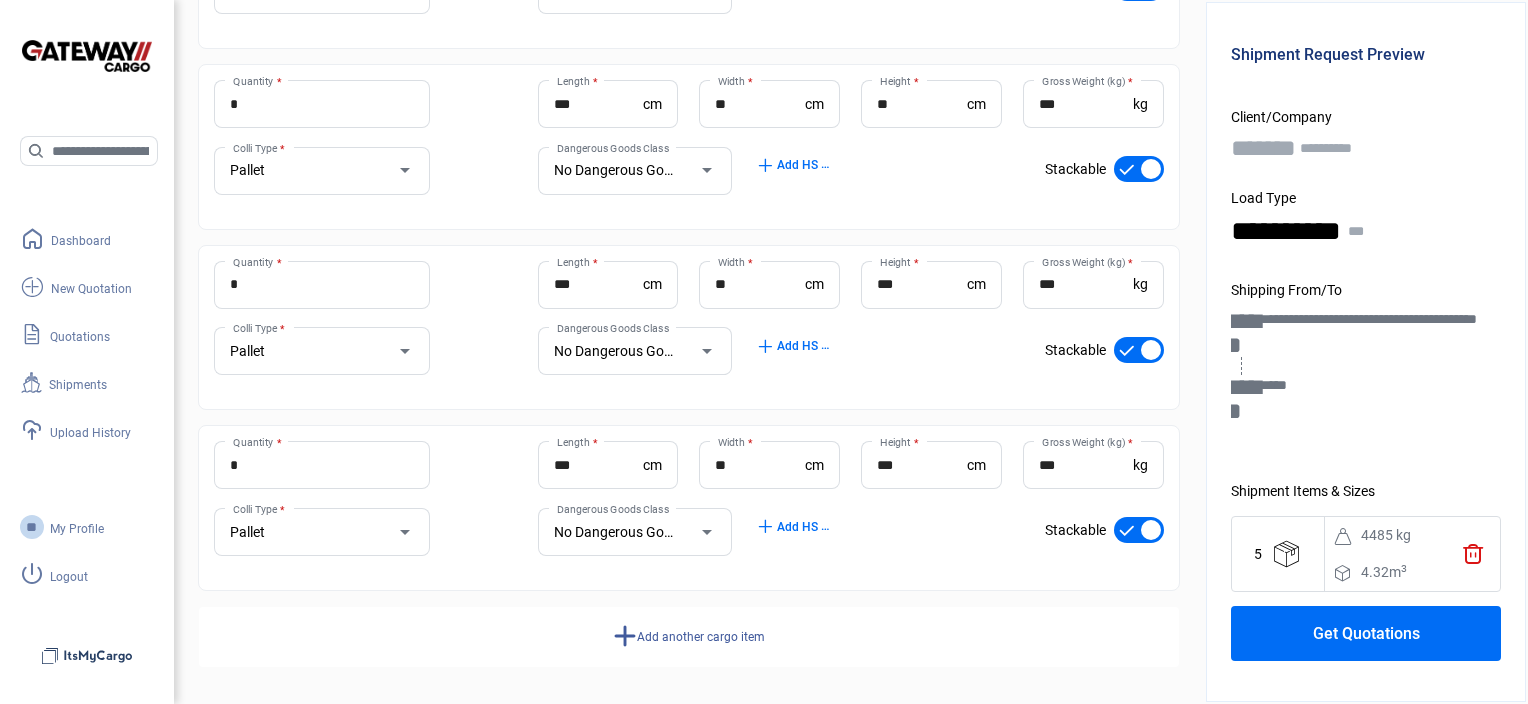 click on "Get Quotations" 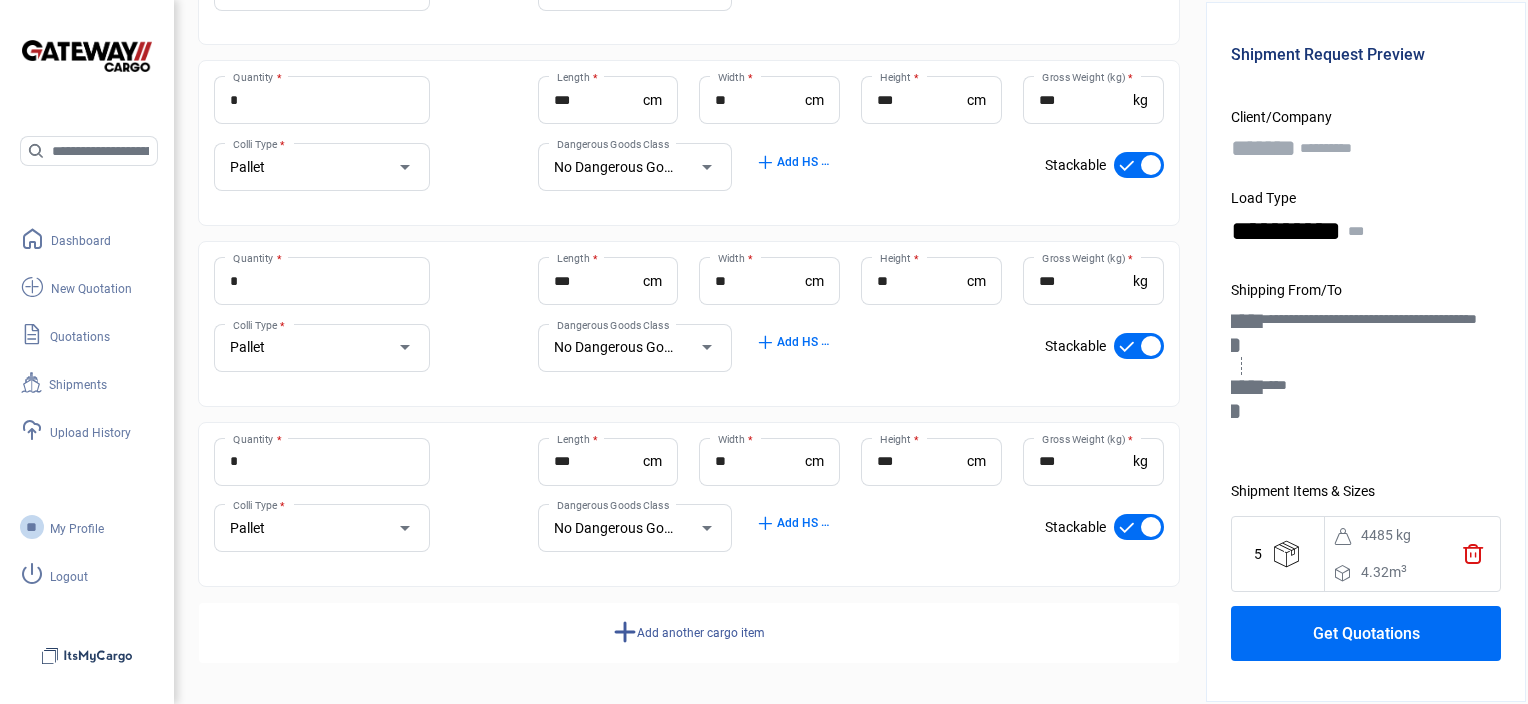 click on "**********" 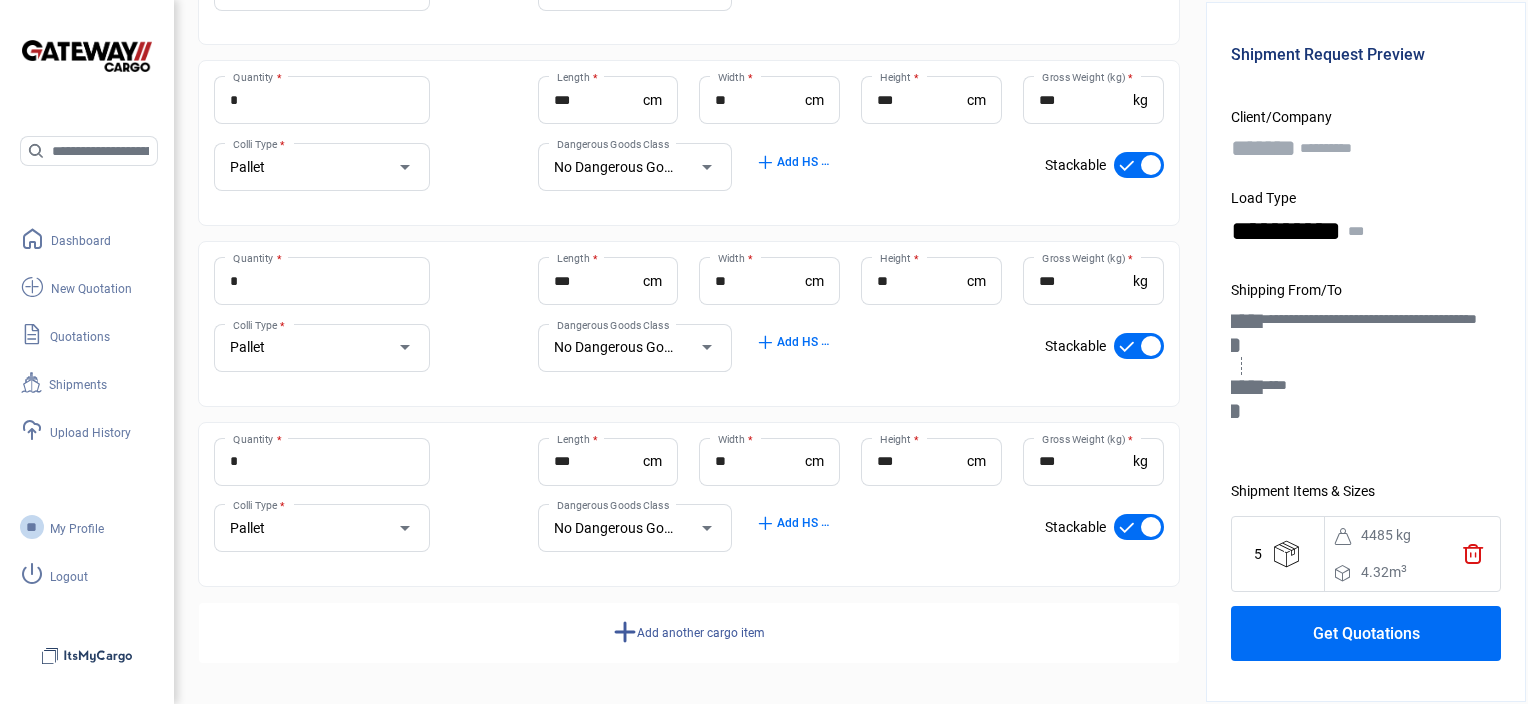 click on "Get Quotations" 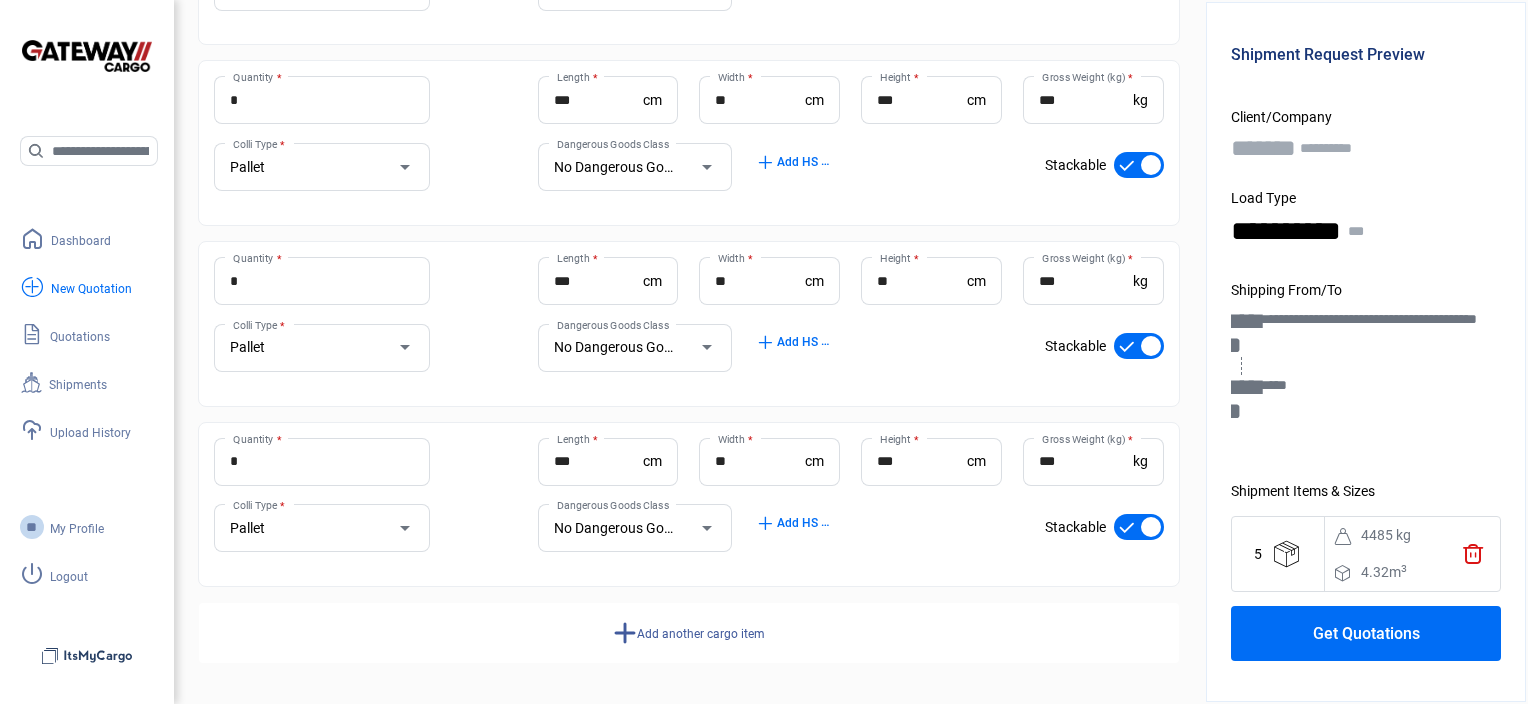 drag, startPoint x: 92, startPoint y: 286, endPoint x: 104, endPoint y: 302, distance: 20 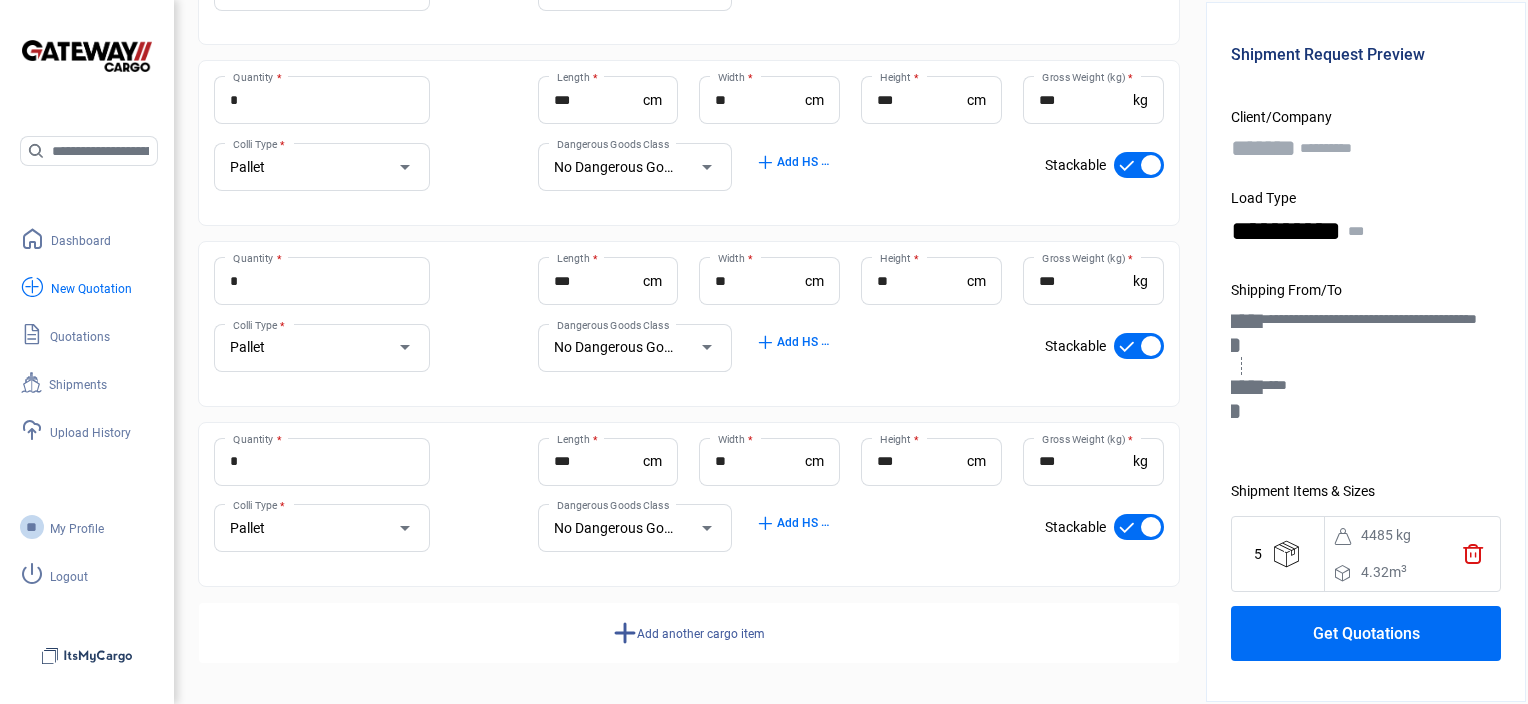 click on "New Quotation" at bounding box center (91, 289) 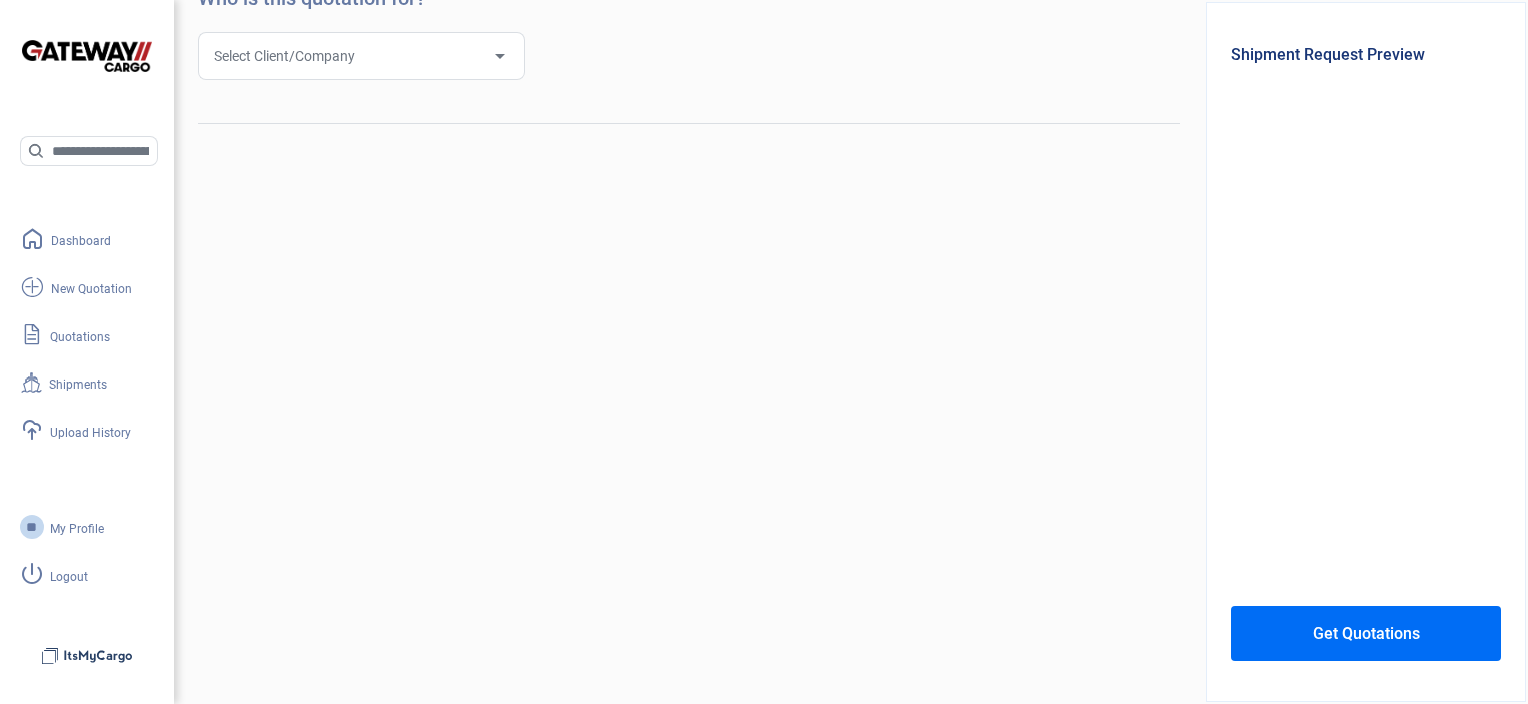 click on "Select Client/Company" at bounding box center [284, 56] 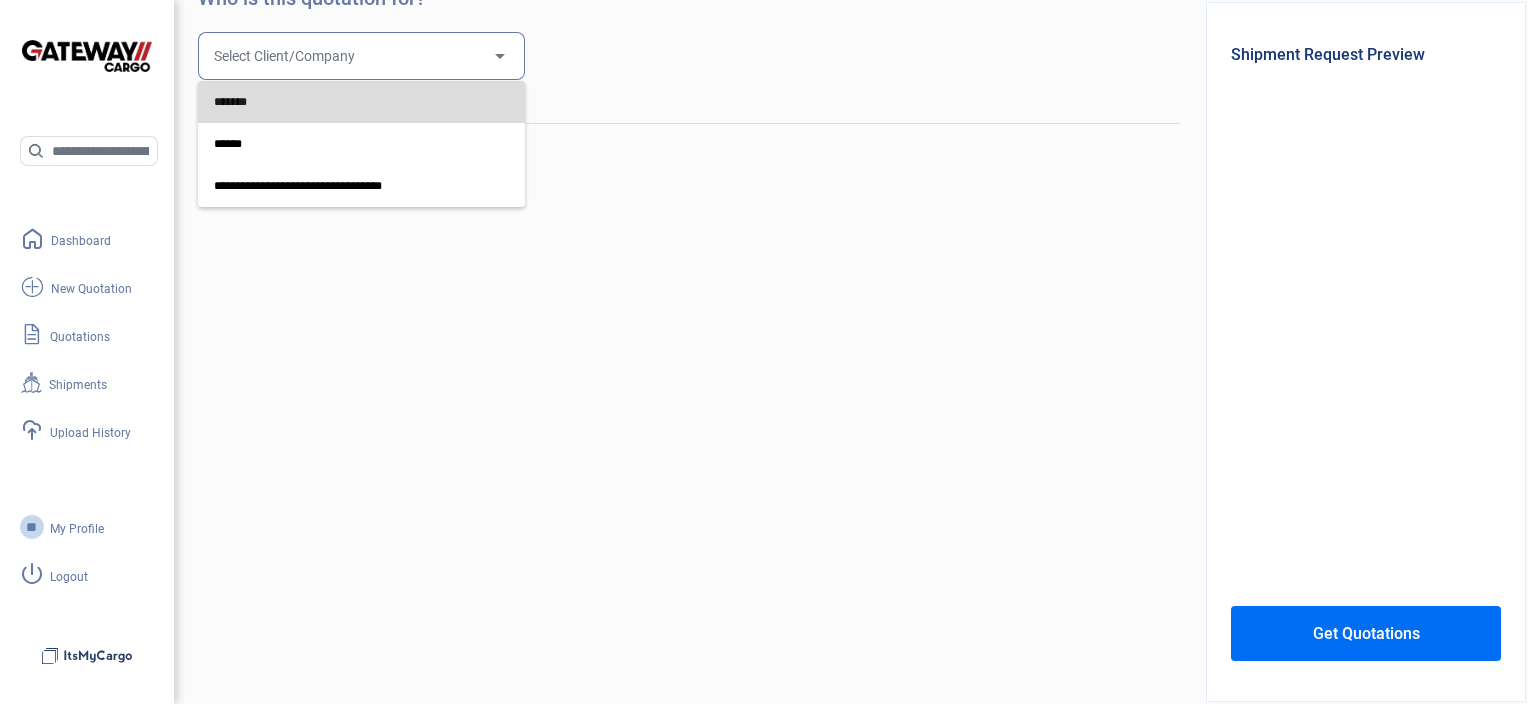 click on "*******" at bounding box center [361, 102] 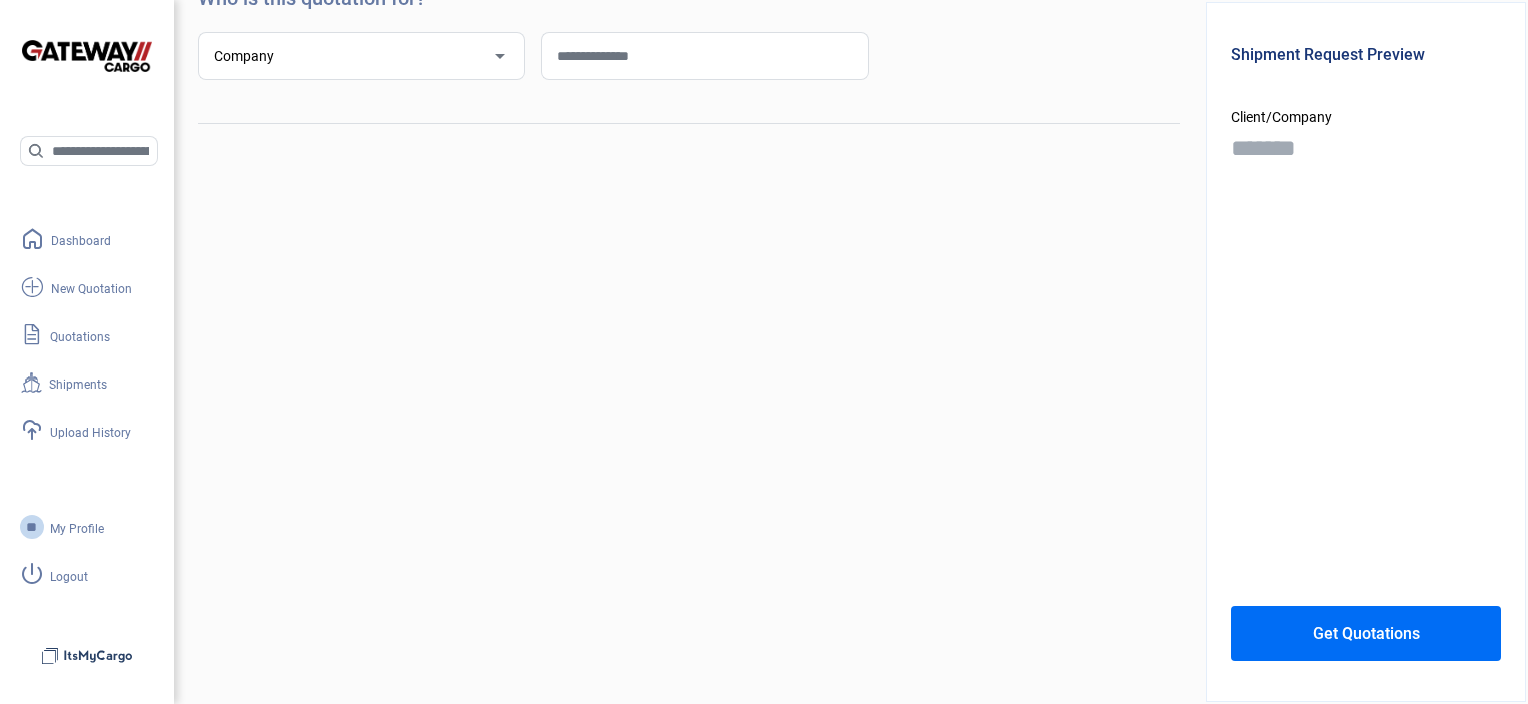 scroll, scrollTop: 360, scrollLeft: 0, axis: vertical 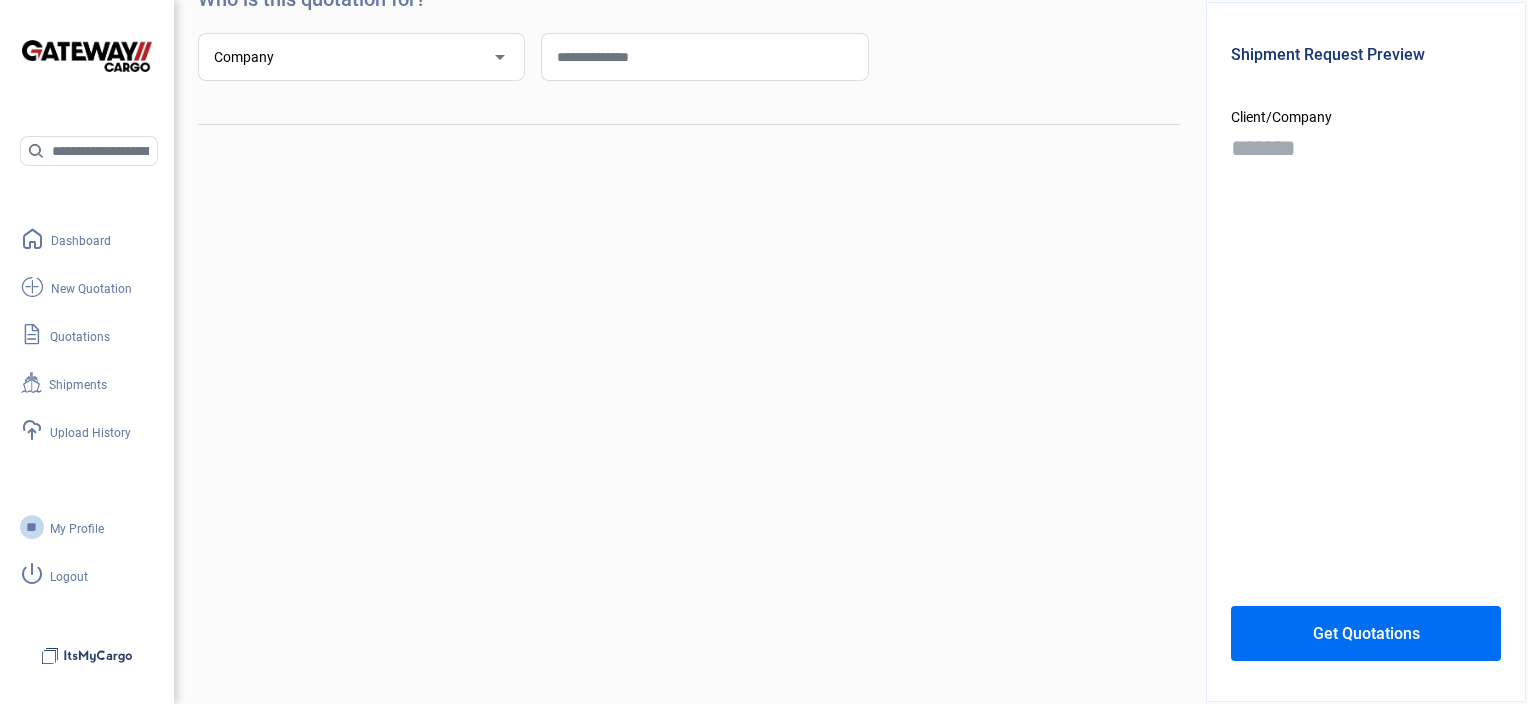 click at bounding box center [704, 57] 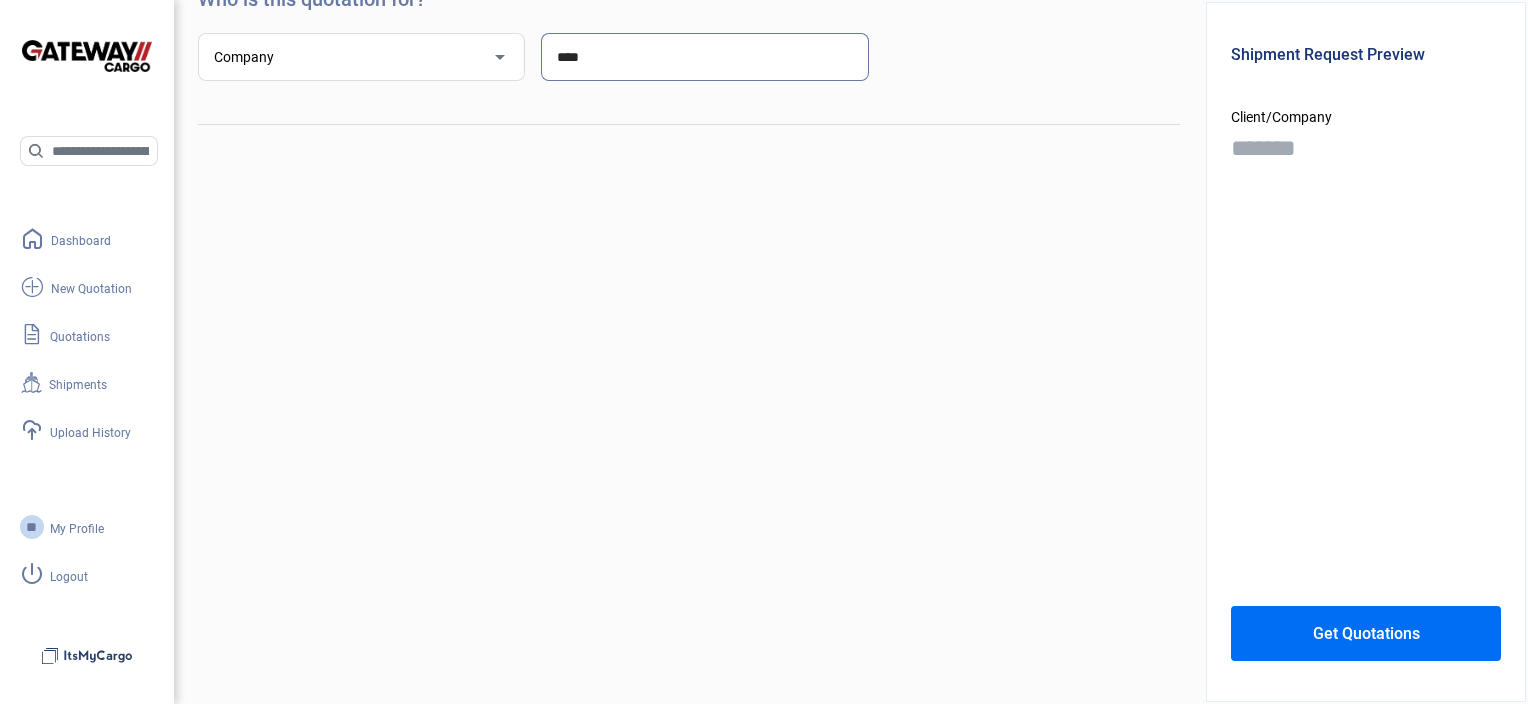 click on "****" at bounding box center [704, 57] 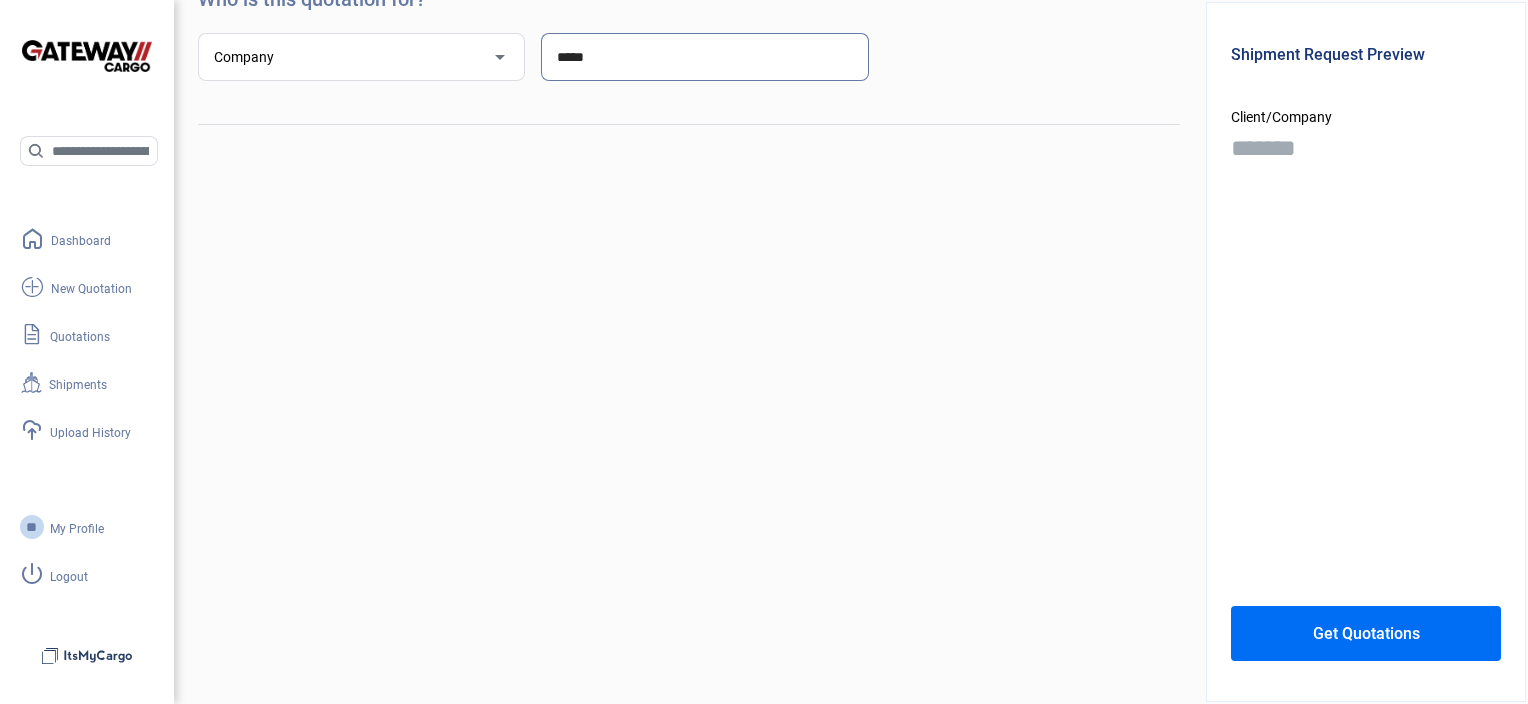 scroll, scrollTop: 0, scrollLeft: 0, axis: both 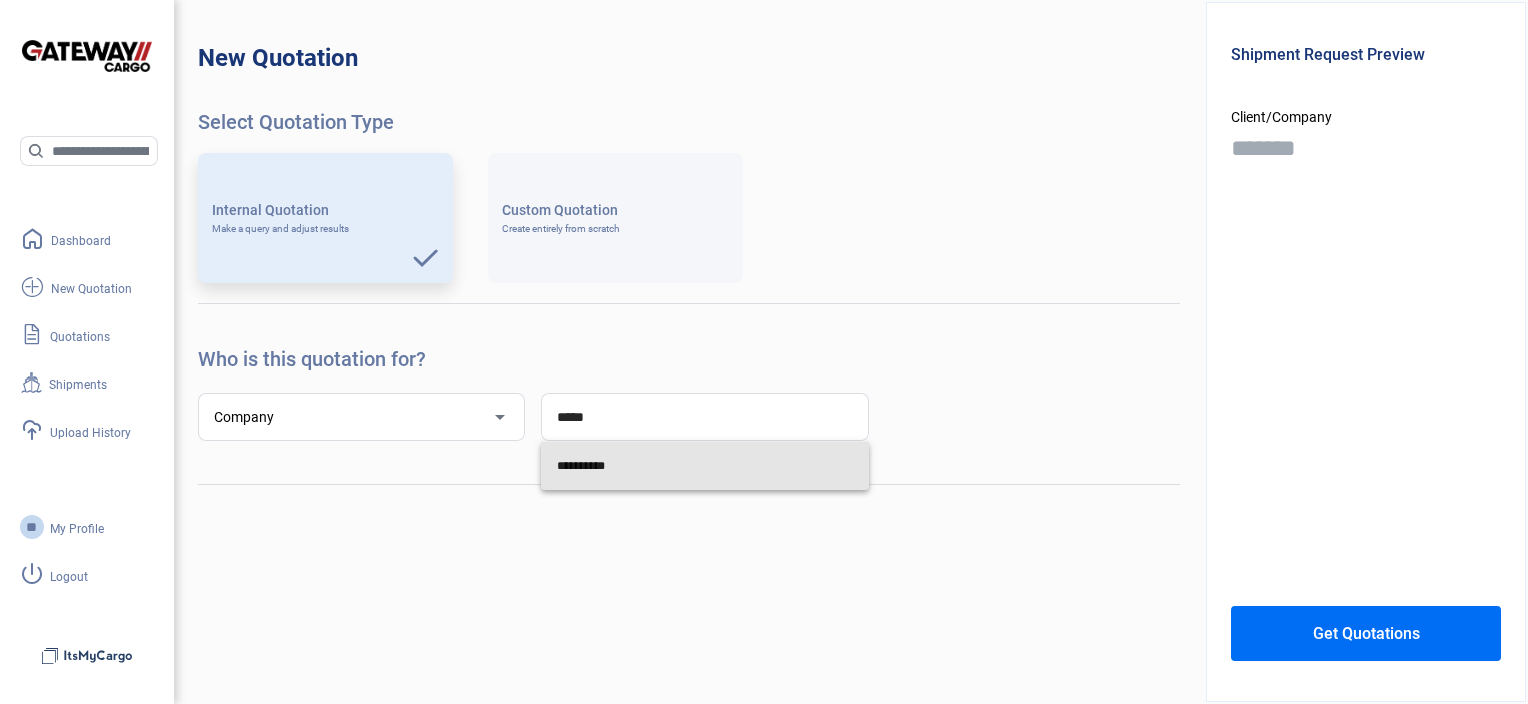 click on "**********" at bounding box center (704, 466) 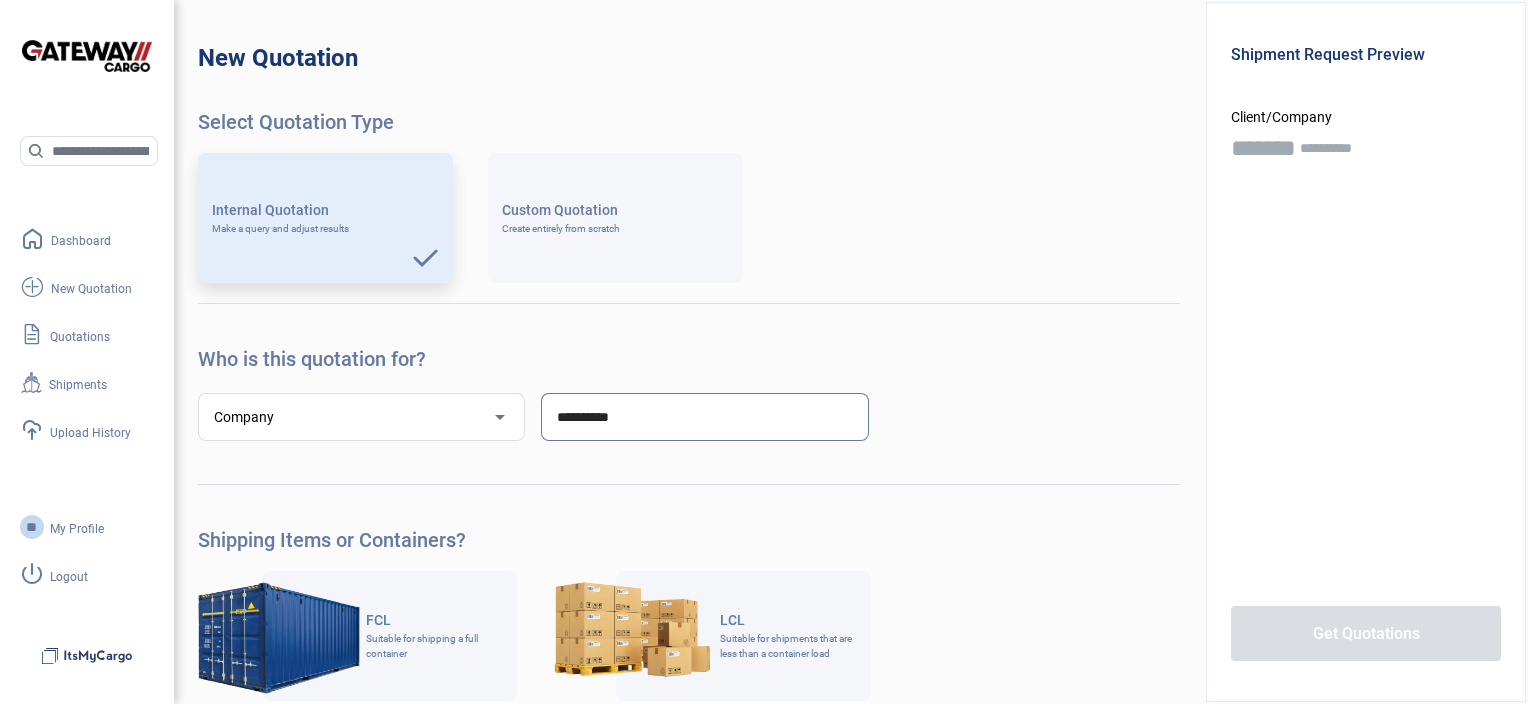 scroll, scrollTop: 500, scrollLeft: 0, axis: vertical 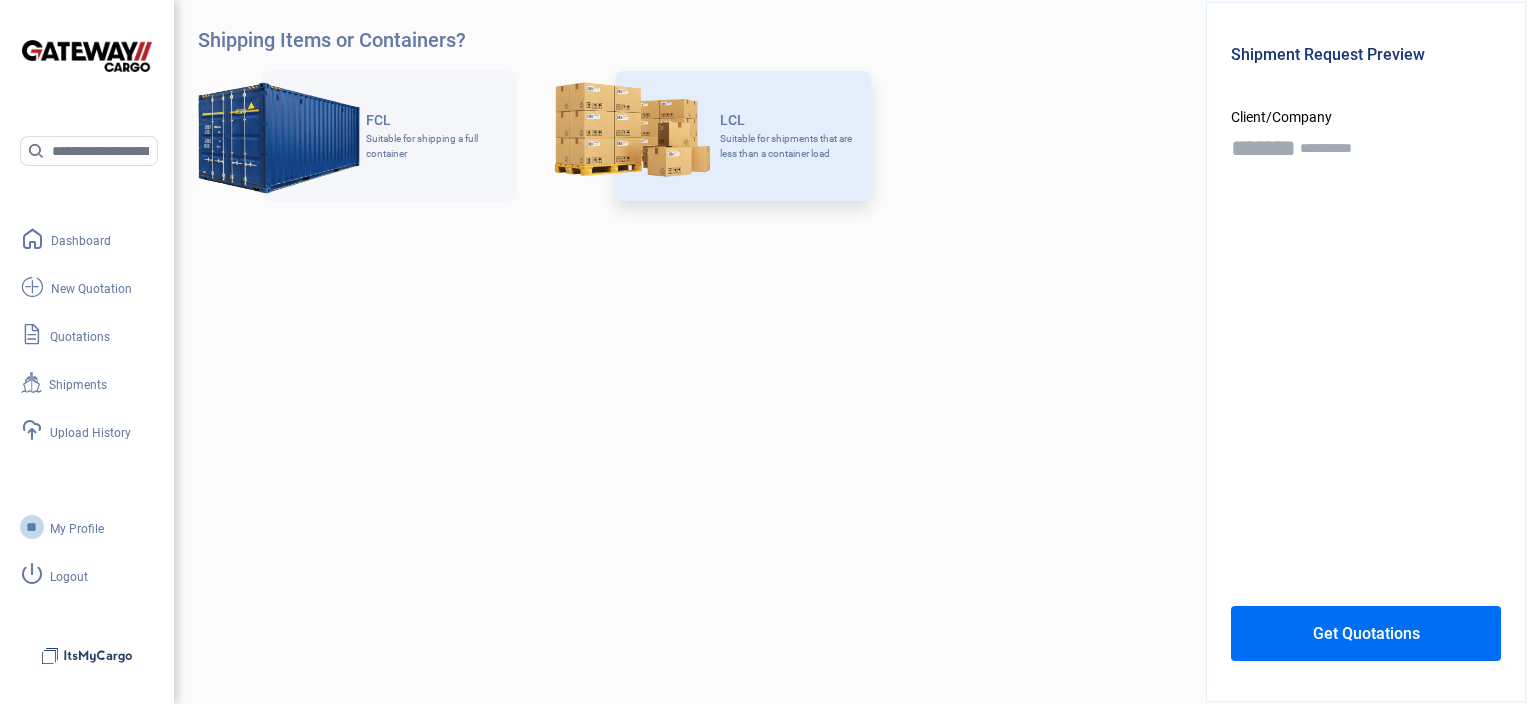 click on "LCL Suitable for shipments that are less than a container load check_mark" 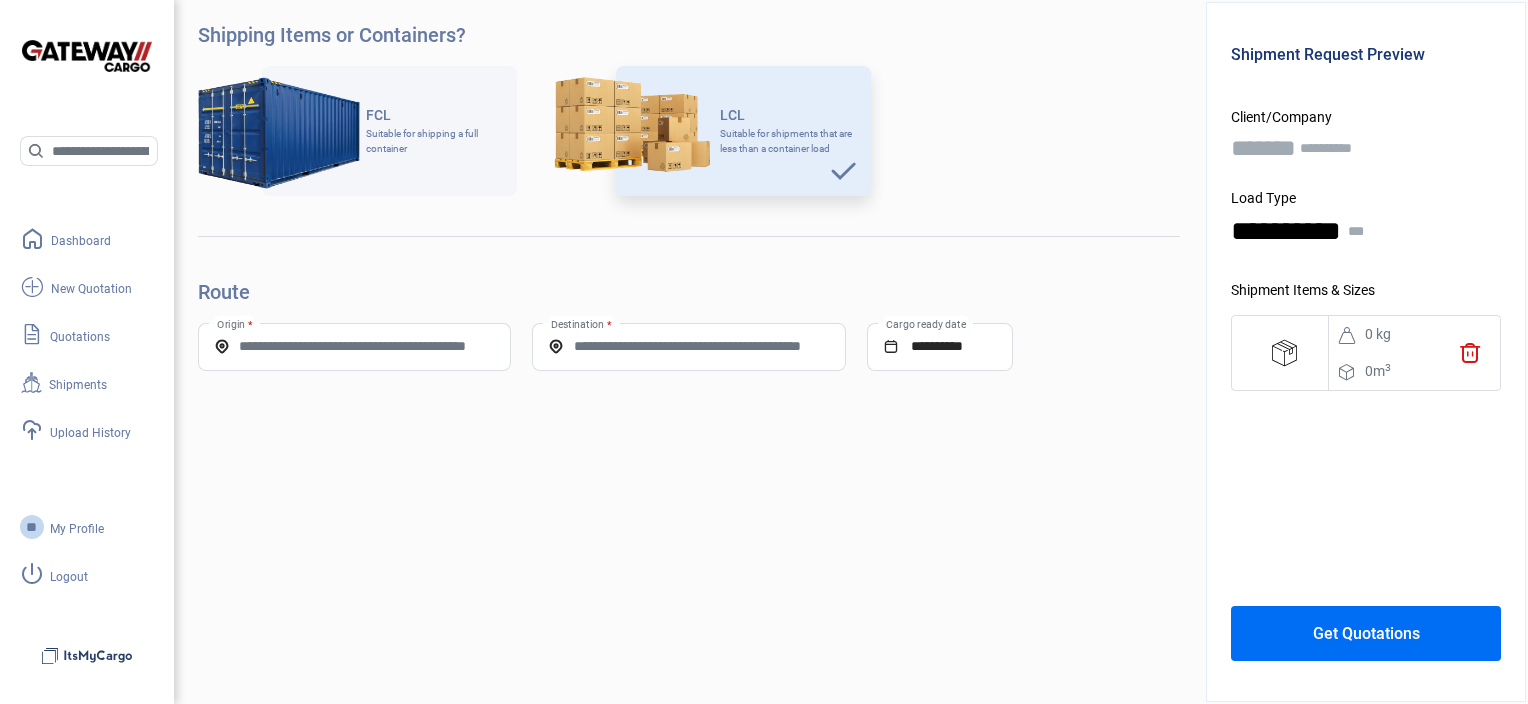 scroll, scrollTop: 509, scrollLeft: 0, axis: vertical 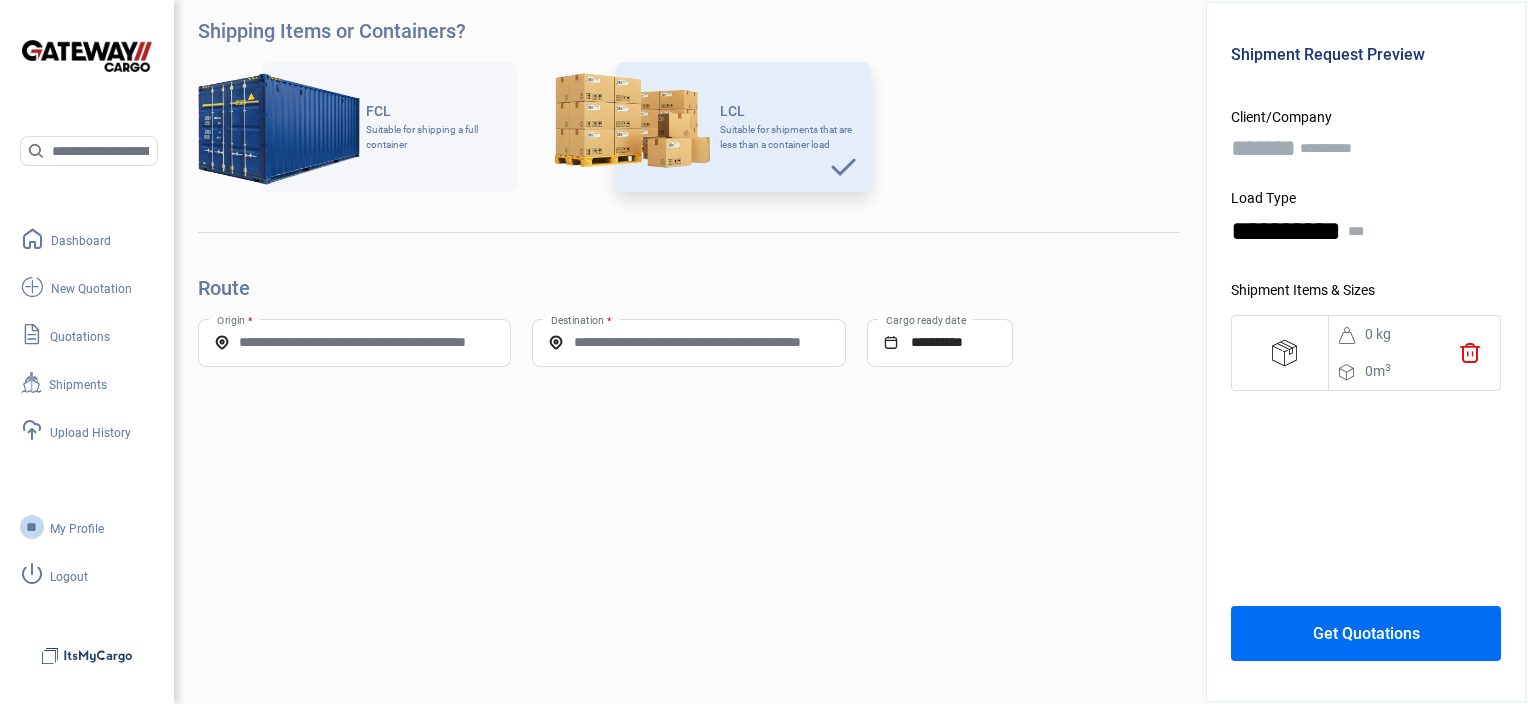 click on "Origin *" at bounding box center (354, 342) 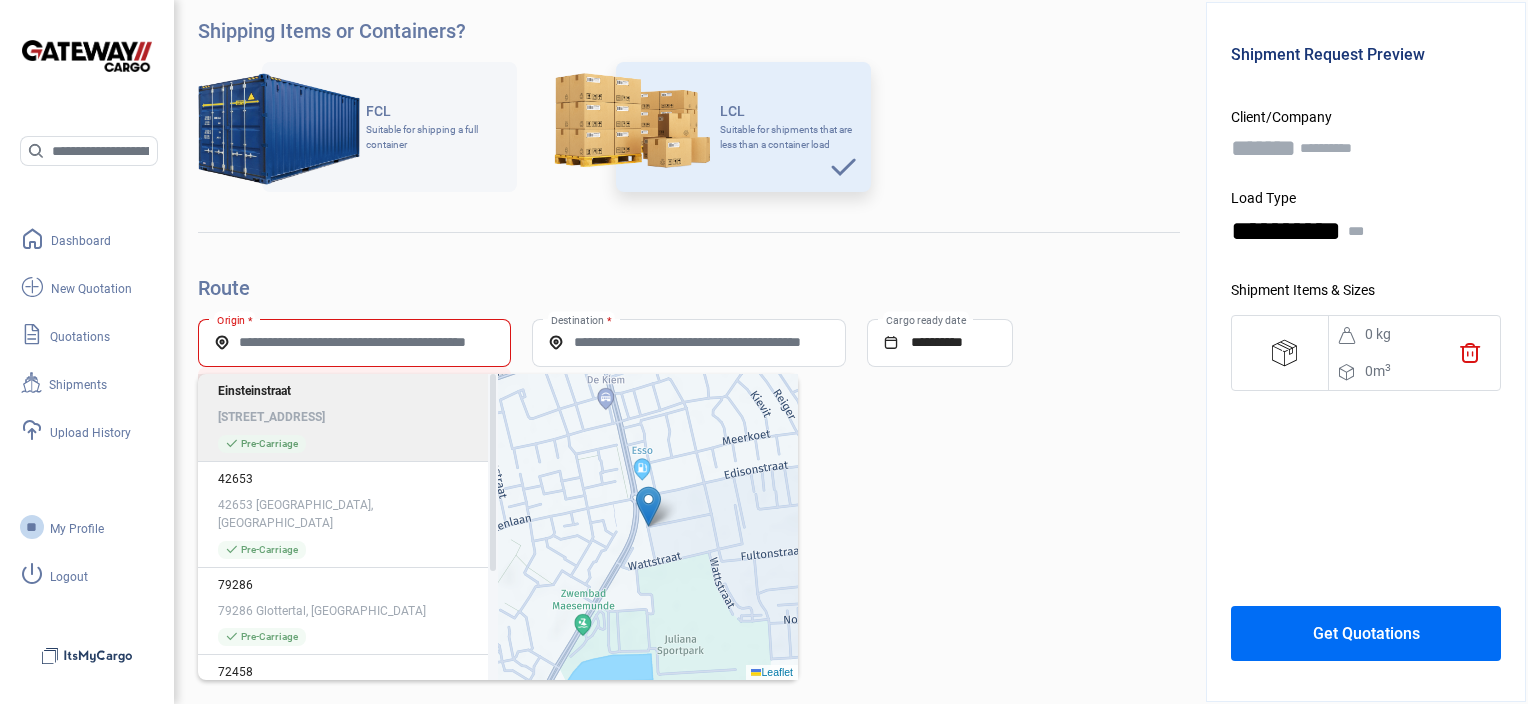 click on "Origin *" at bounding box center [354, 342] 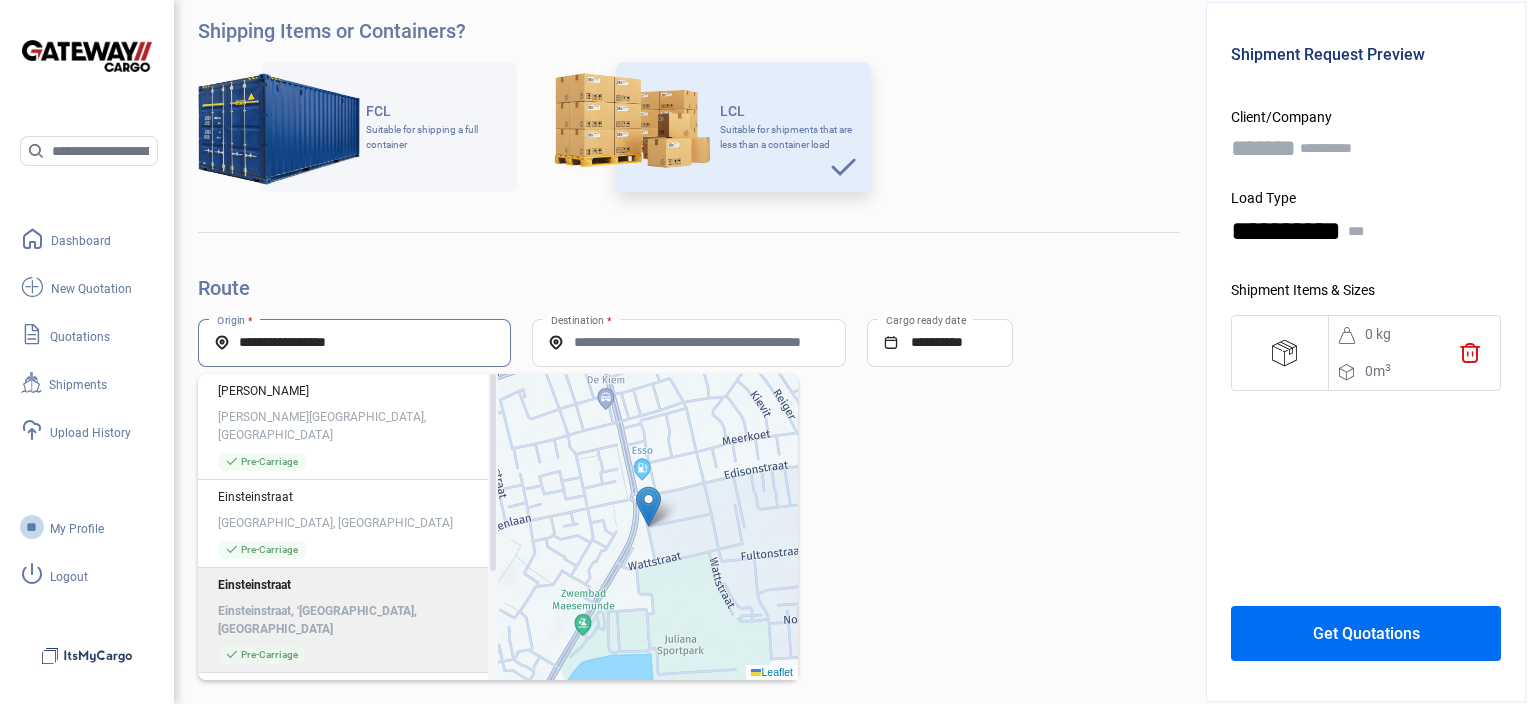 click on "Einsteinstraat Einsteinstraat, 's-Gravenzande, Netherlands" 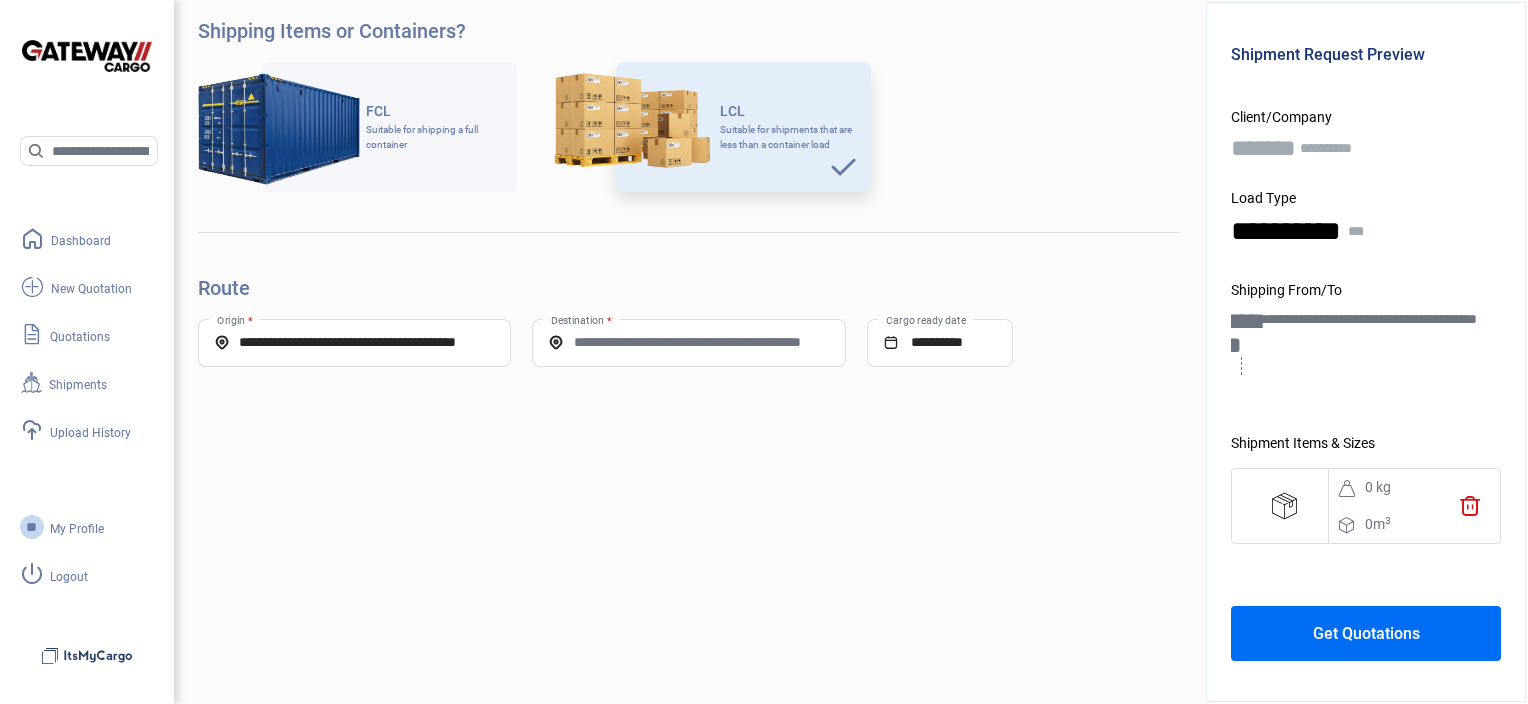 click on "Destination *" 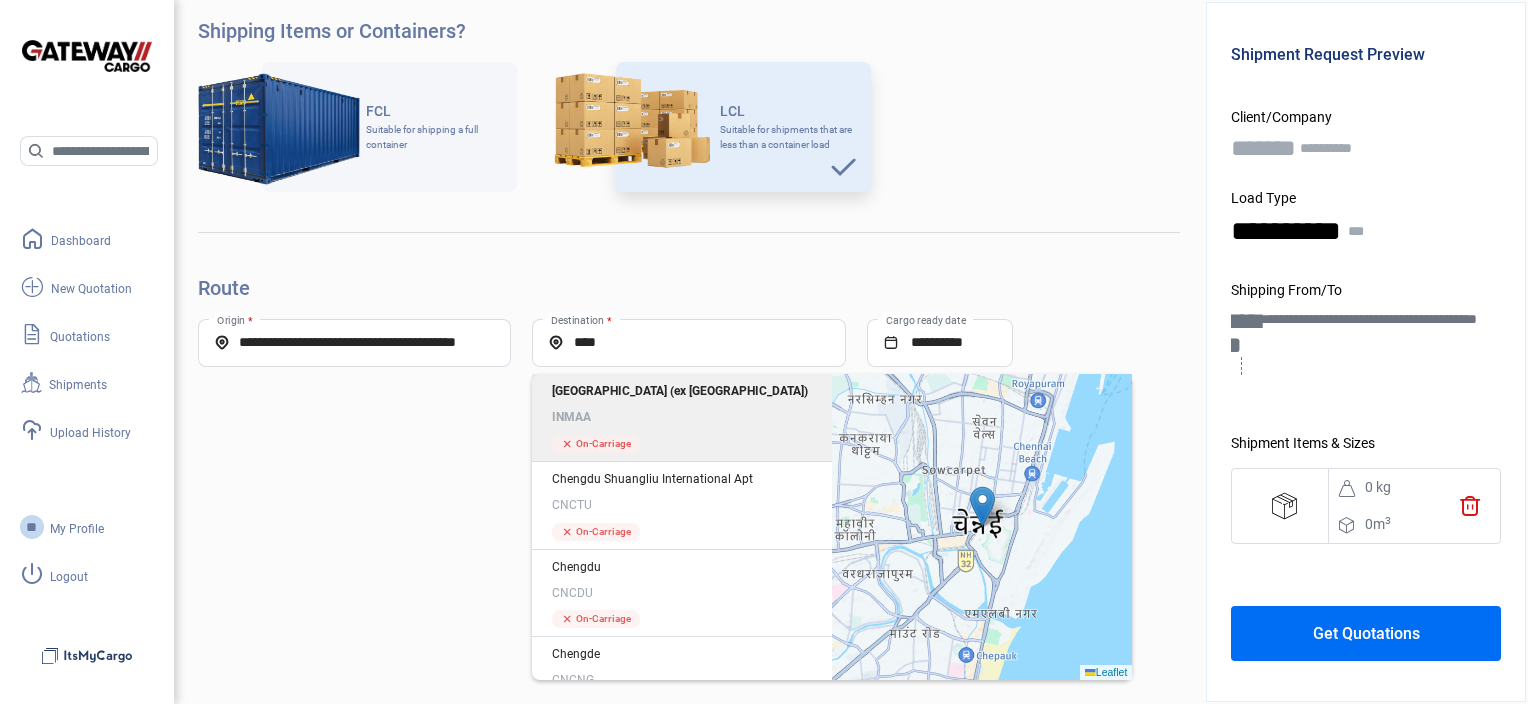 click on "[GEOGRAPHIC_DATA] (ex [GEOGRAPHIC_DATA]) INMAA cross  On-Carriage" 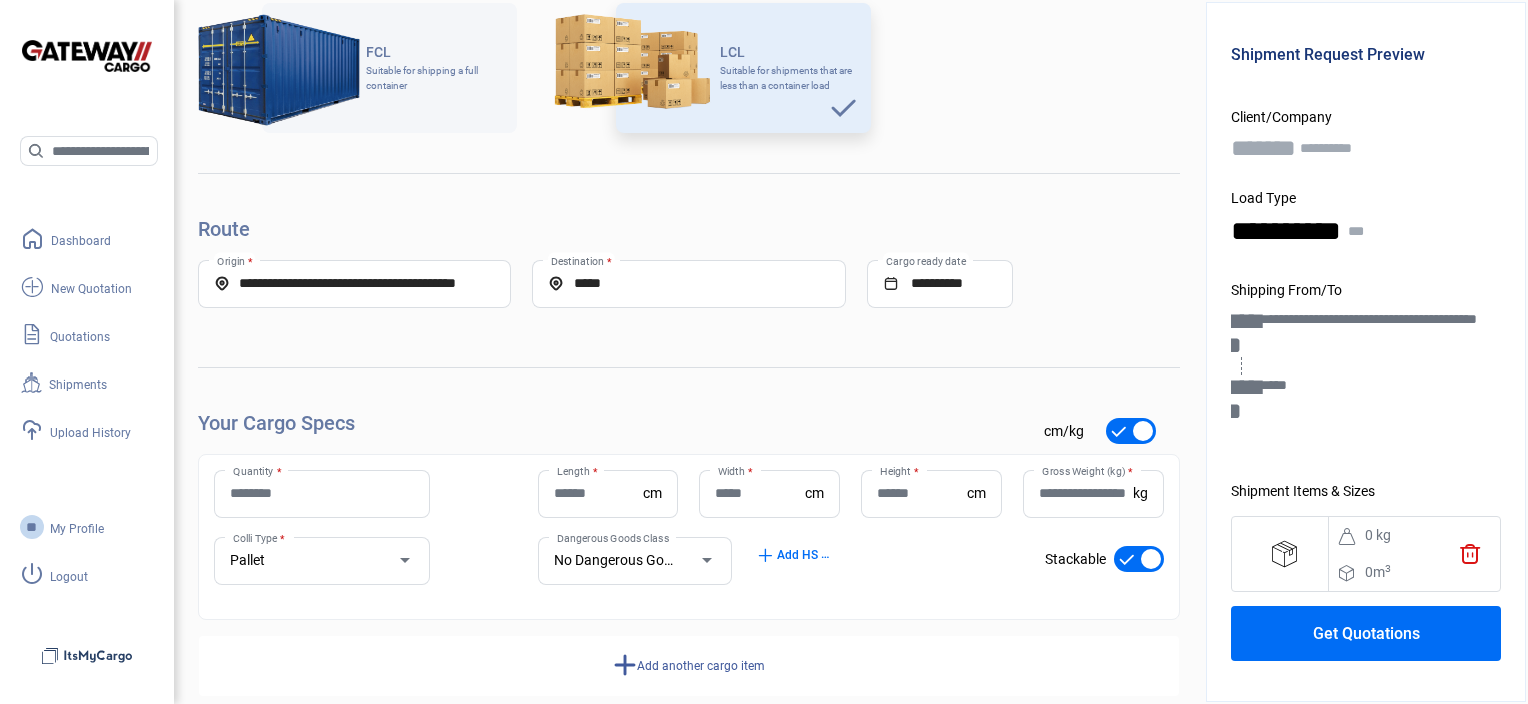 scroll, scrollTop: 600, scrollLeft: 0, axis: vertical 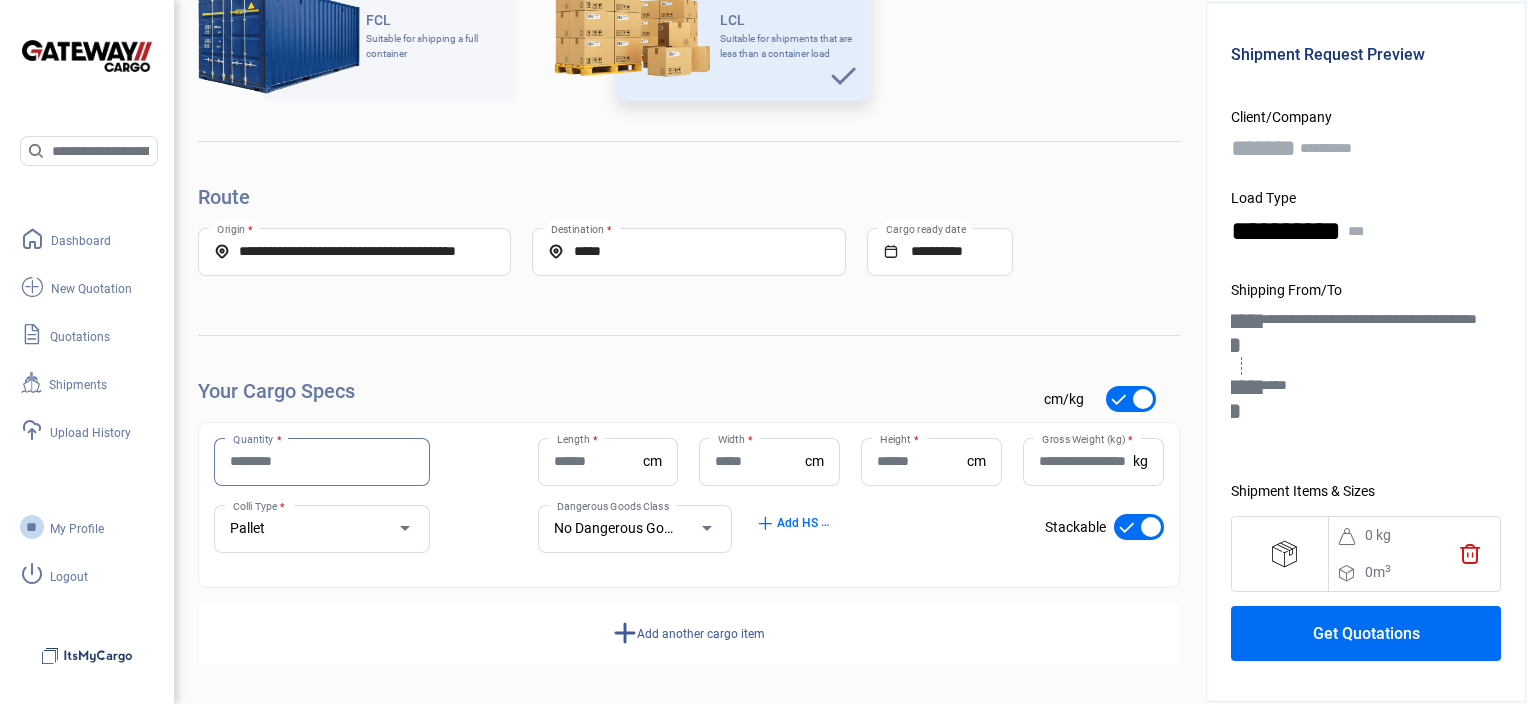 click on "Quantity *" at bounding box center [322, 461] 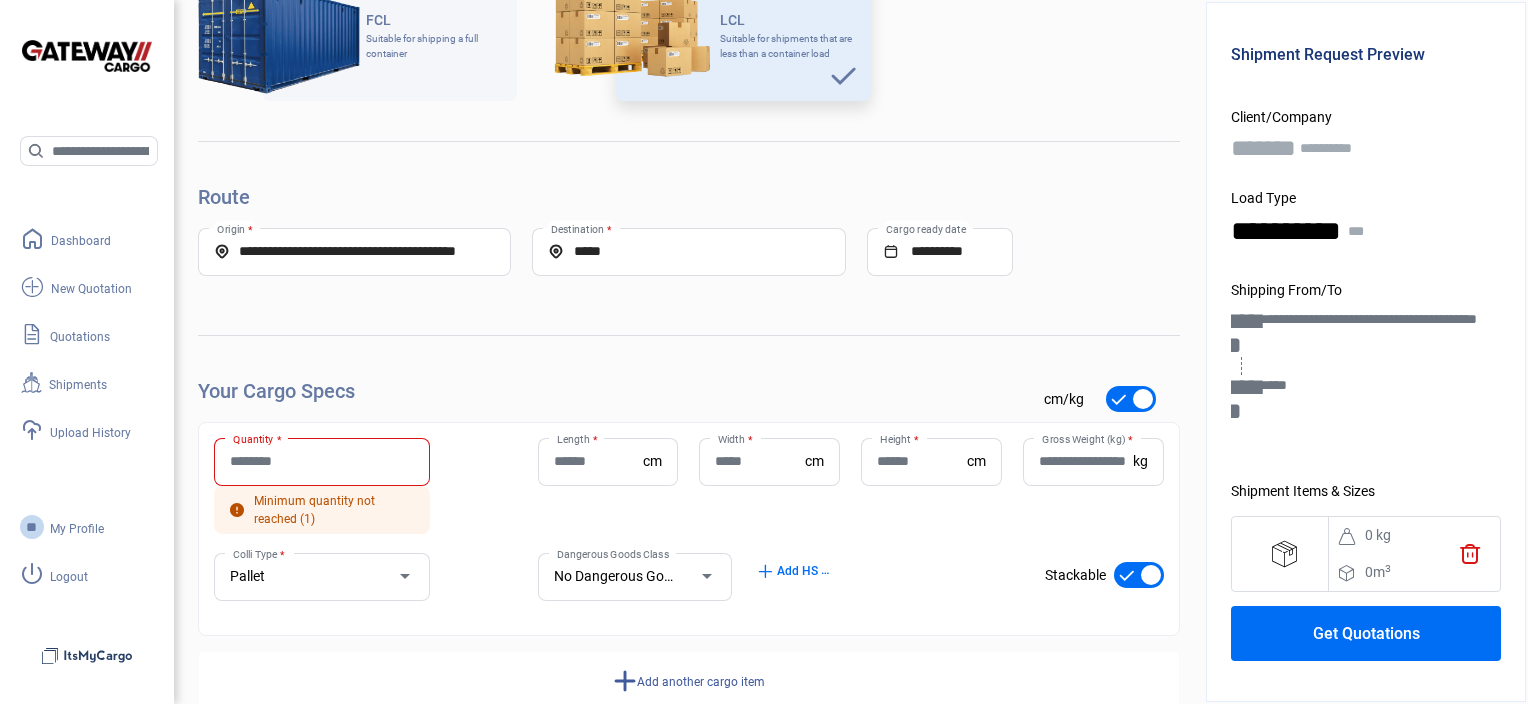 click on "Quantity *  Minimum quantity not reached (1)" 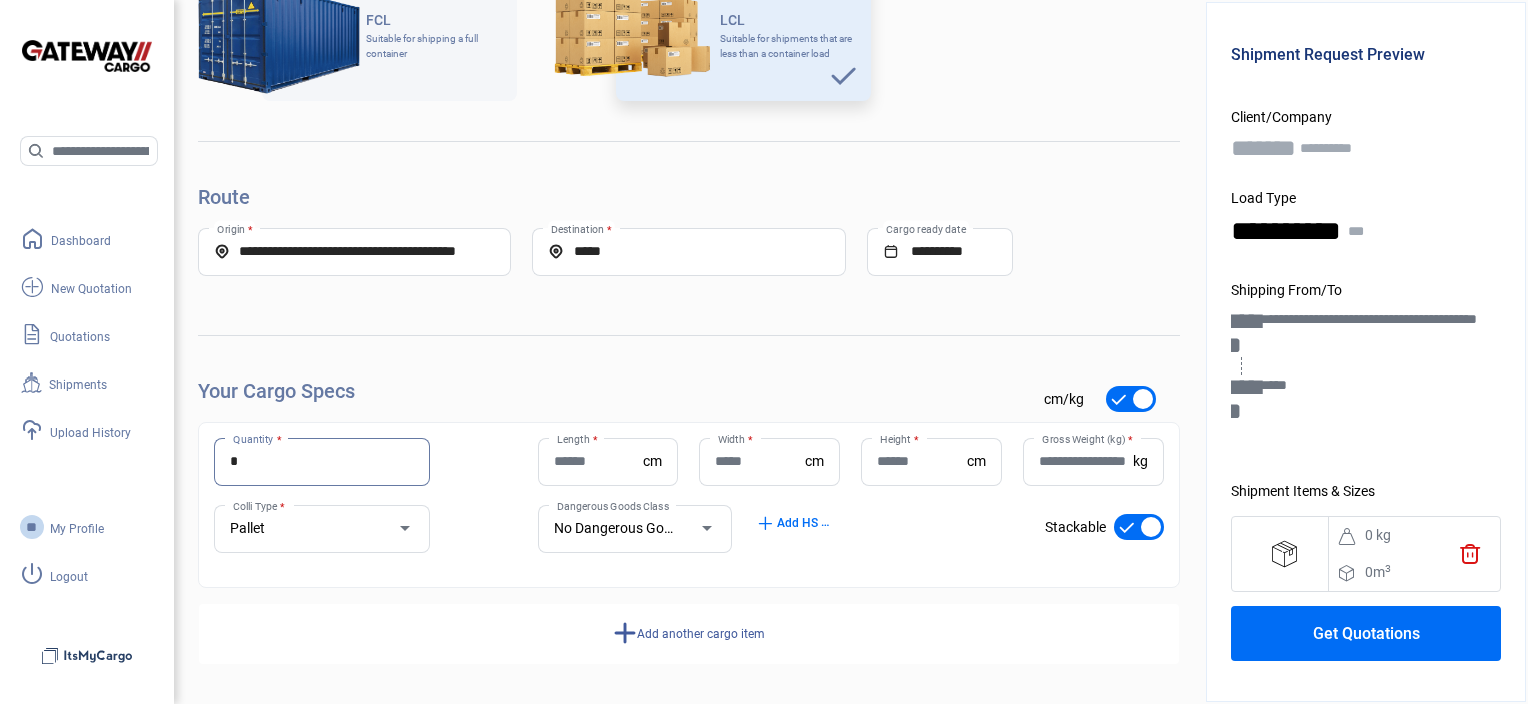 type on "*" 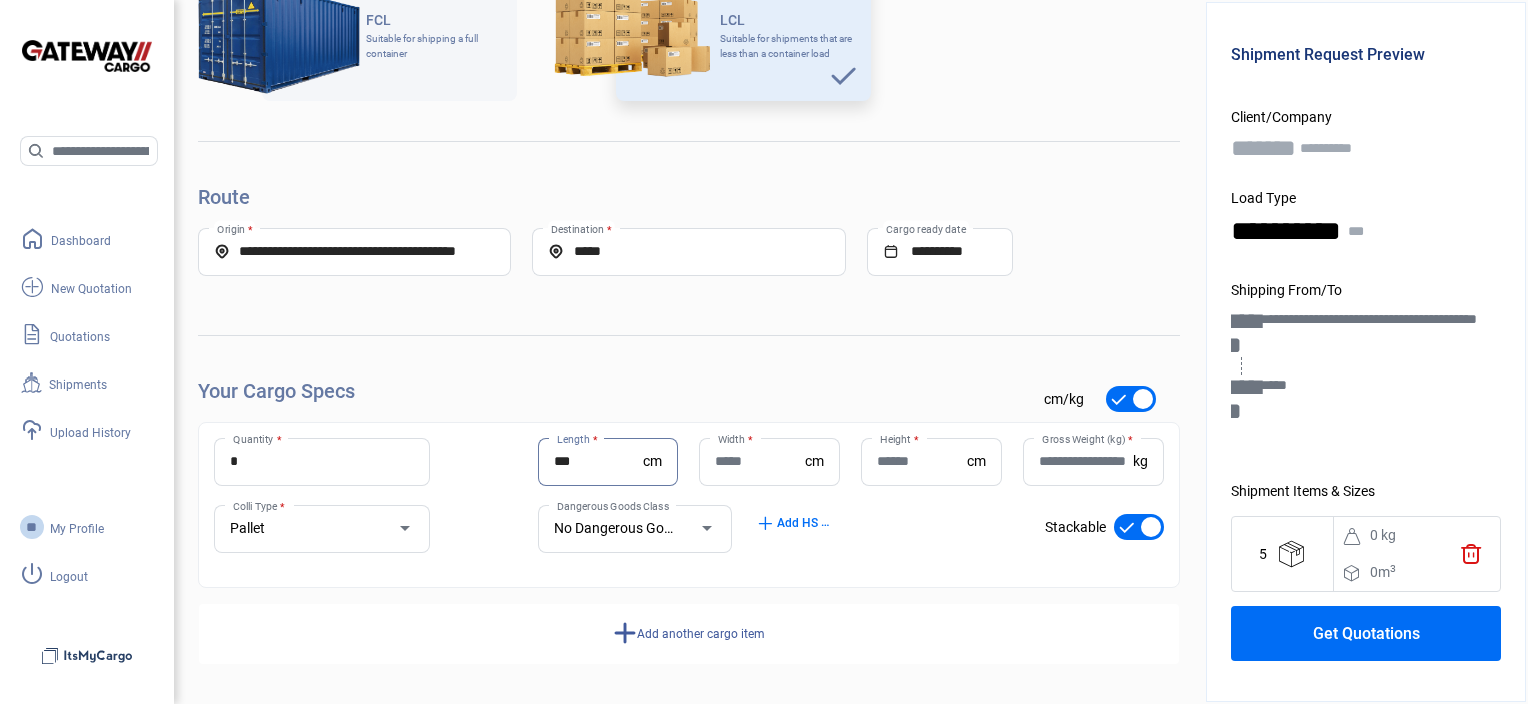 type on "***" 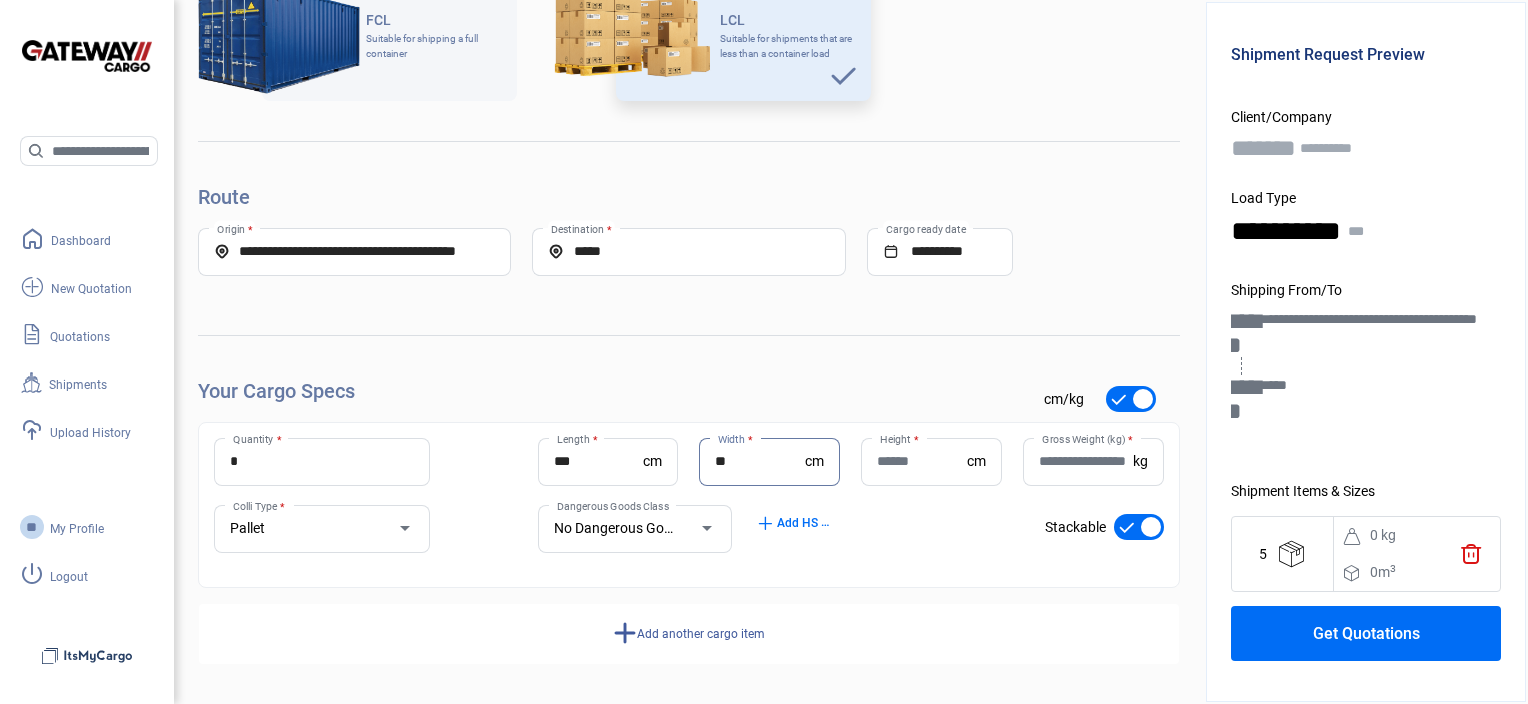type on "**" 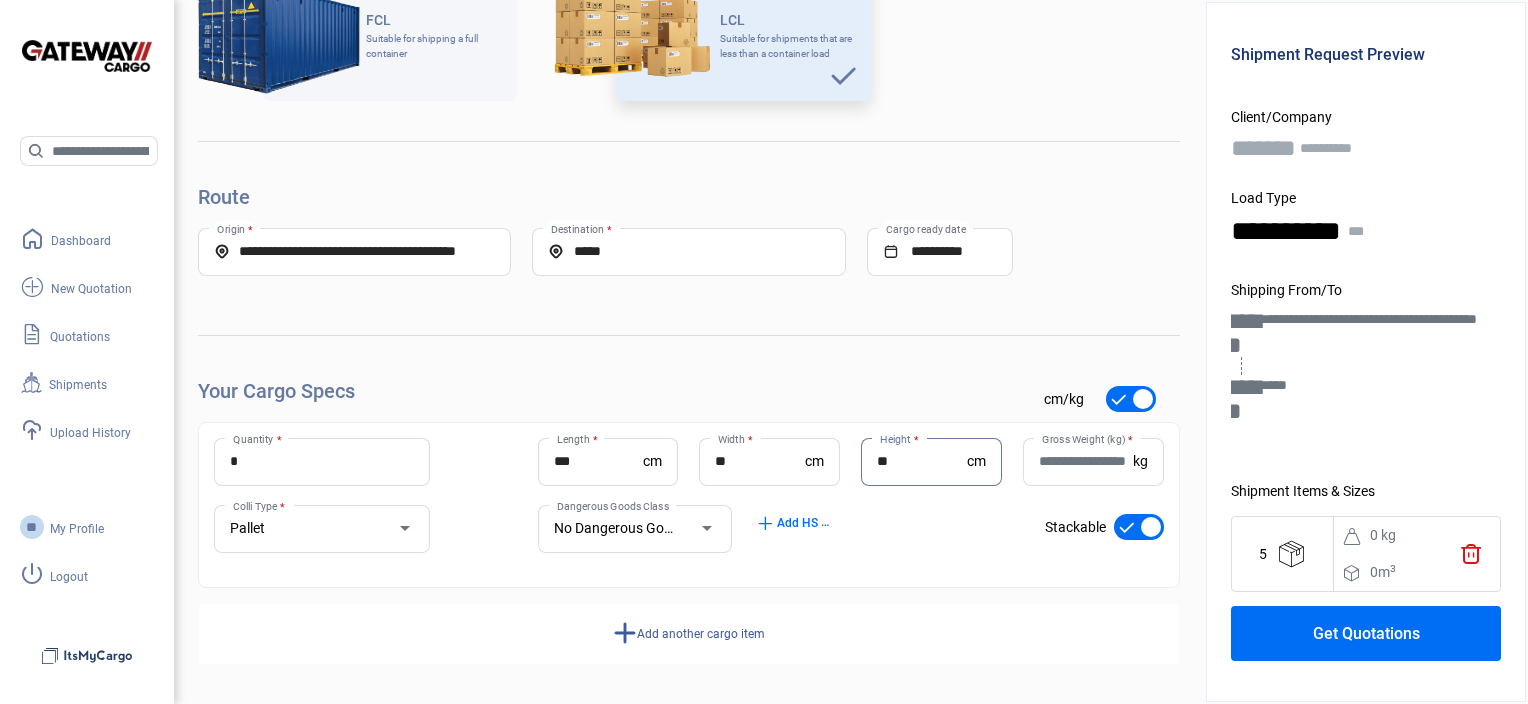 type on "**" 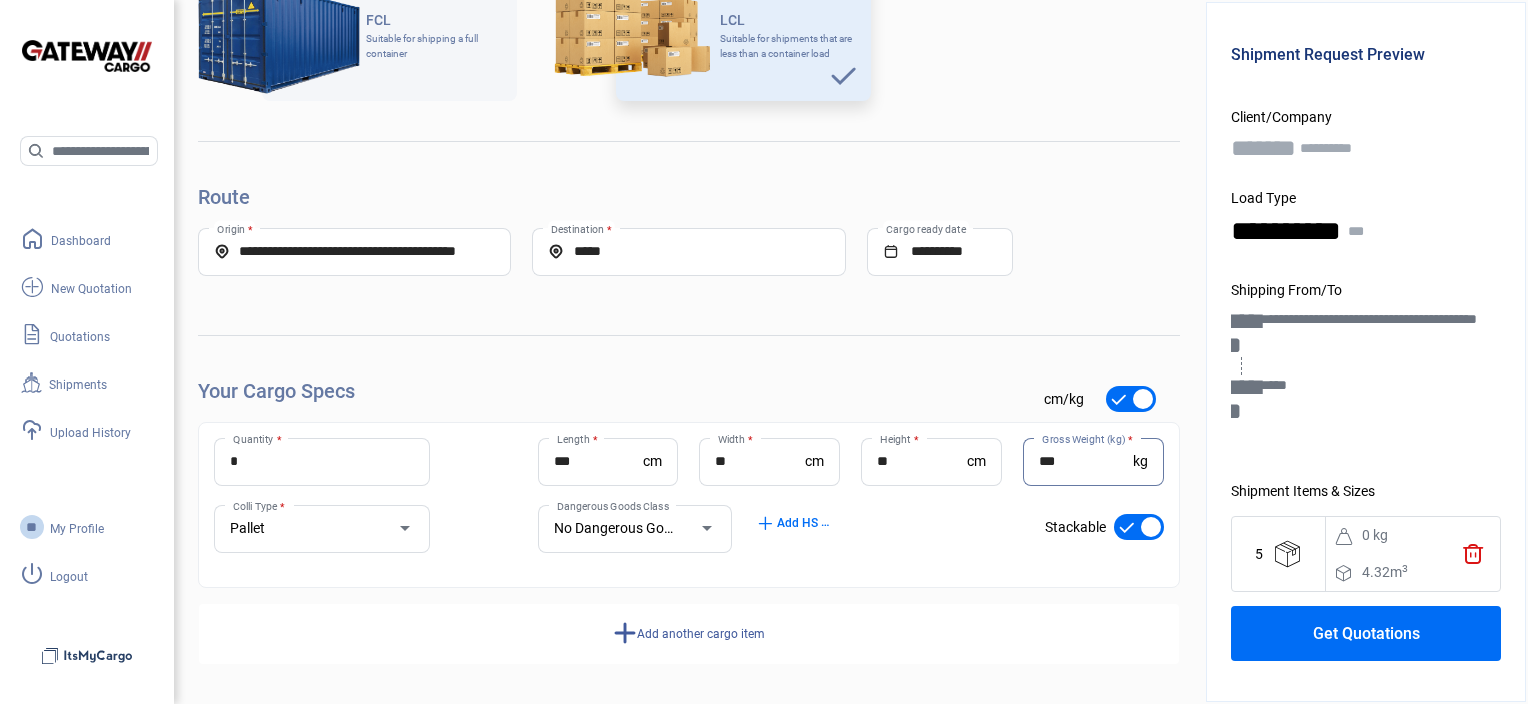 type on "***" 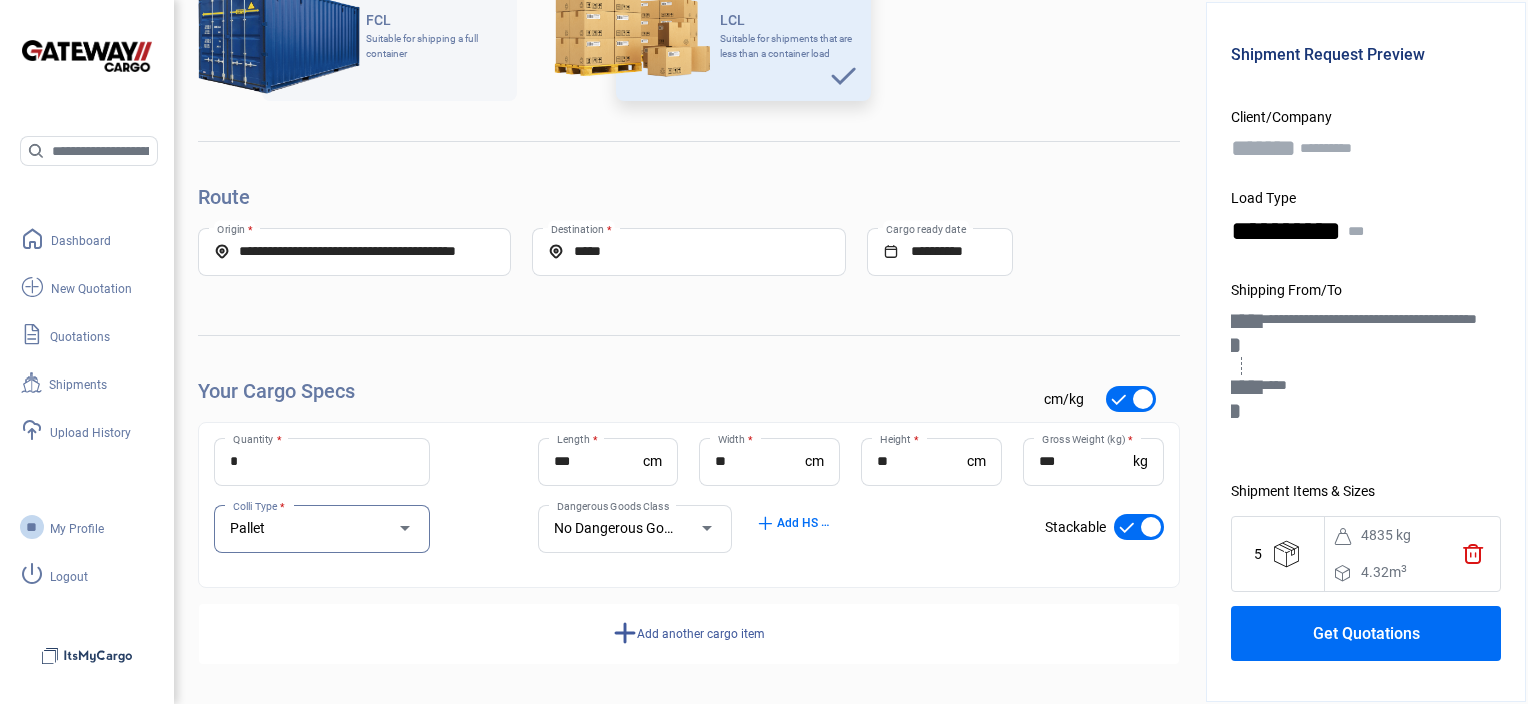 click on "add  Add another cargo item" 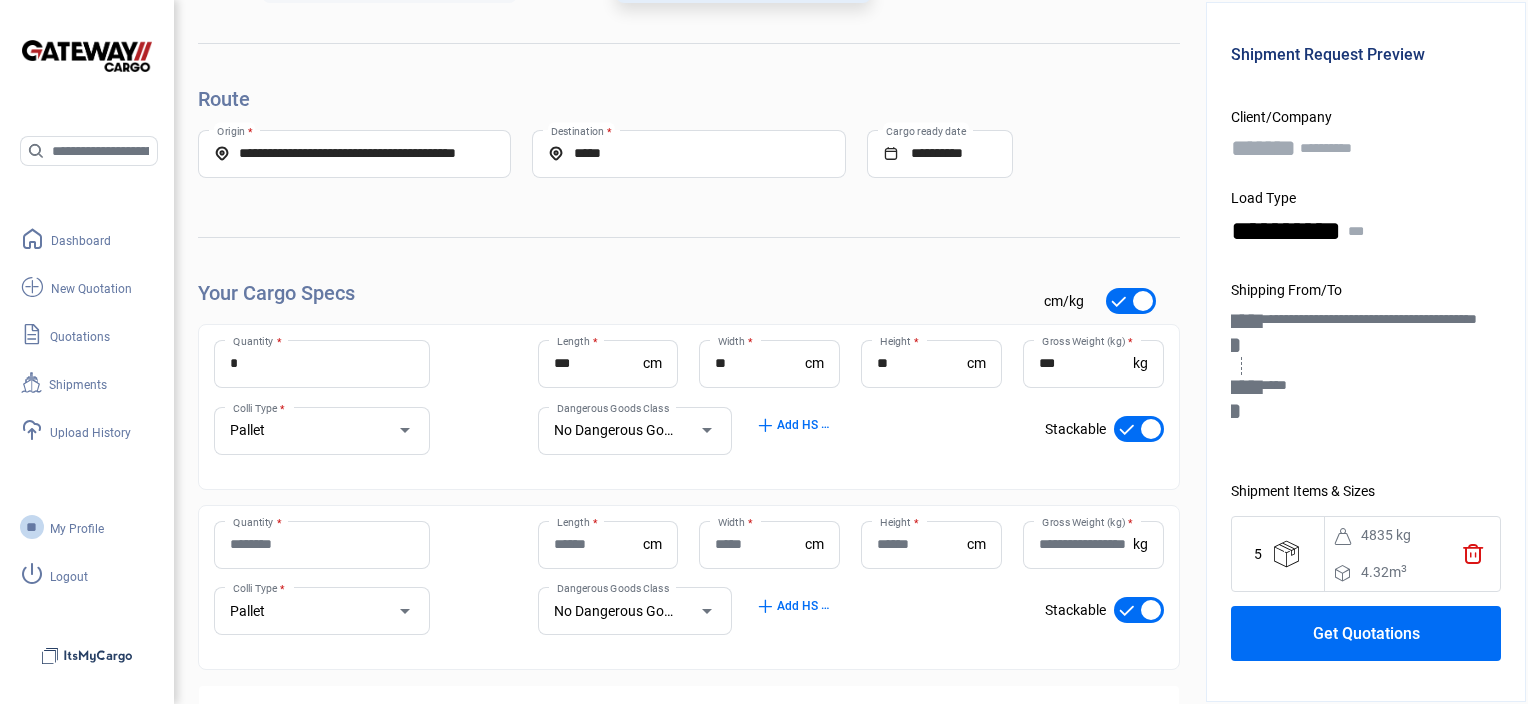 scroll, scrollTop: 780, scrollLeft: 0, axis: vertical 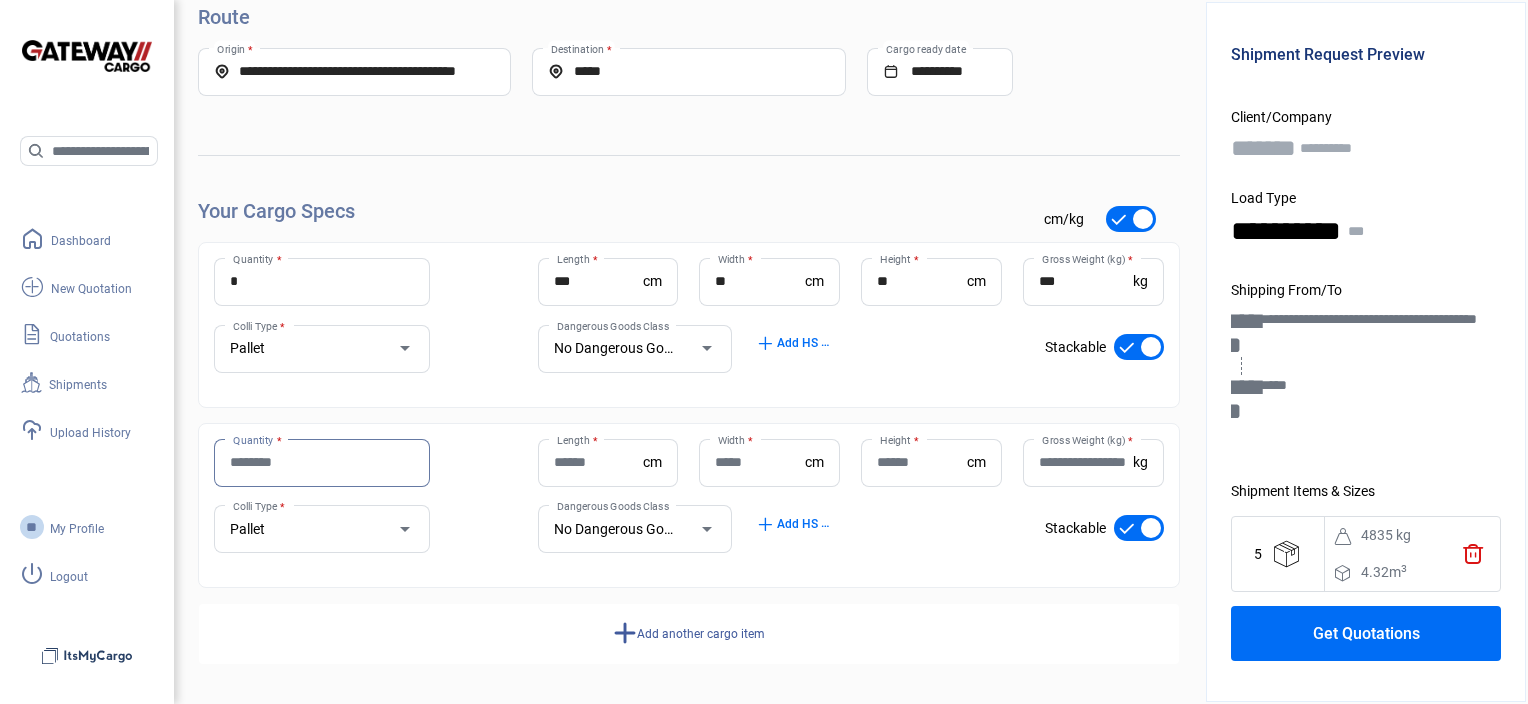 click on "Quantity *" at bounding box center [322, 462] 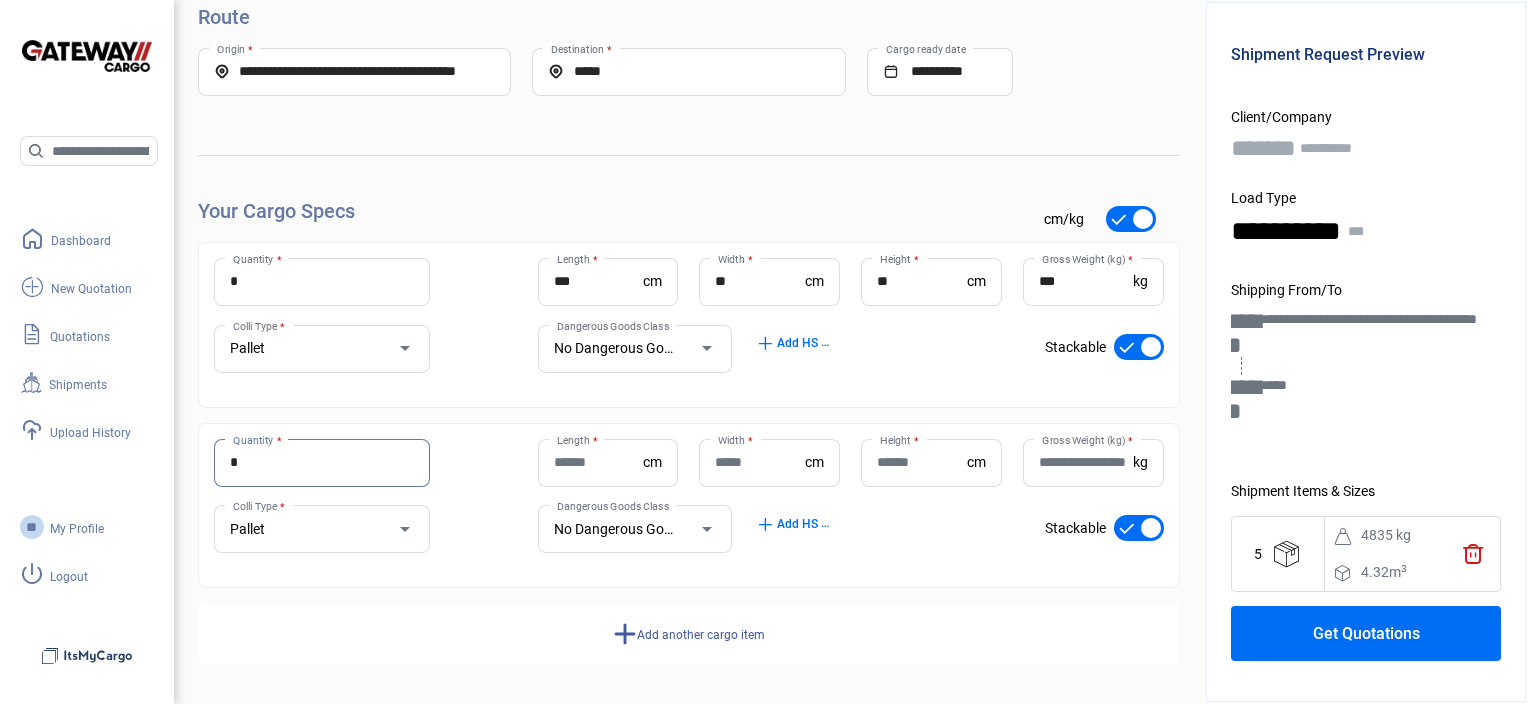 type on "*" 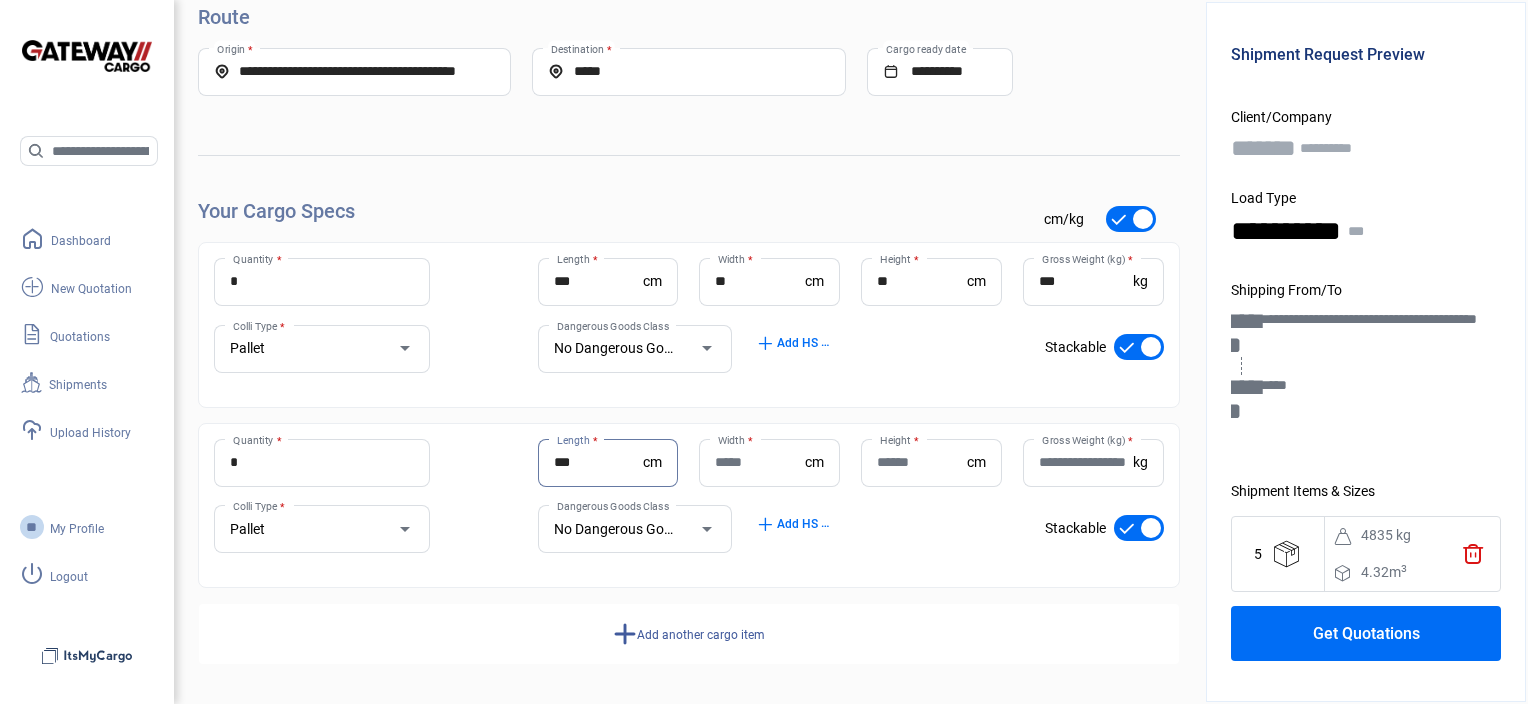 type on "***" 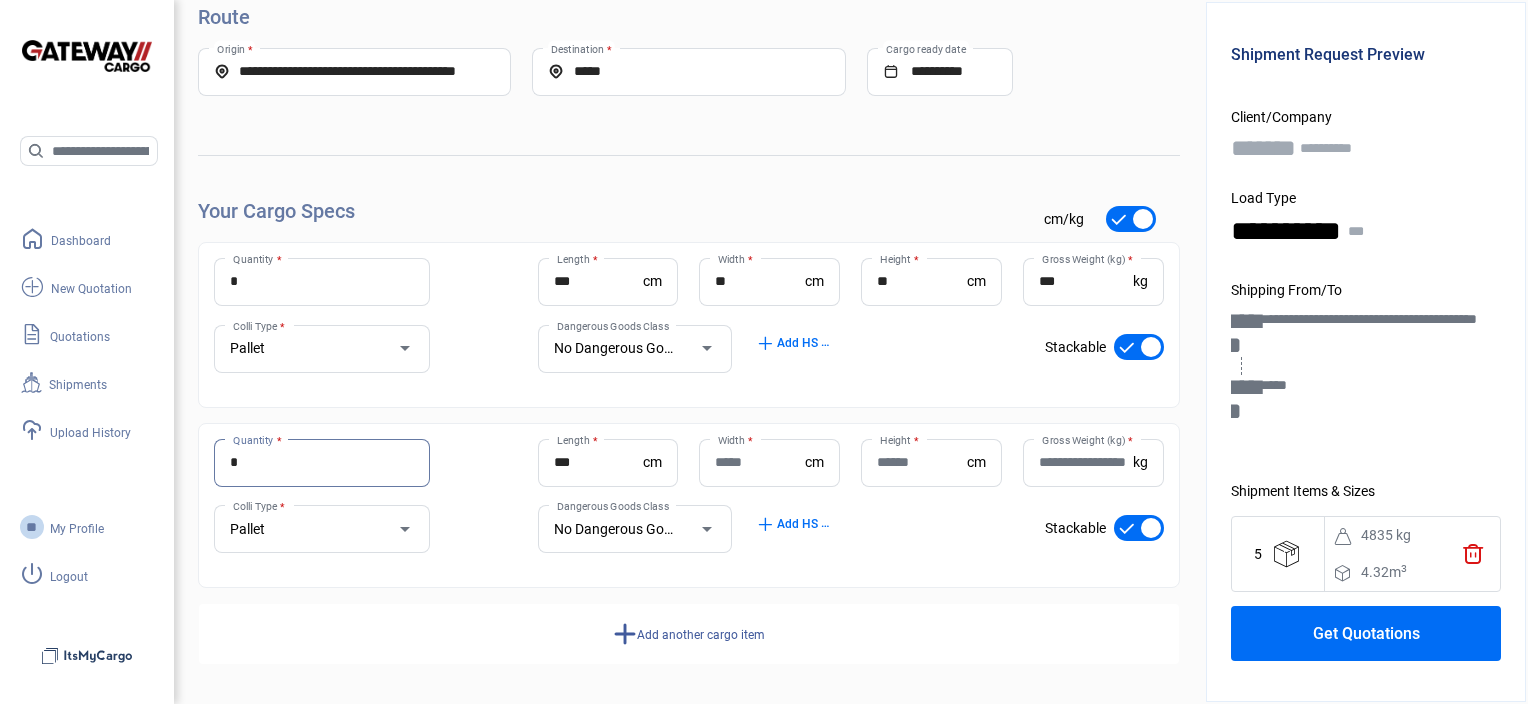 drag, startPoint x: 334, startPoint y: 468, endPoint x: 222, endPoint y: 456, distance: 112.64102 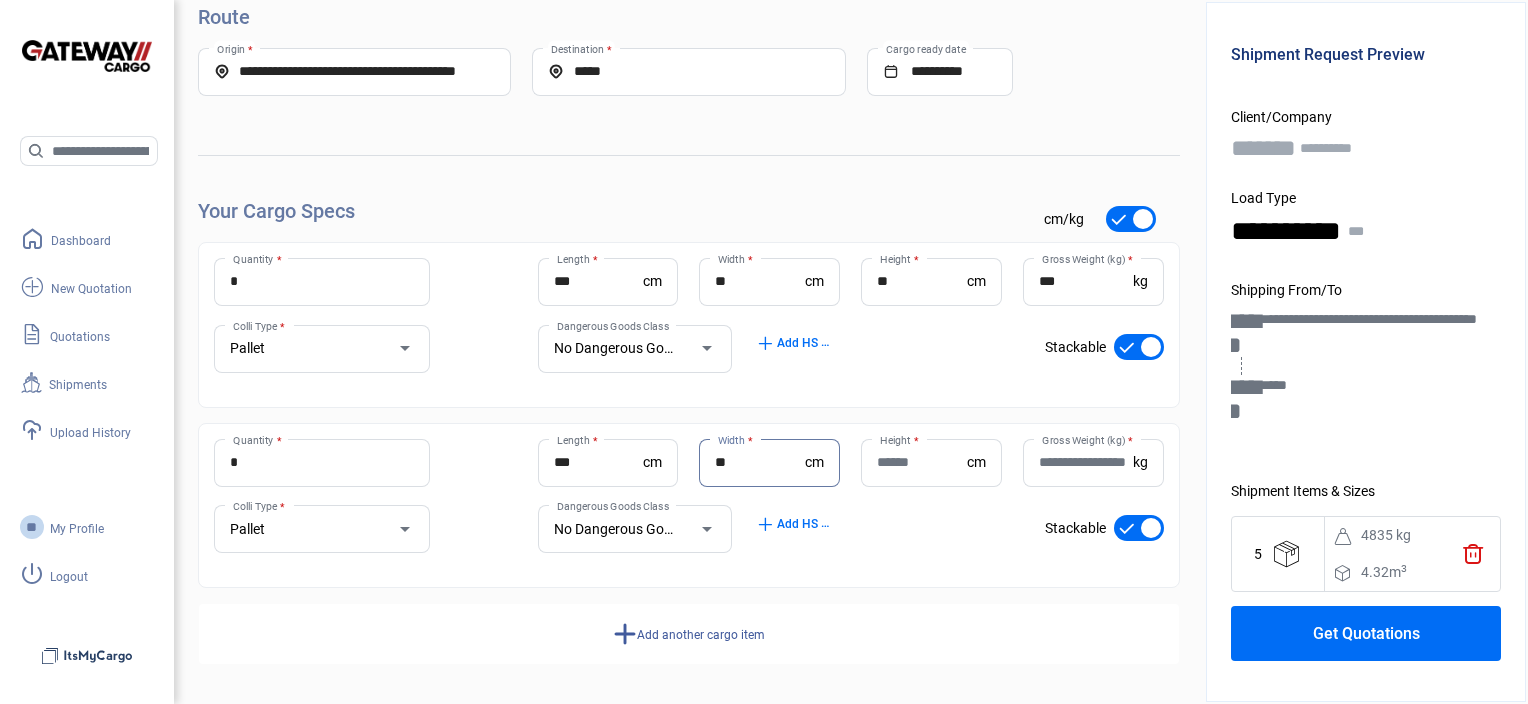 type on "**" 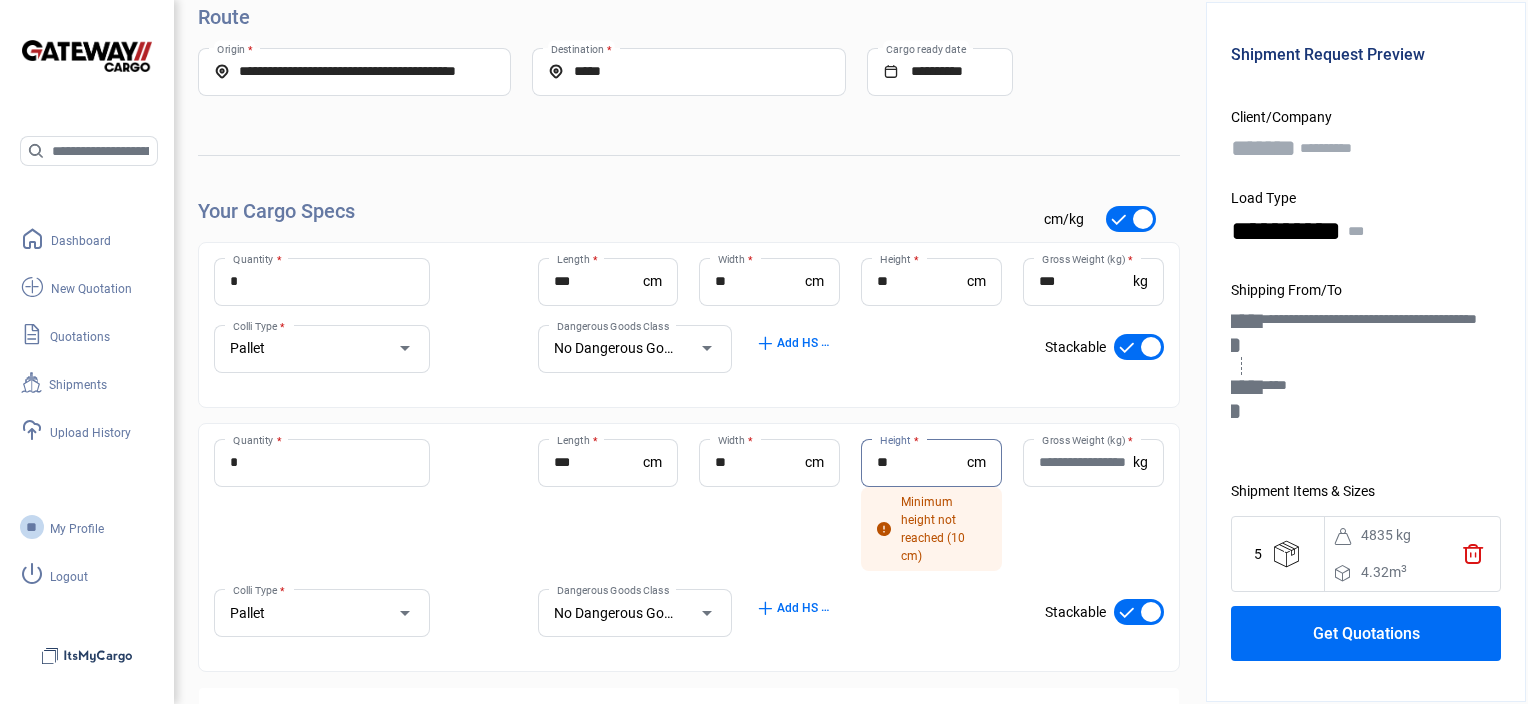 type on "**" 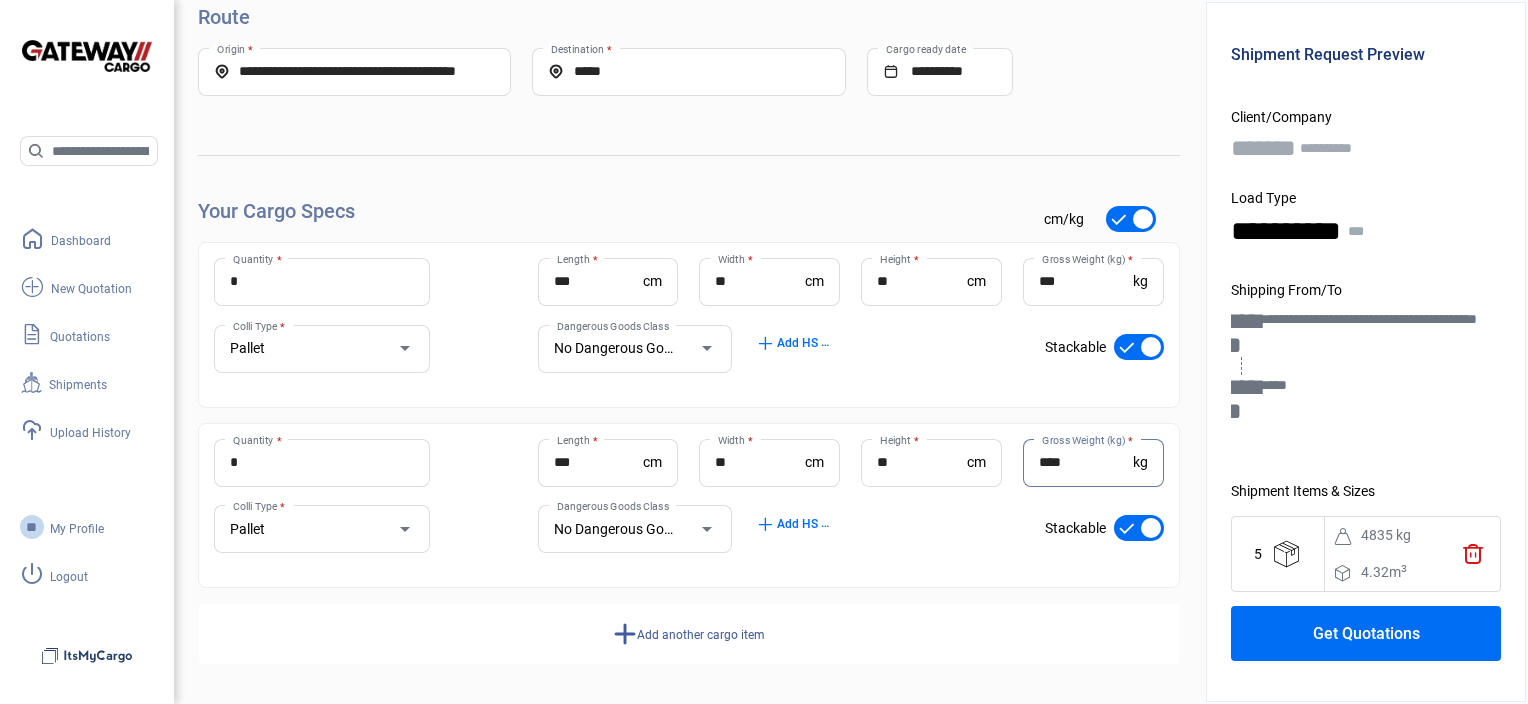type on "****" 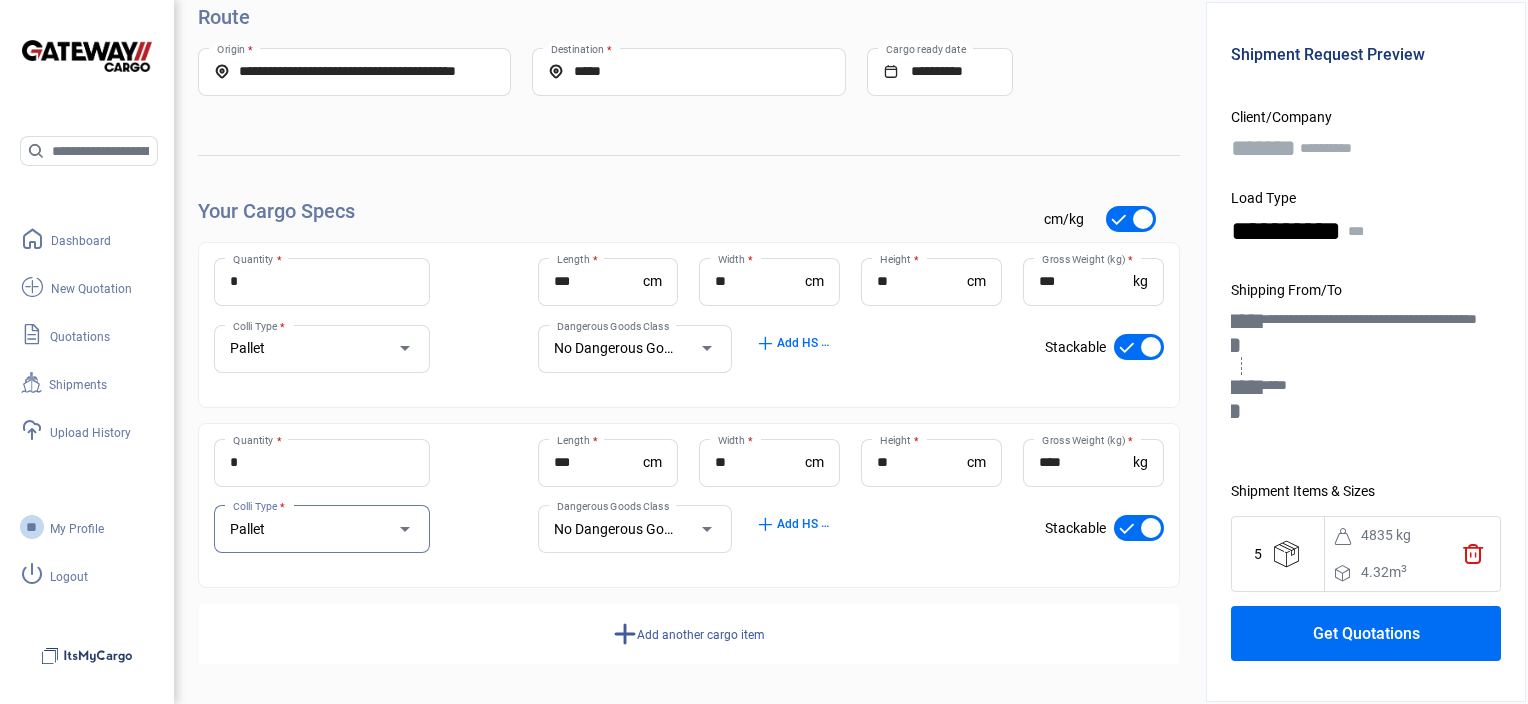 click on "add  Add another cargo item" 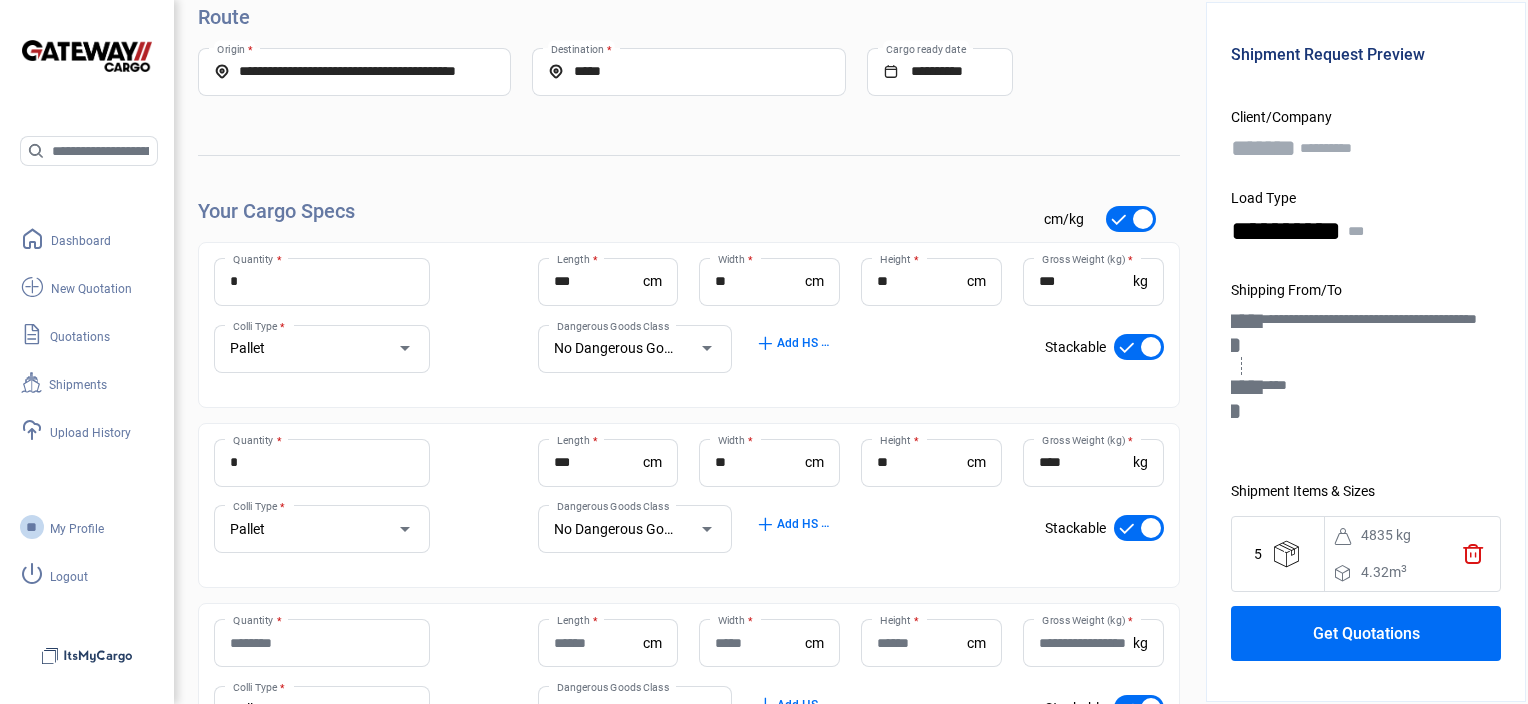 scroll, scrollTop: 960, scrollLeft: 0, axis: vertical 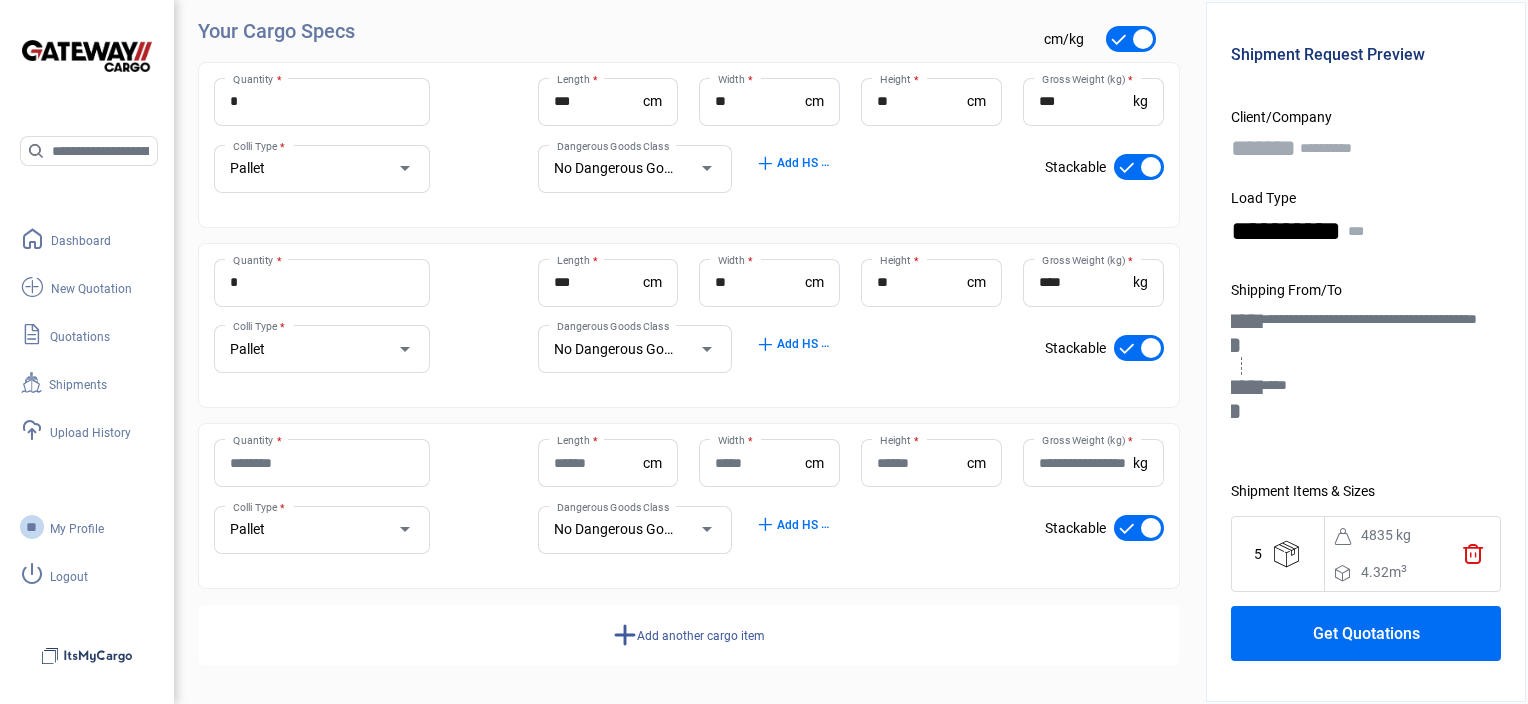 click on "Quantity *" 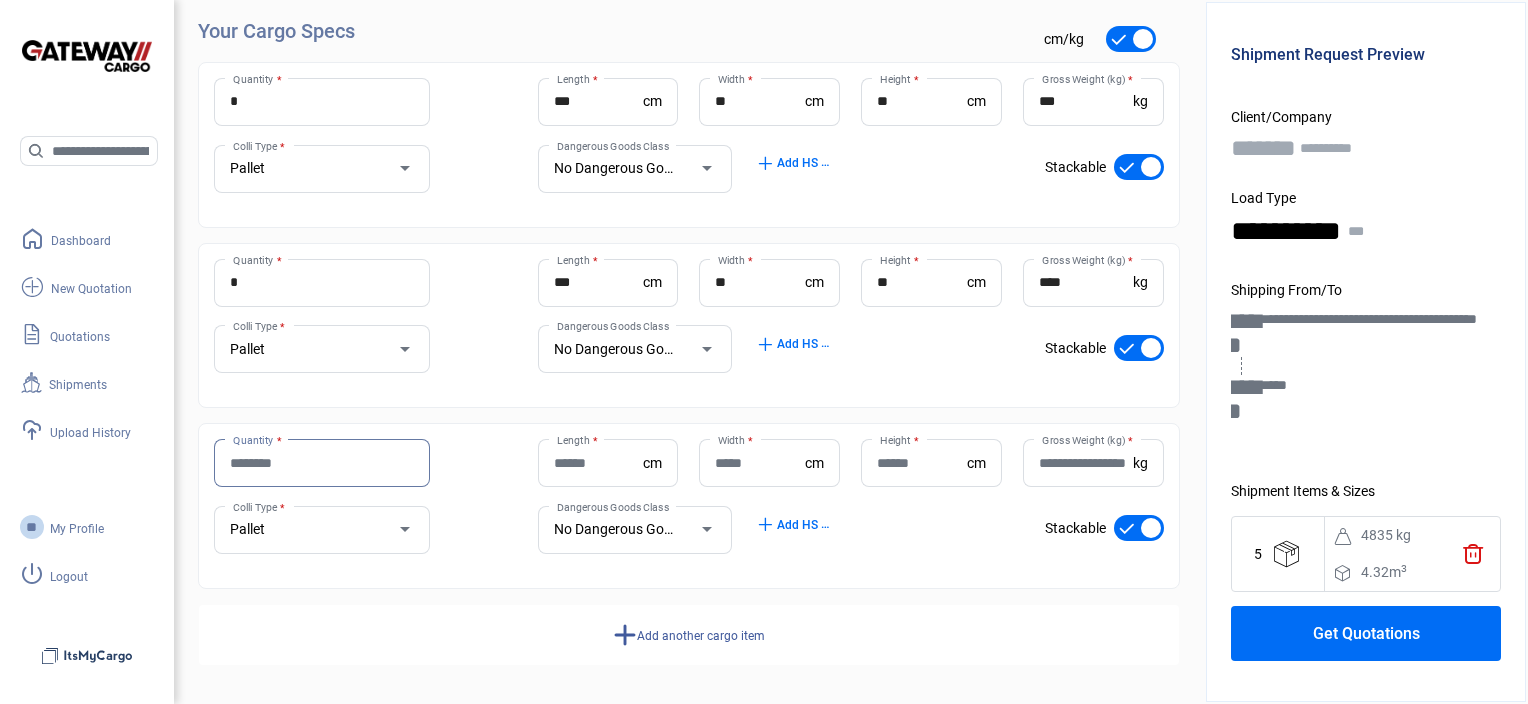 click on "Quantity *" at bounding box center [322, 463] 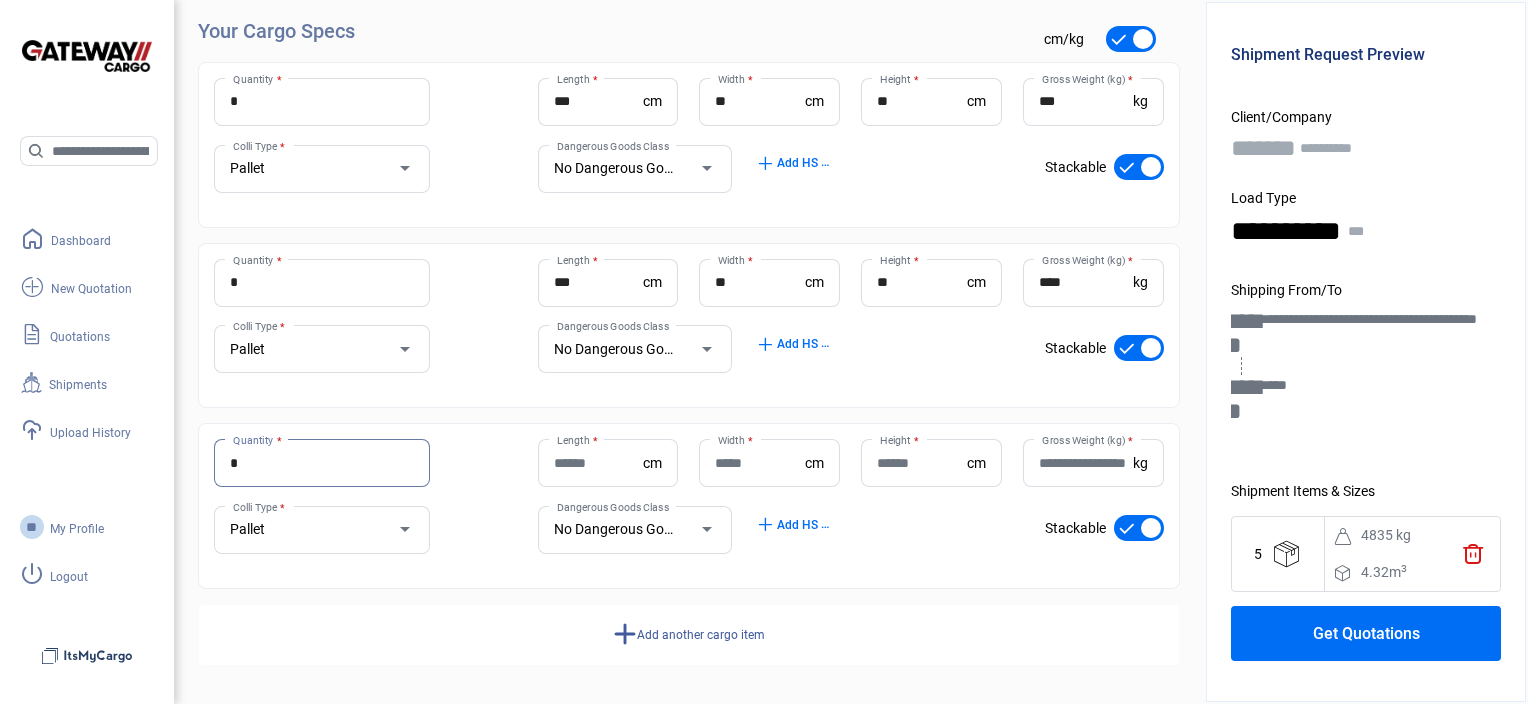 type on "*" 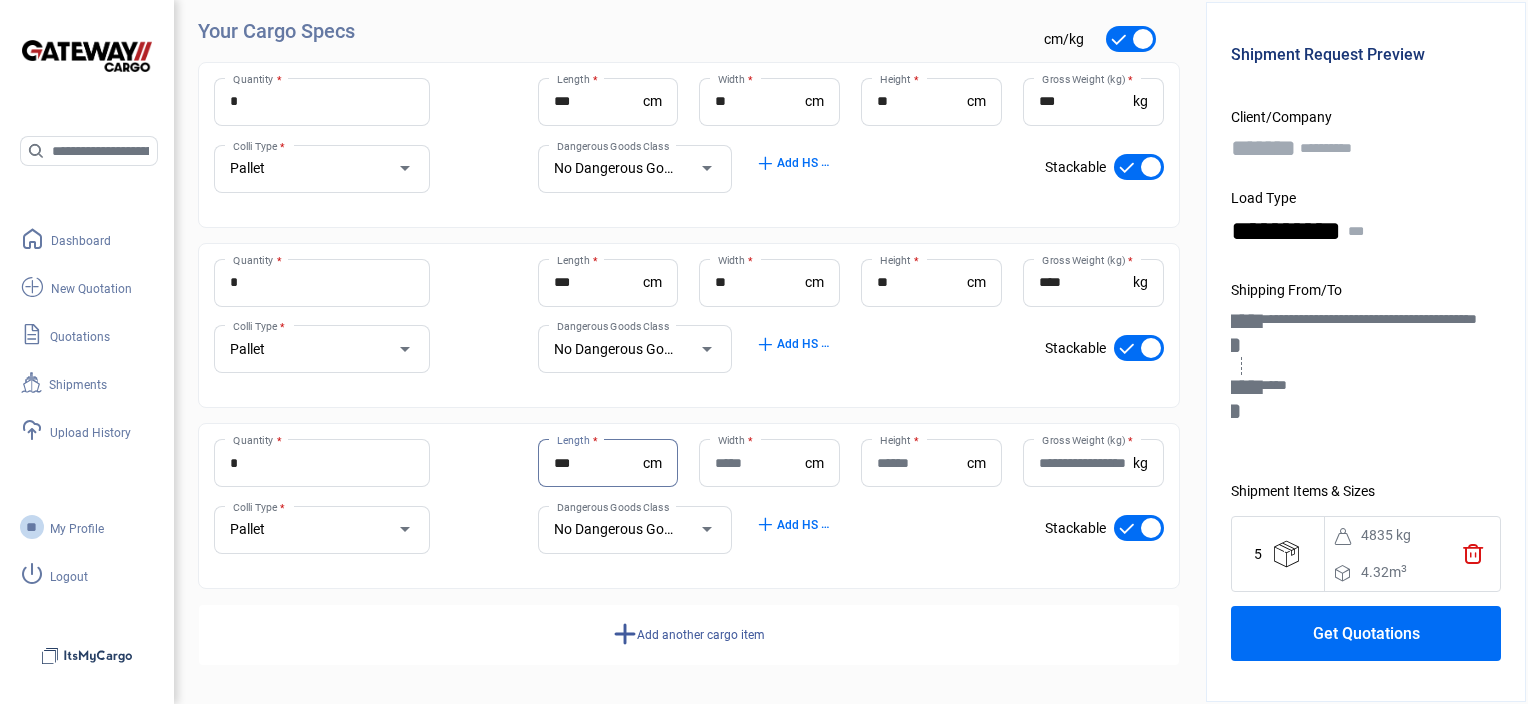 type on "***" 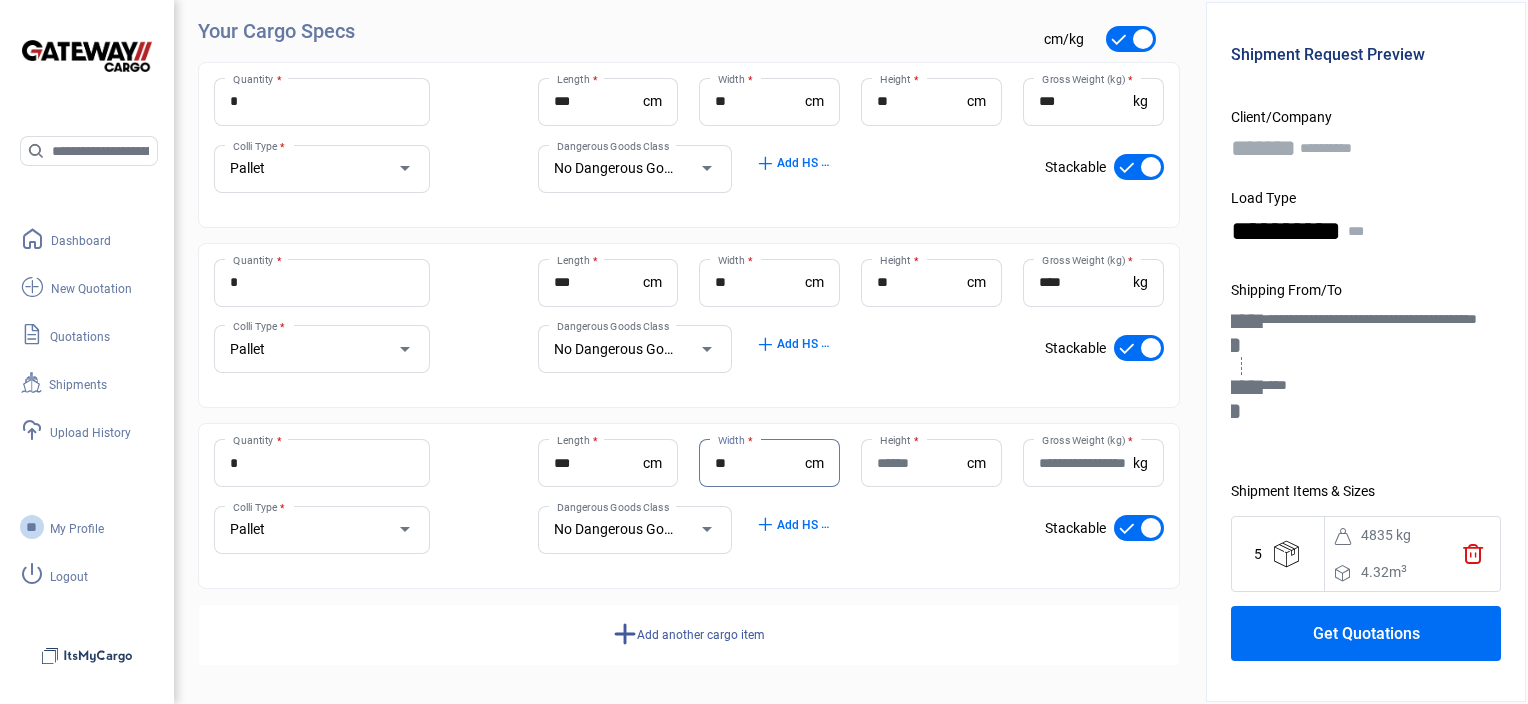 type on "**" 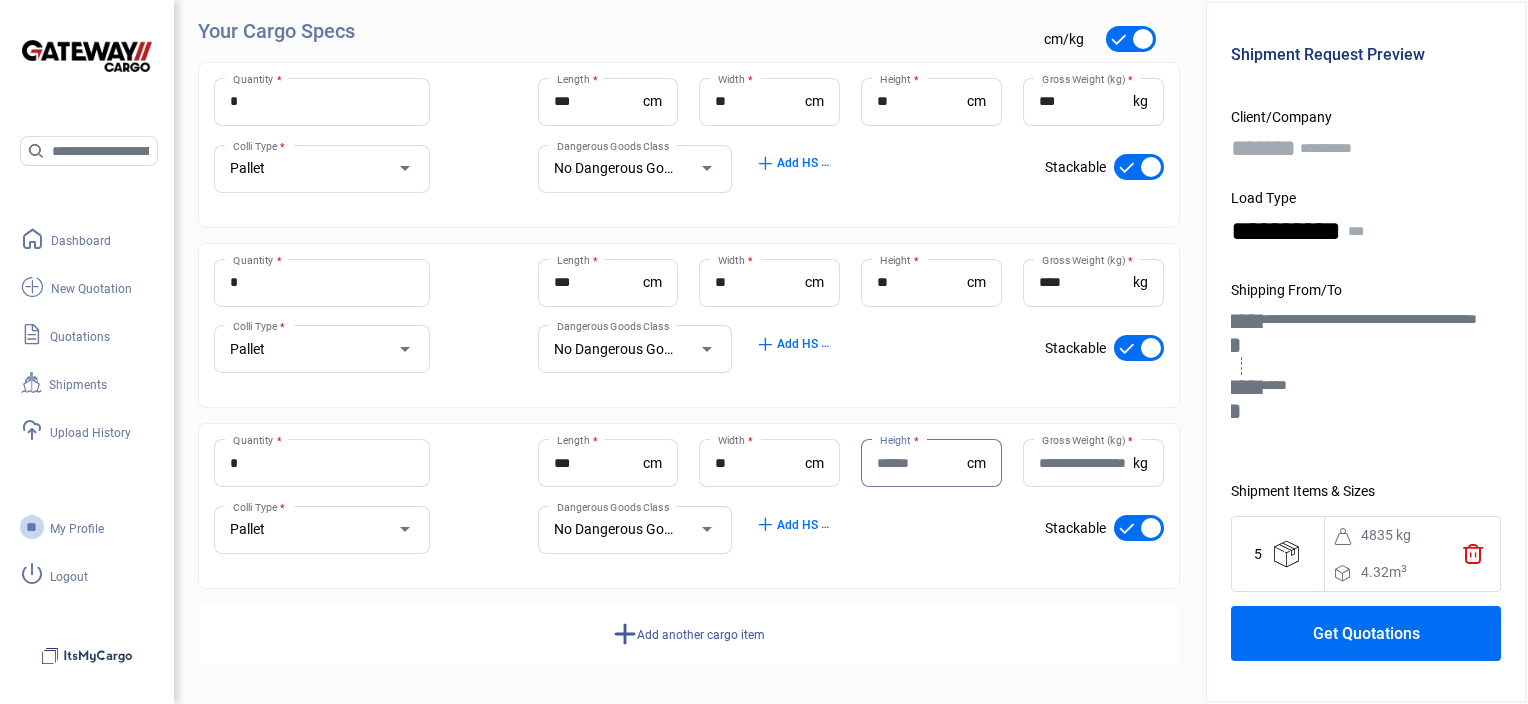 type on "*" 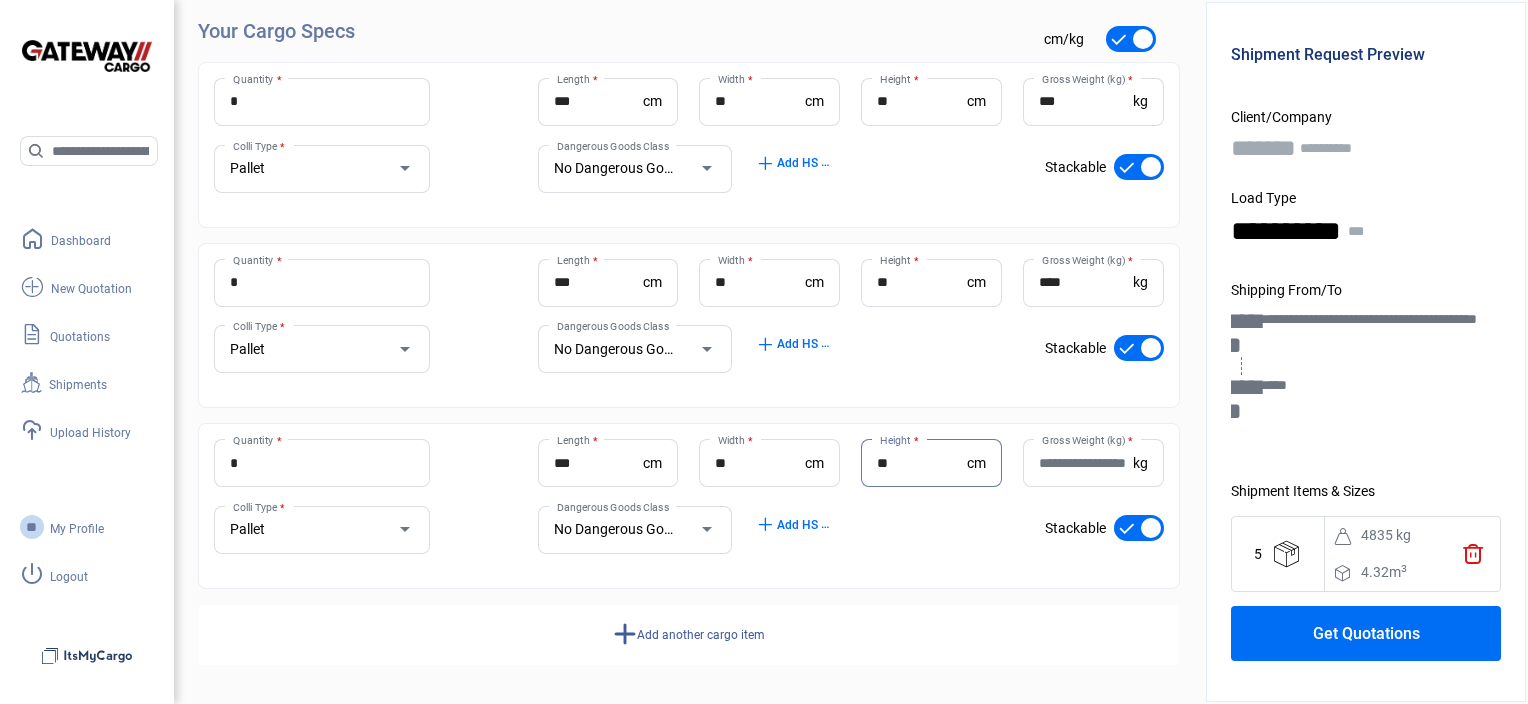 type on "**" 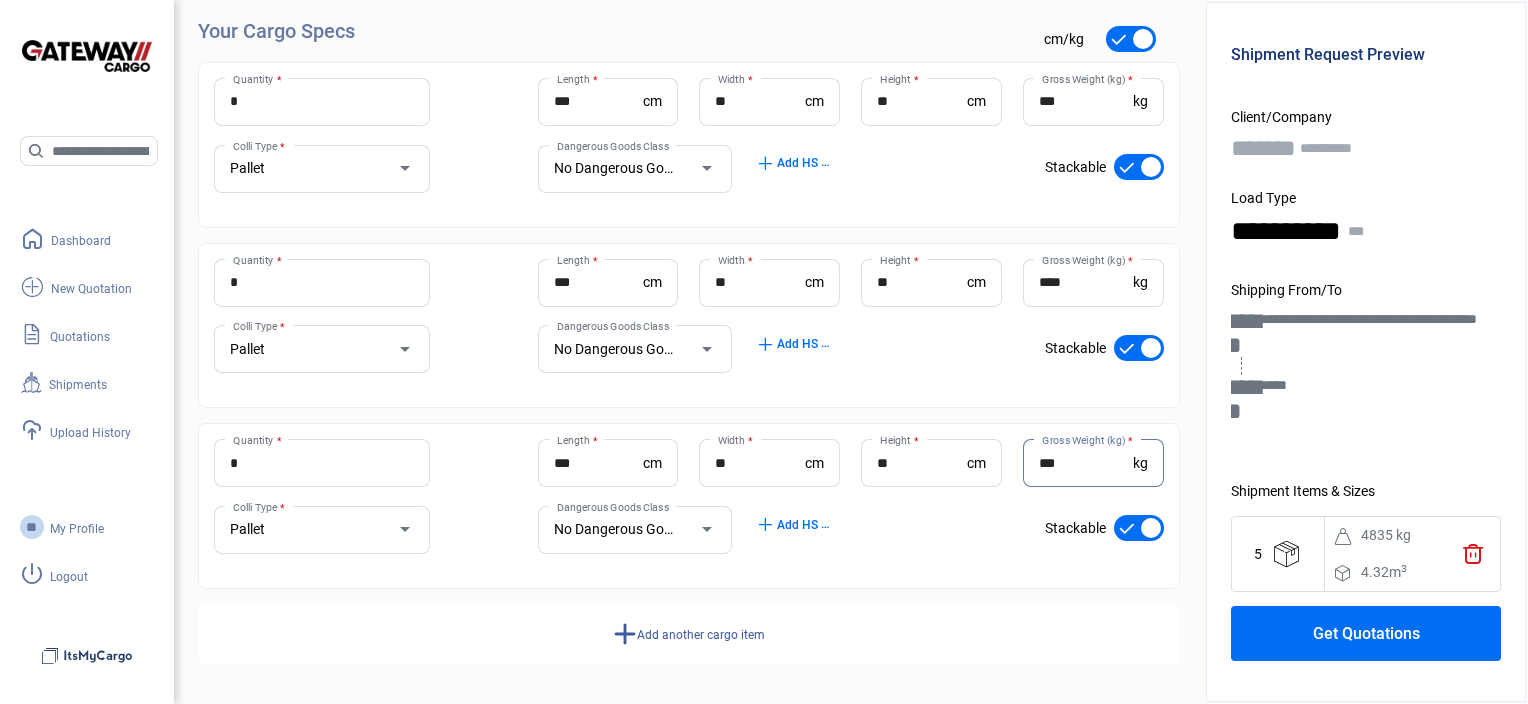 type on "***" 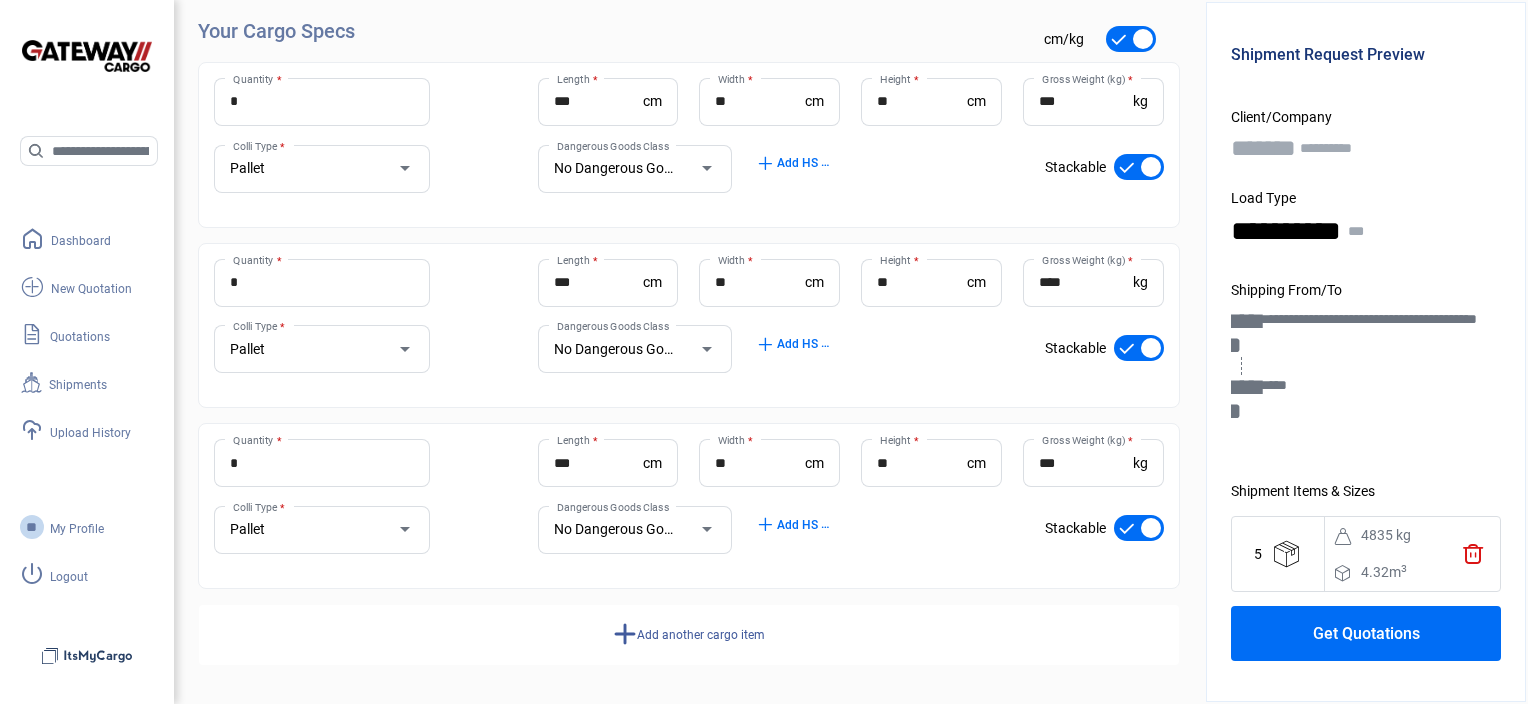 click on "add" 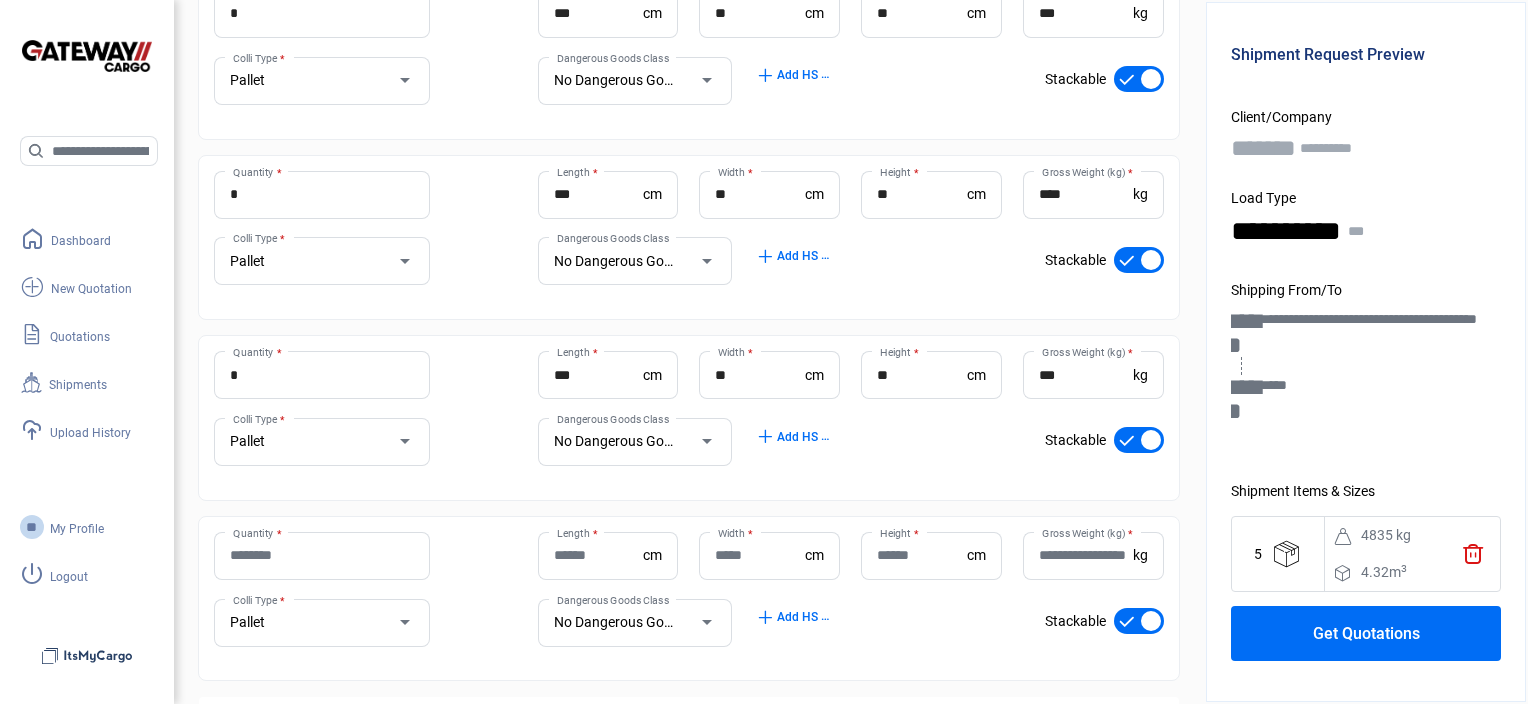 scroll, scrollTop: 1140, scrollLeft: 0, axis: vertical 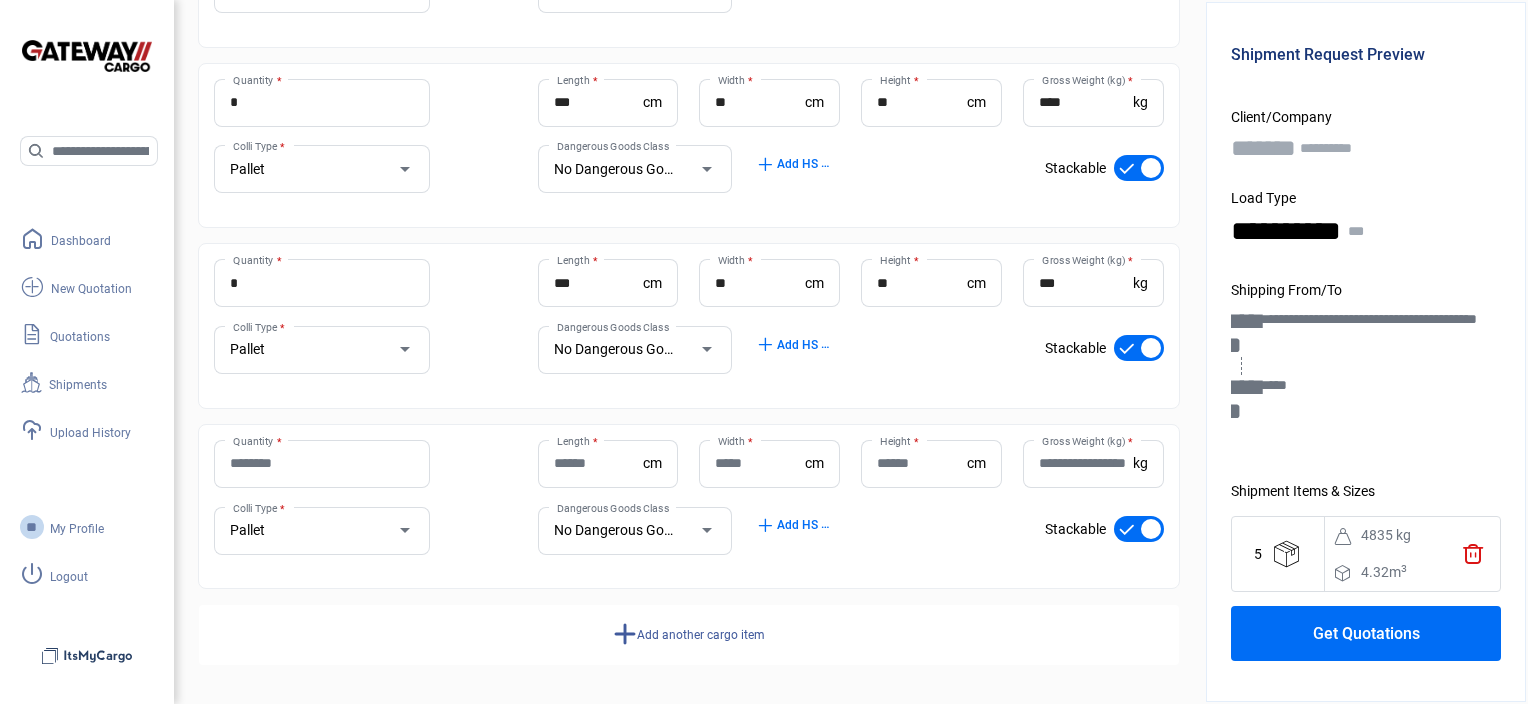 click on "Quantity *" 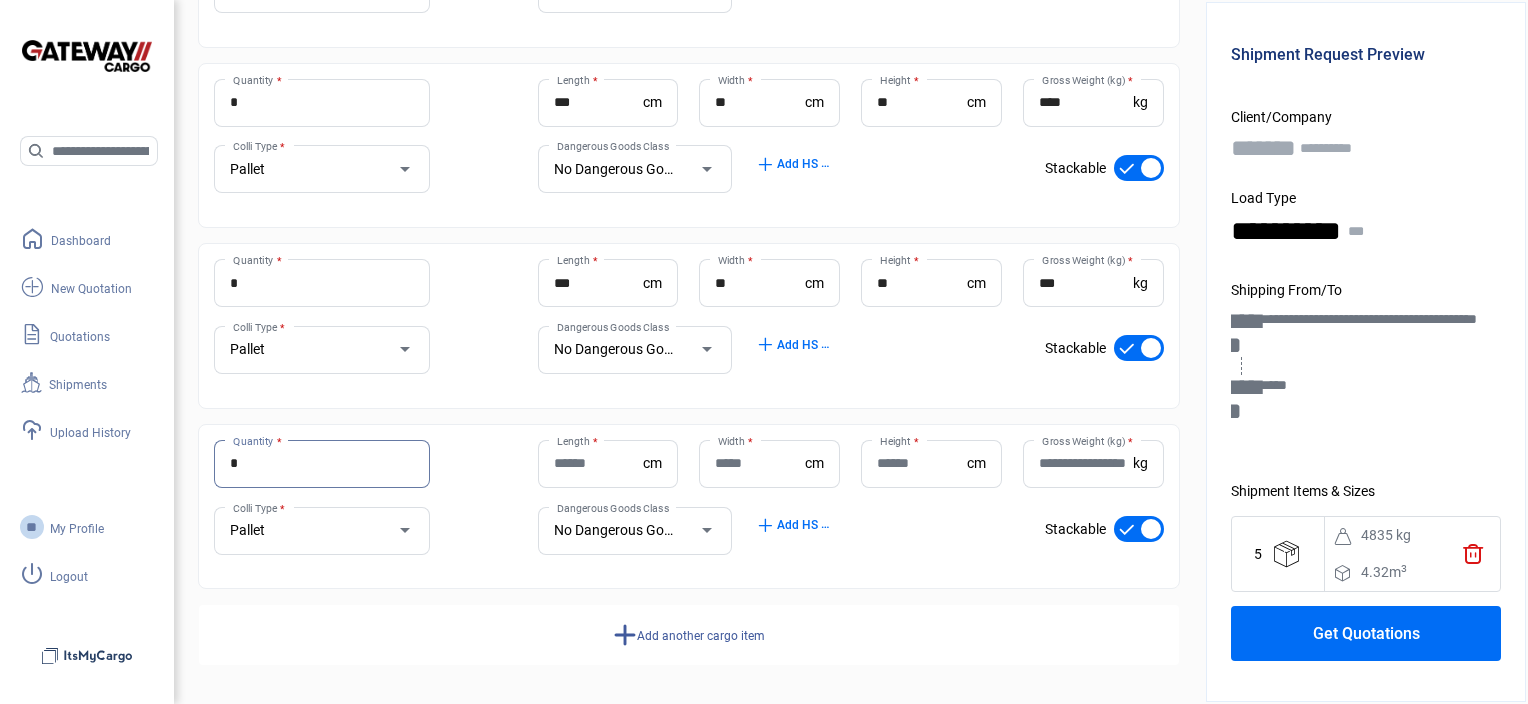 type on "*" 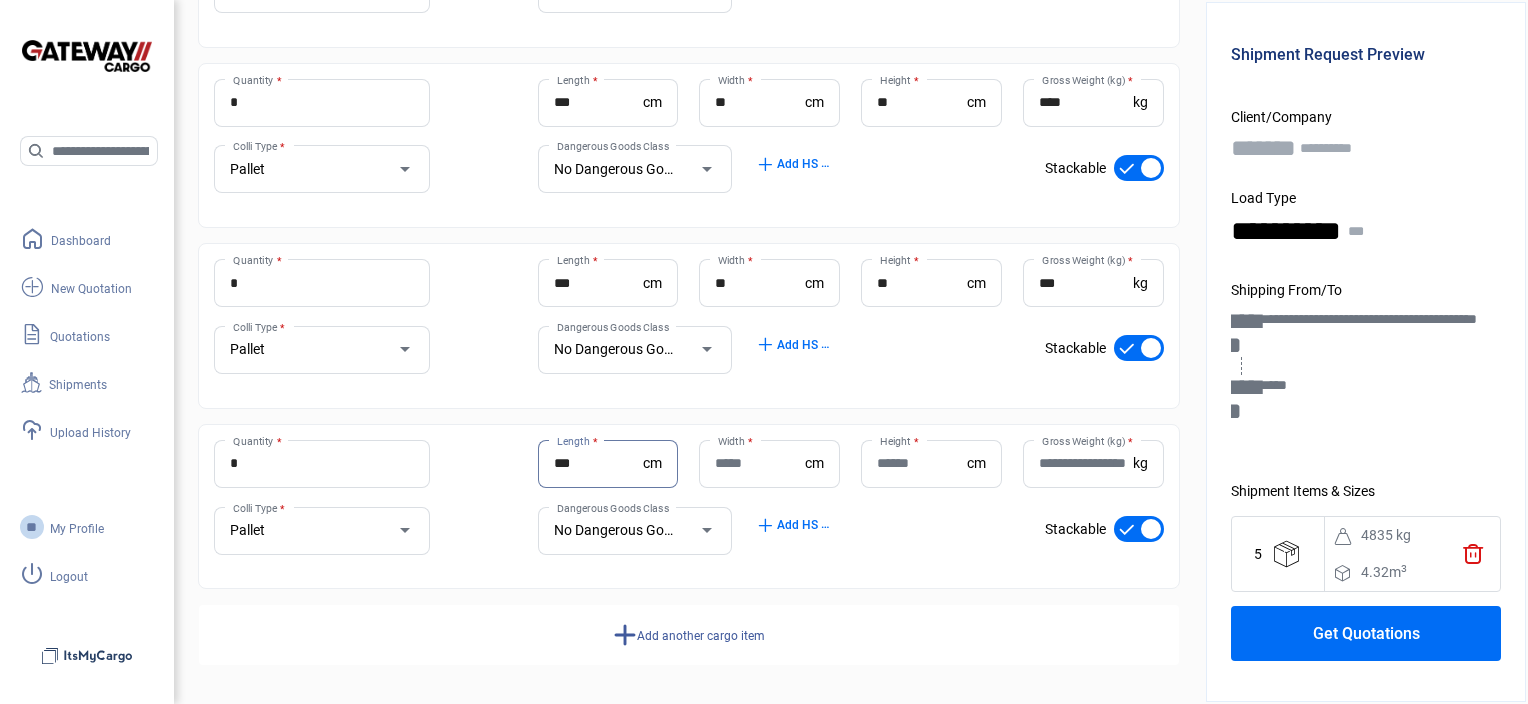 type on "***" 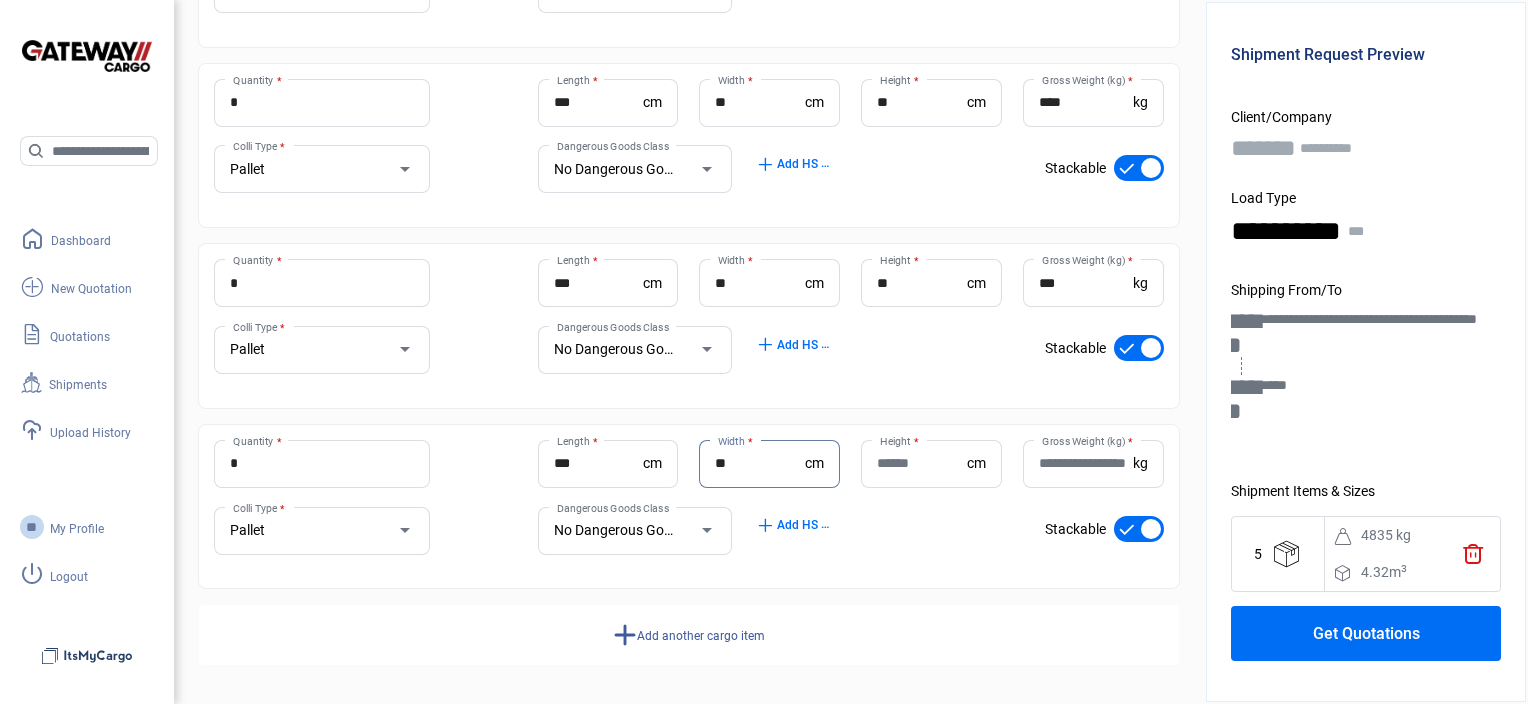 type on "**" 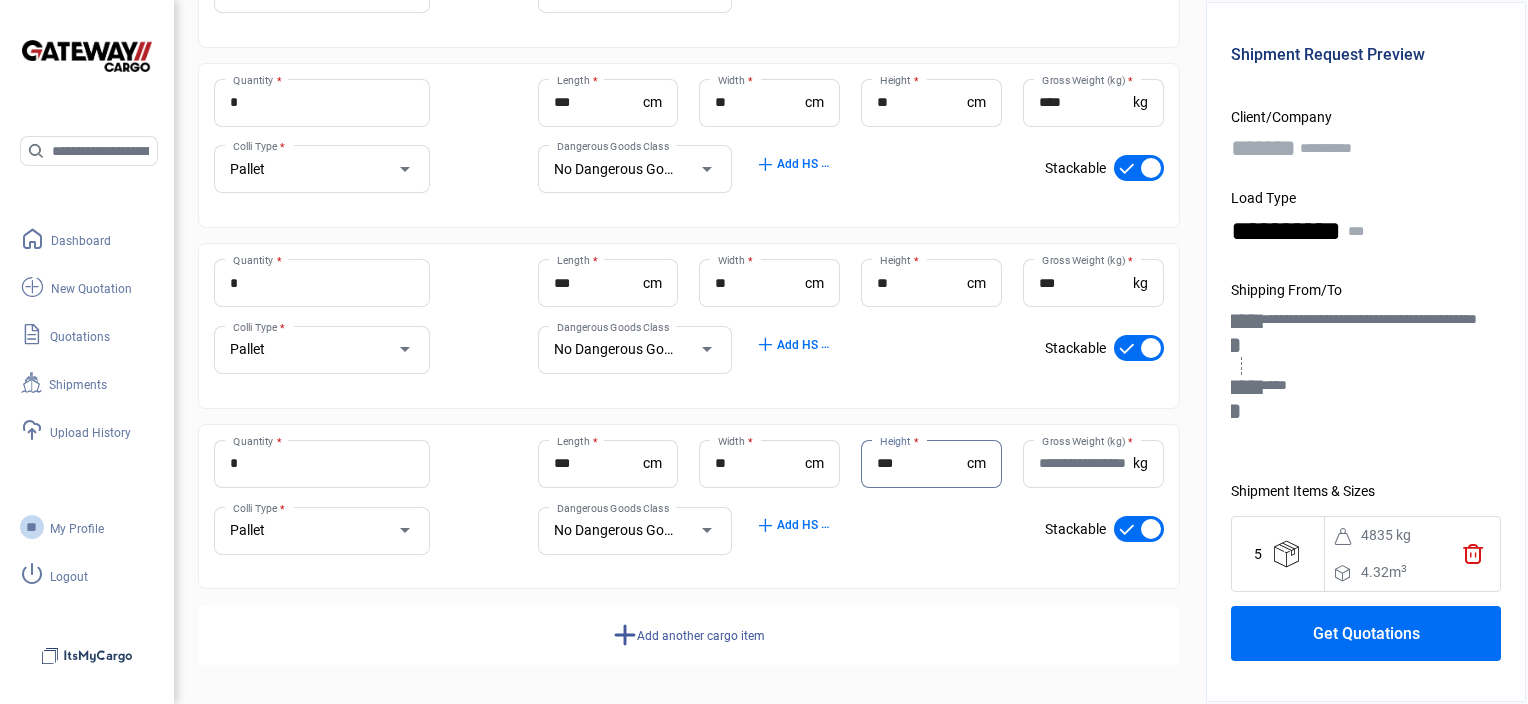 type on "***" 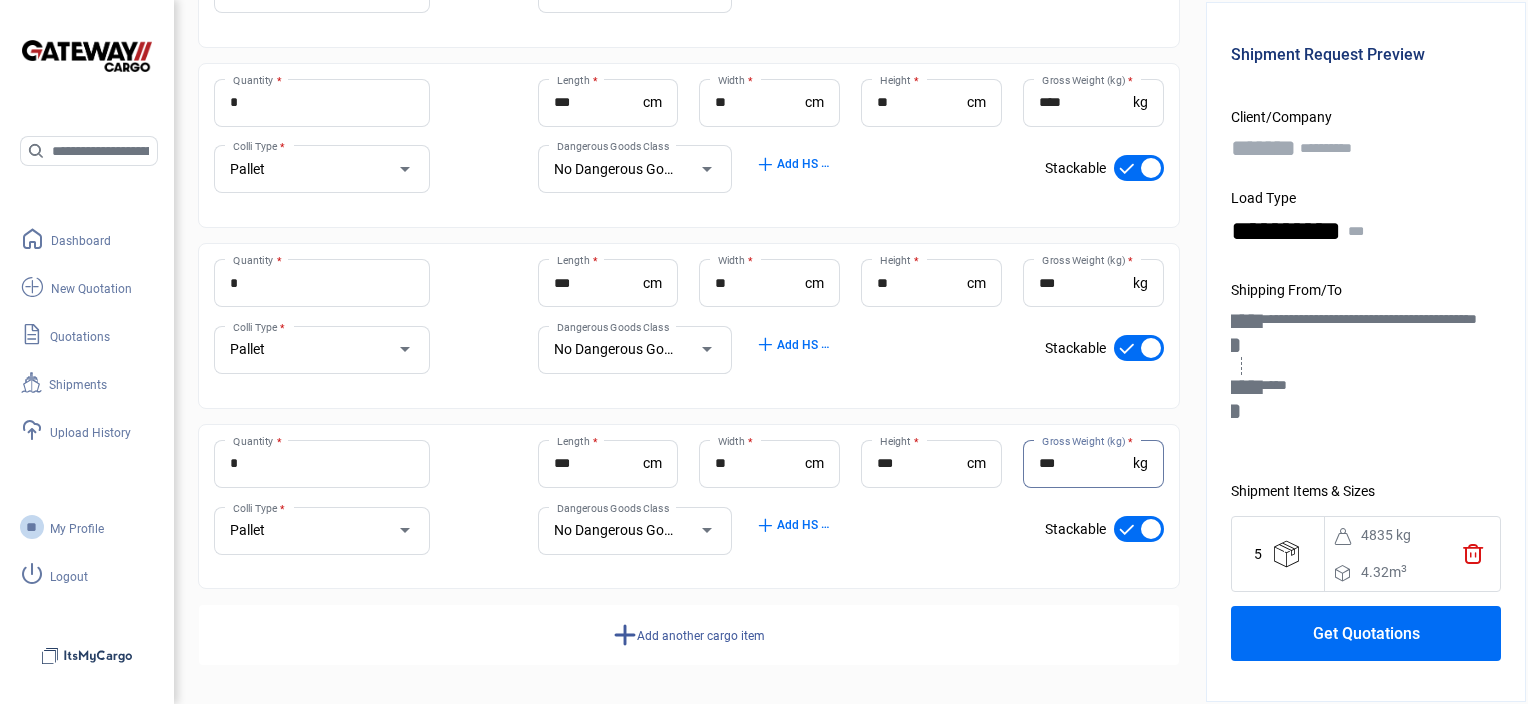 type on "***" 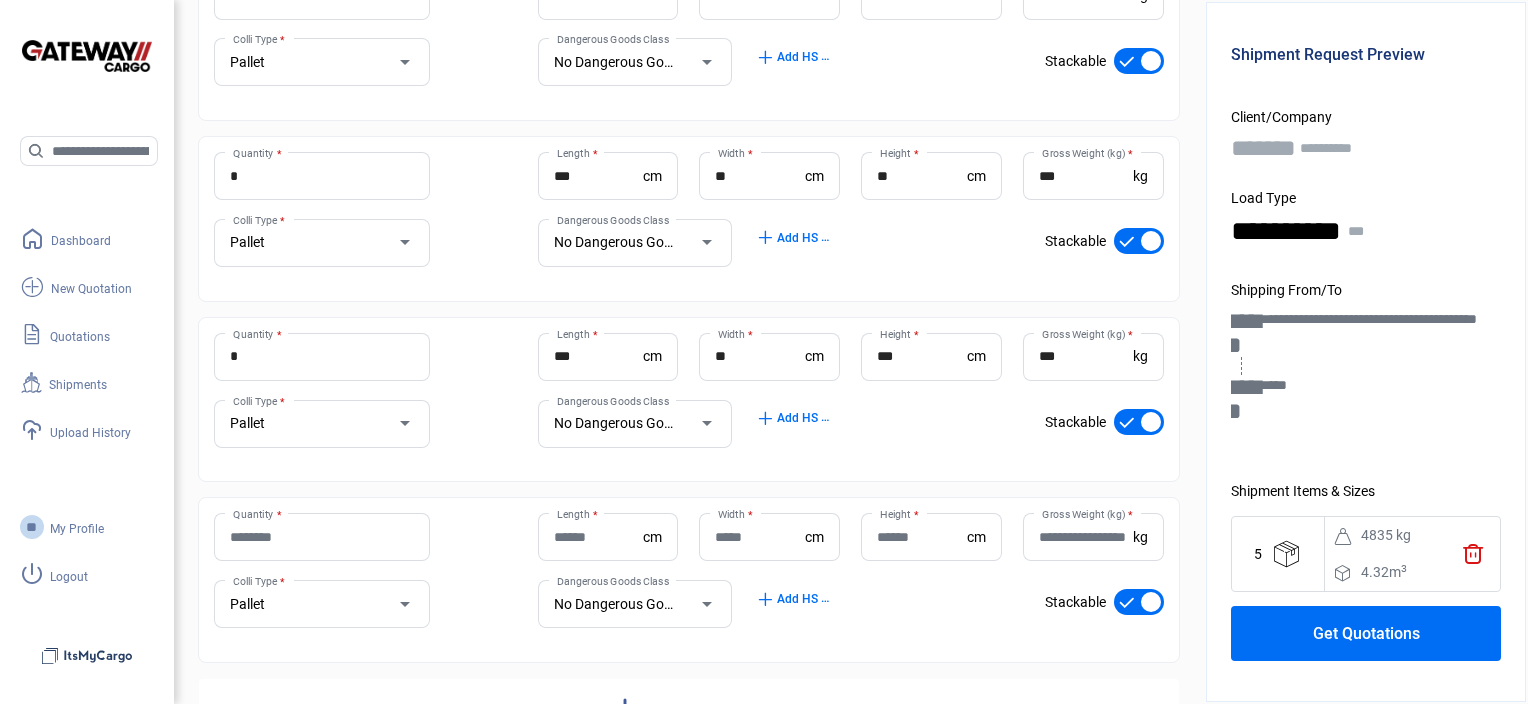 scroll, scrollTop: 1320, scrollLeft: 0, axis: vertical 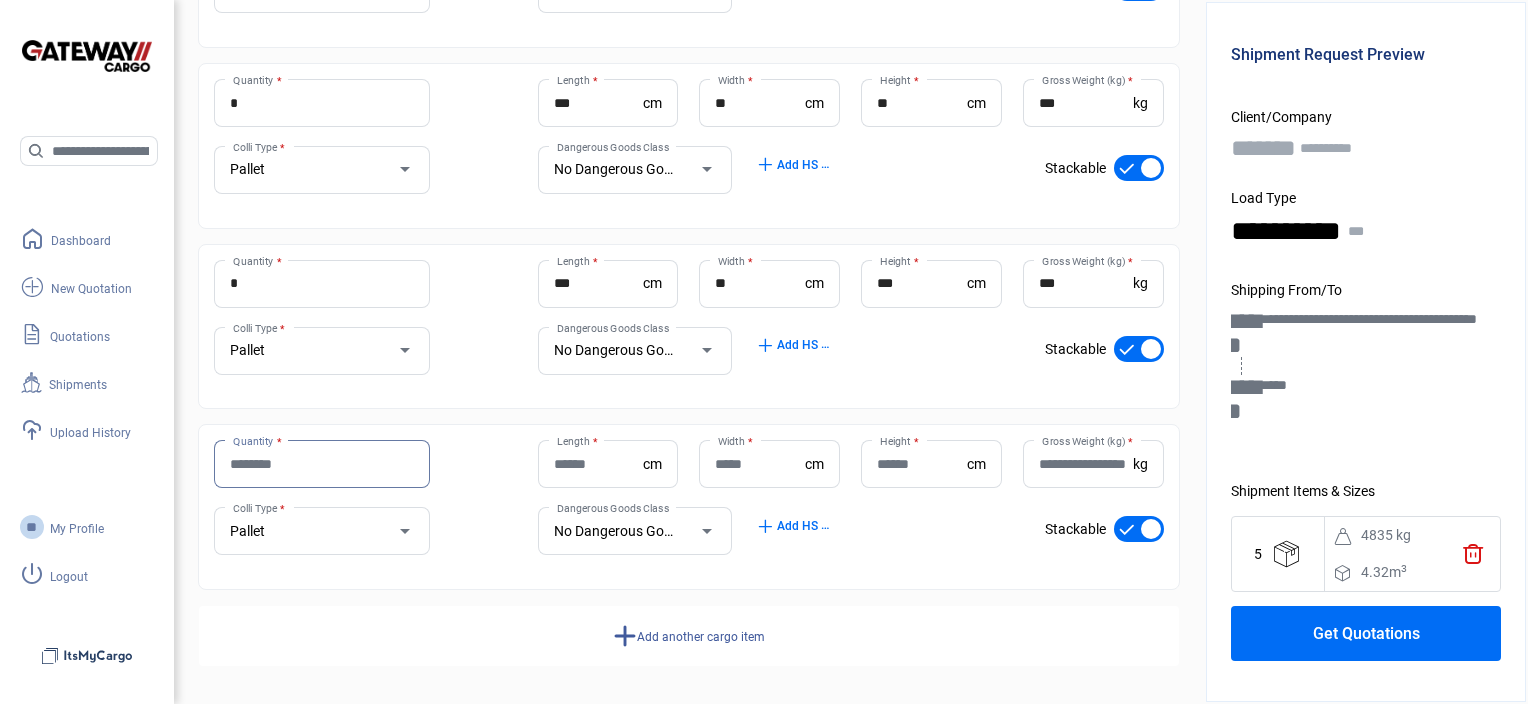 click on "Quantity *" at bounding box center [322, 464] 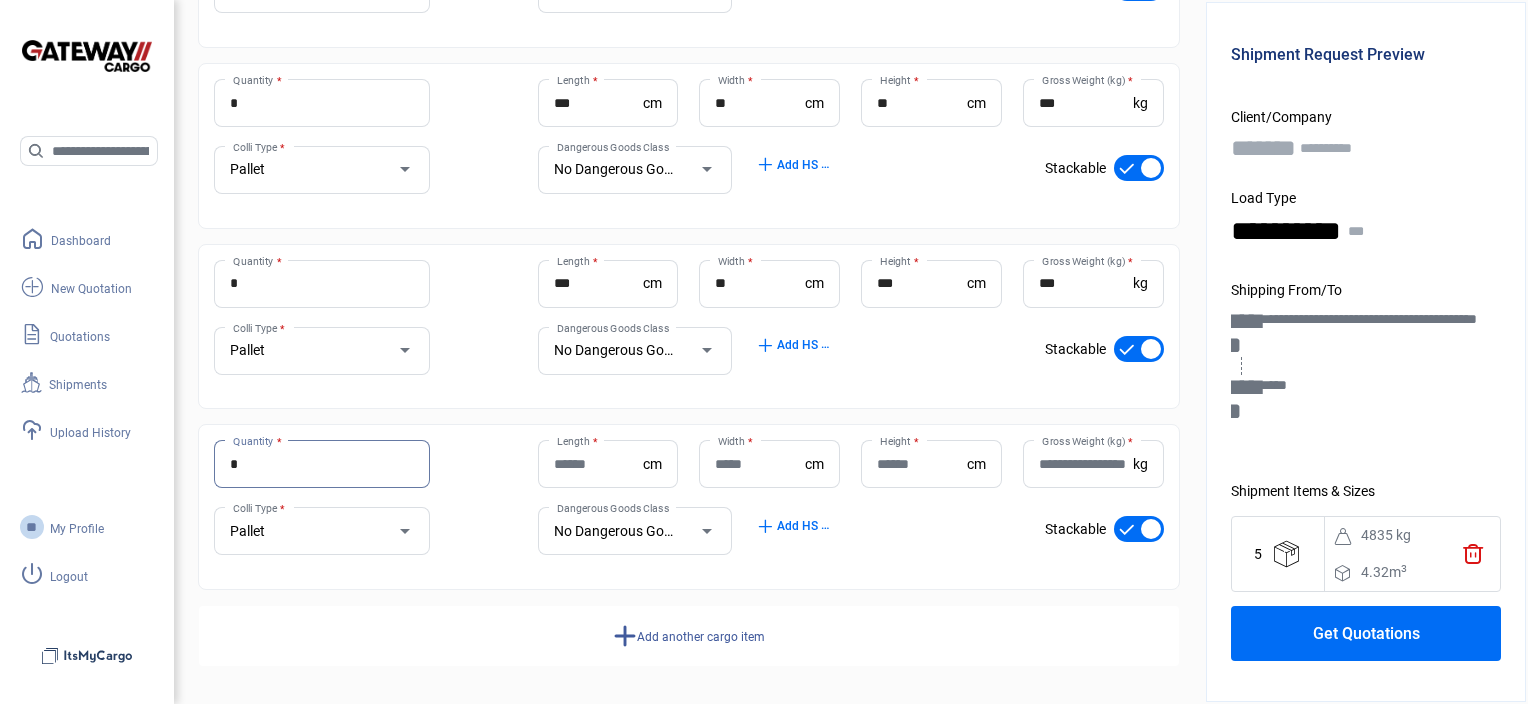 type on "*" 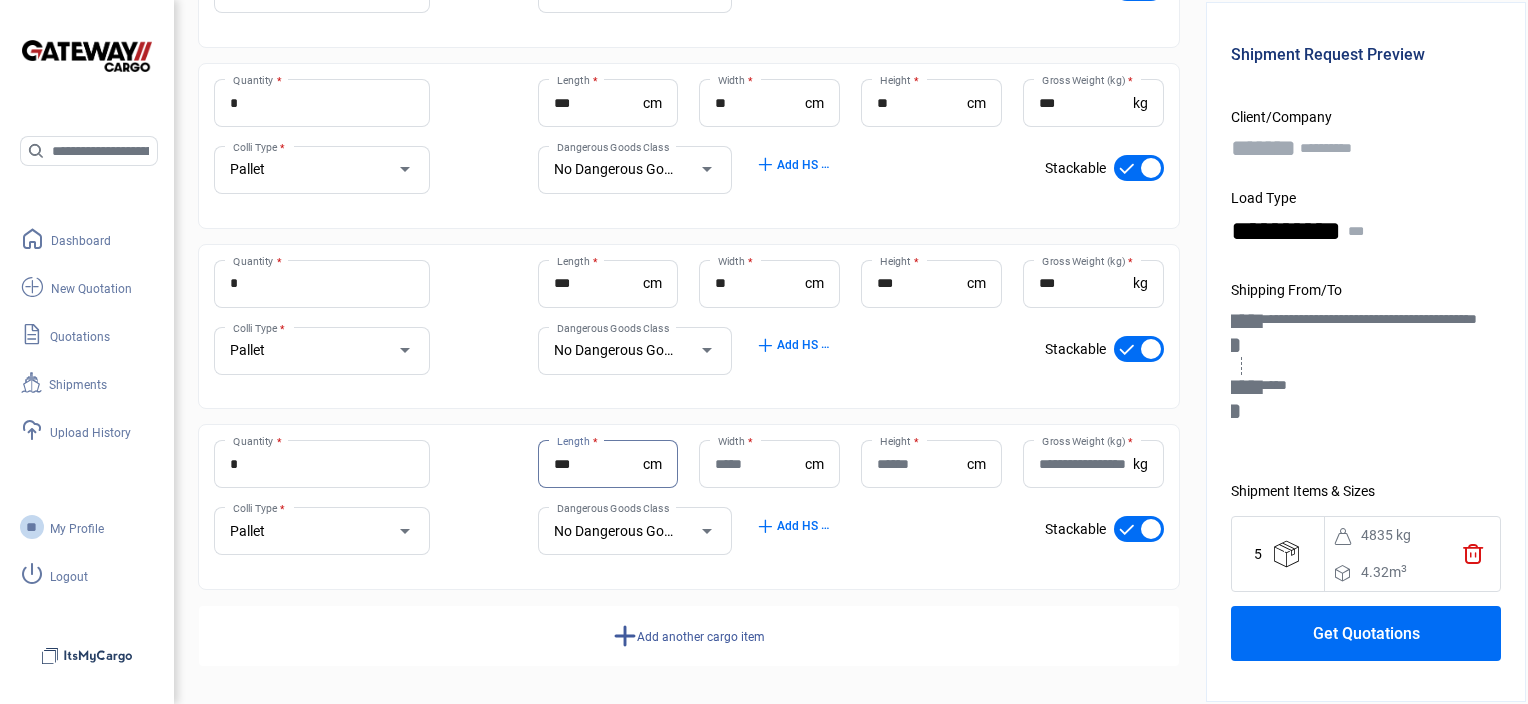 type on "***" 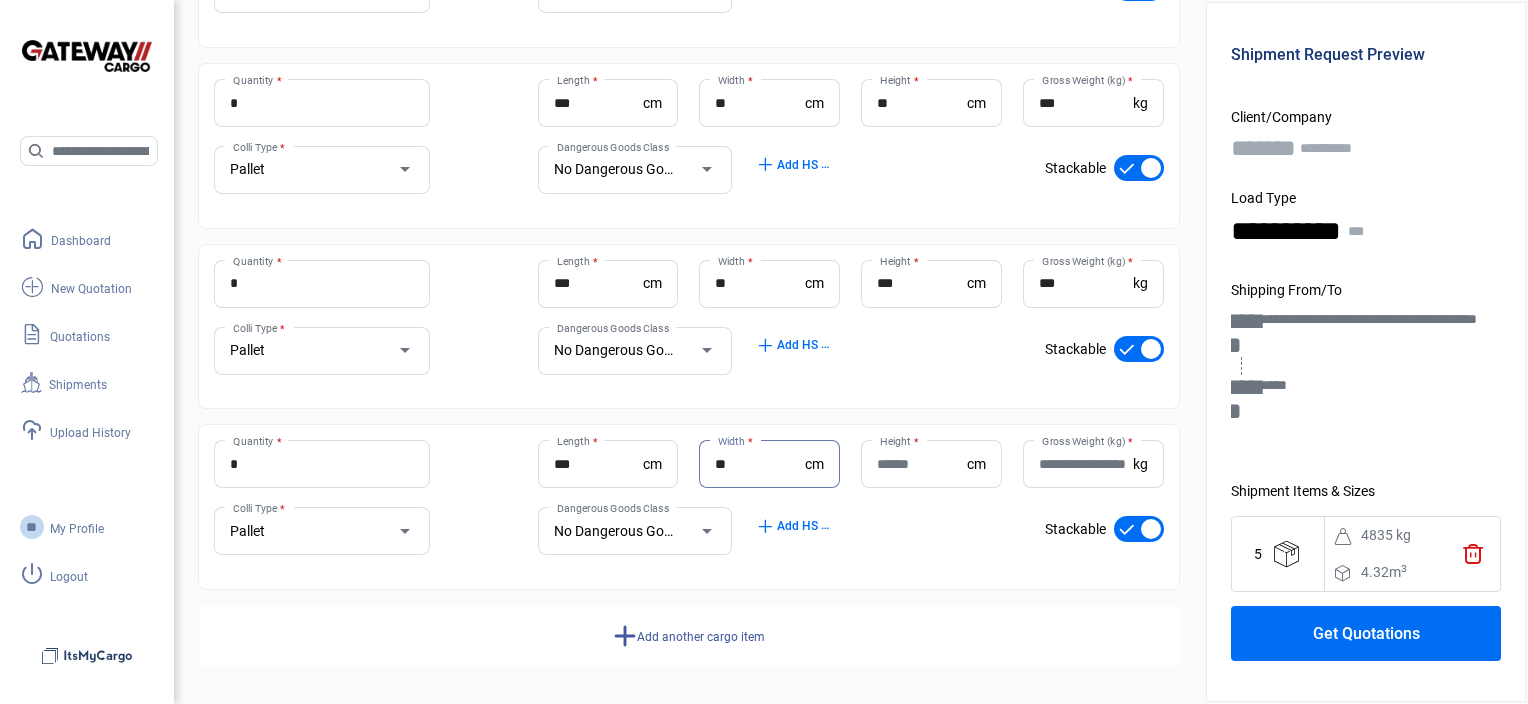 type on "**" 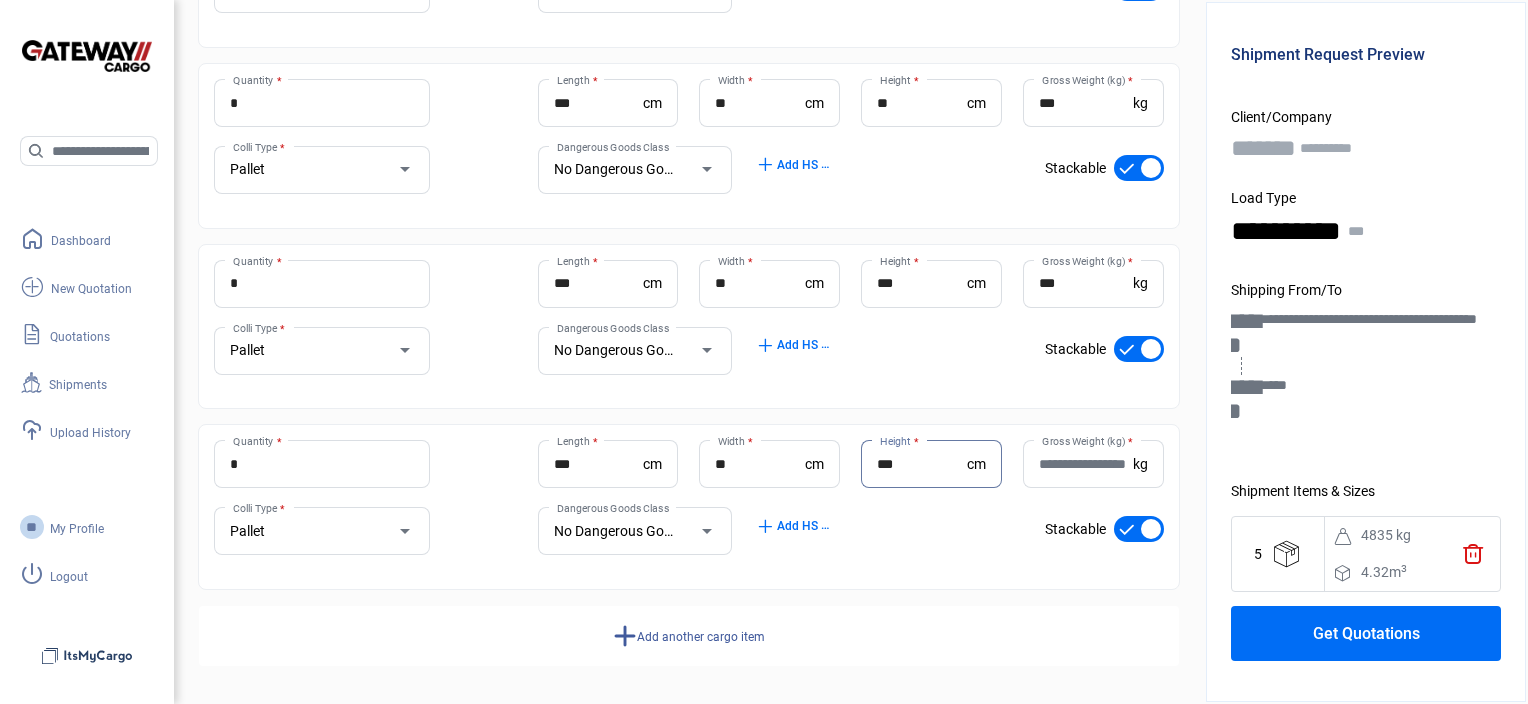type on "***" 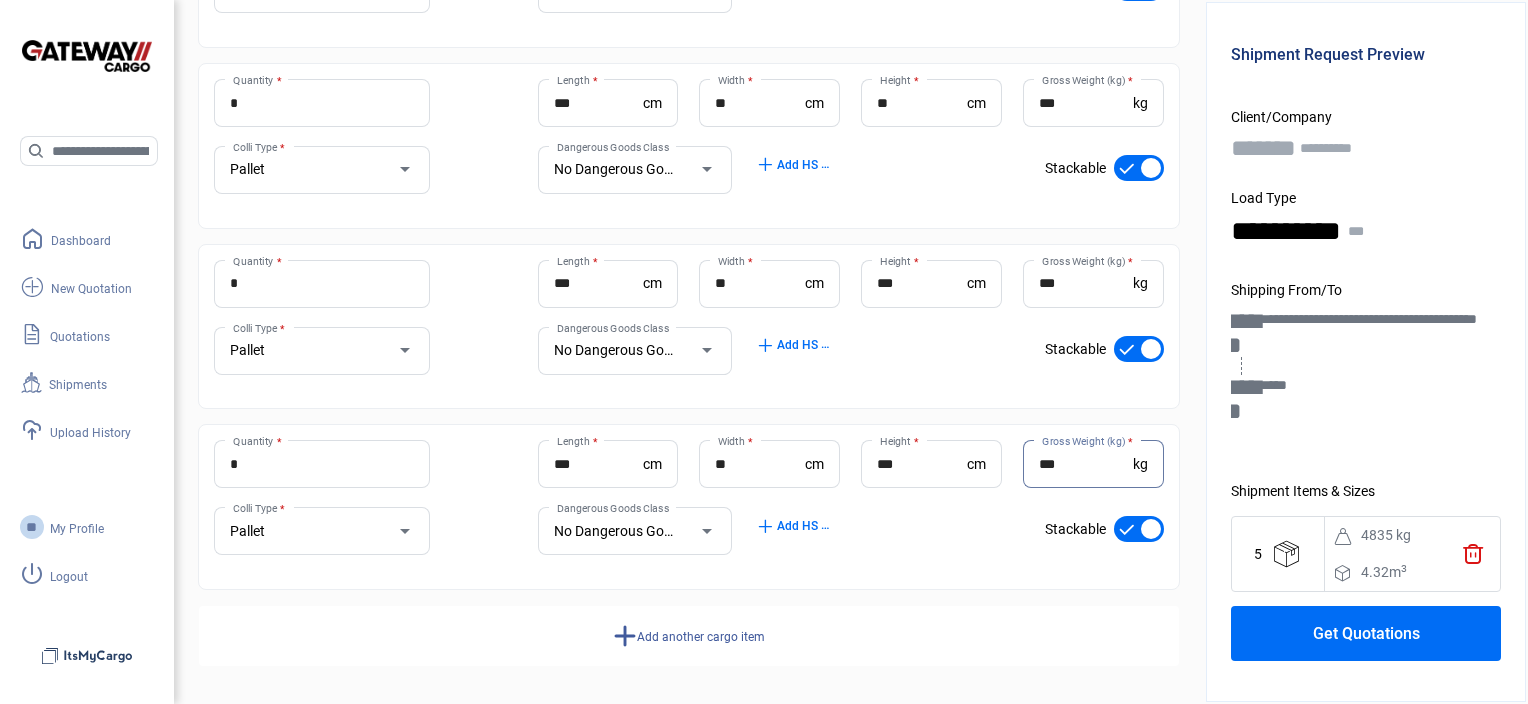 type on "***" 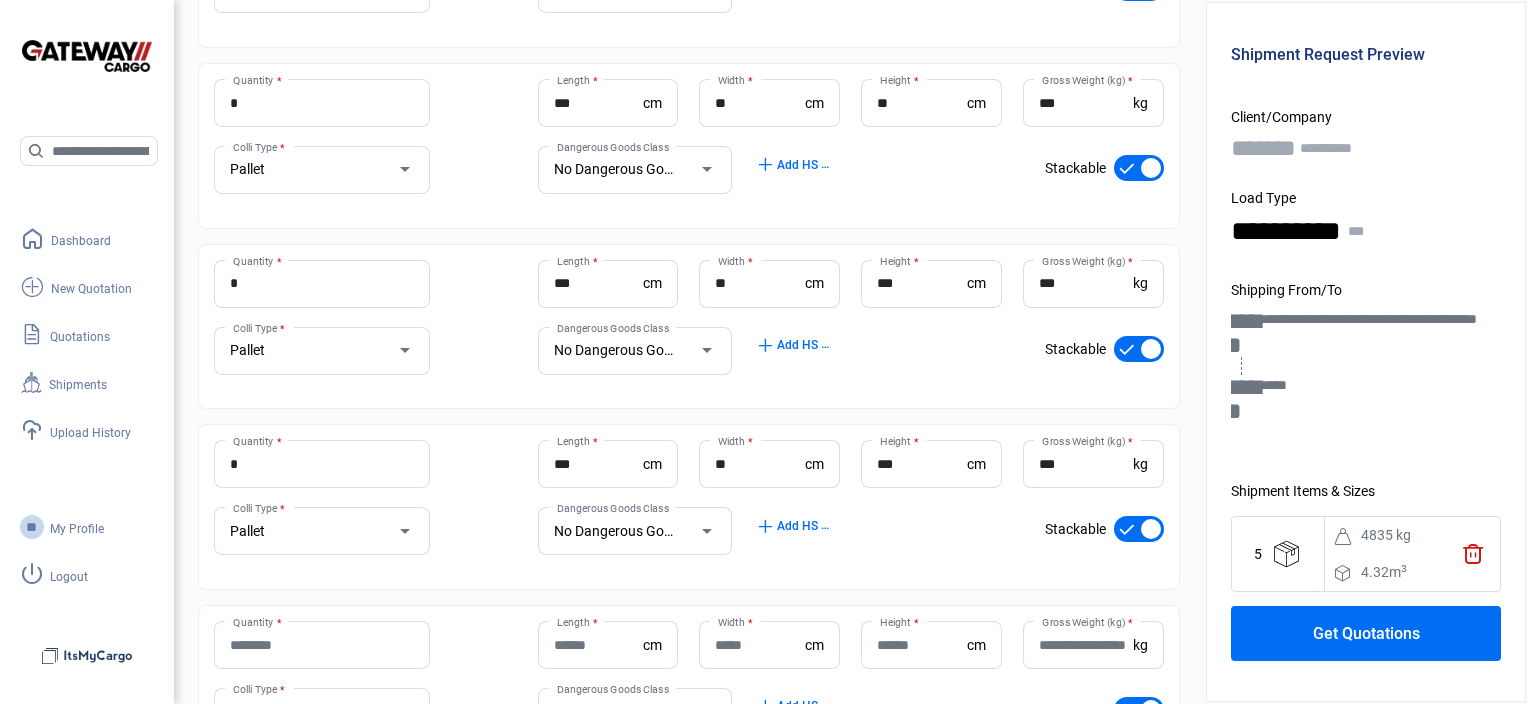 click on "Quantity *" at bounding box center (322, 645) 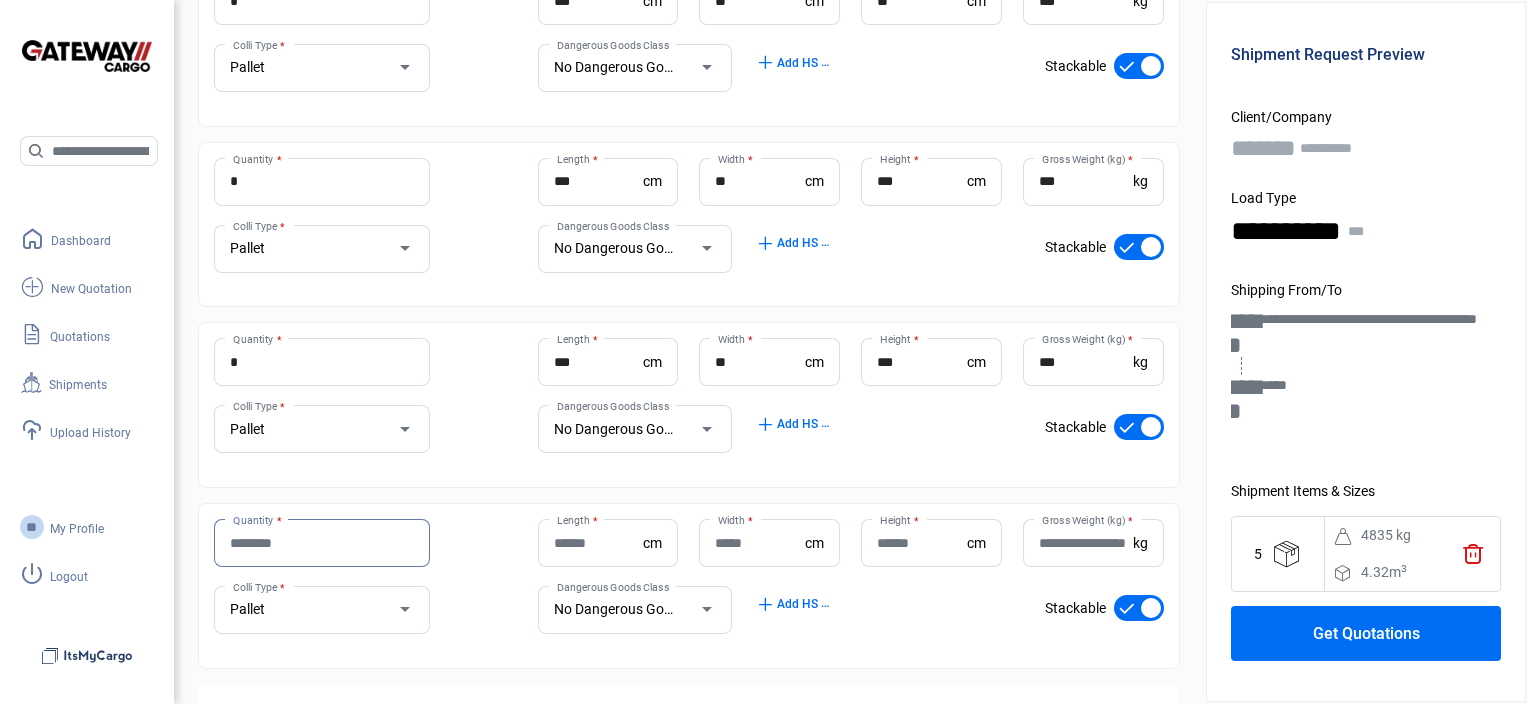 scroll, scrollTop: 1501, scrollLeft: 0, axis: vertical 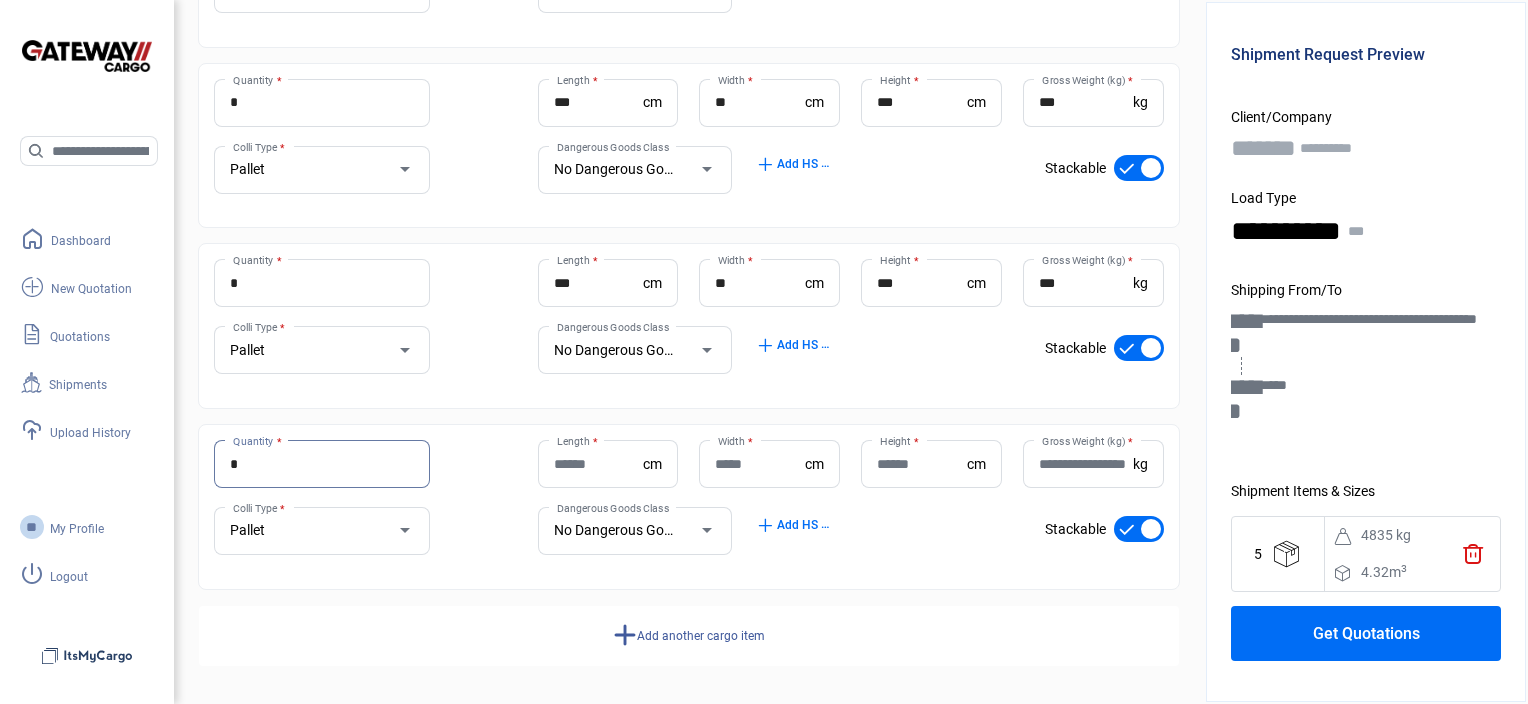type on "*" 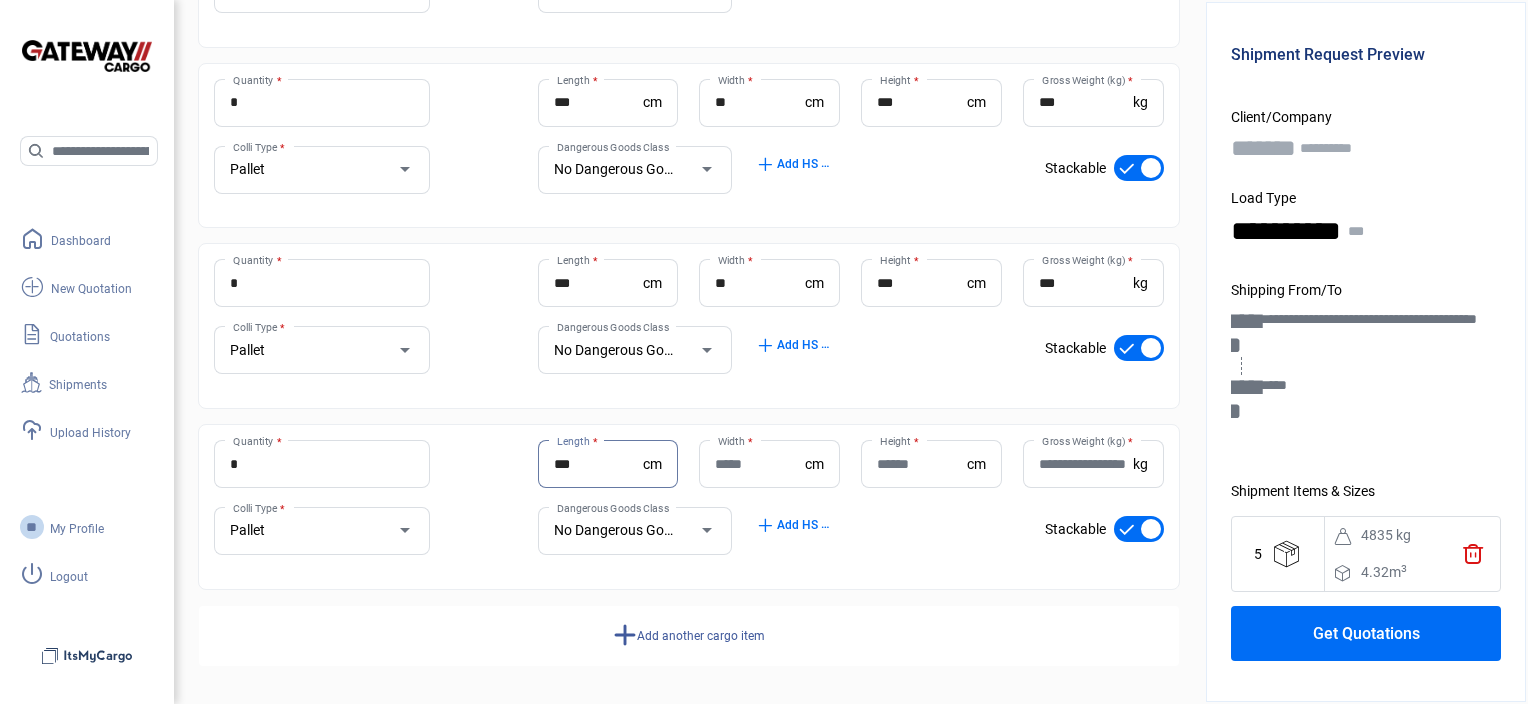 type on "***" 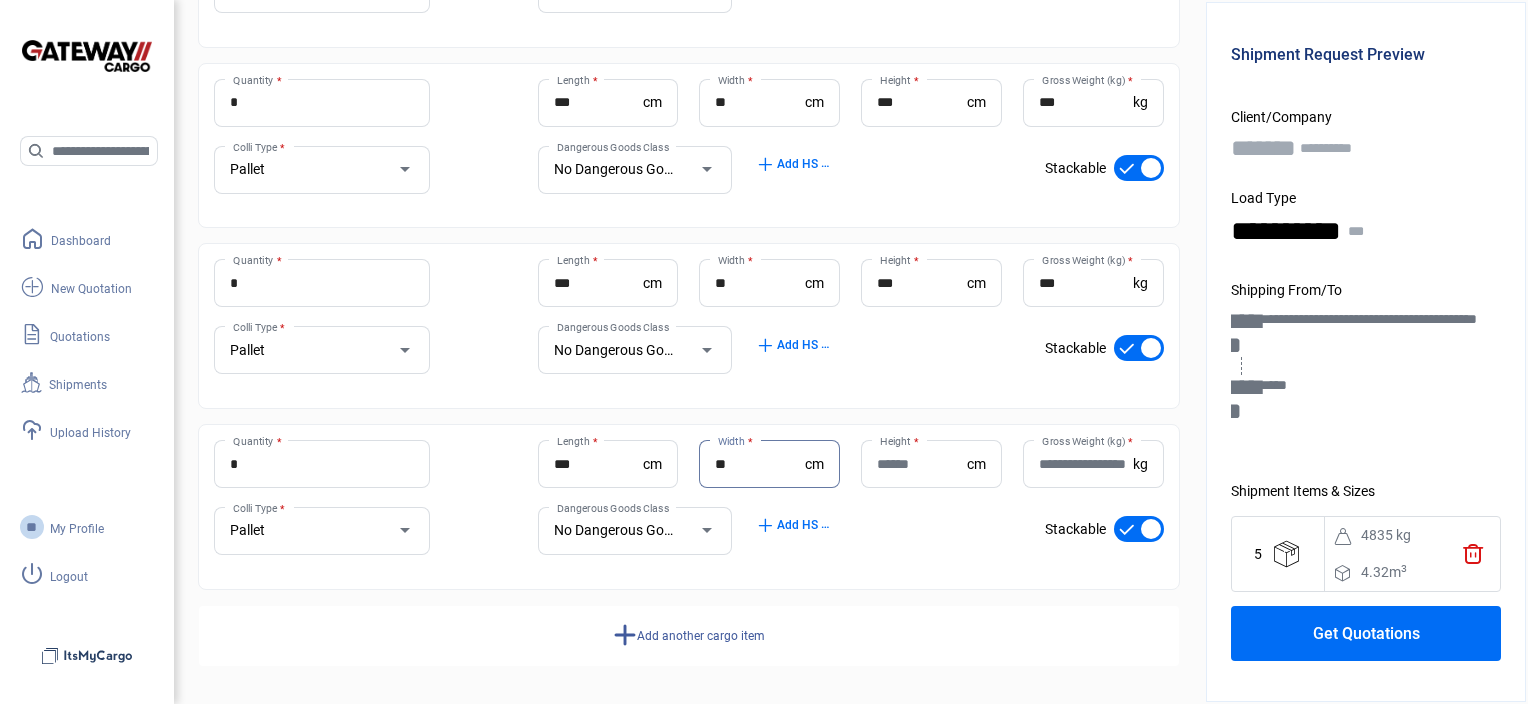 type on "**" 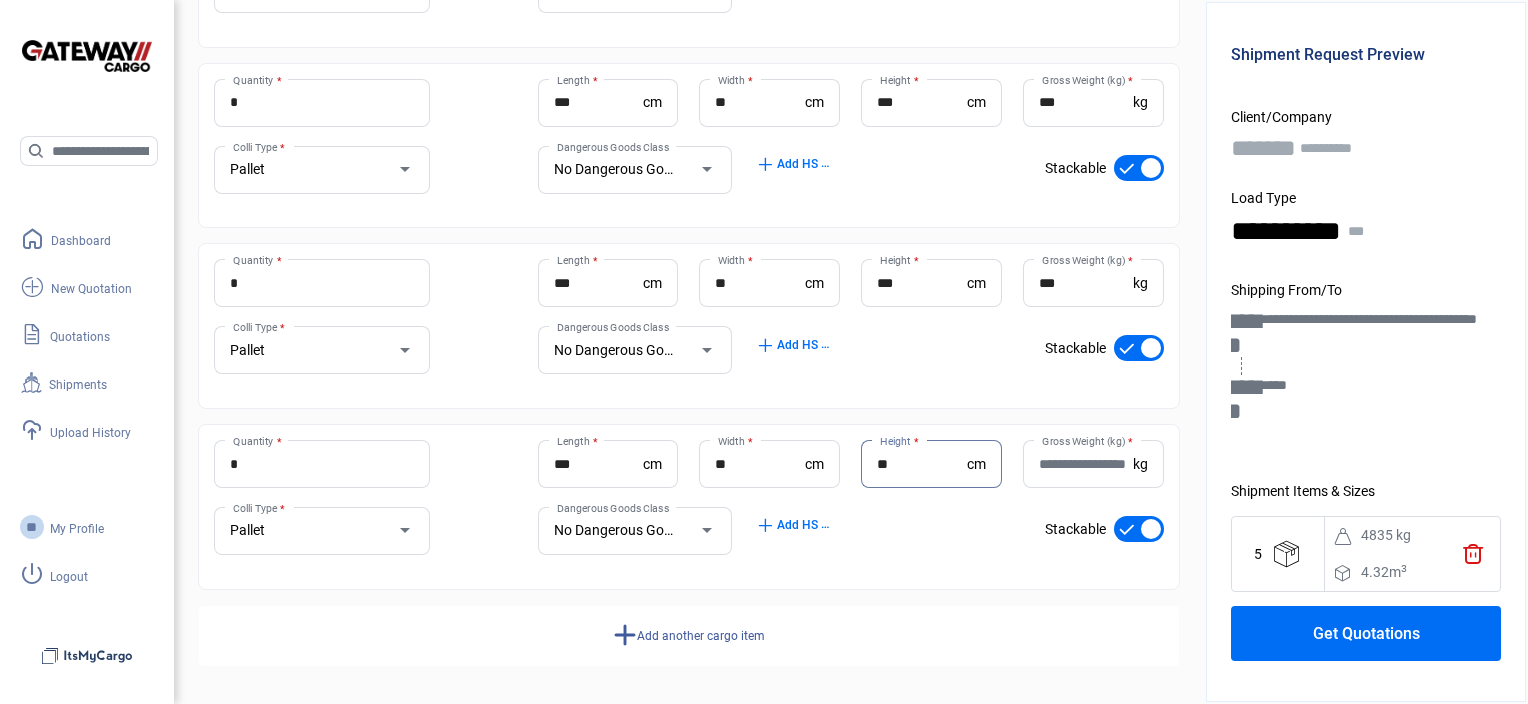 type on "**" 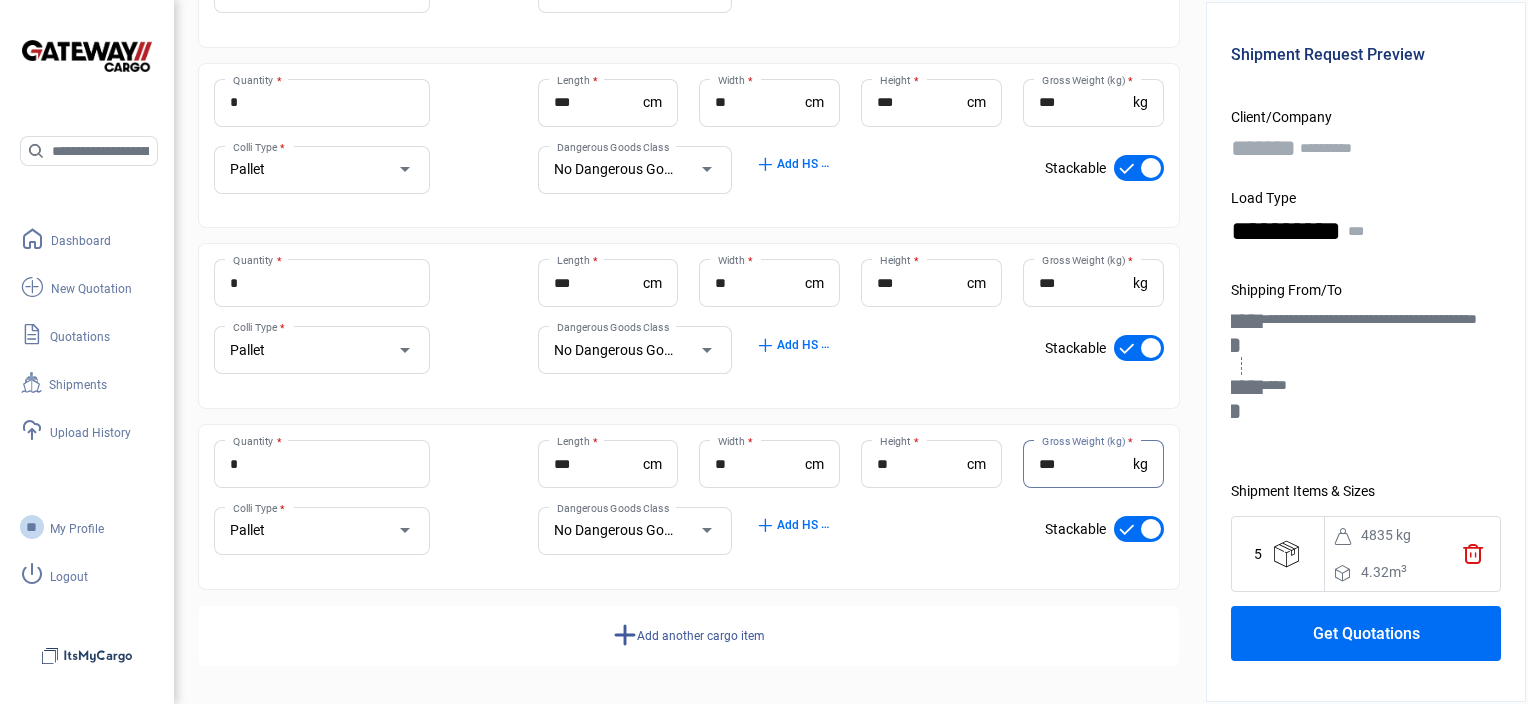type on "***" 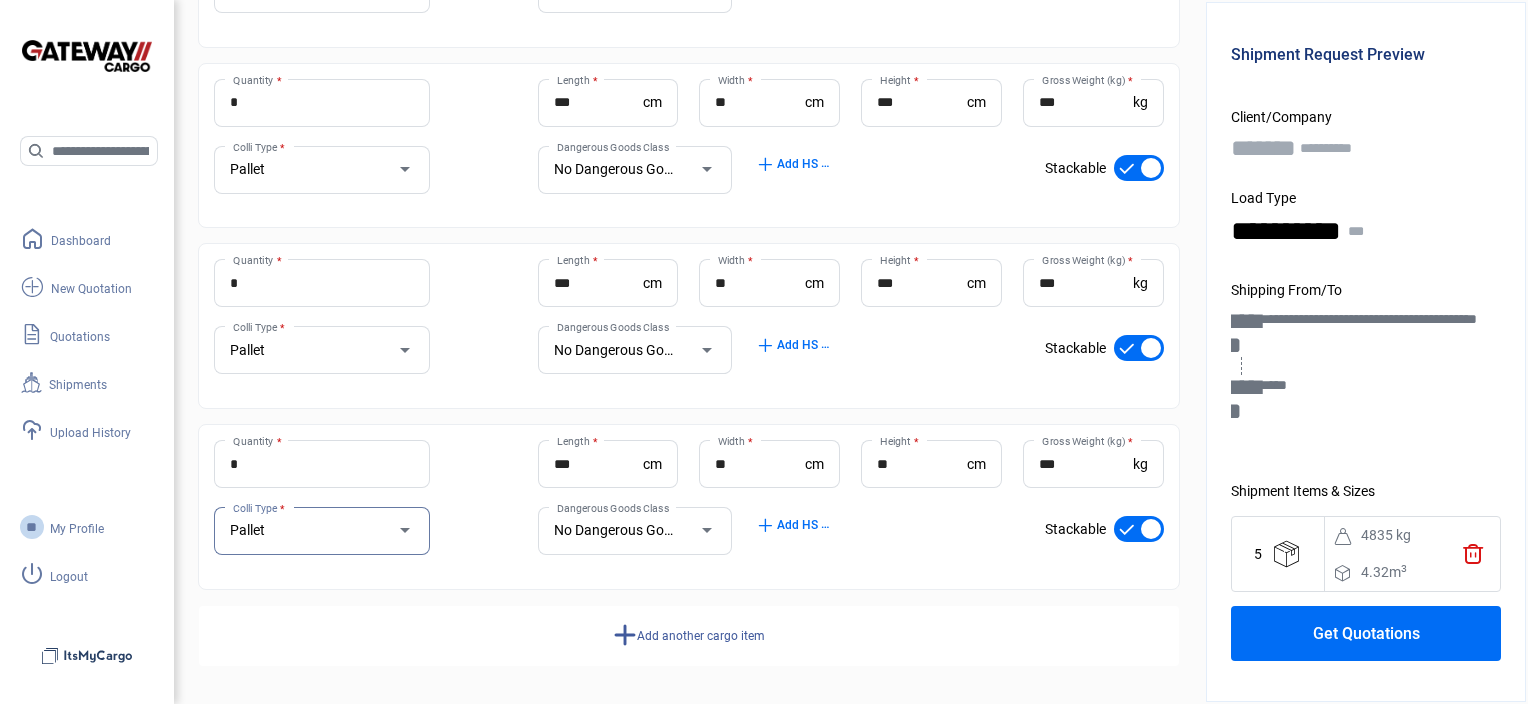 click on "Add another cargo item" 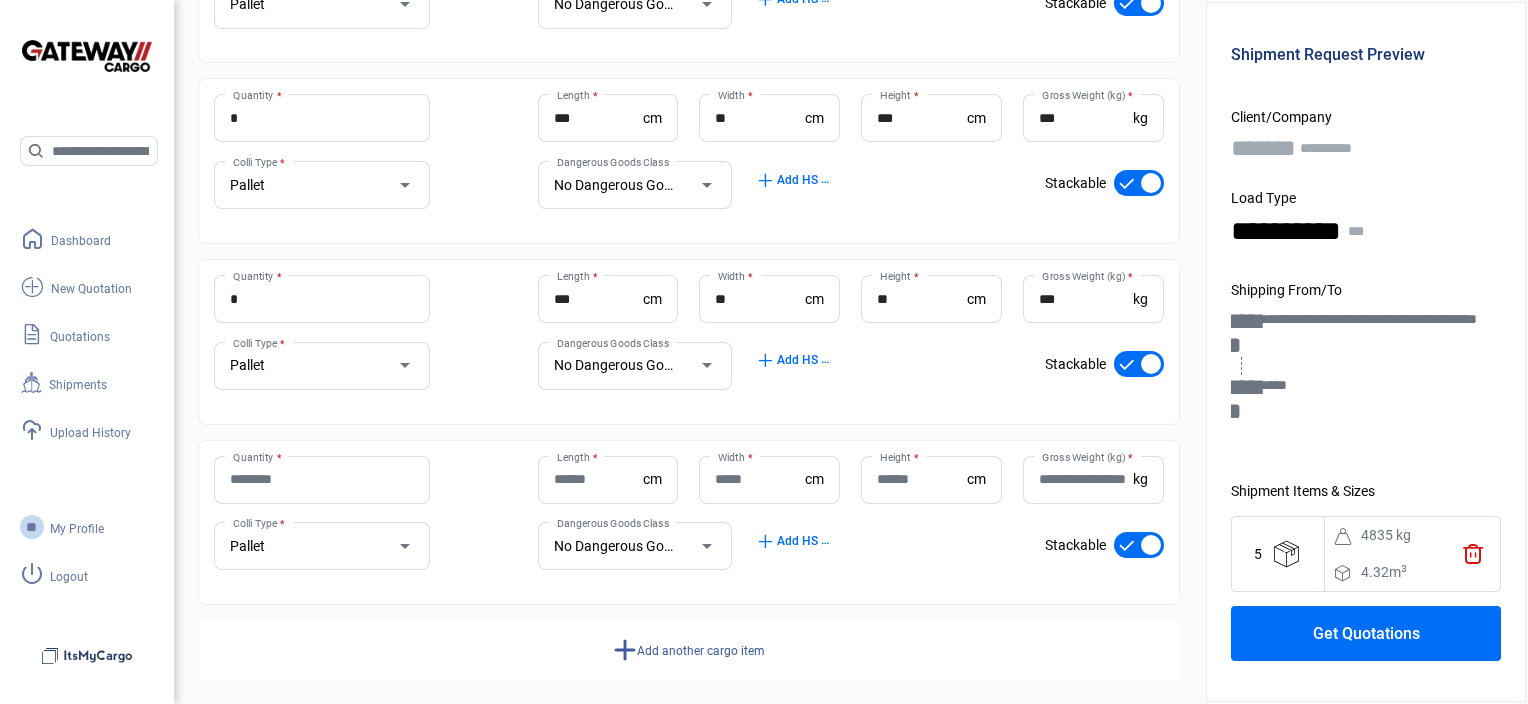scroll, scrollTop: 1681, scrollLeft: 0, axis: vertical 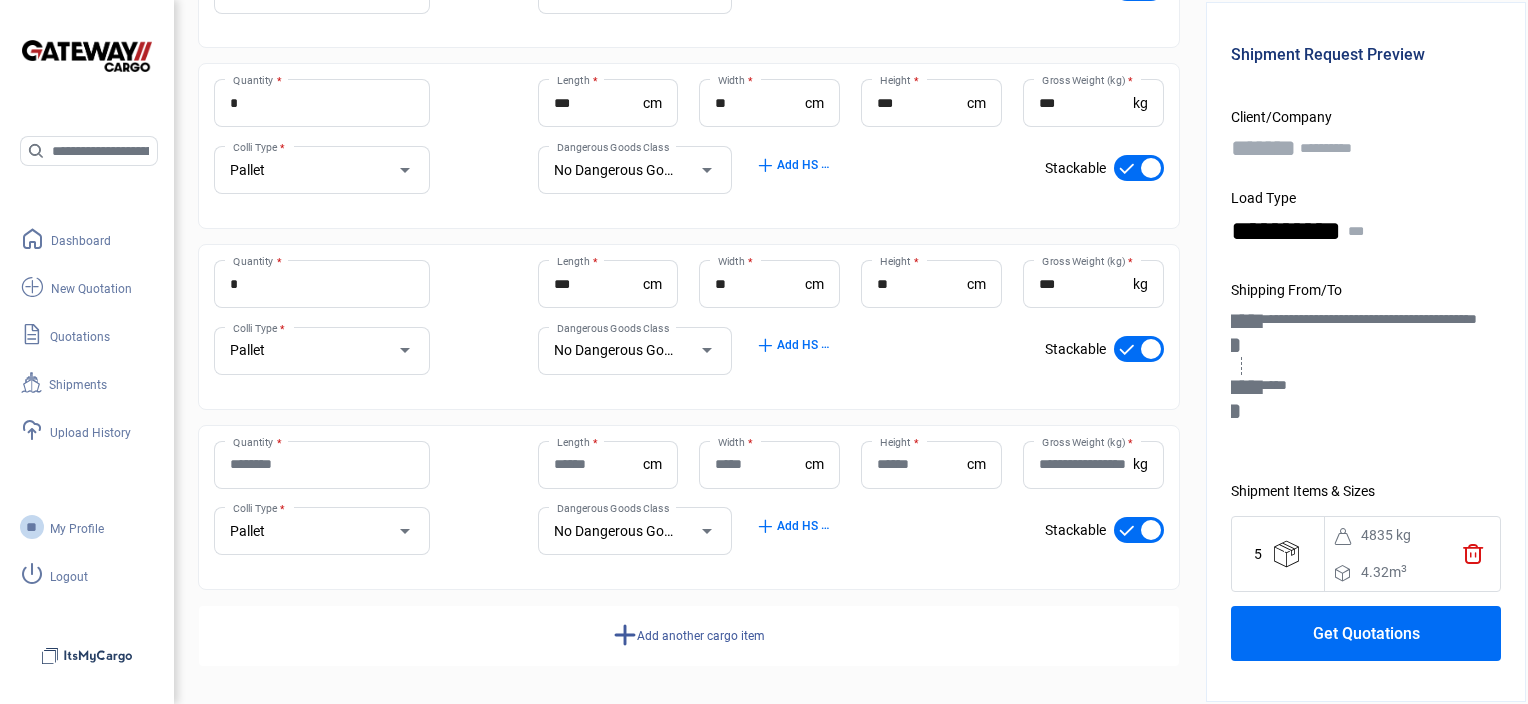 click on "Quantity *" at bounding box center [322, 464] 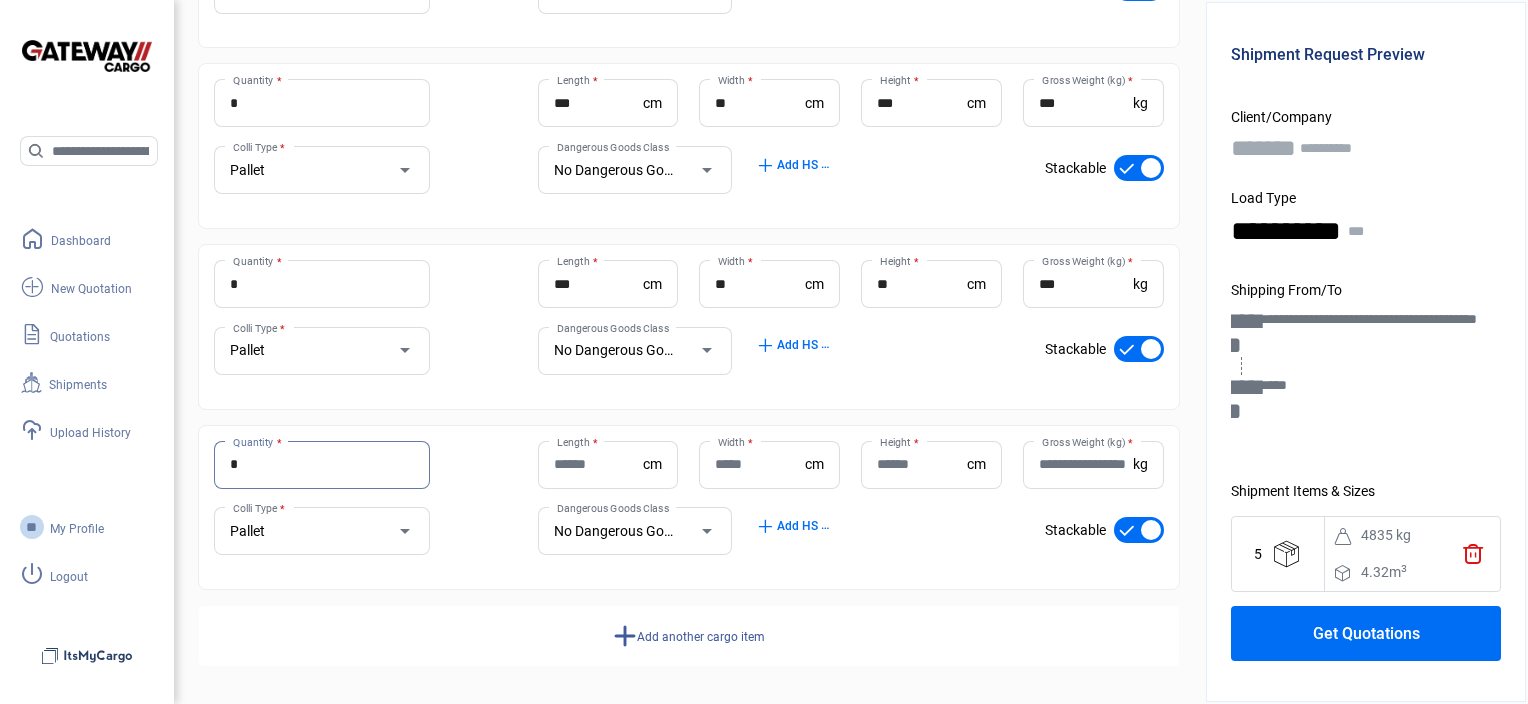 type on "*" 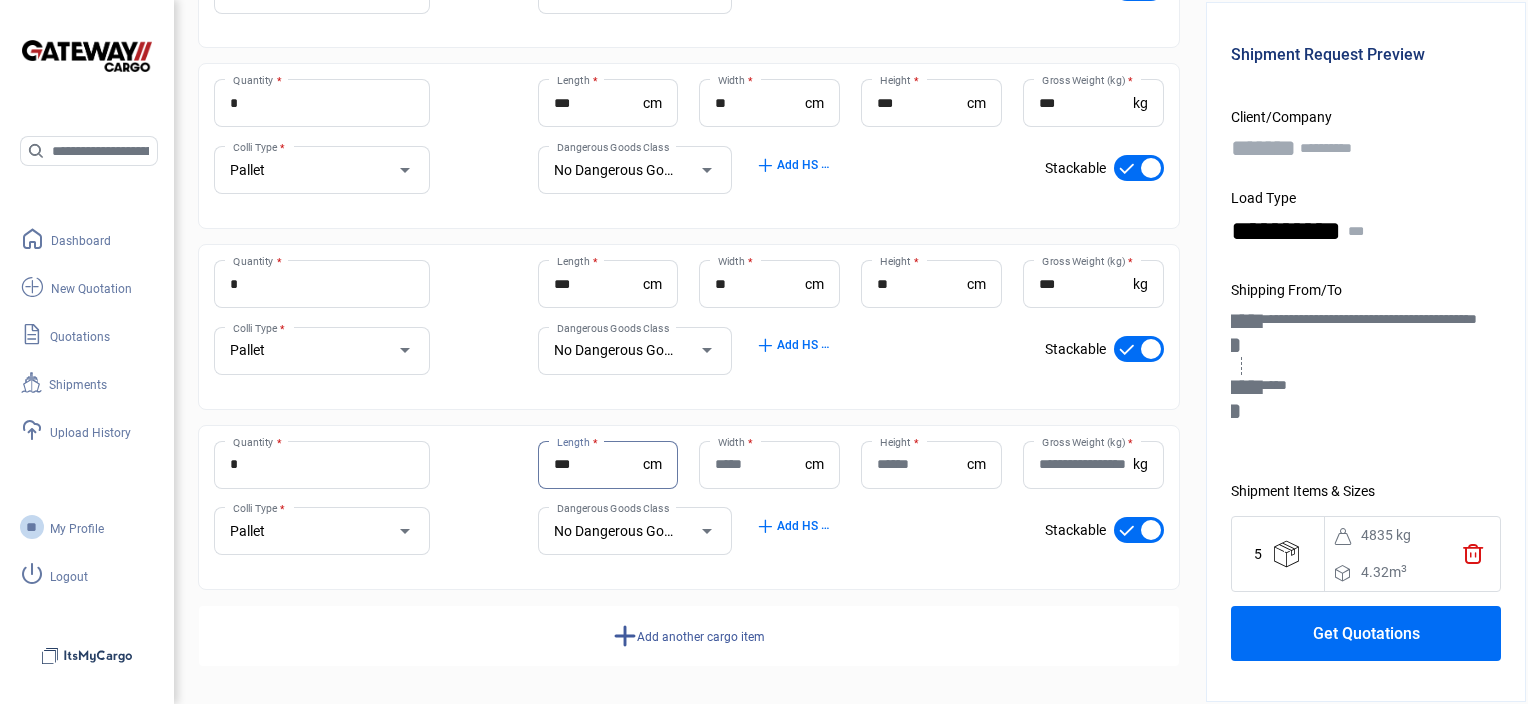 type on "***" 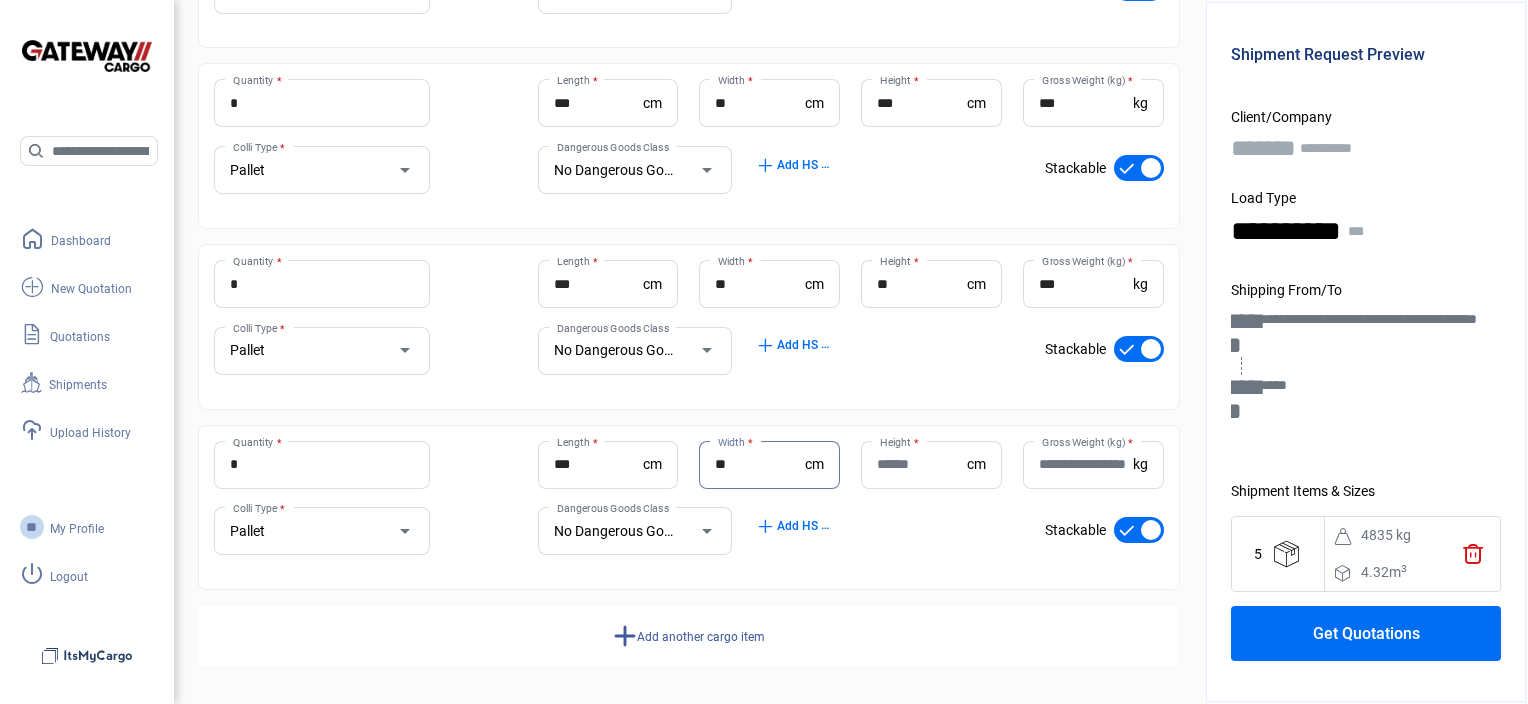type on "**" 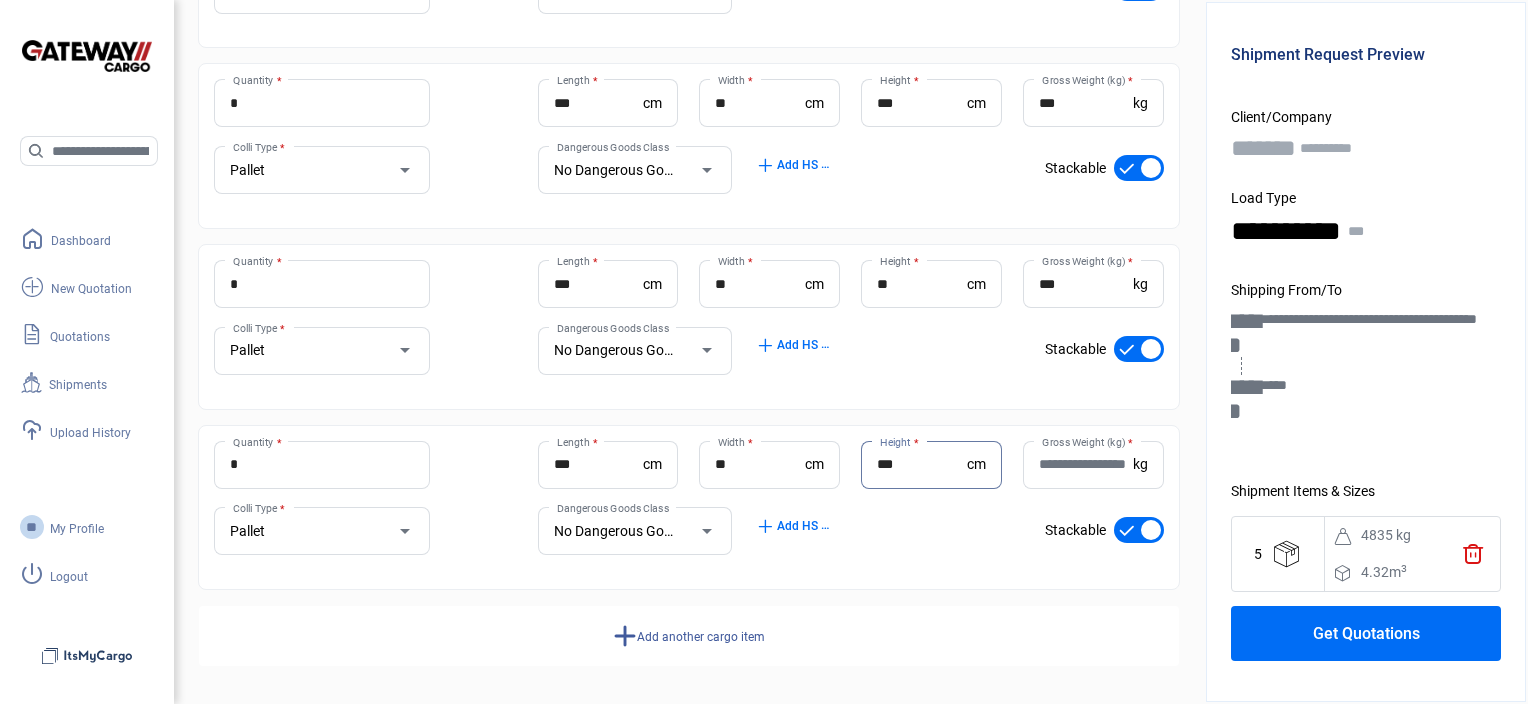 type on "***" 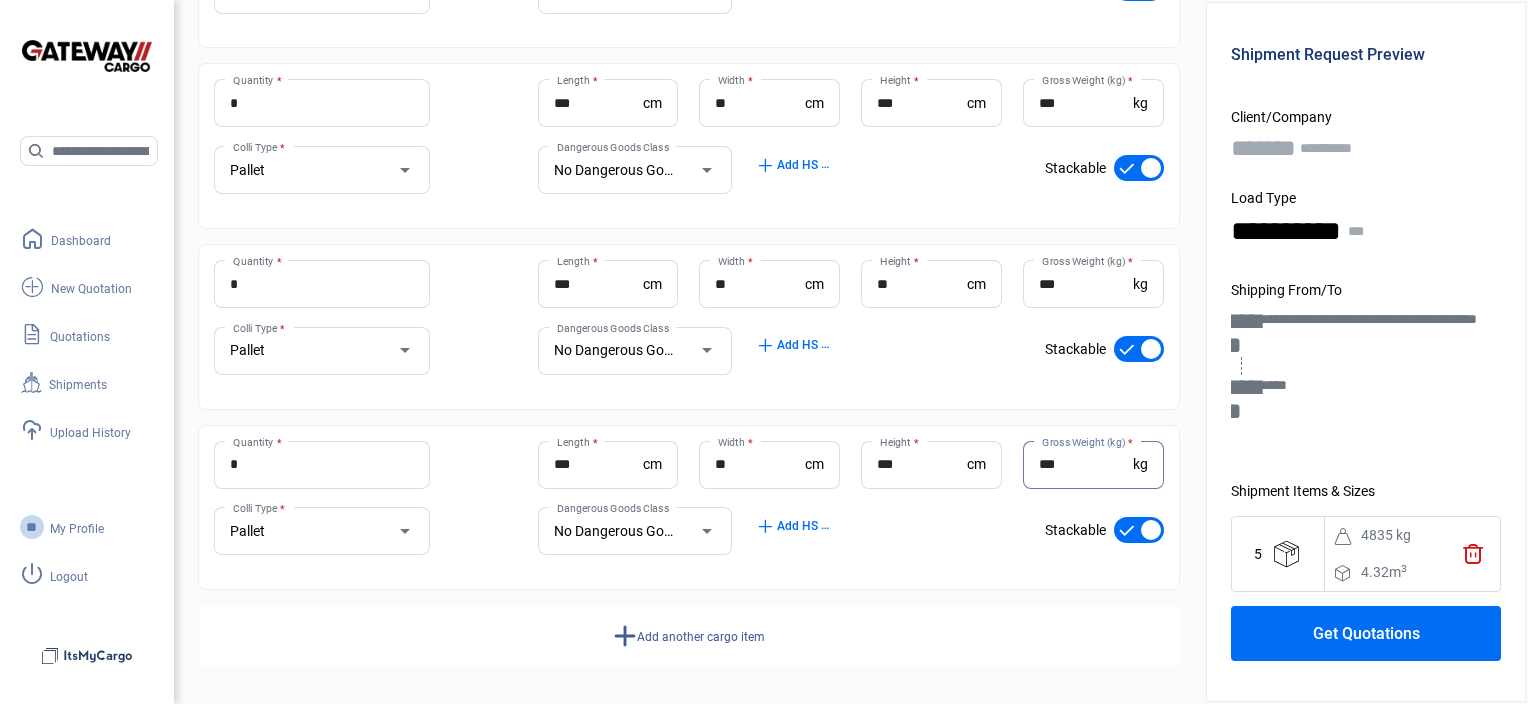 type on "***" 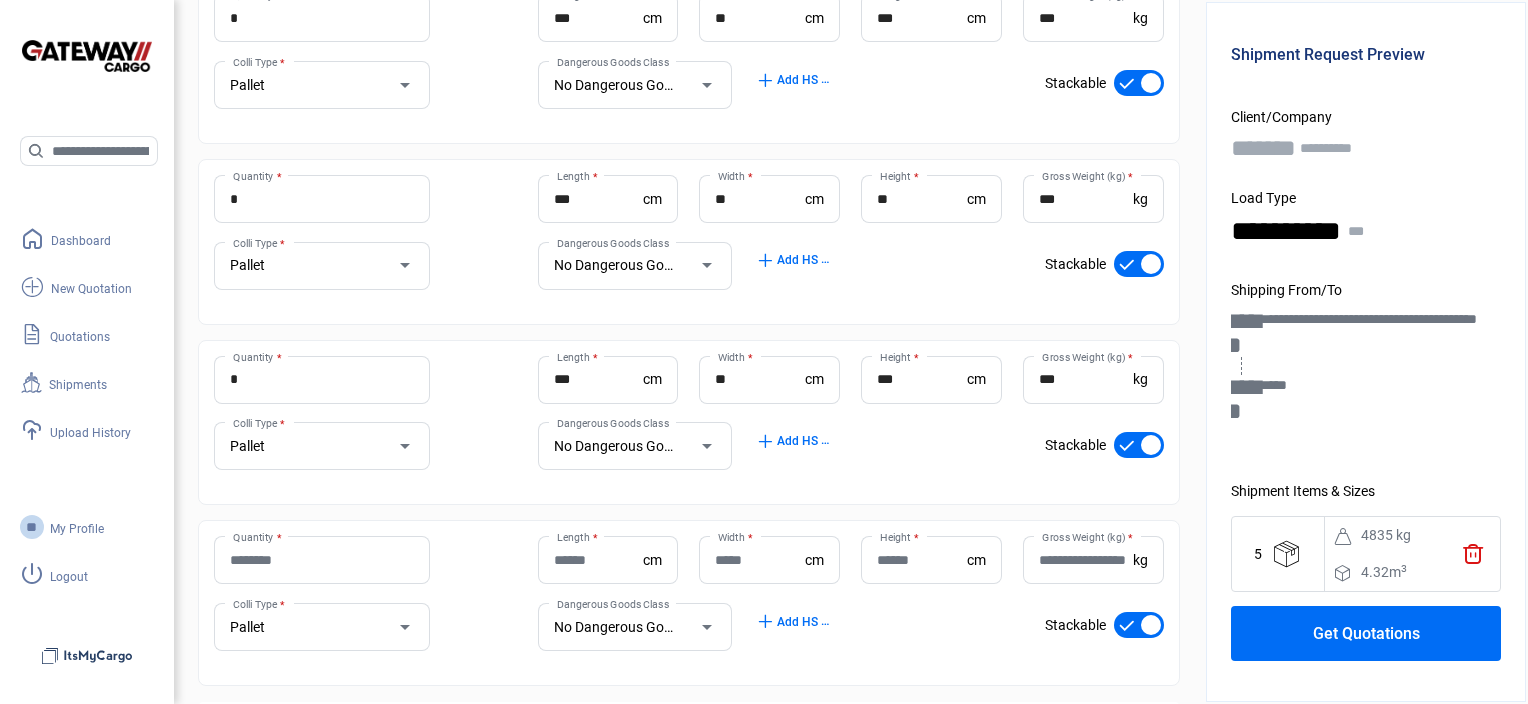 scroll, scrollTop: 1861, scrollLeft: 0, axis: vertical 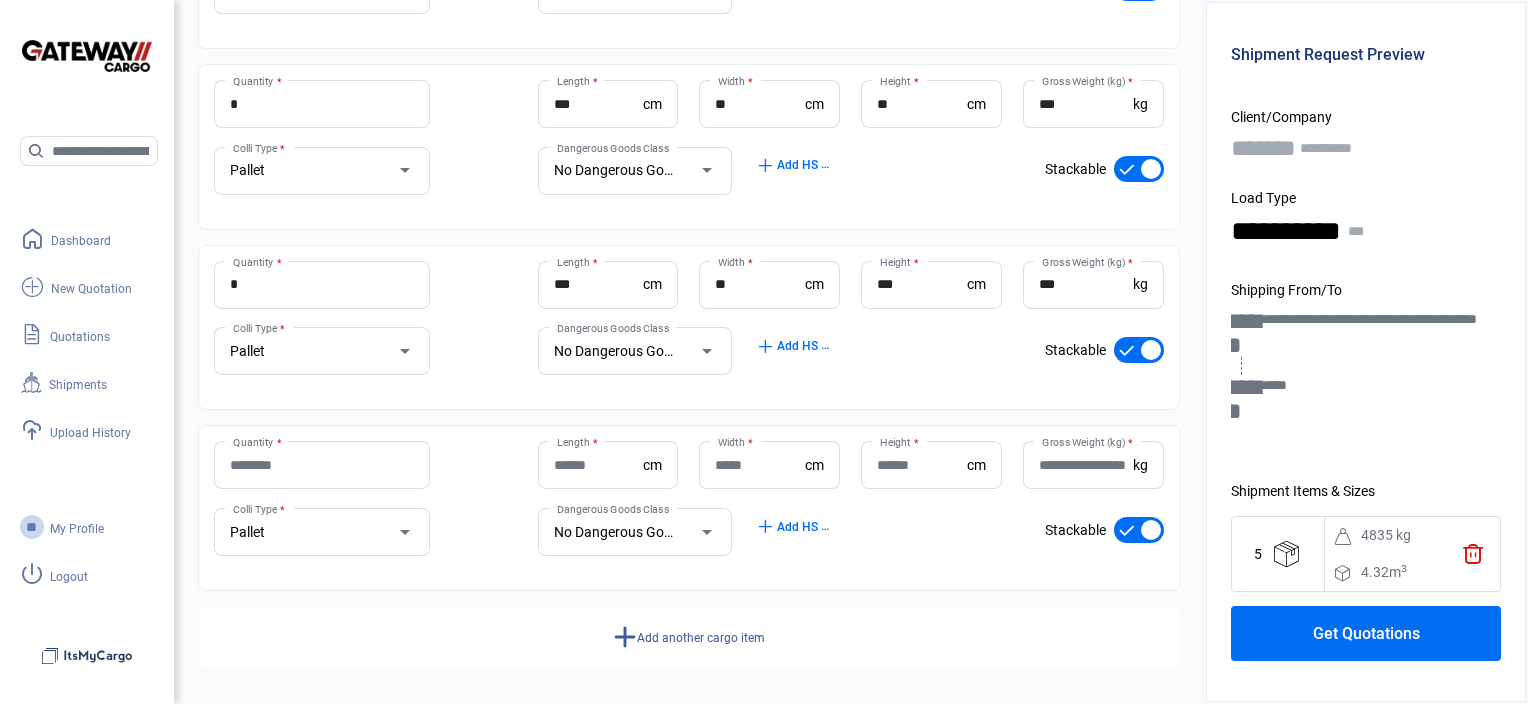 click on "Quantity *" 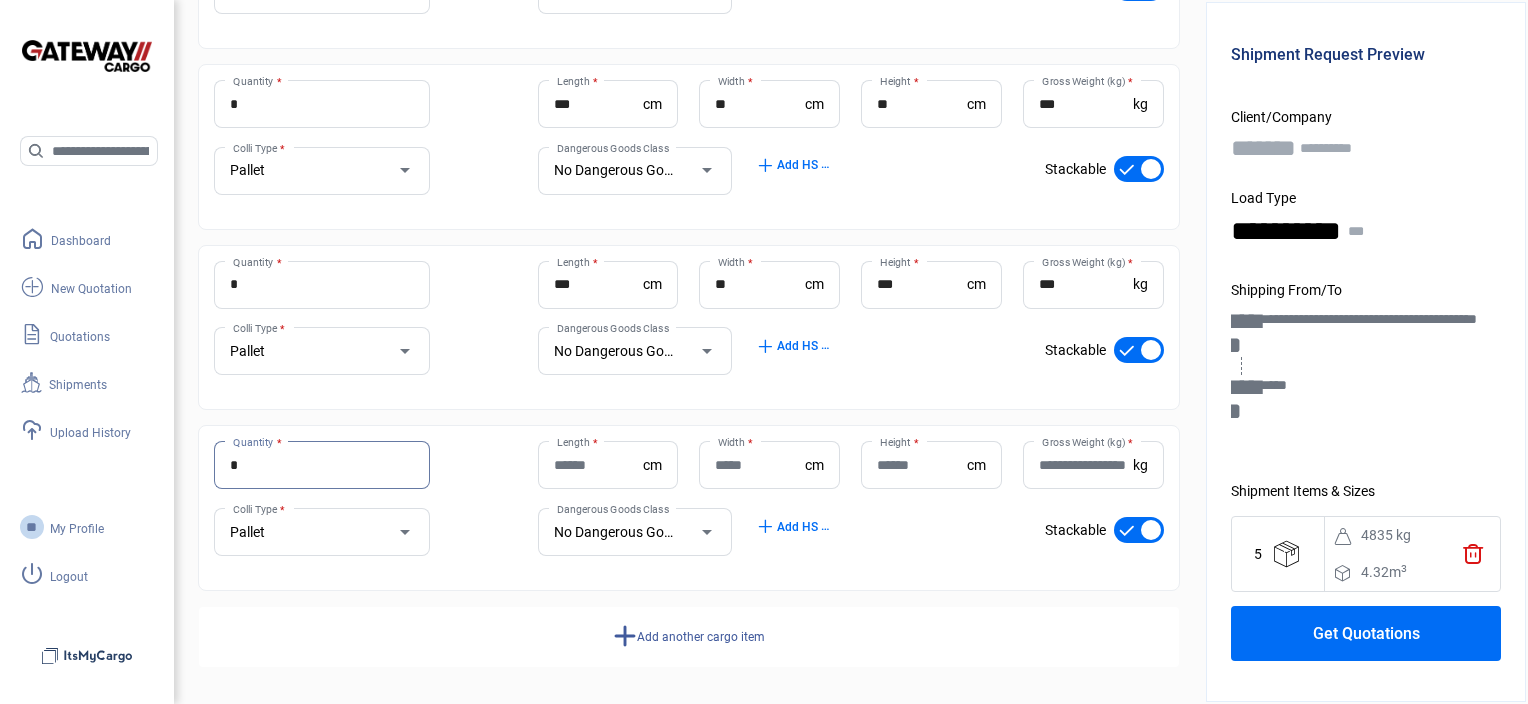 type on "*" 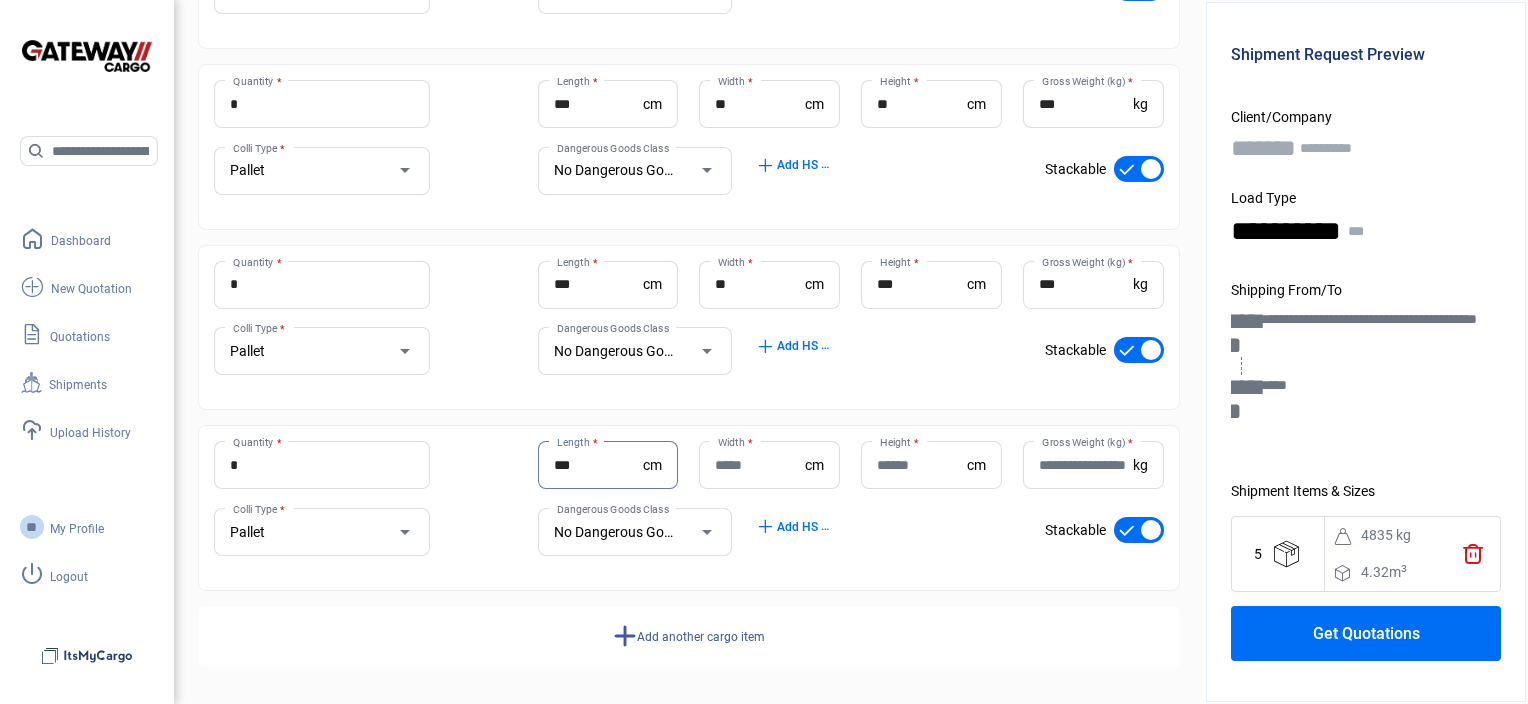 type on "***" 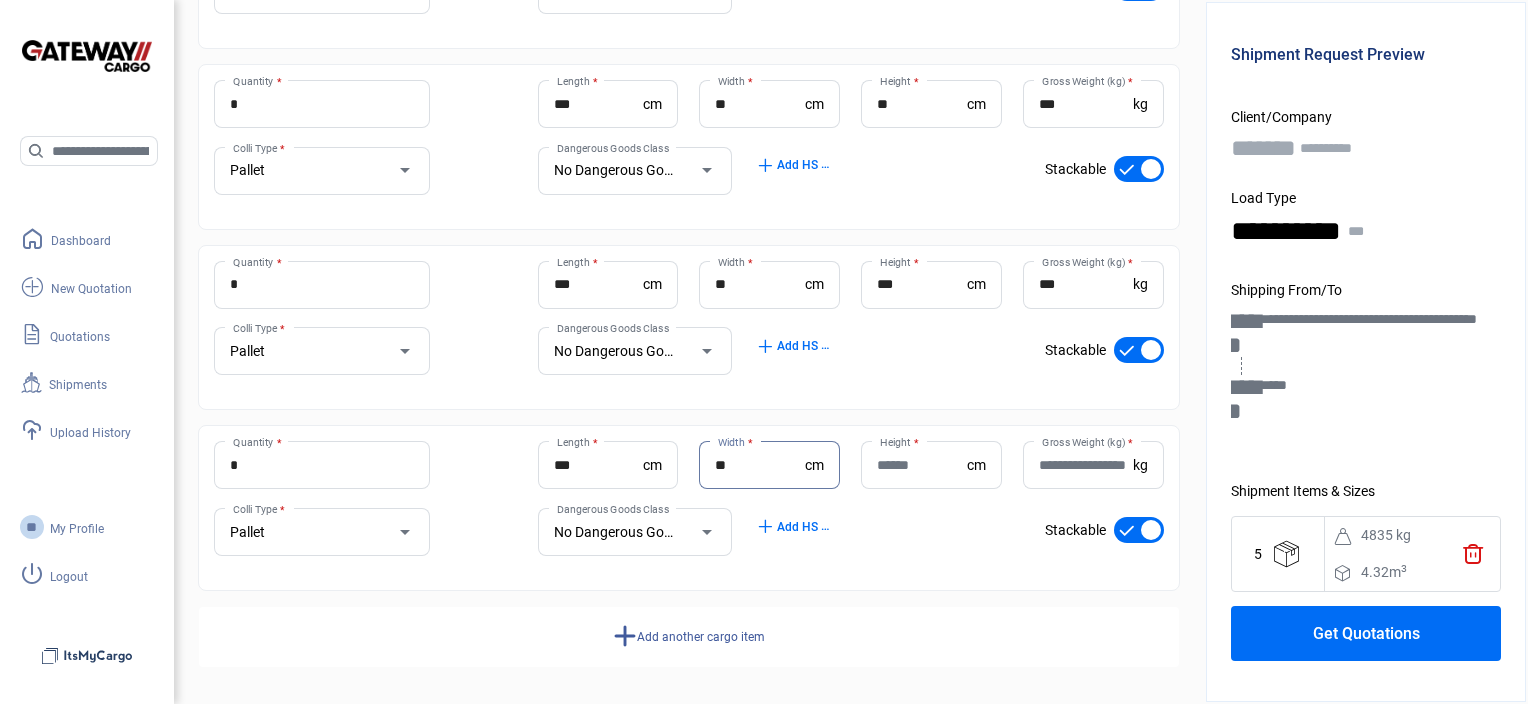 type on "**" 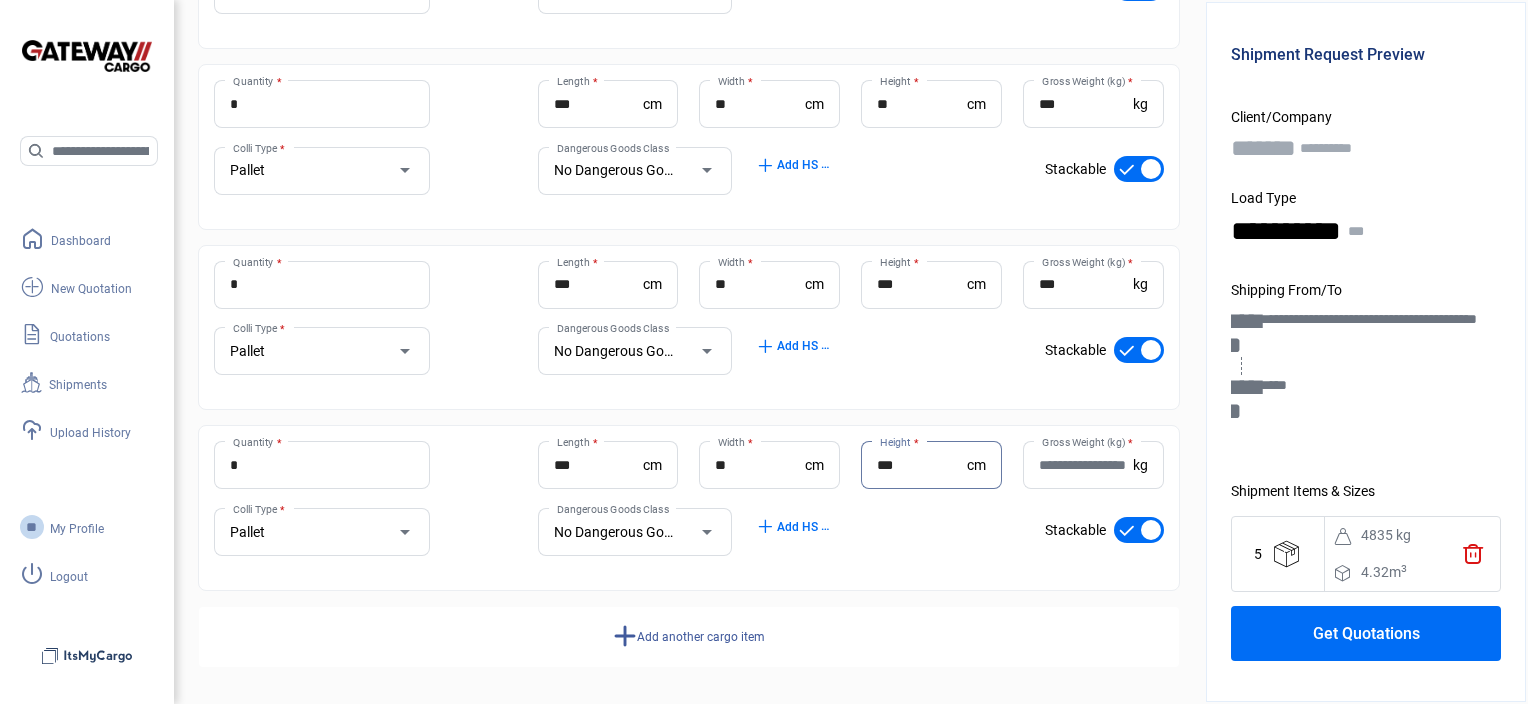 type on "***" 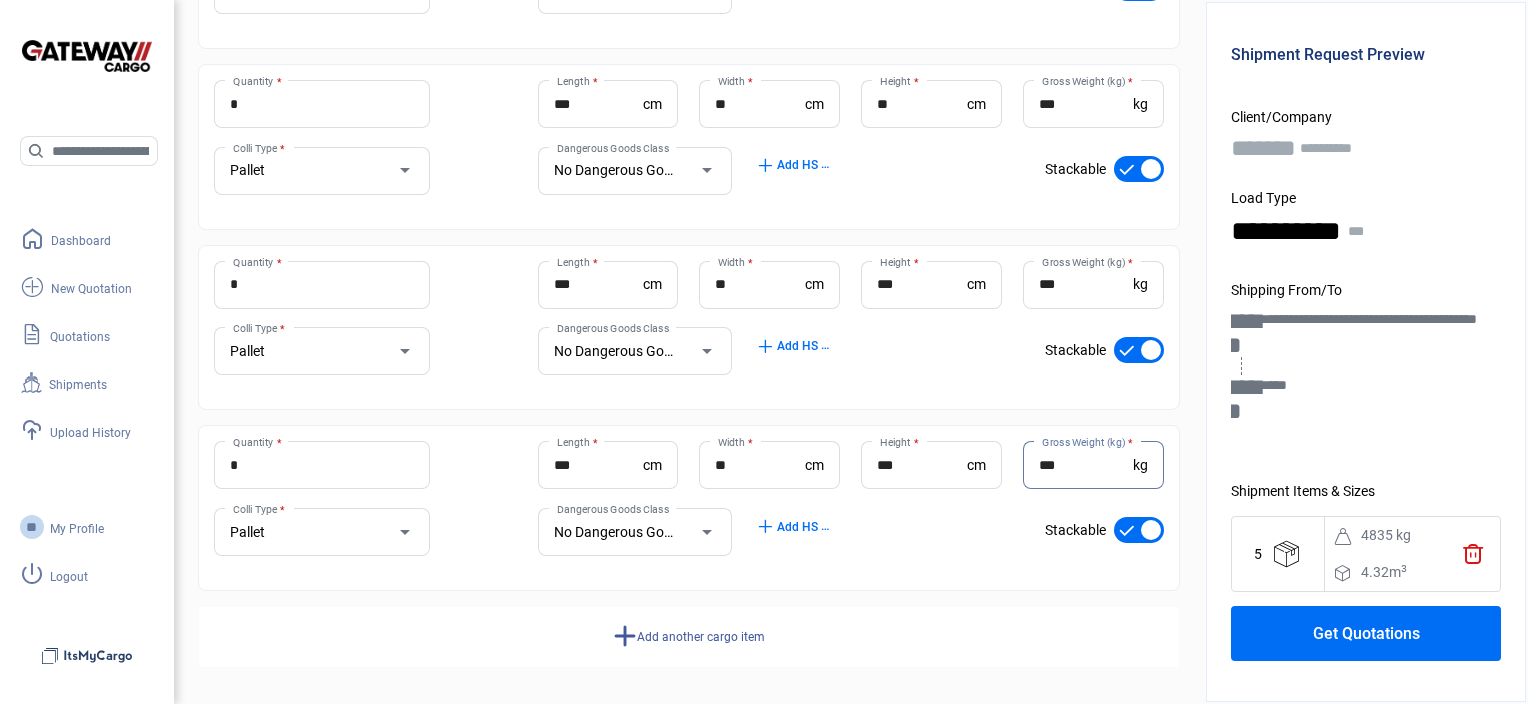 type on "***" 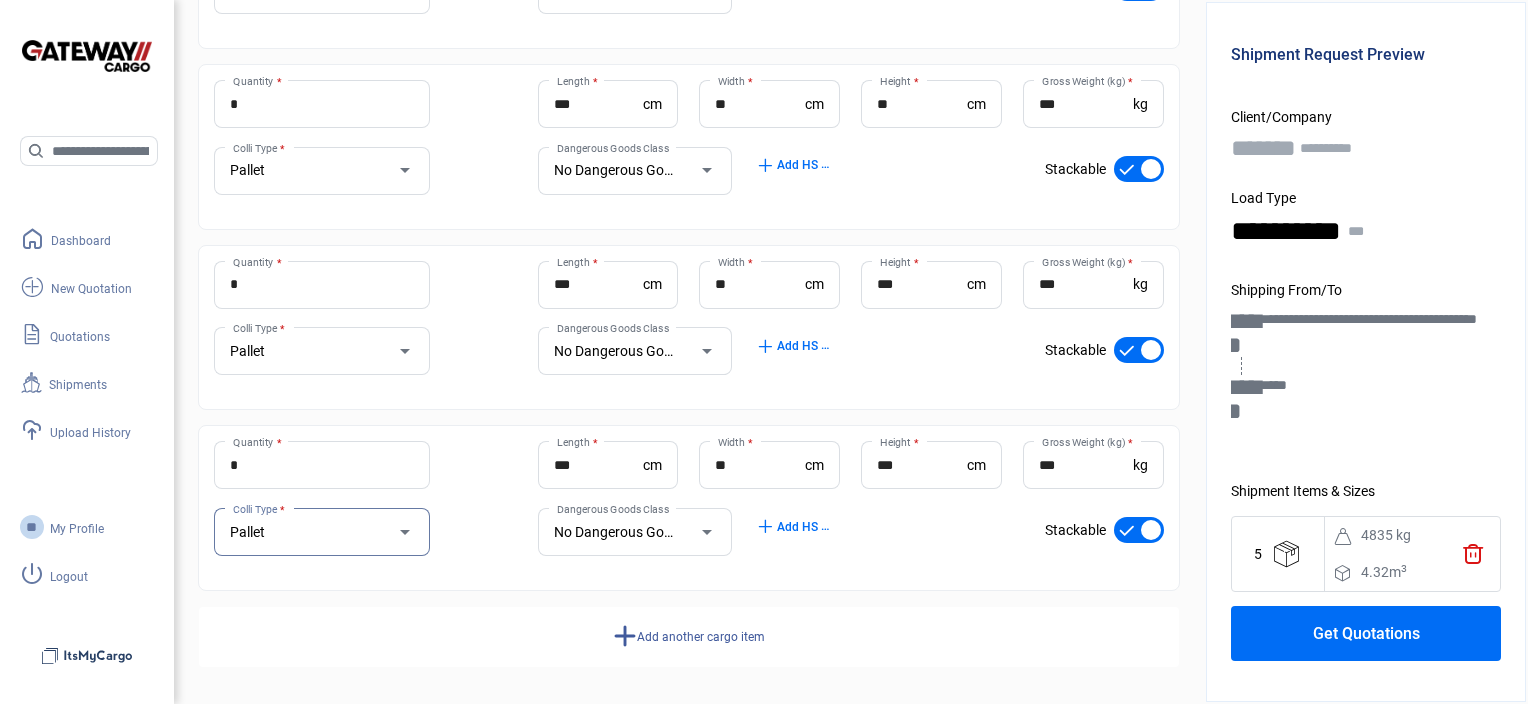 click on "add  Add another cargo item" 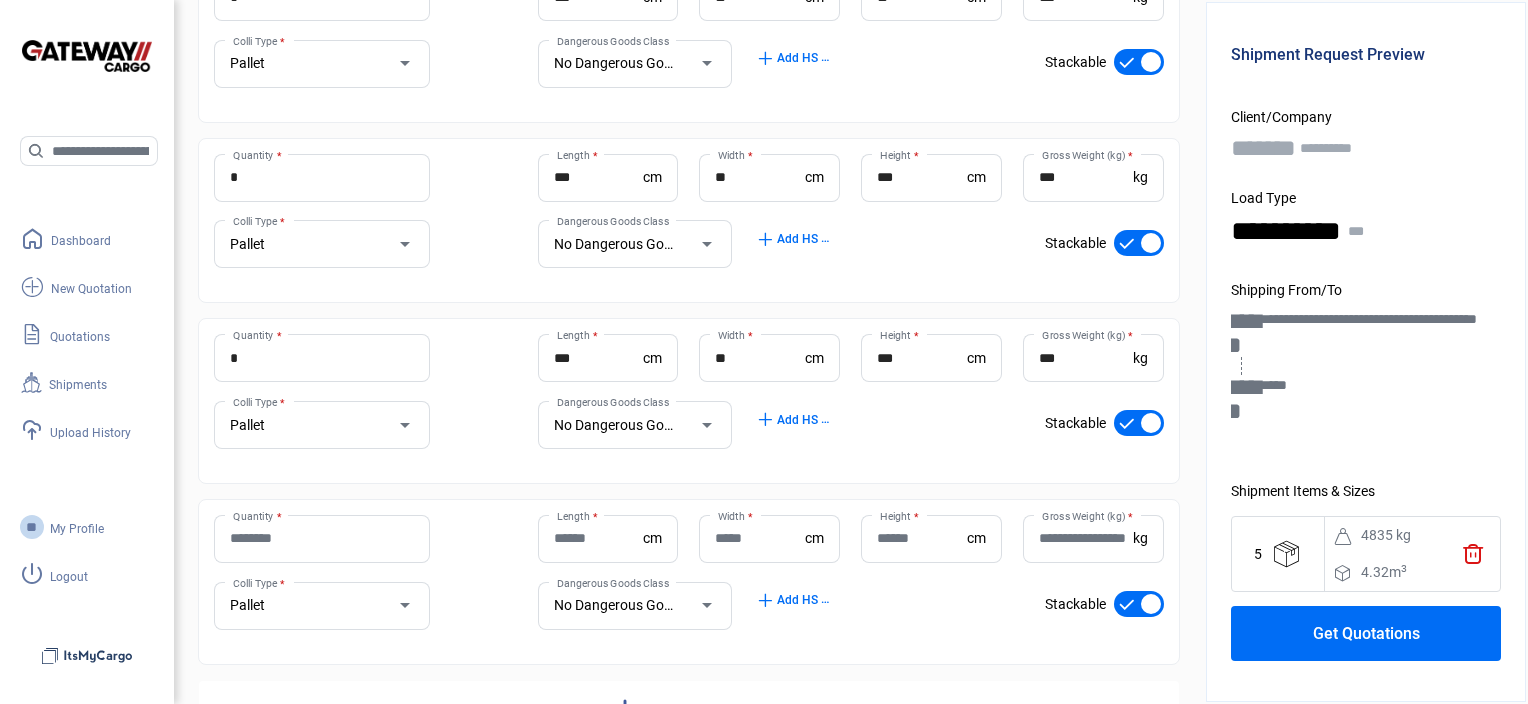 scroll, scrollTop: 2041, scrollLeft: 0, axis: vertical 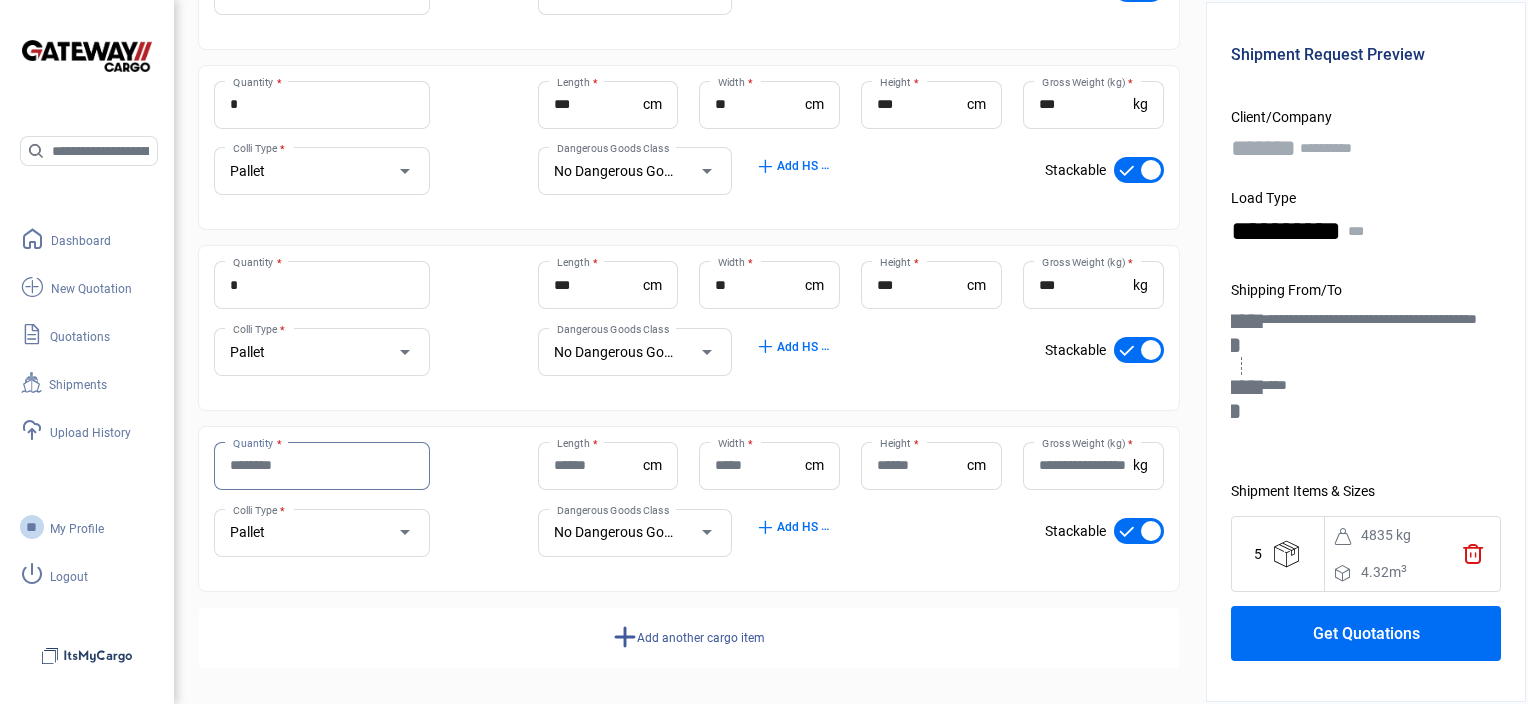 click on "Quantity *" at bounding box center (322, 465) 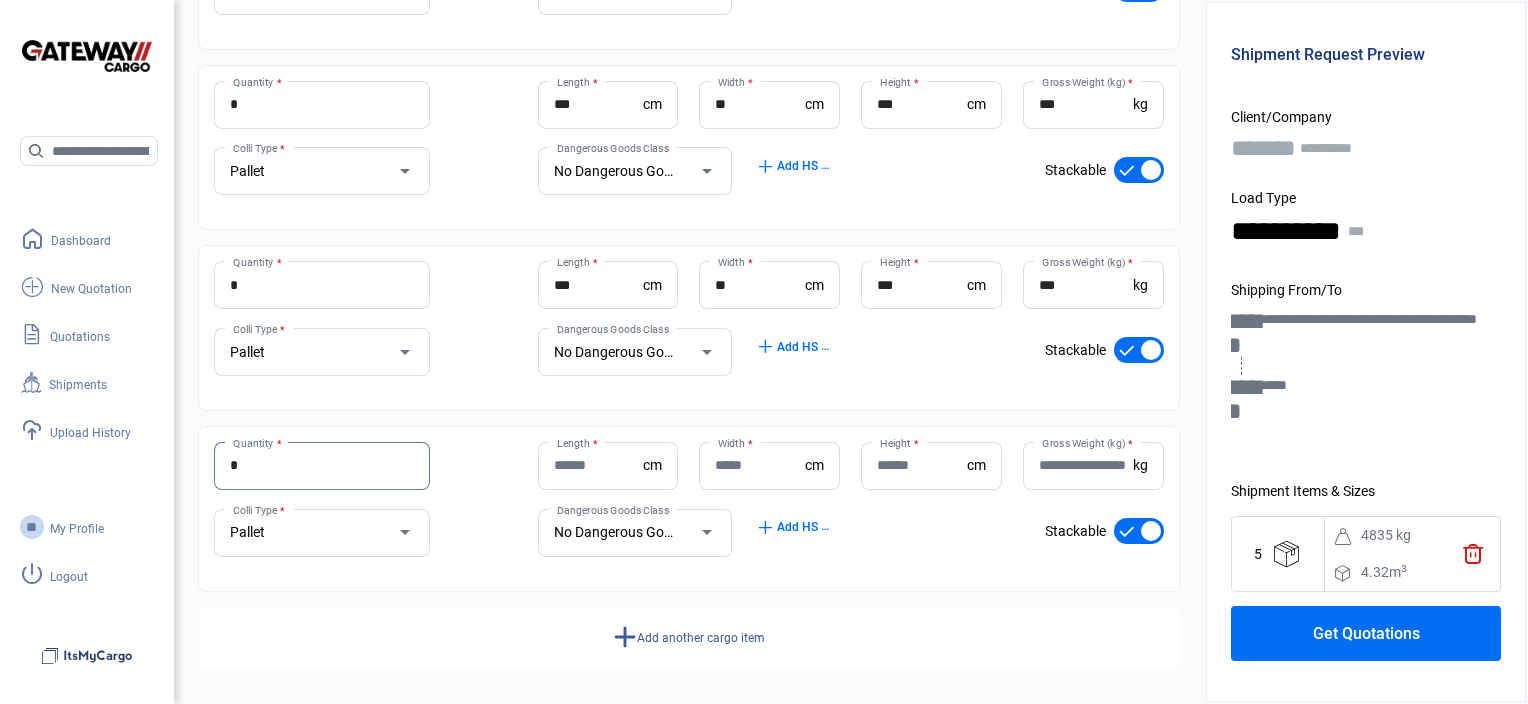 type on "*" 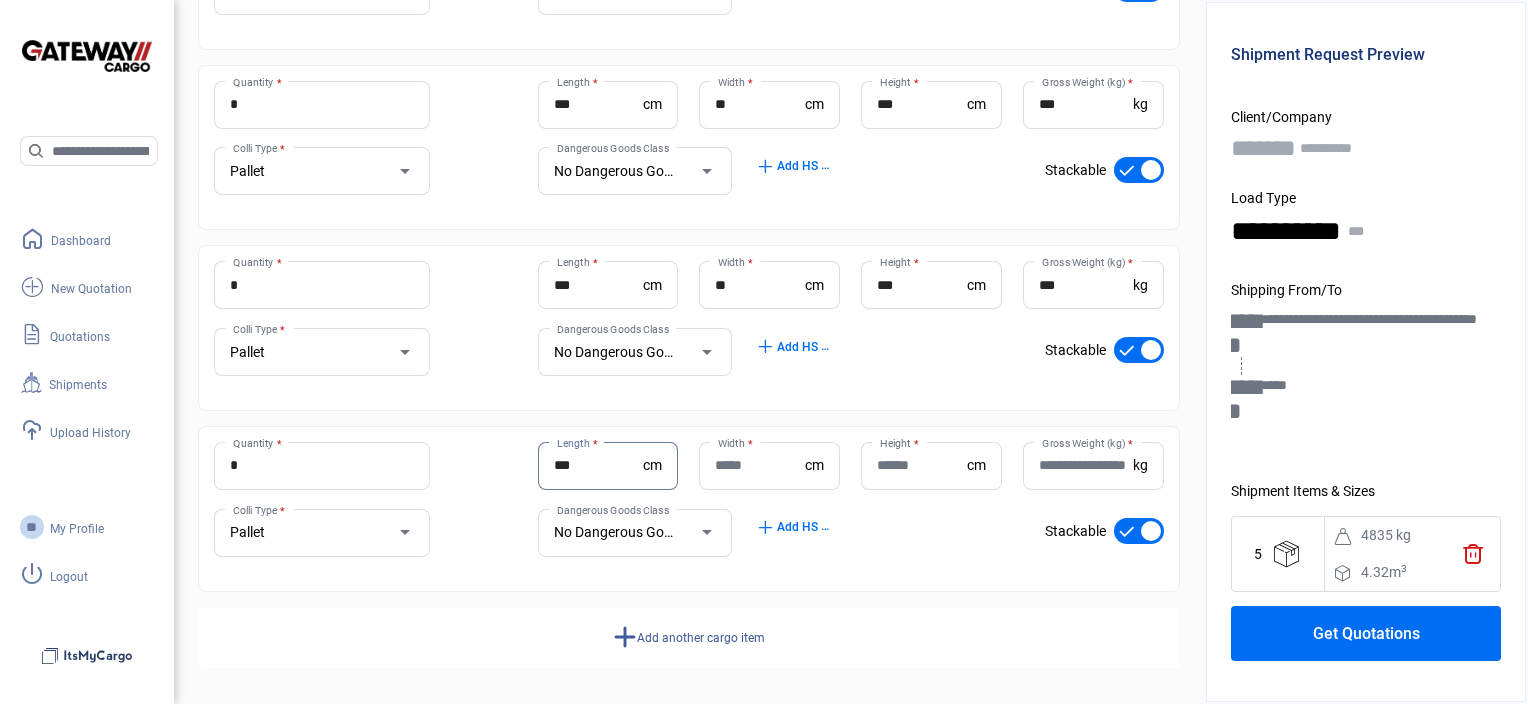 type on "***" 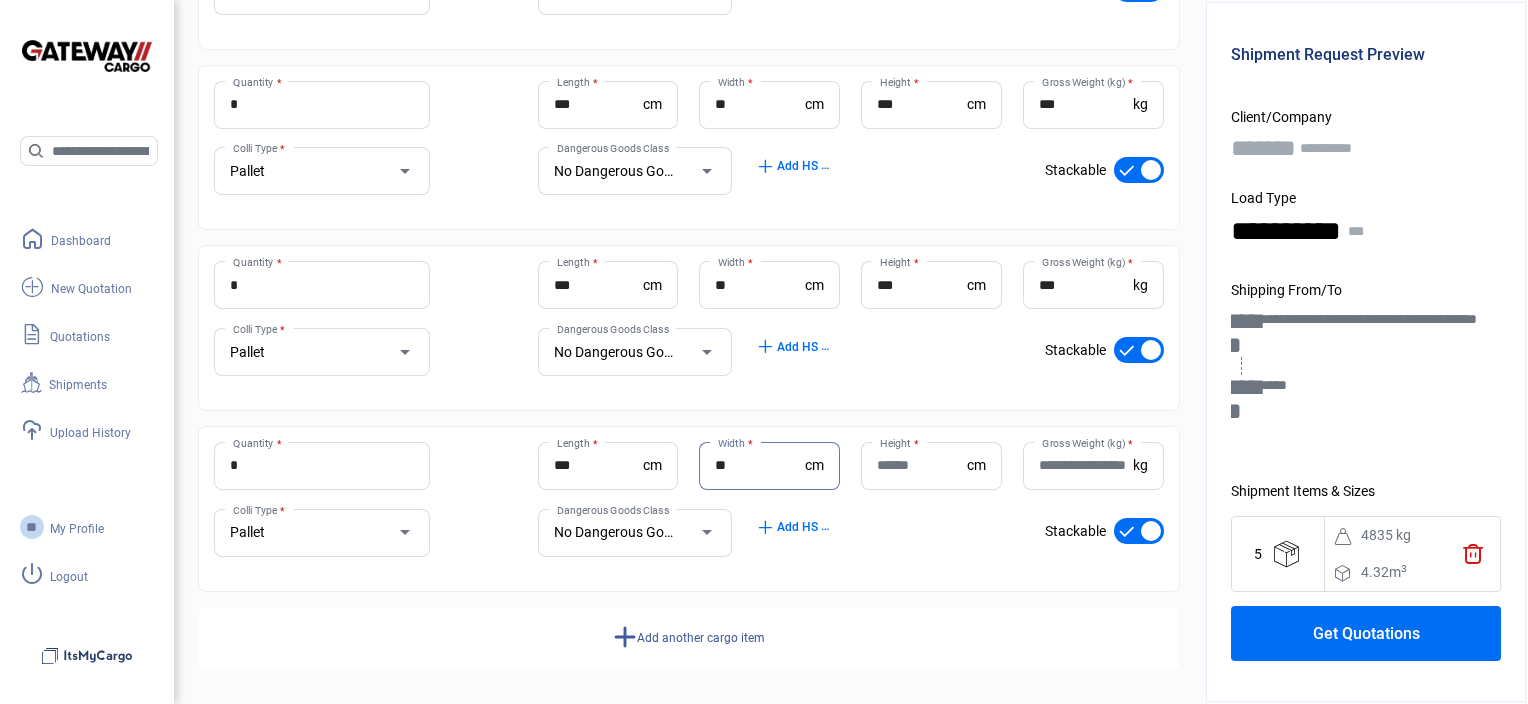 type on "**" 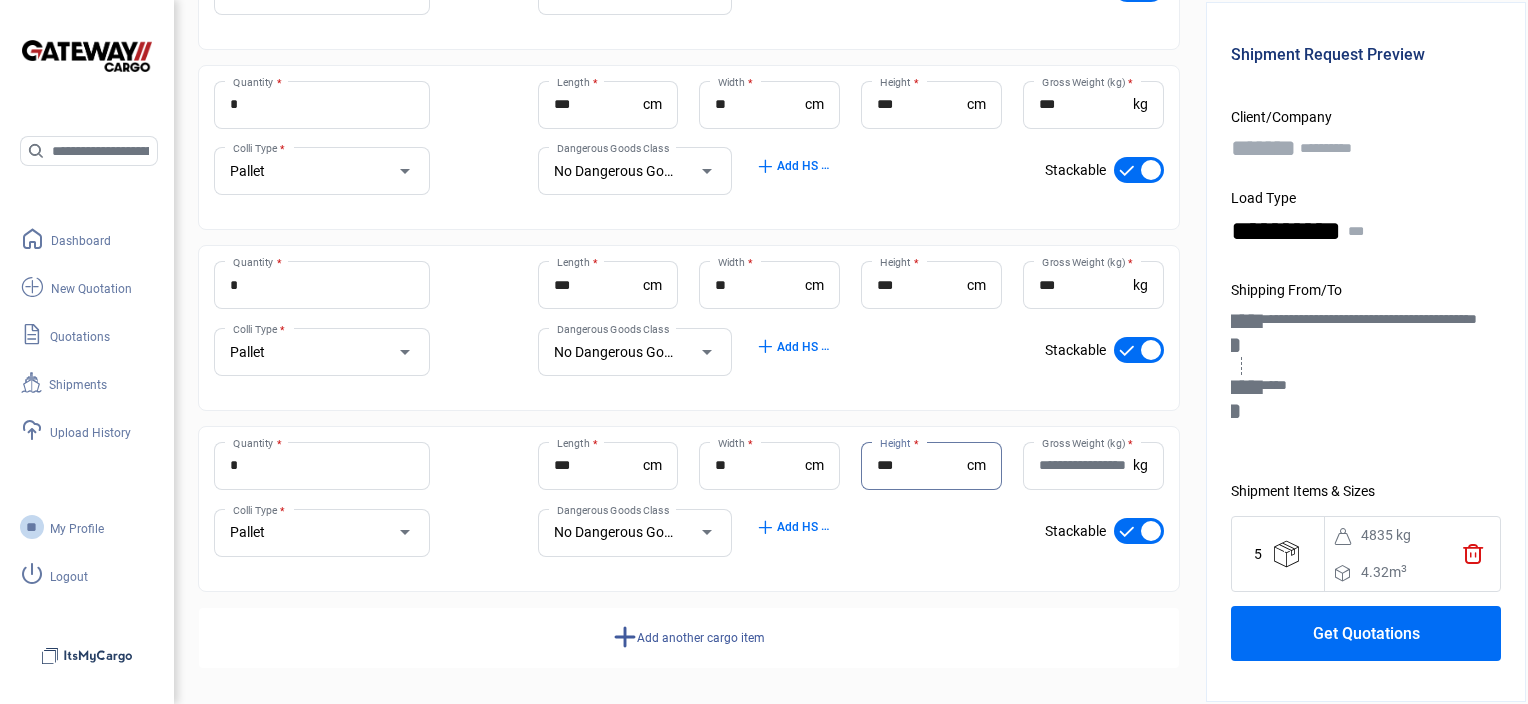 type on "***" 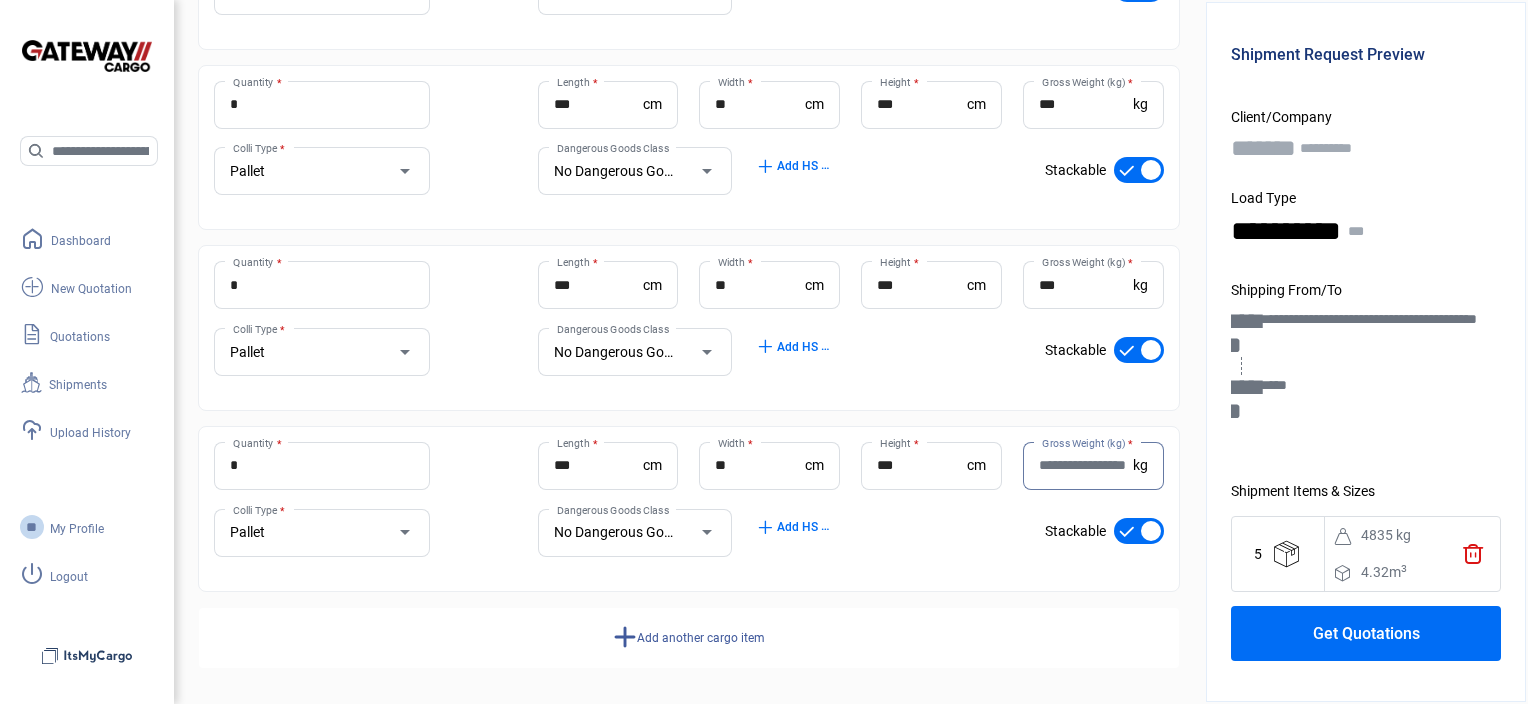 type on "*" 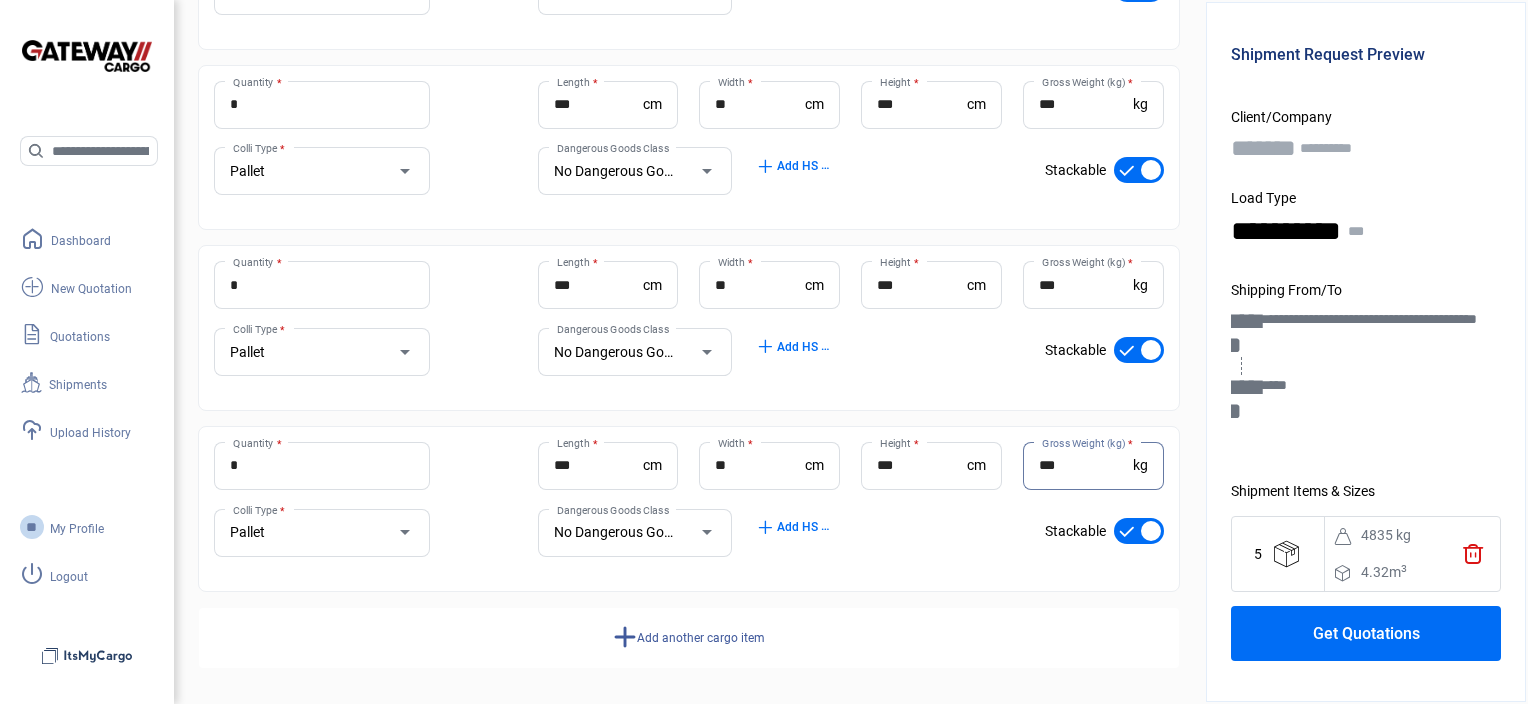 type on "***" 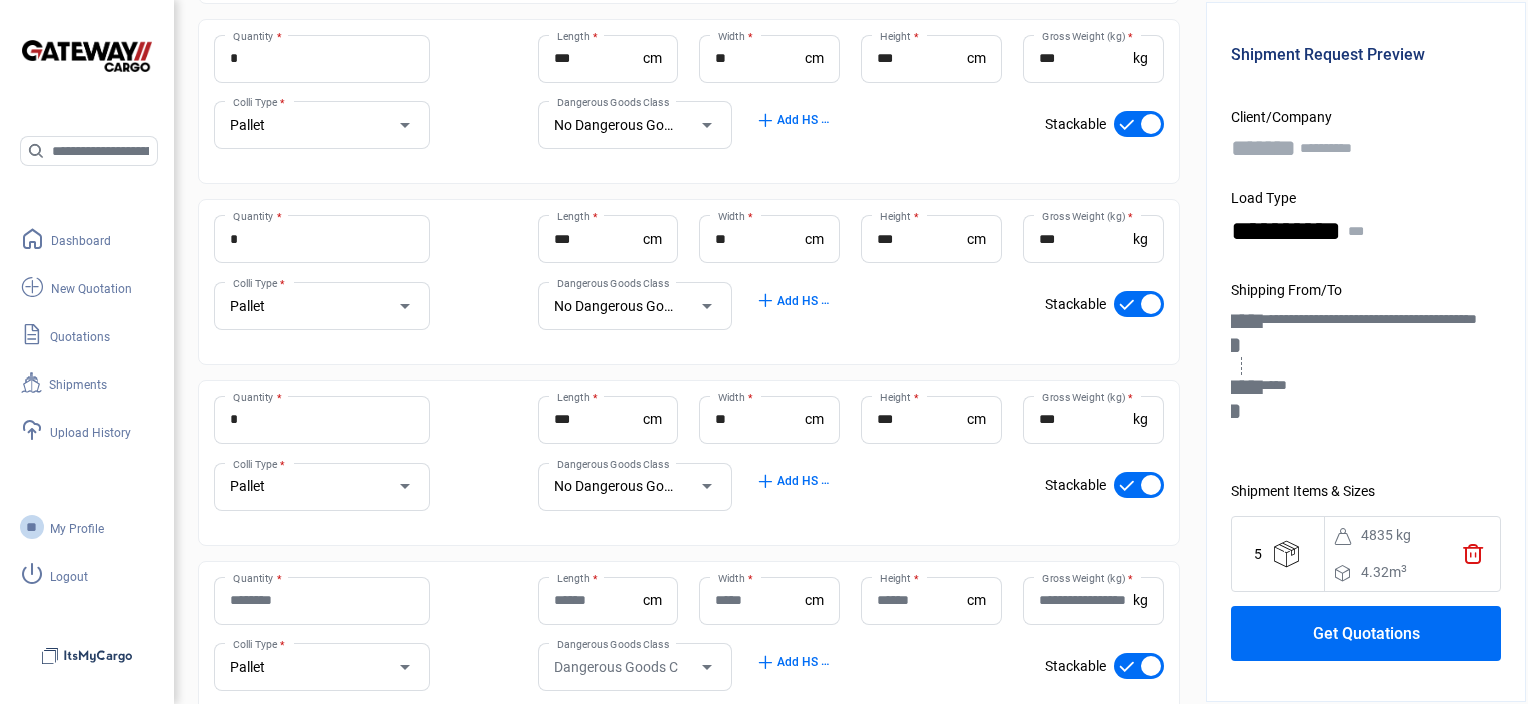 scroll, scrollTop: 2222, scrollLeft: 0, axis: vertical 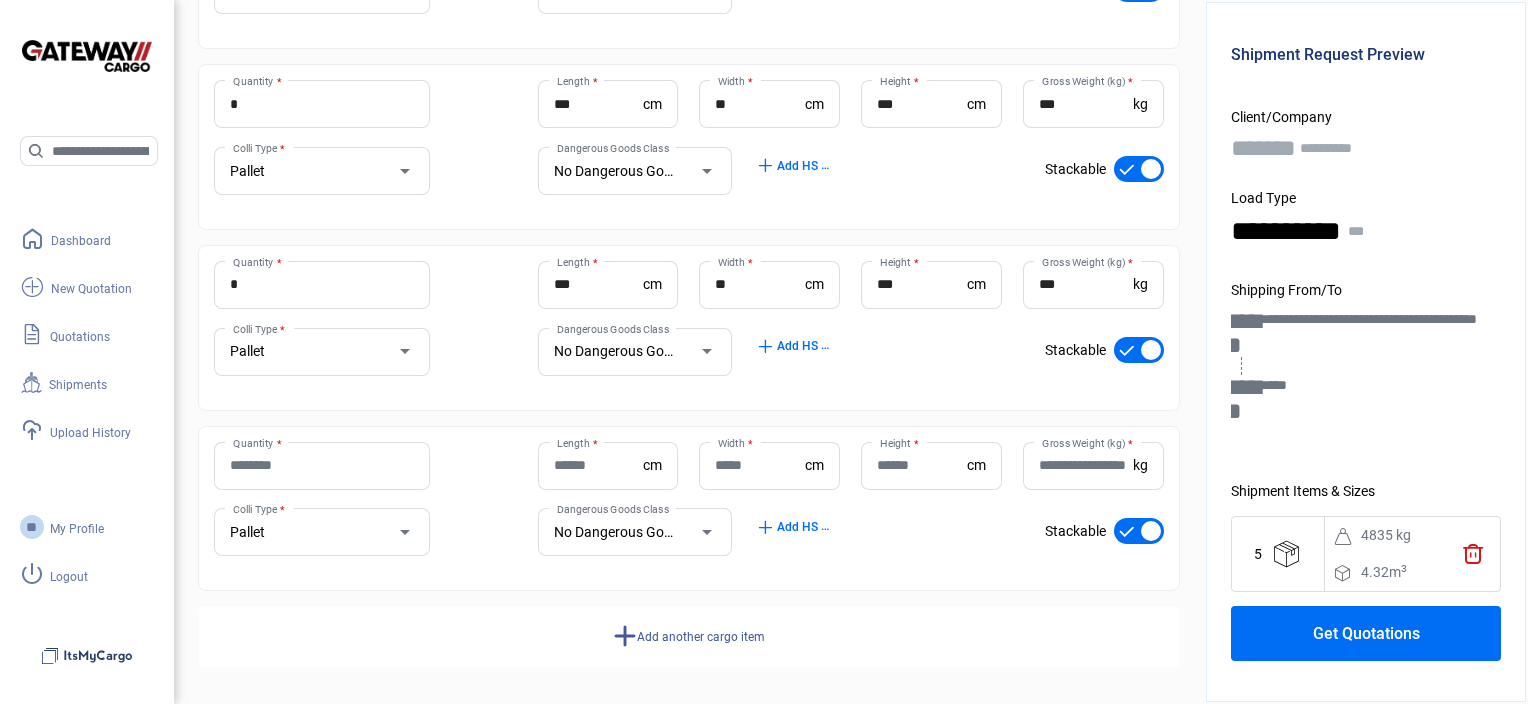 click on "Quantity *" at bounding box center (322, 465) 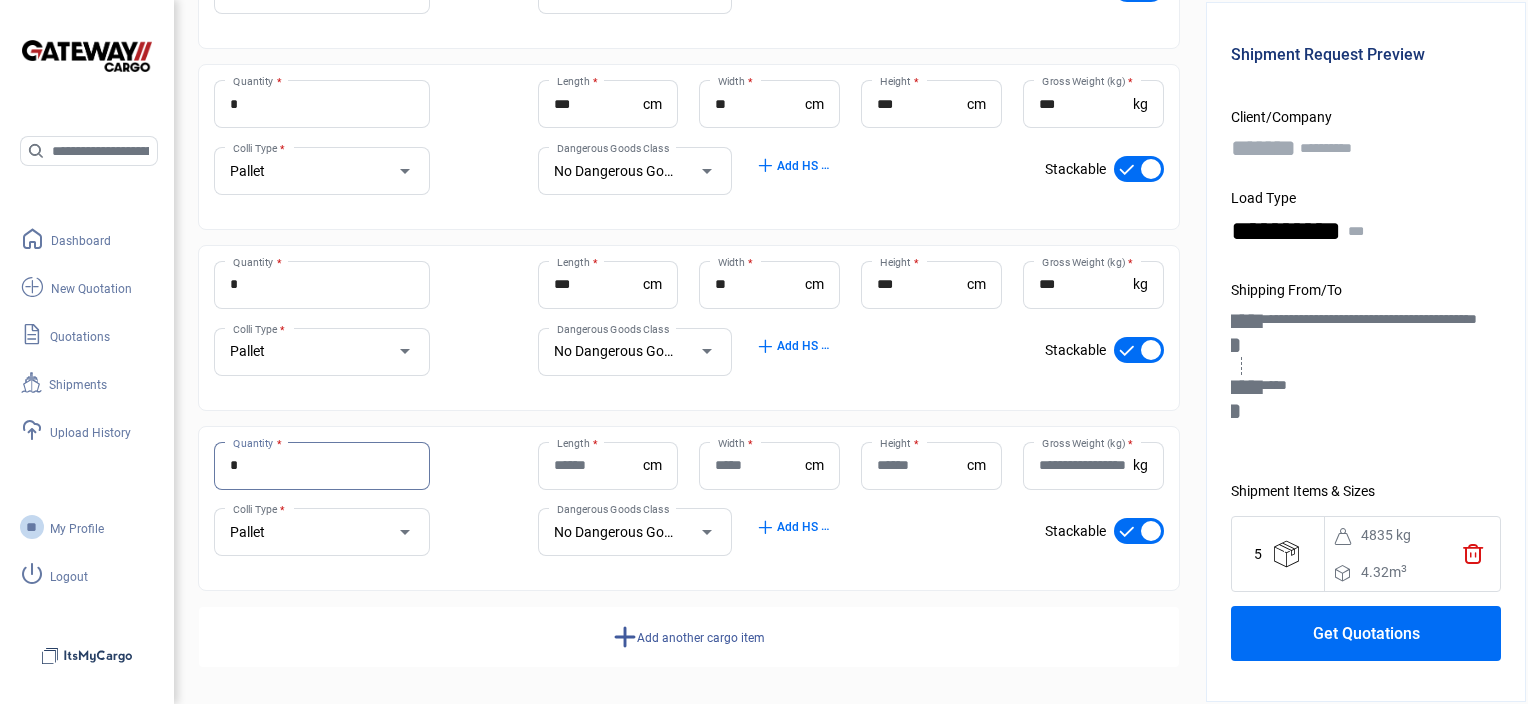 type on "*" 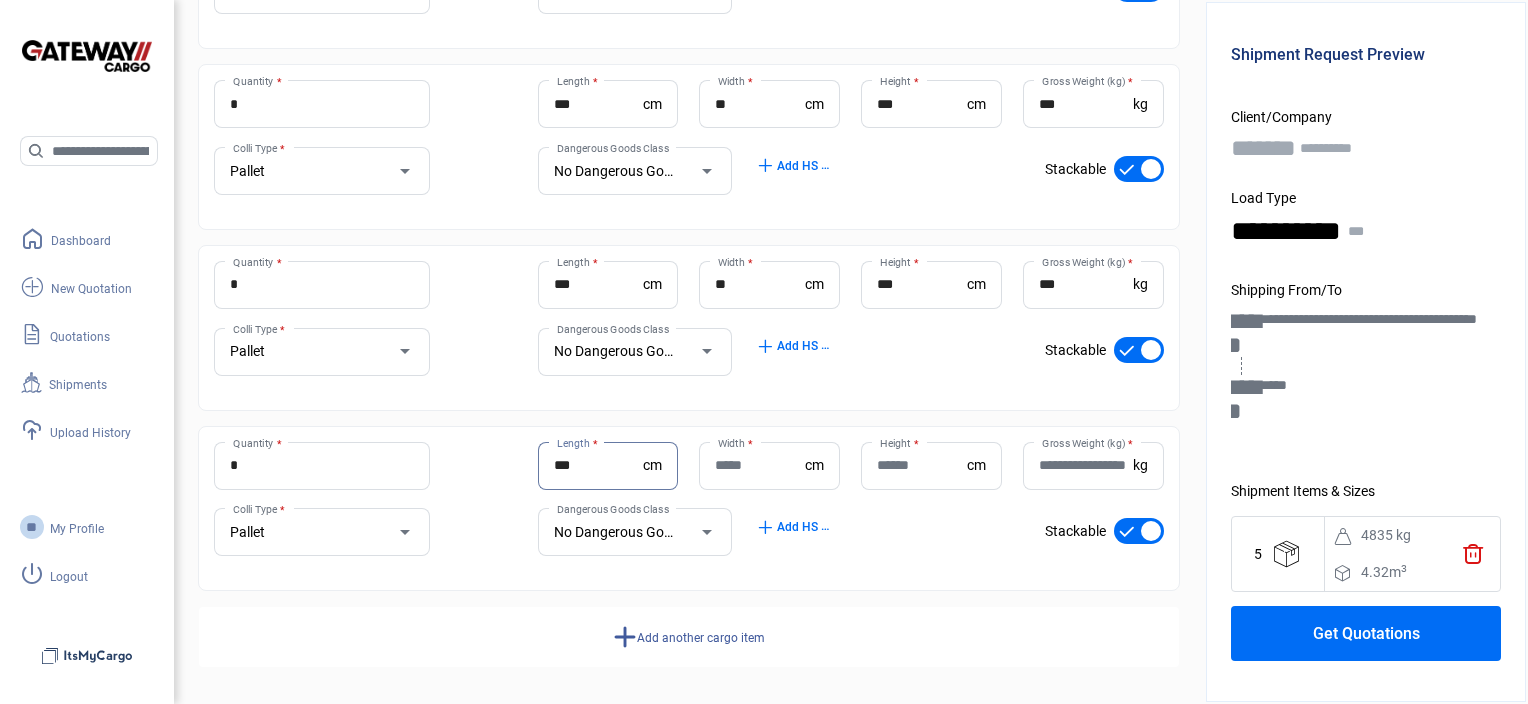 type on "***" 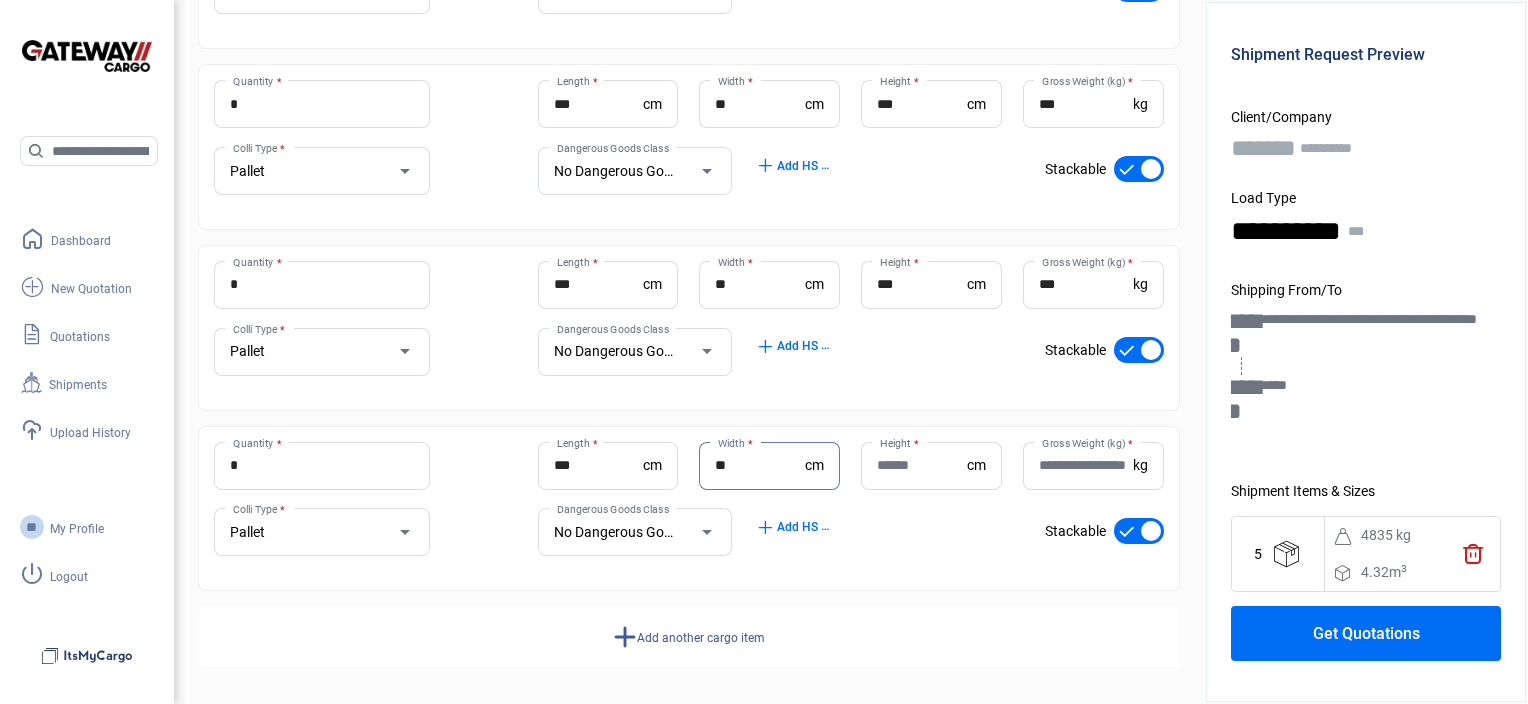type on "**" 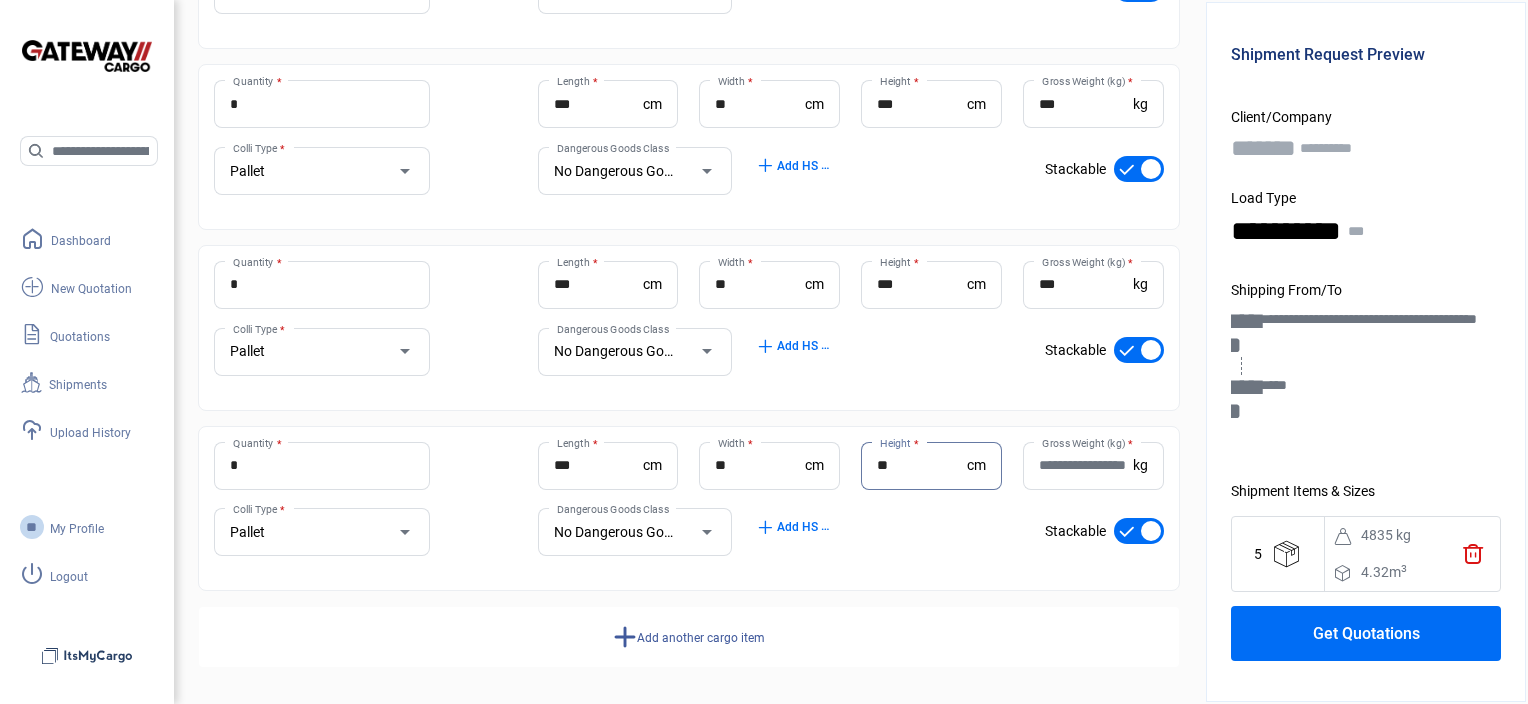 type on "*" 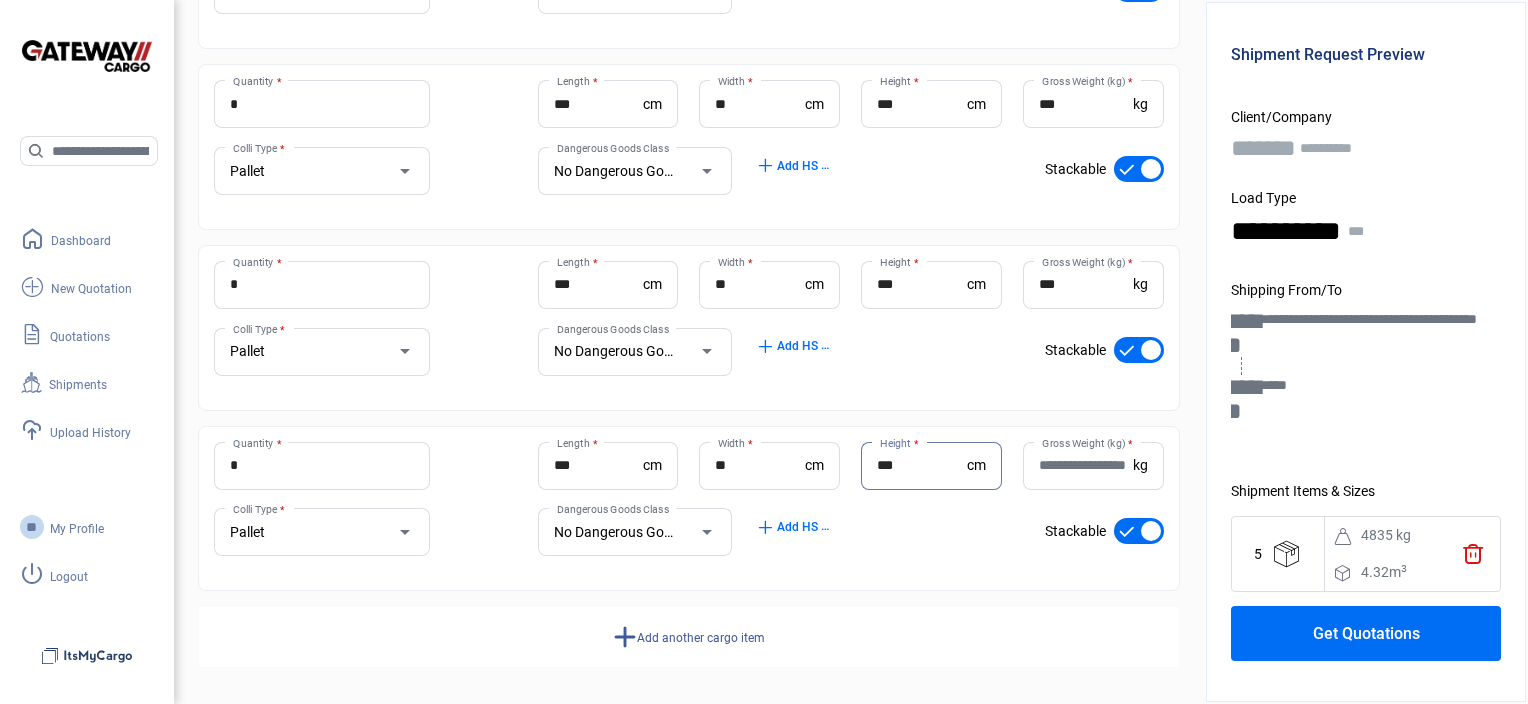 type on "***" 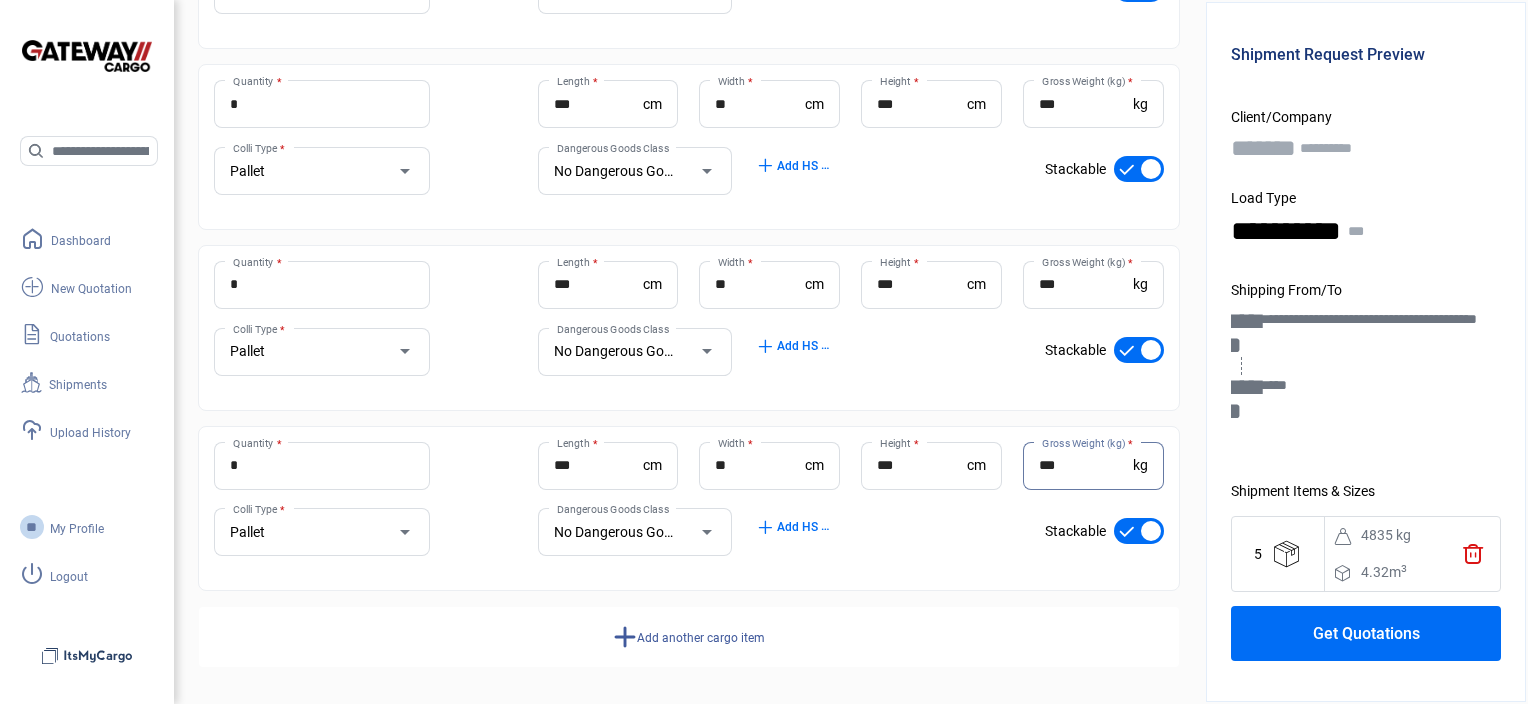 type on "***" 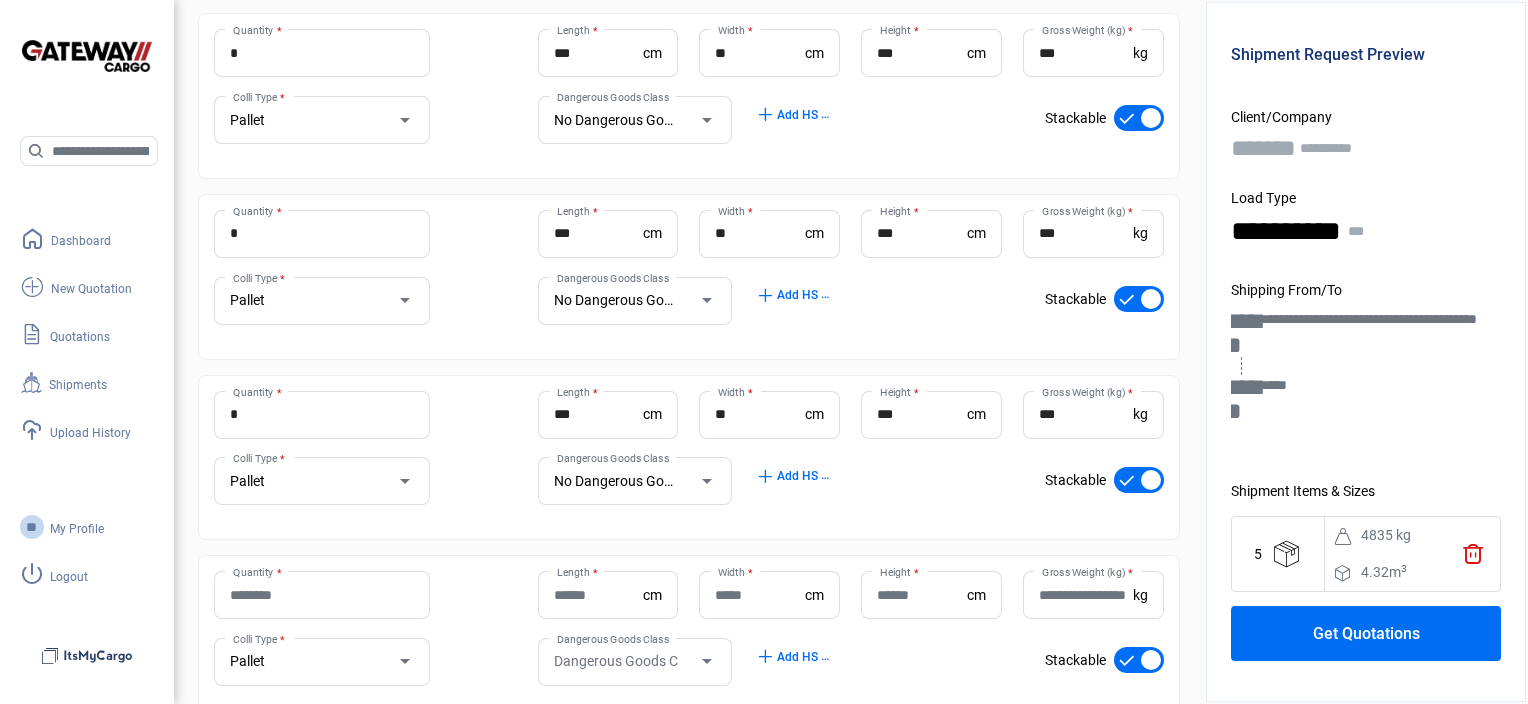 scroll, scrollTop: 2402, scrollLeft: 0, axis: vertical 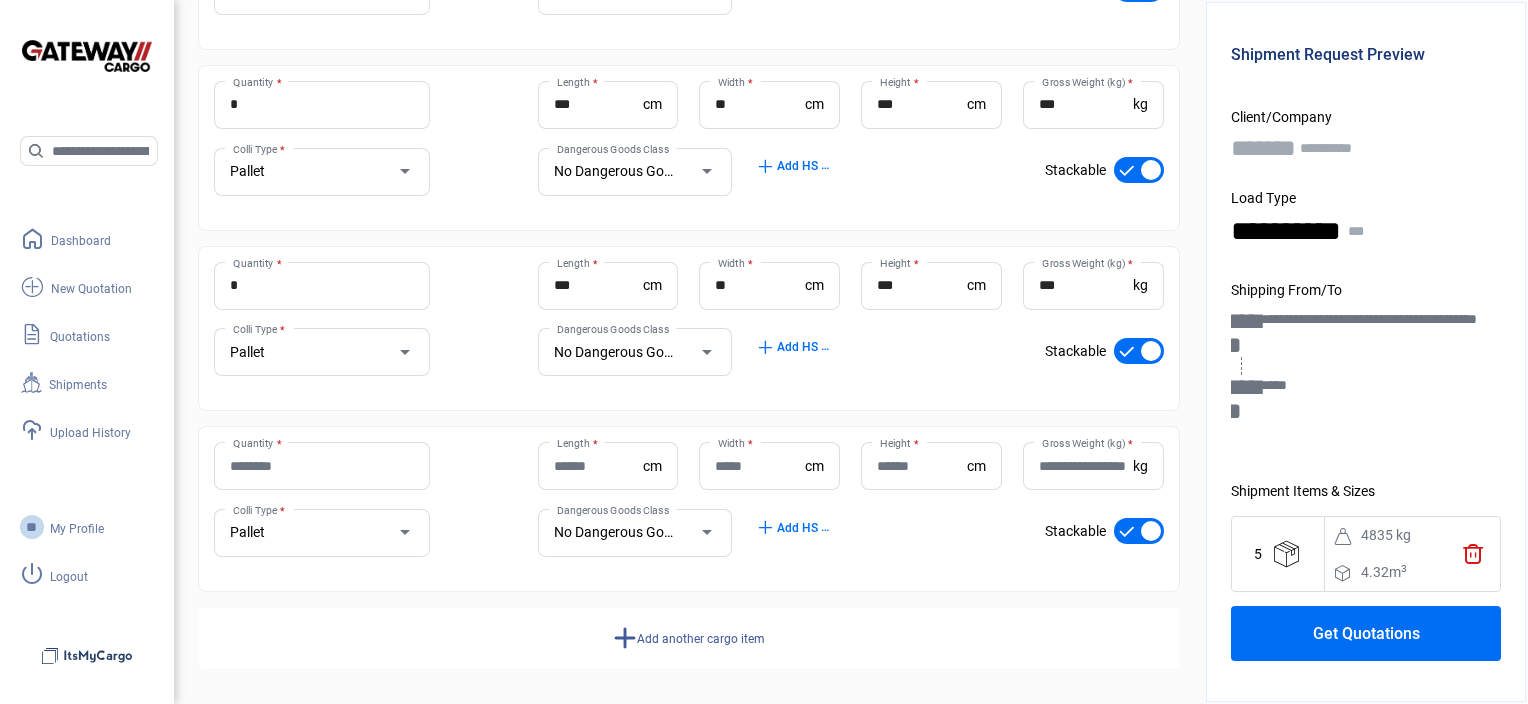 click on "Quantity *" at bounding box center (322, 466) 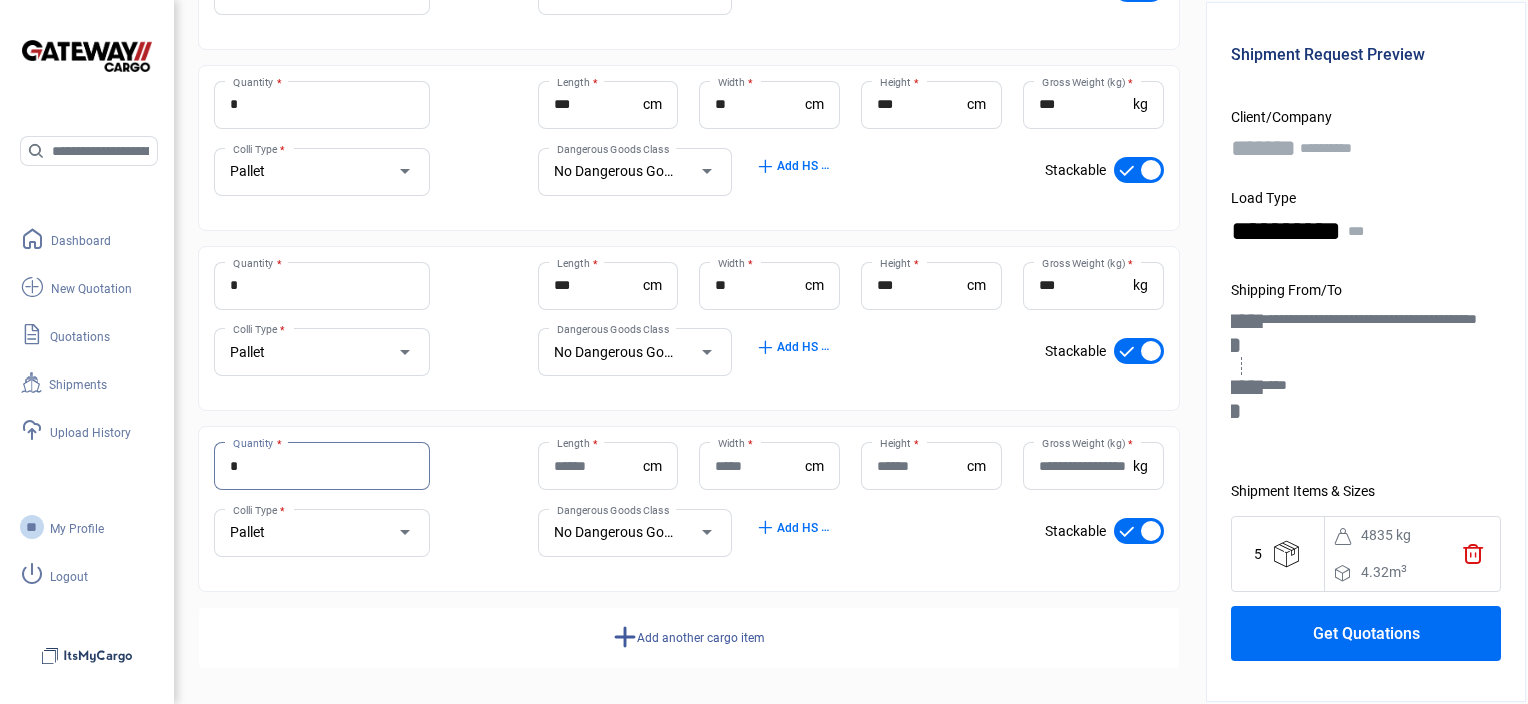 type on "*" 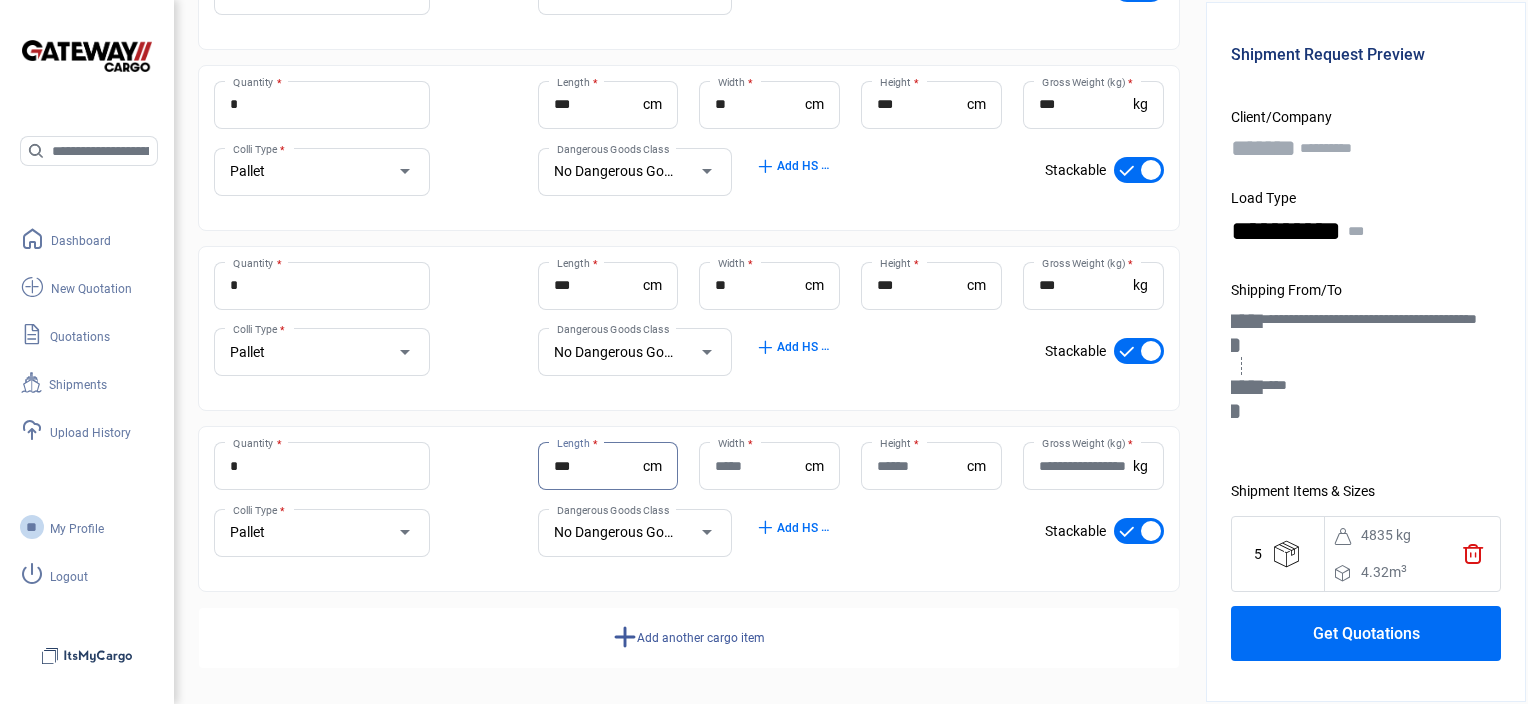 type on "***" 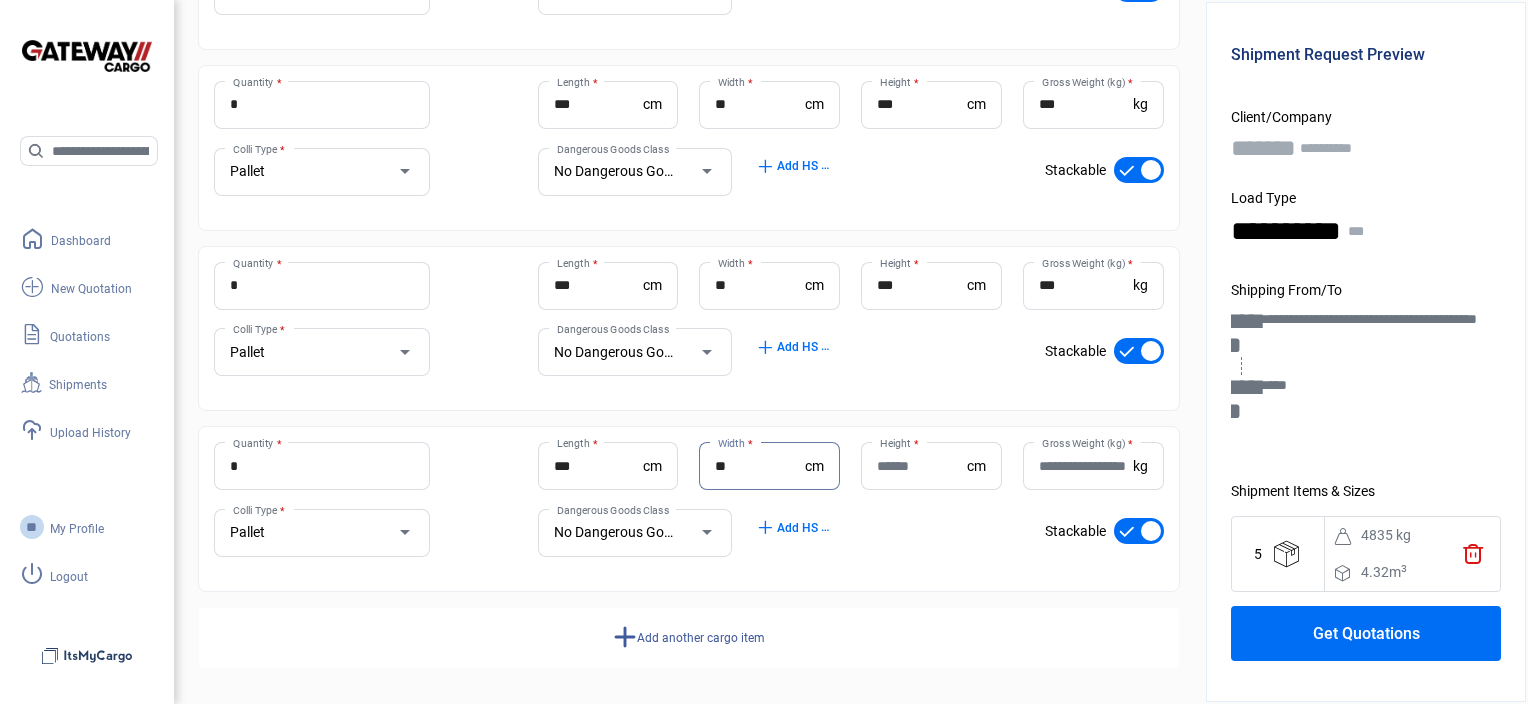 type on "**" 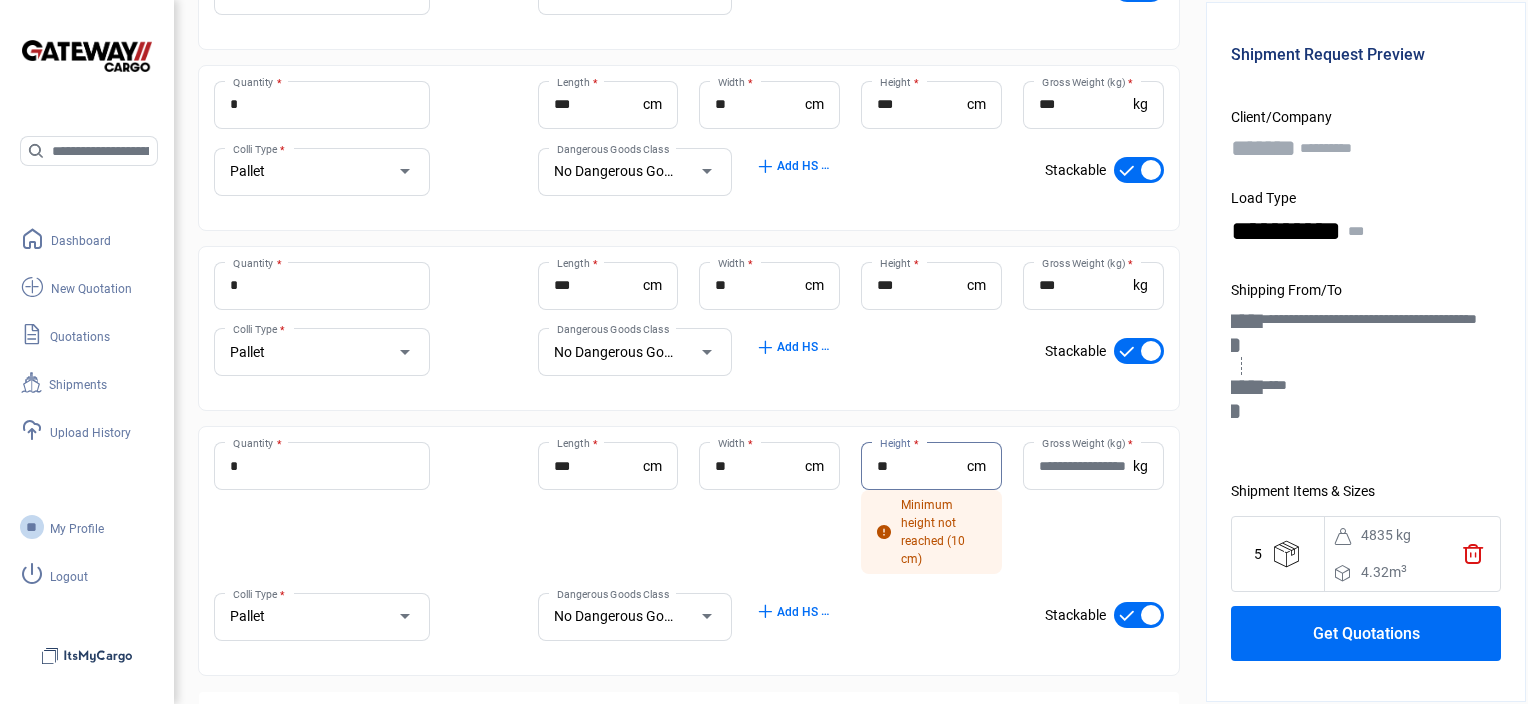 type on "**" 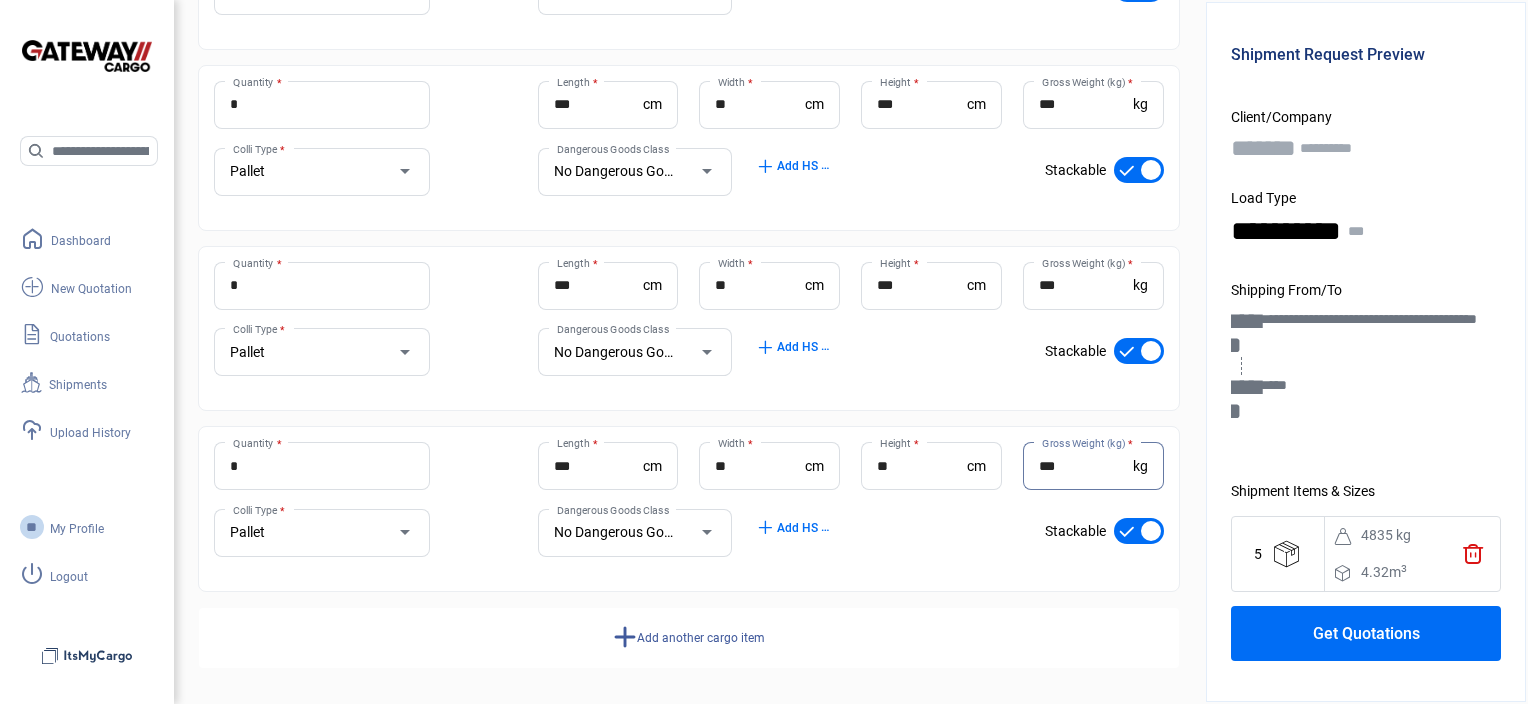 type on "***" 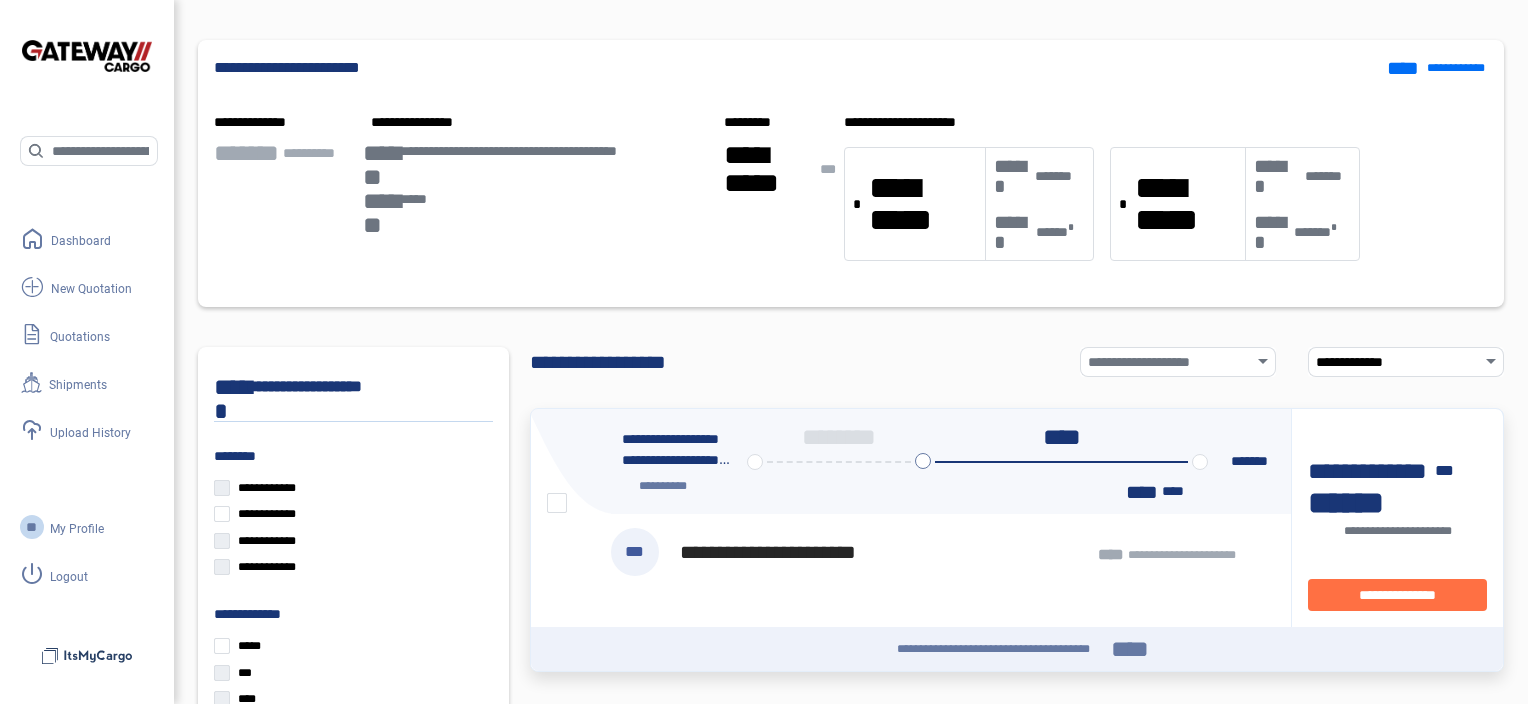 click at bounding box center (557, 503) 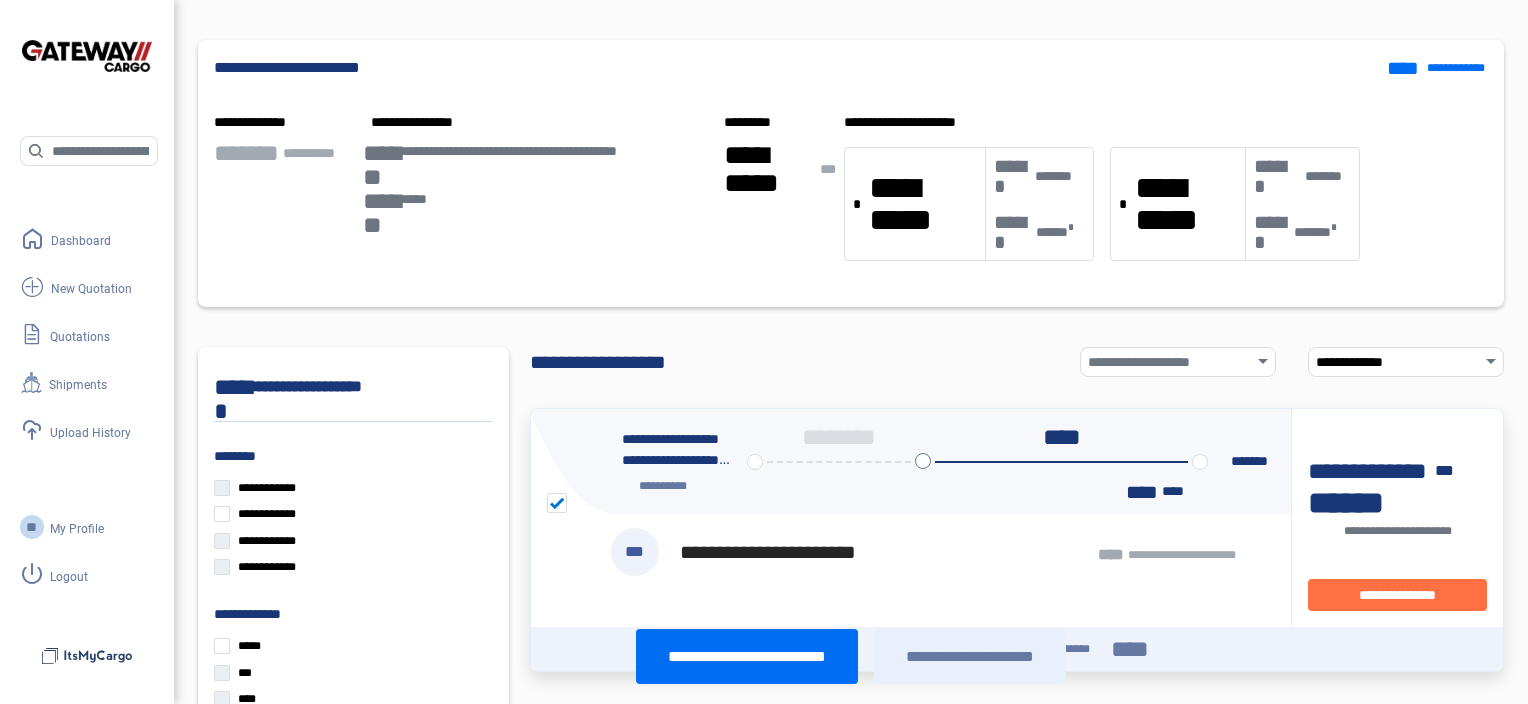 click on "**********" 